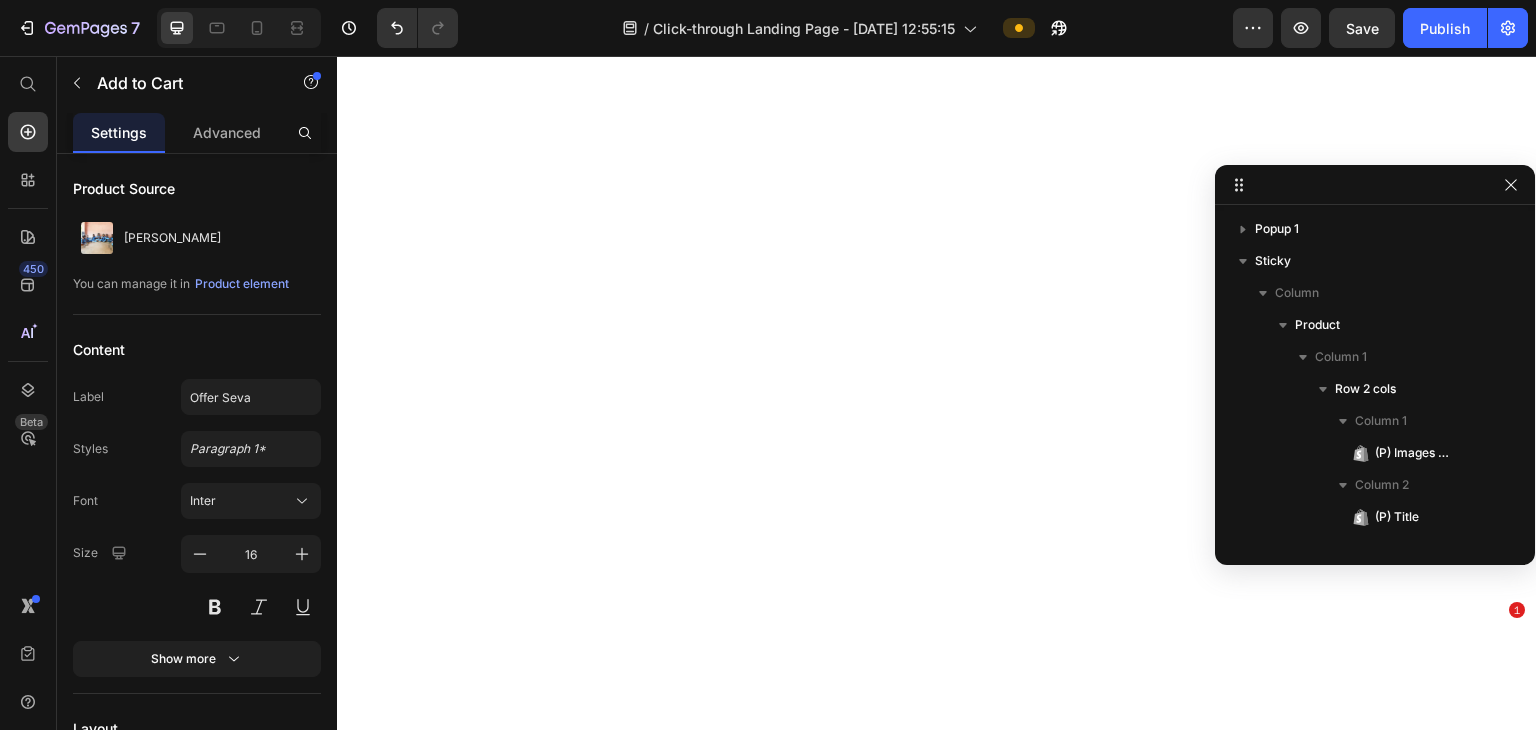 scroll, scrollTop: 0, scrollLeft: 0, axis: both 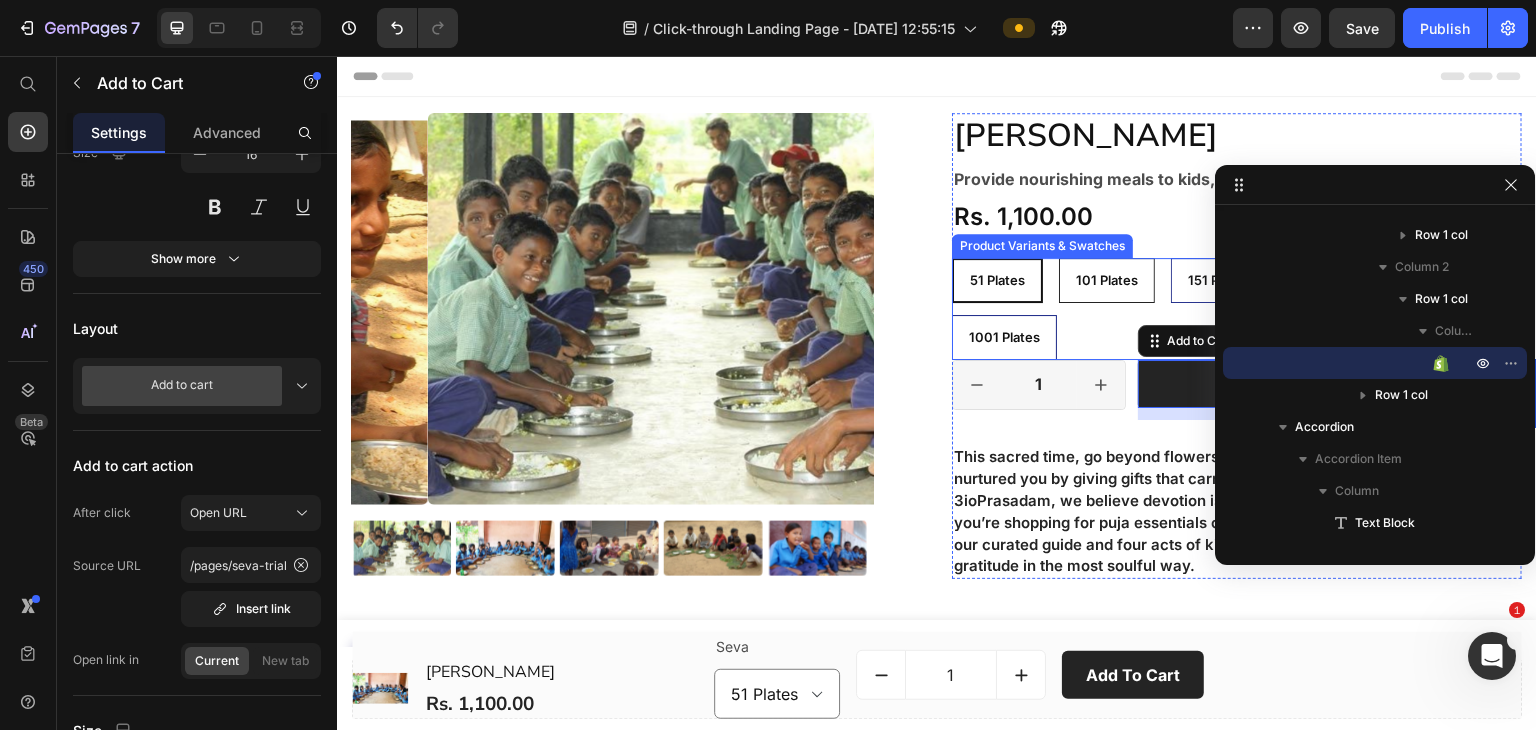 click on "51 Plates 51 Plates 51 Plates 101 Plates 101 Plates 101 Plates 151 Plates 151 Plates 151 Plates 251 Plates 251 Plates 251 Plates 501 Plates 501 Plates 501 Plates 1001 Plates 1001 Plates 1001 Plates" at bounding box center [1237, 309] 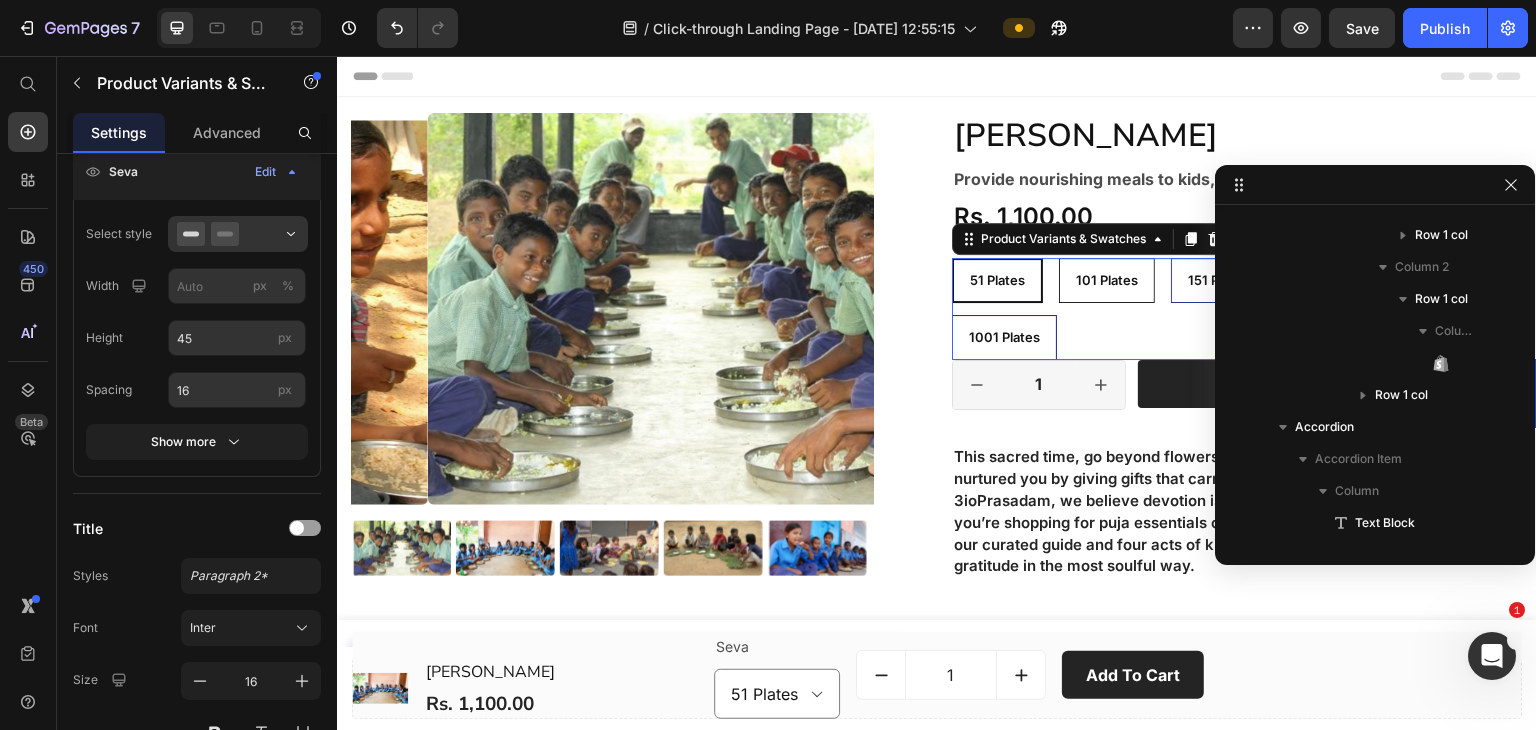 scroll, scrollTop: 954, scrollLeft: 0, axis: vertical 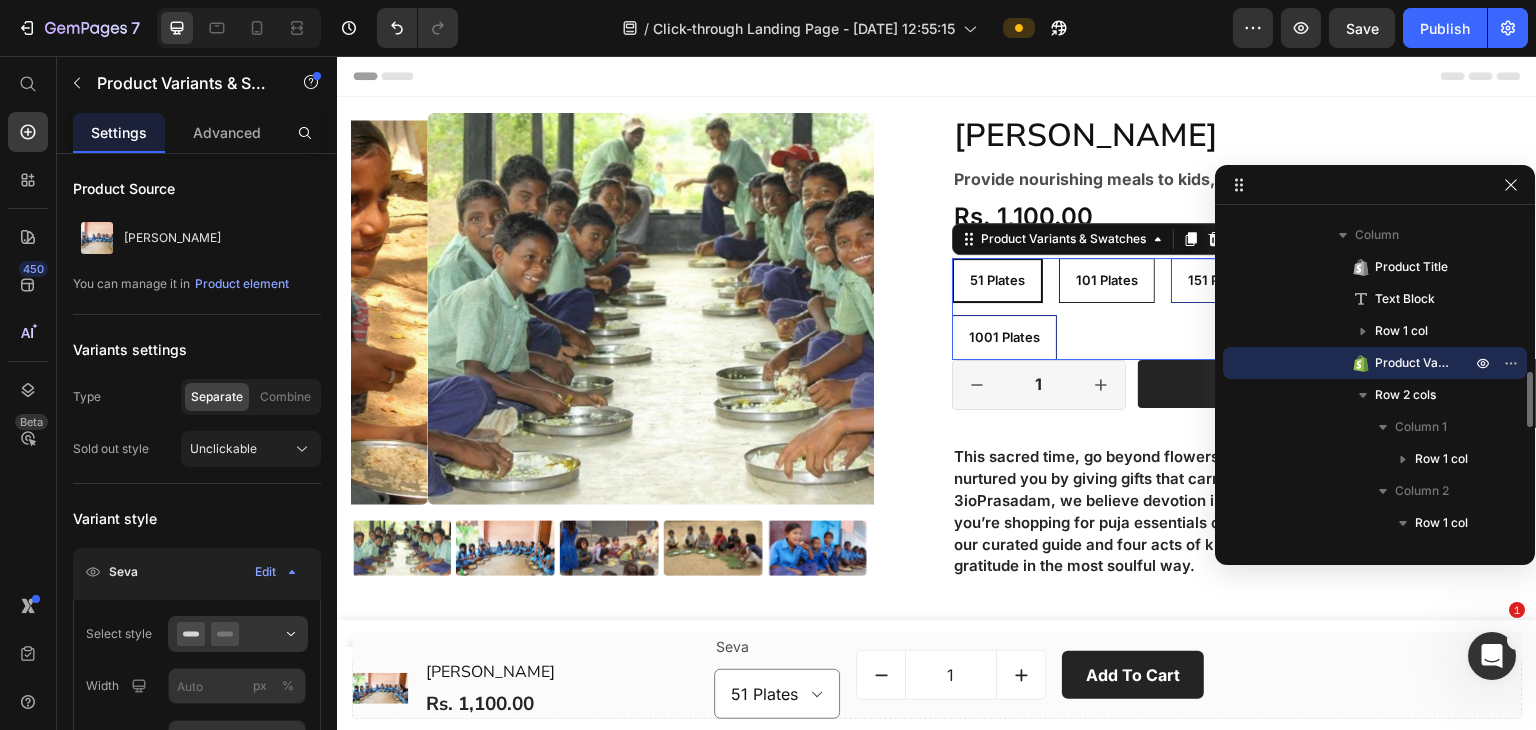 click on "101 Plates" at bounding box center (1107, 280) 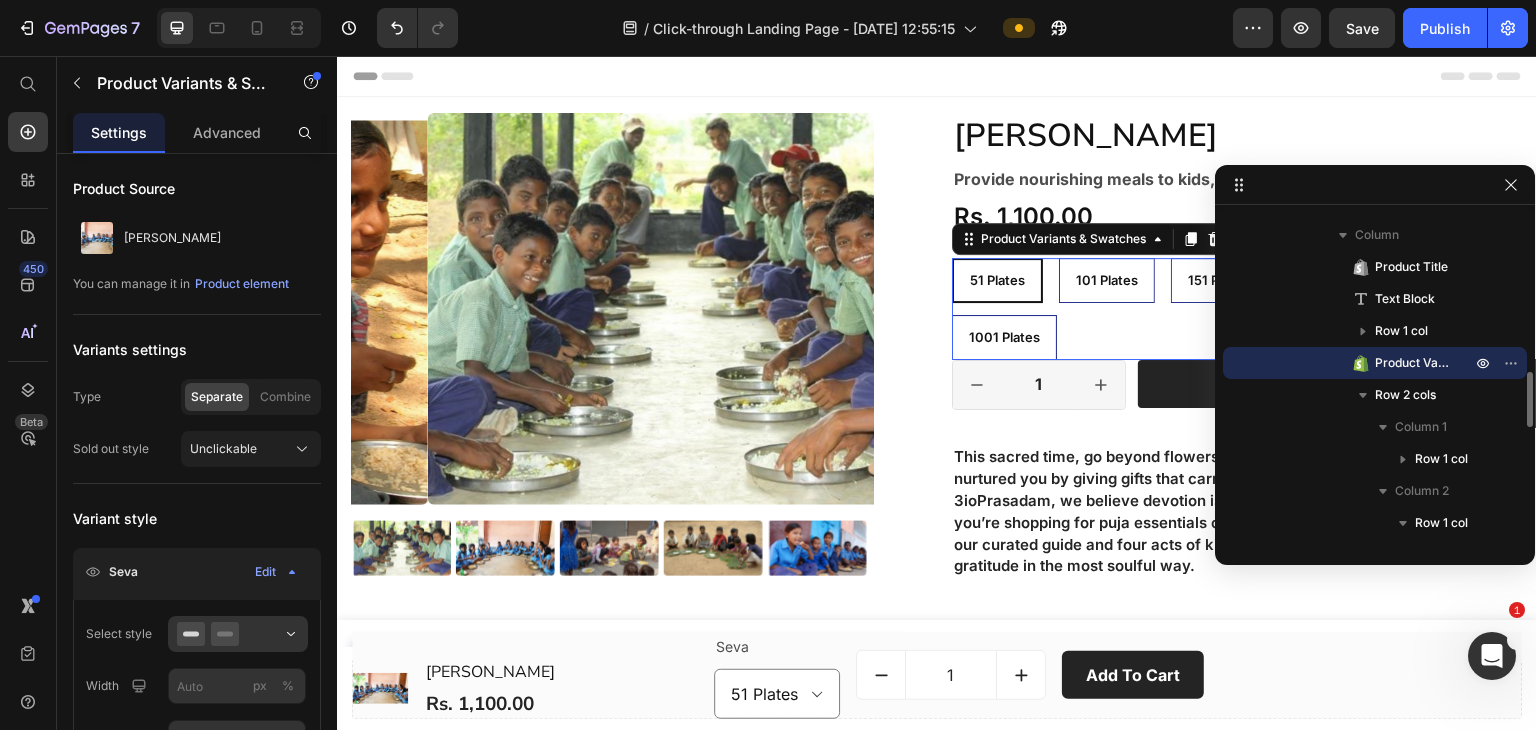 select on "101 Plates" 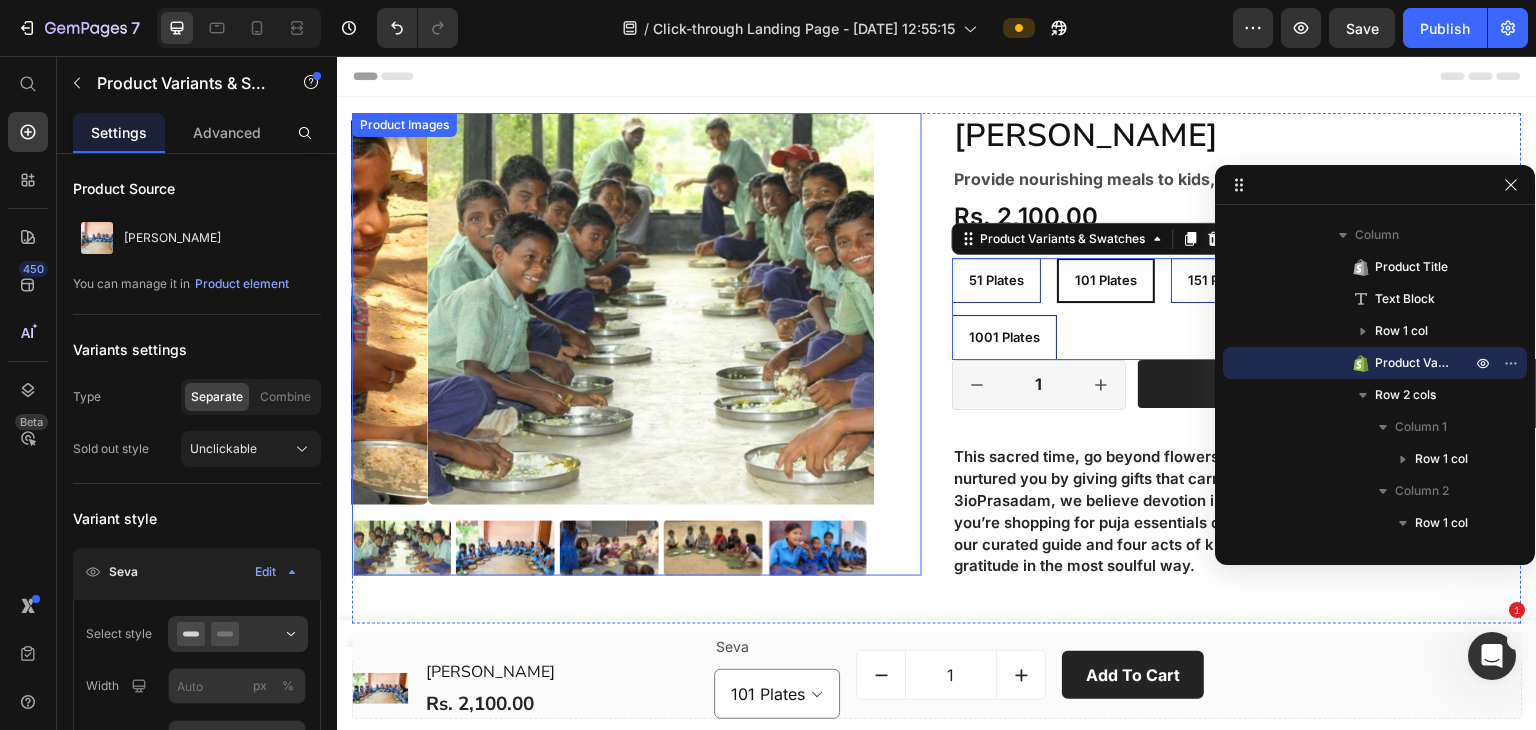 click at bounding box center [505, 549] 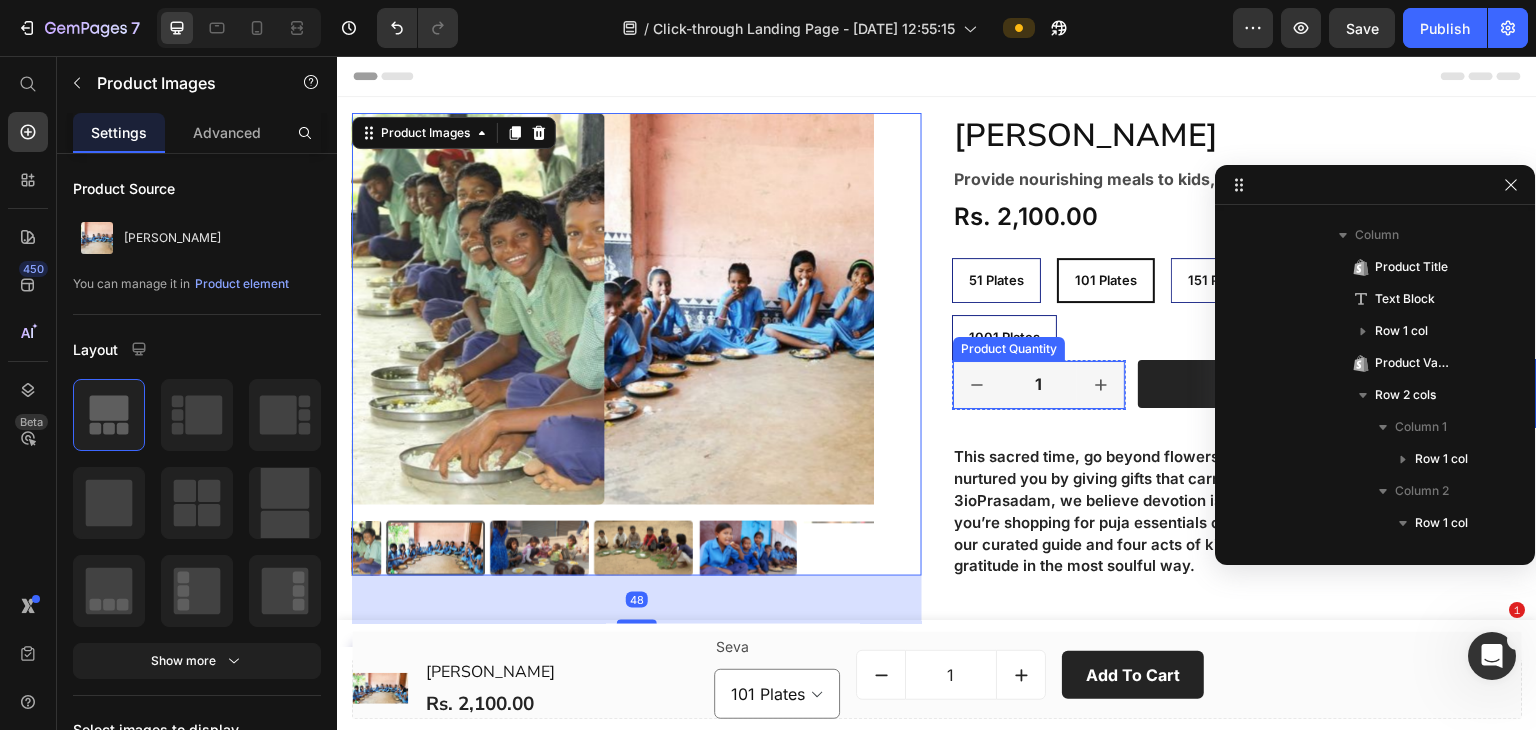 scroll, scrollTop: 730, scrollLeft: 0, axis: vertical 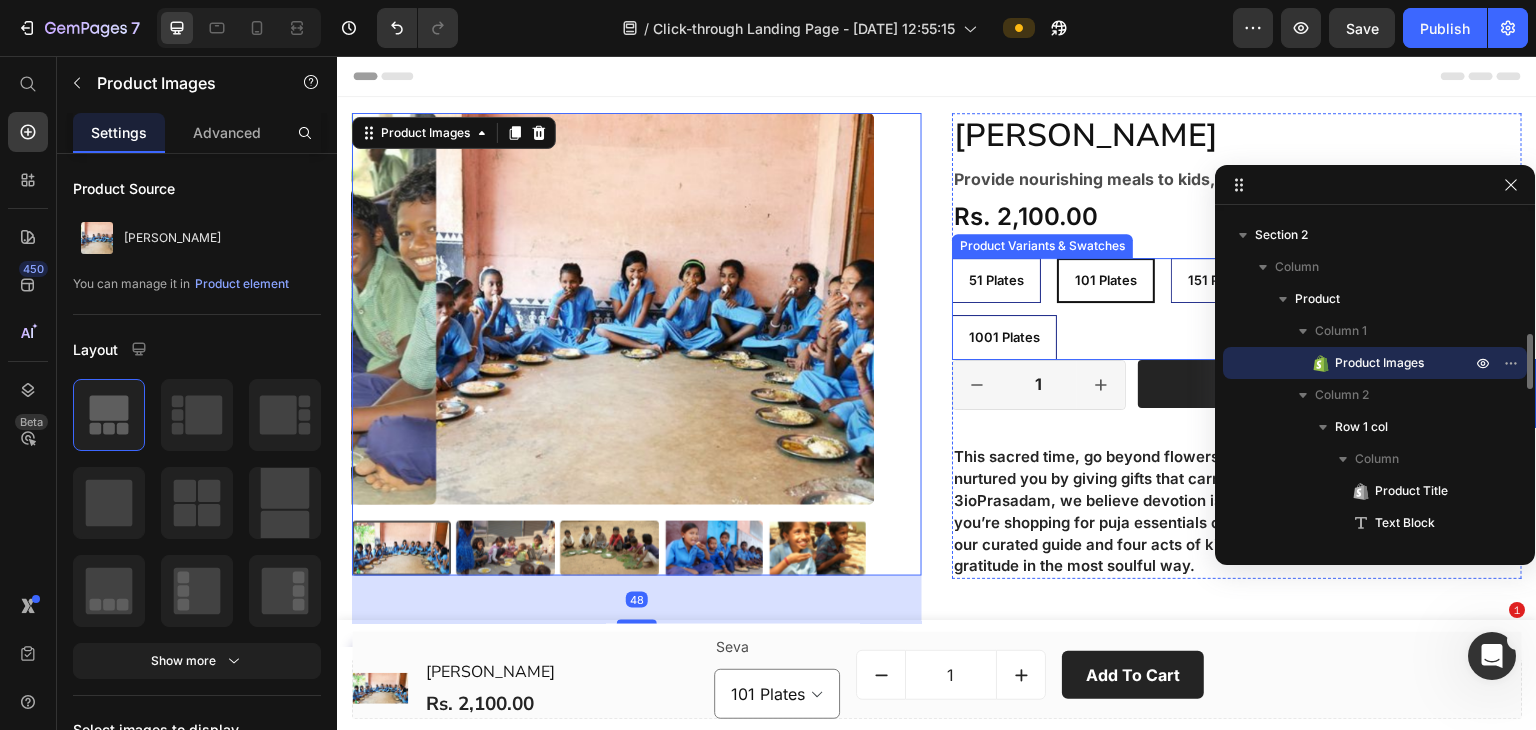 click on "101 Plates" at bounding box center [1106, 280] 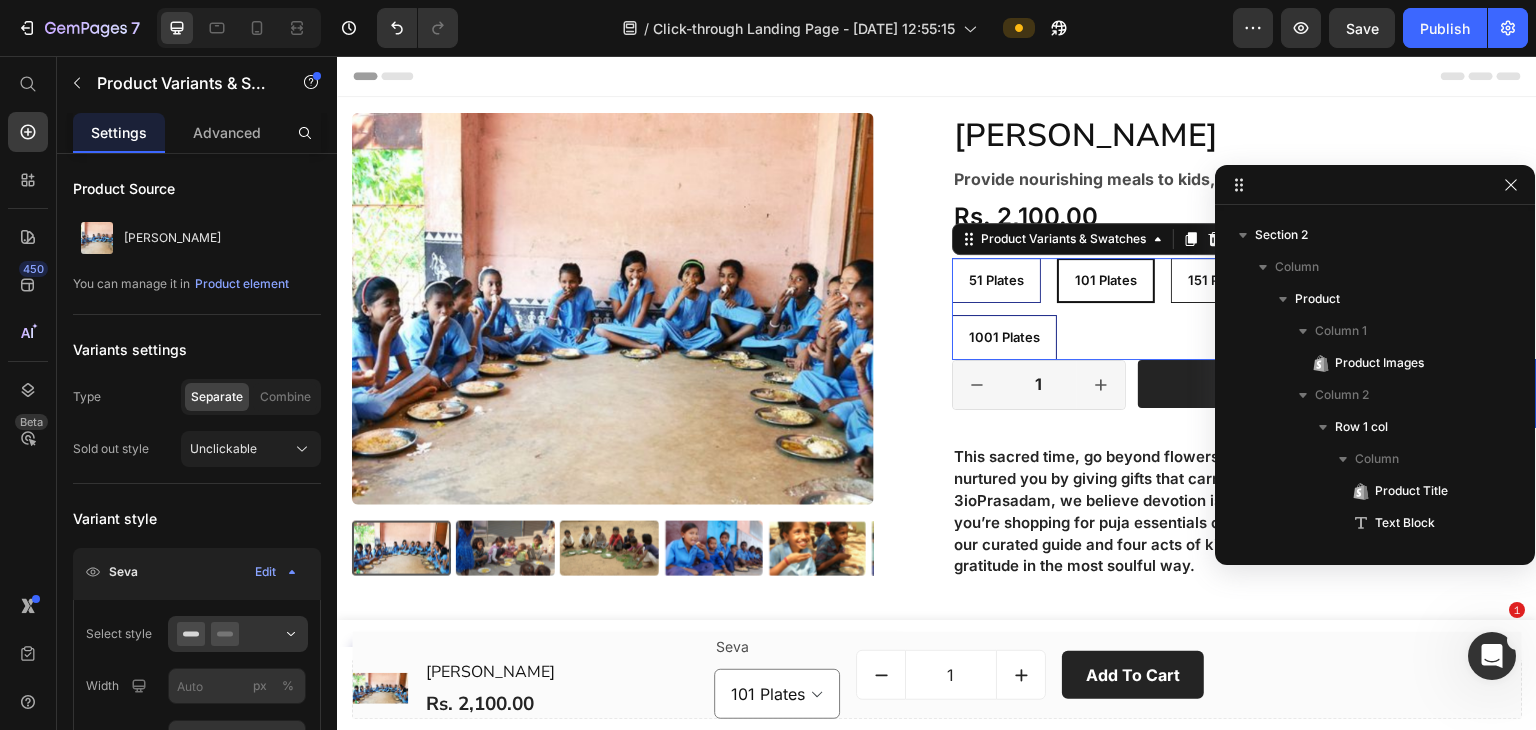 scroll, scrollTop: 954, scrollLeft: 0, axis: vertical 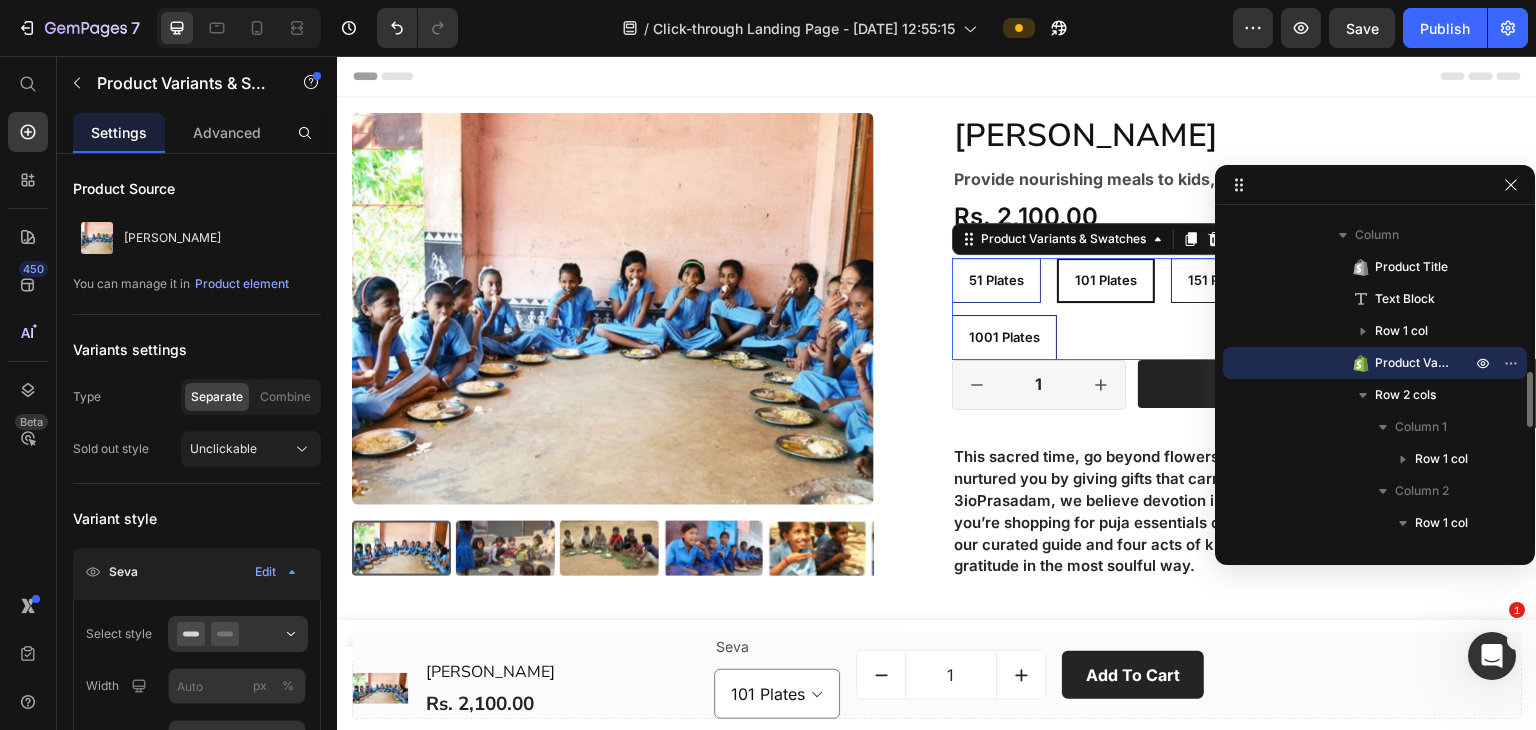 click on "151 Plates" at bounding box center [1218, 280] 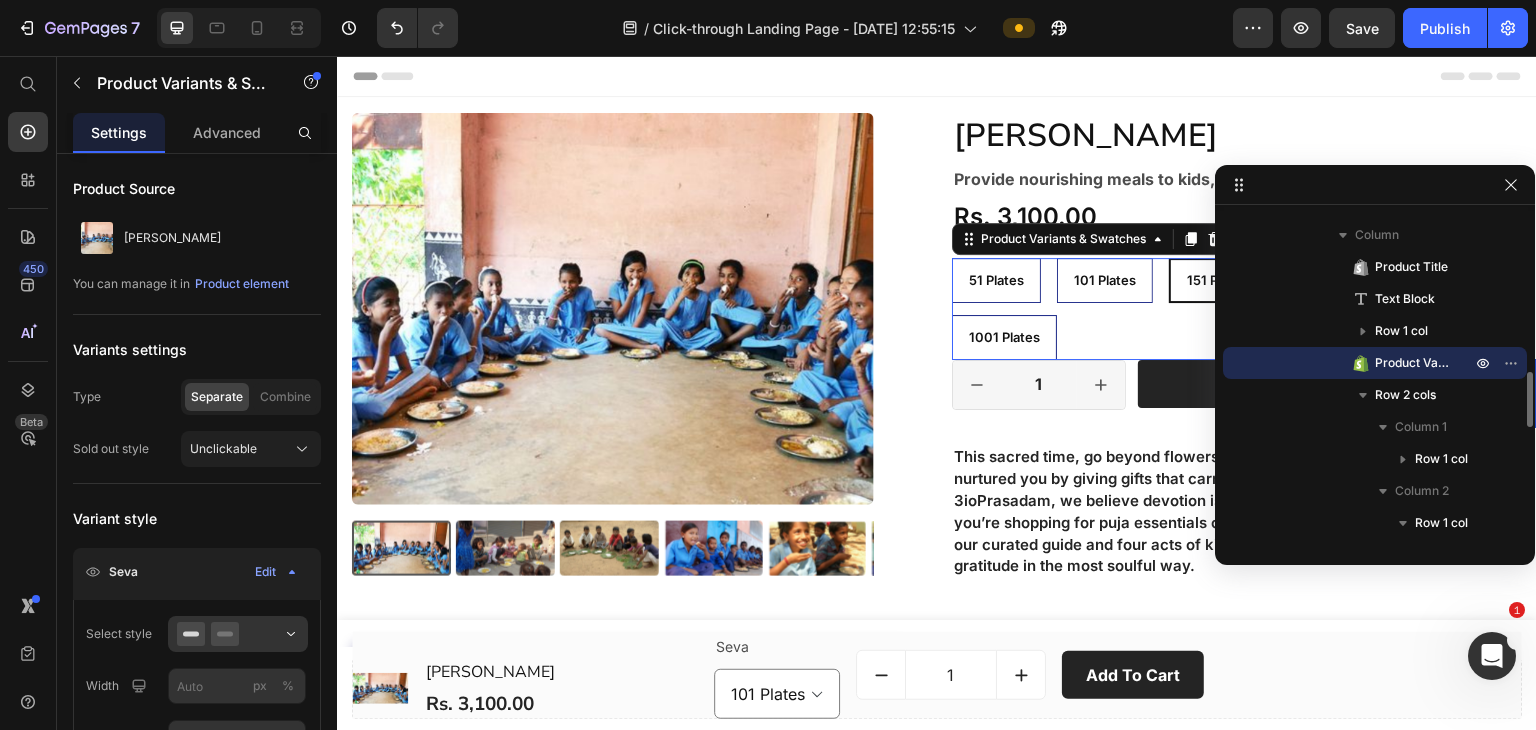 select on "151 Plates" 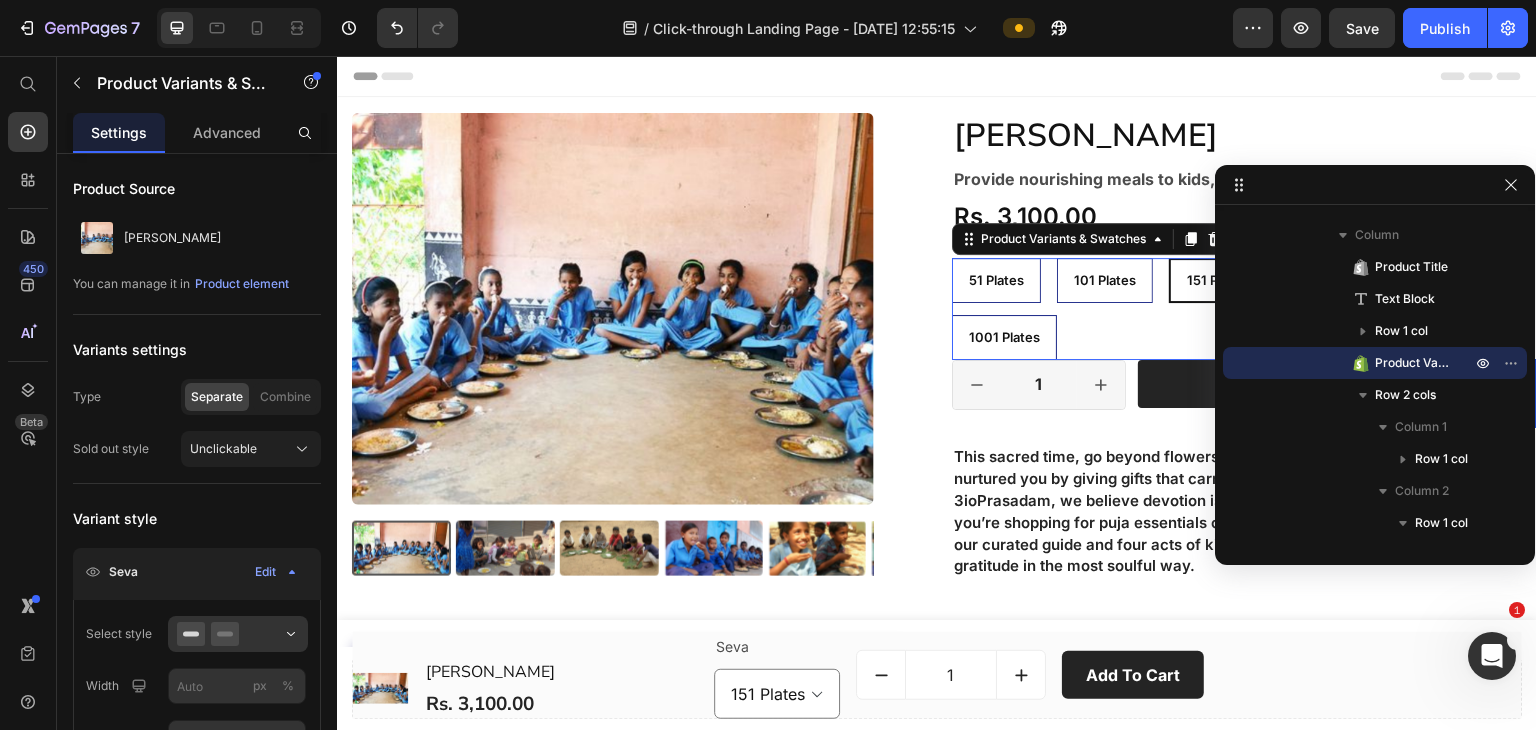 click on "151 Plates" at bounding box center [1217, 280] 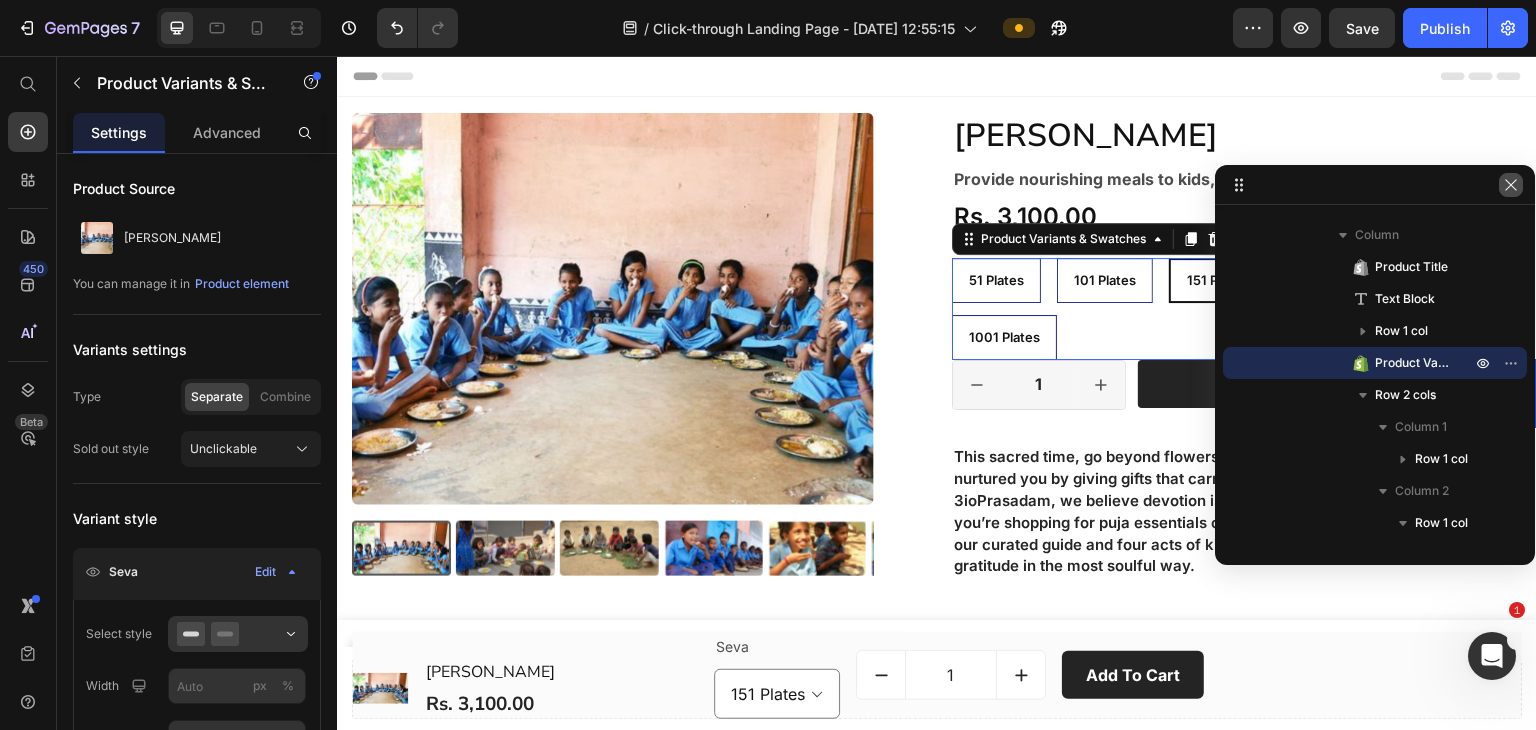 click 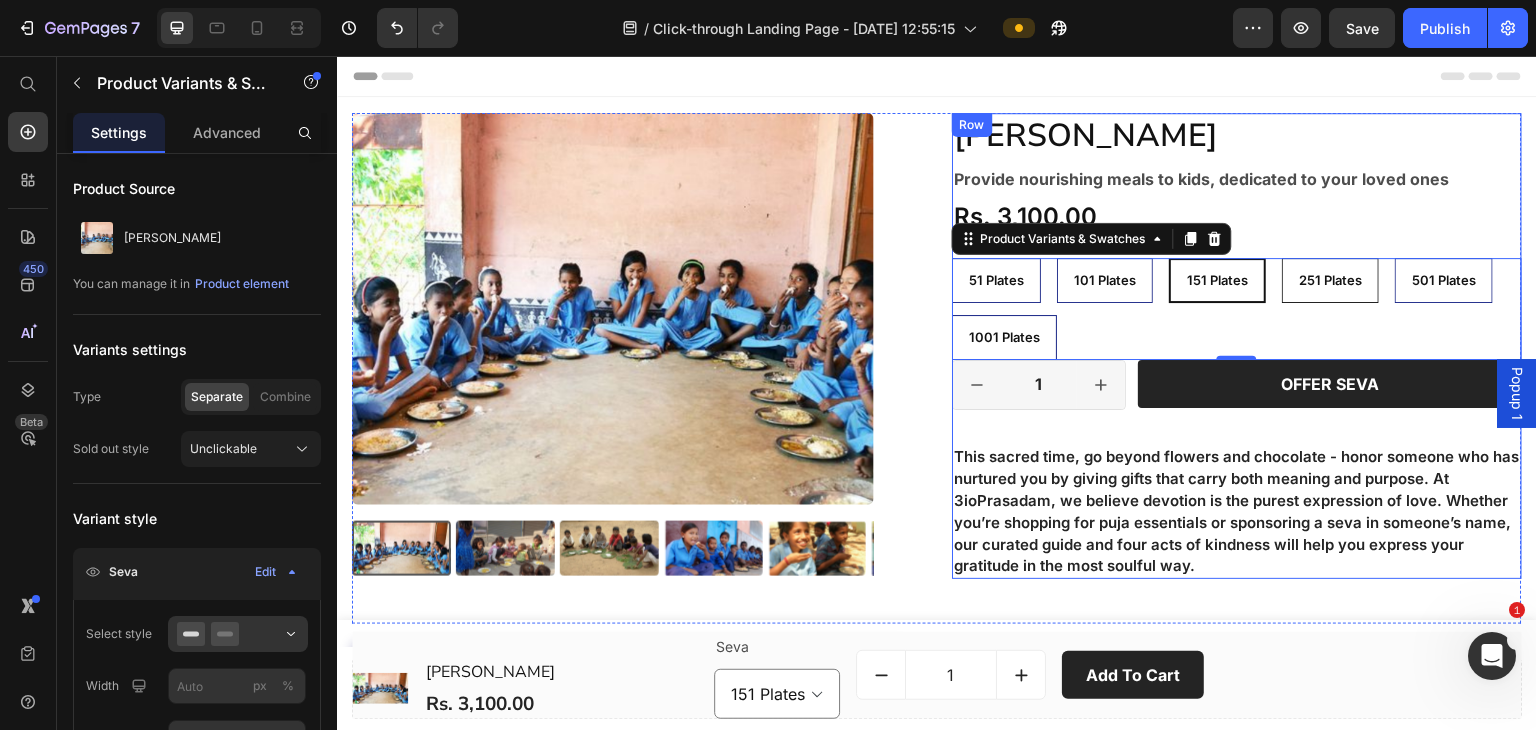 click on "251 Plates" at bounding box center (1330, 280) 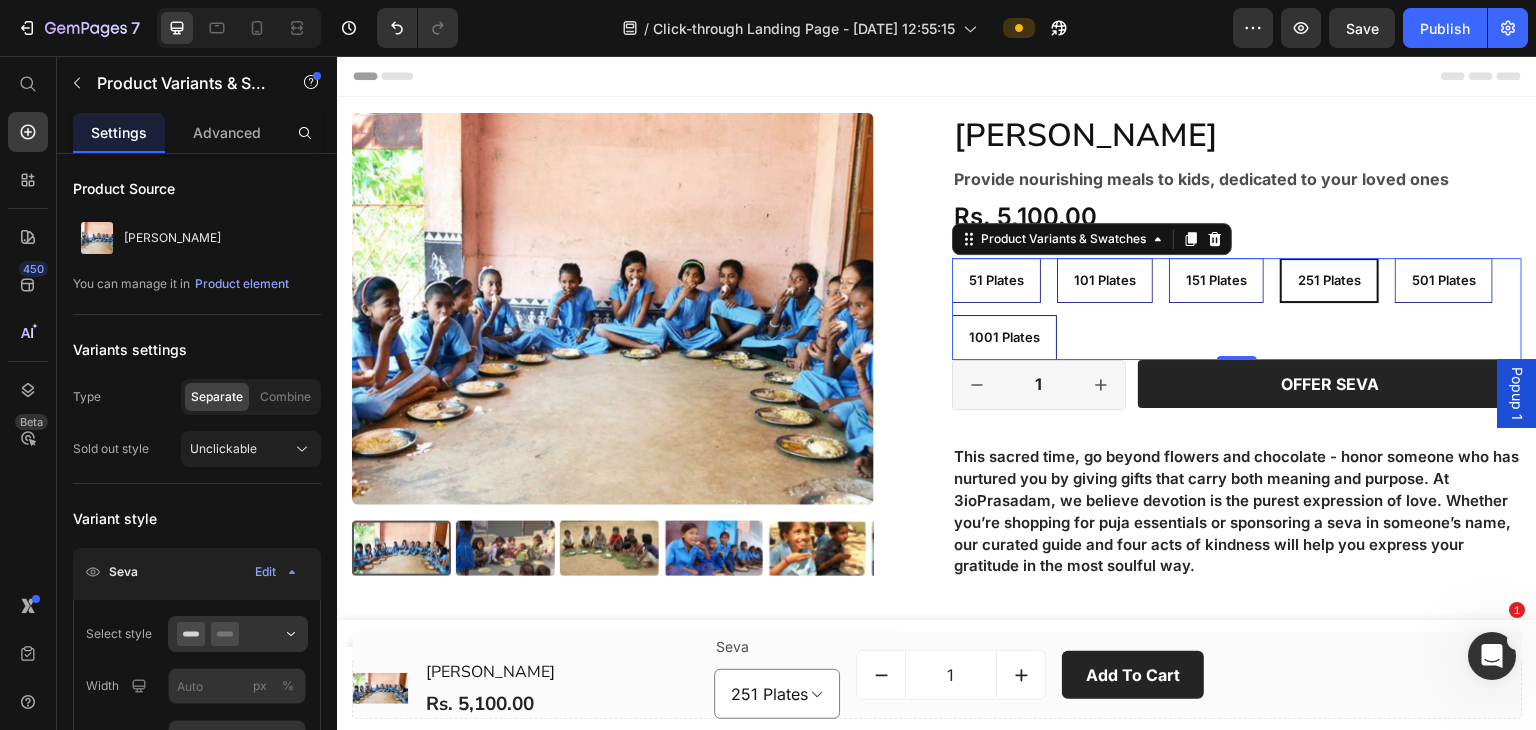 click on "251 Plates" at bounding box center [1329, 280] 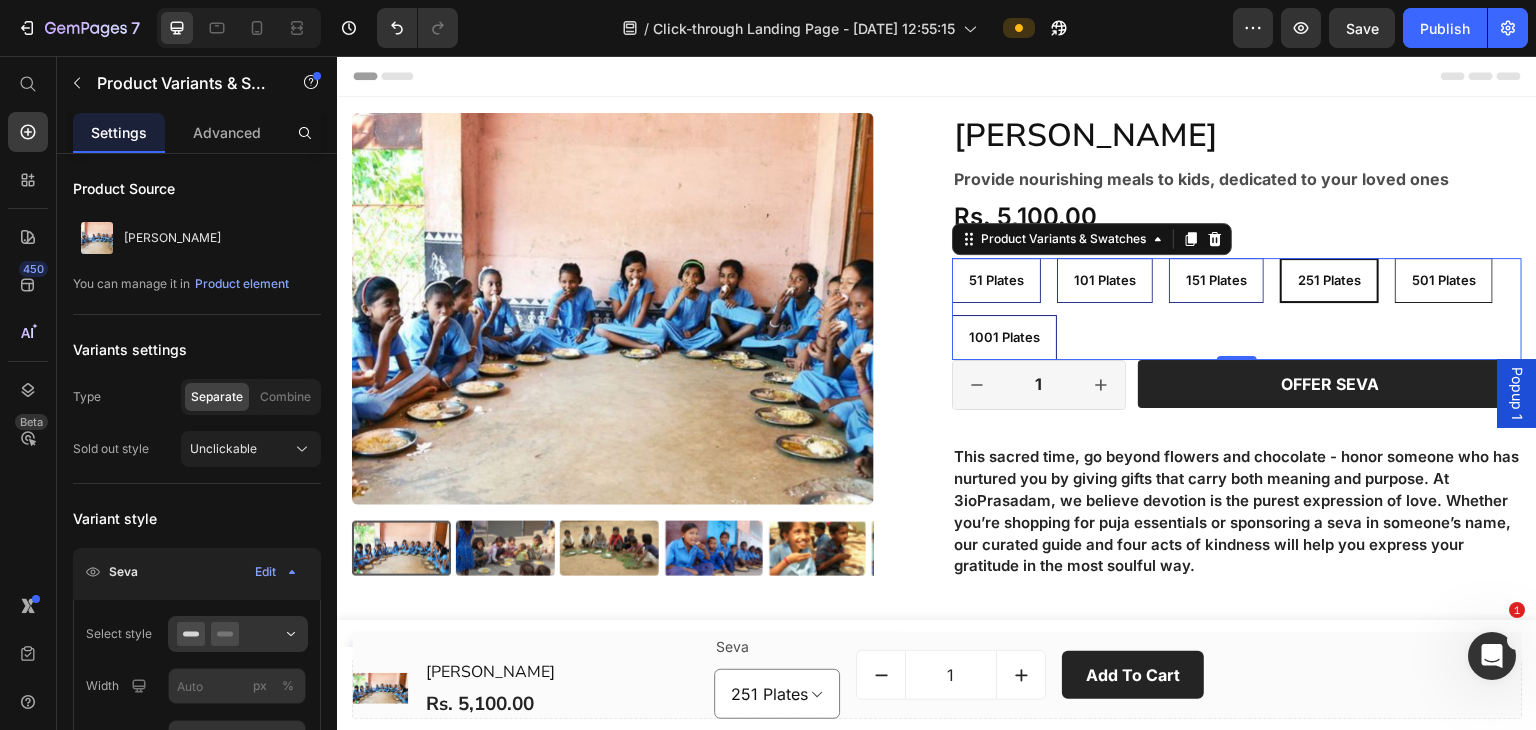 click on "501 Plates" at bounding box center [1444, 280] 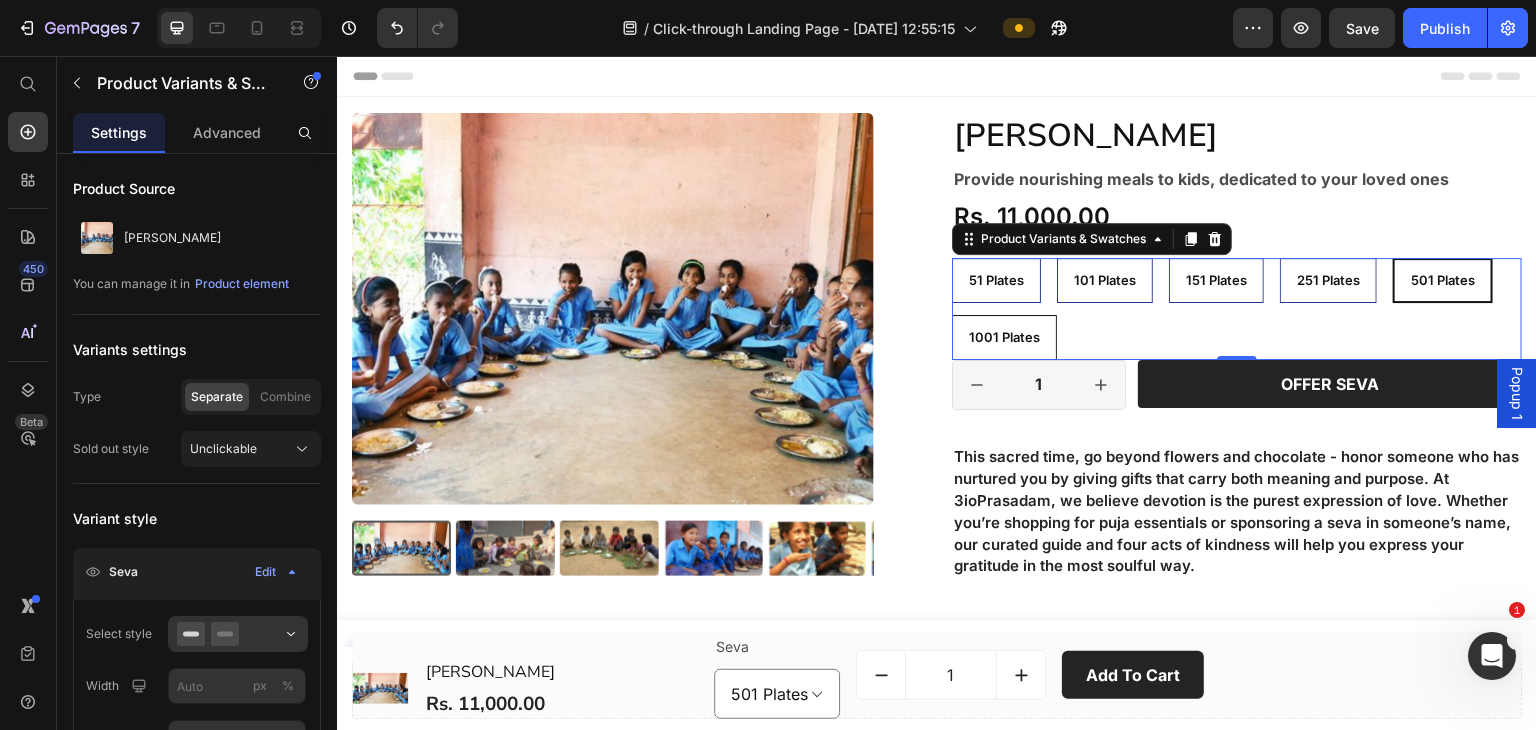 click on "1001 Plates" at bounding box center (1004, 337) 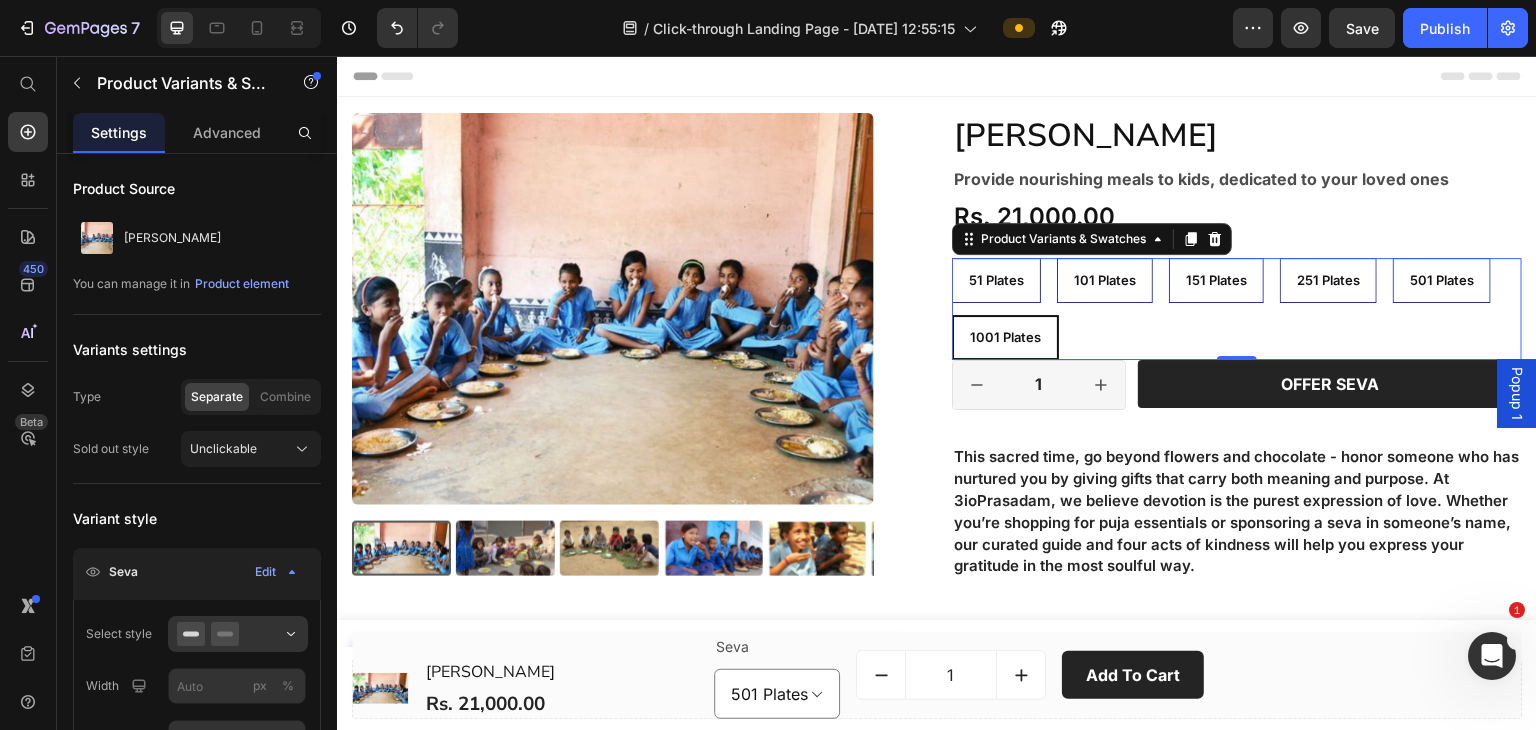 select on "1001 Plates" 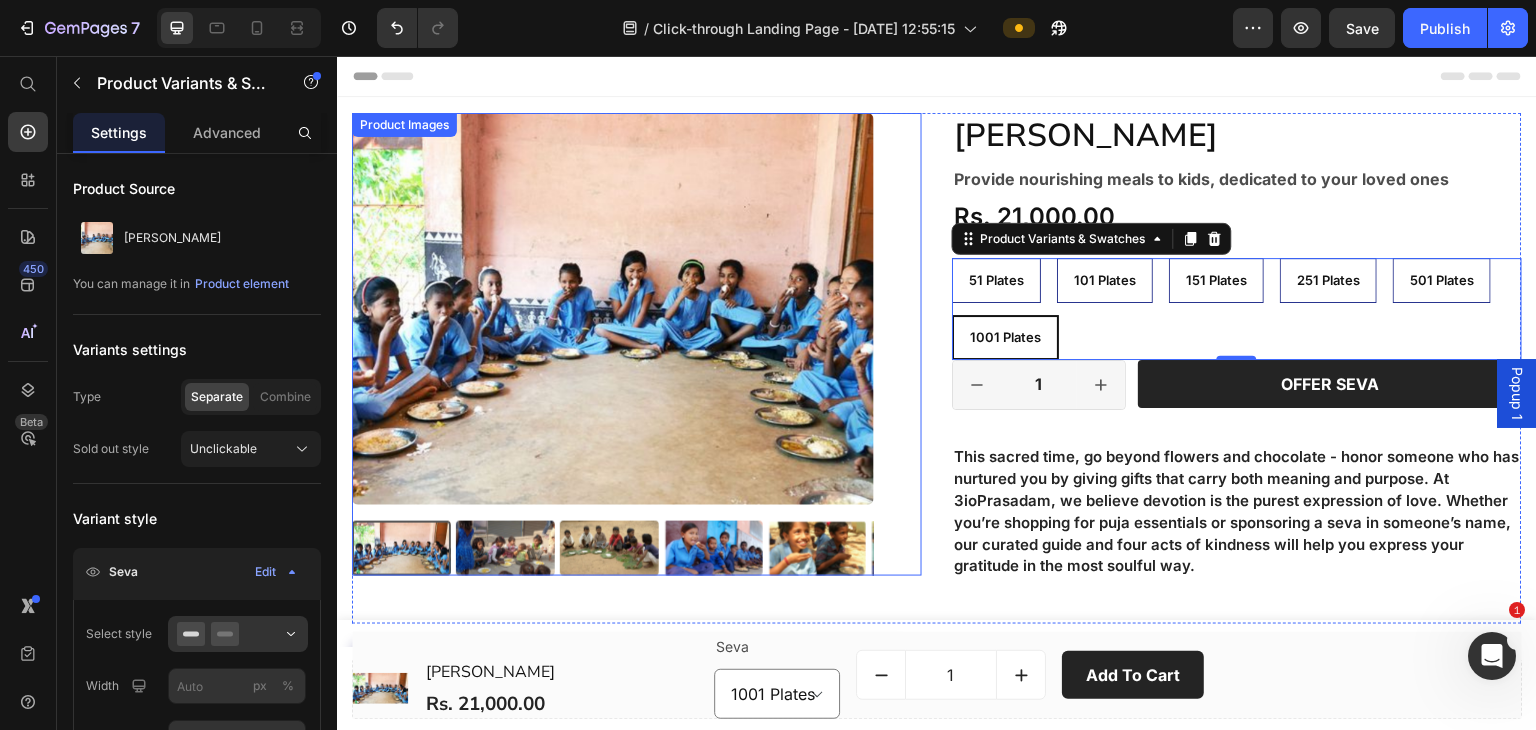 click at bounding box center (713, 549) 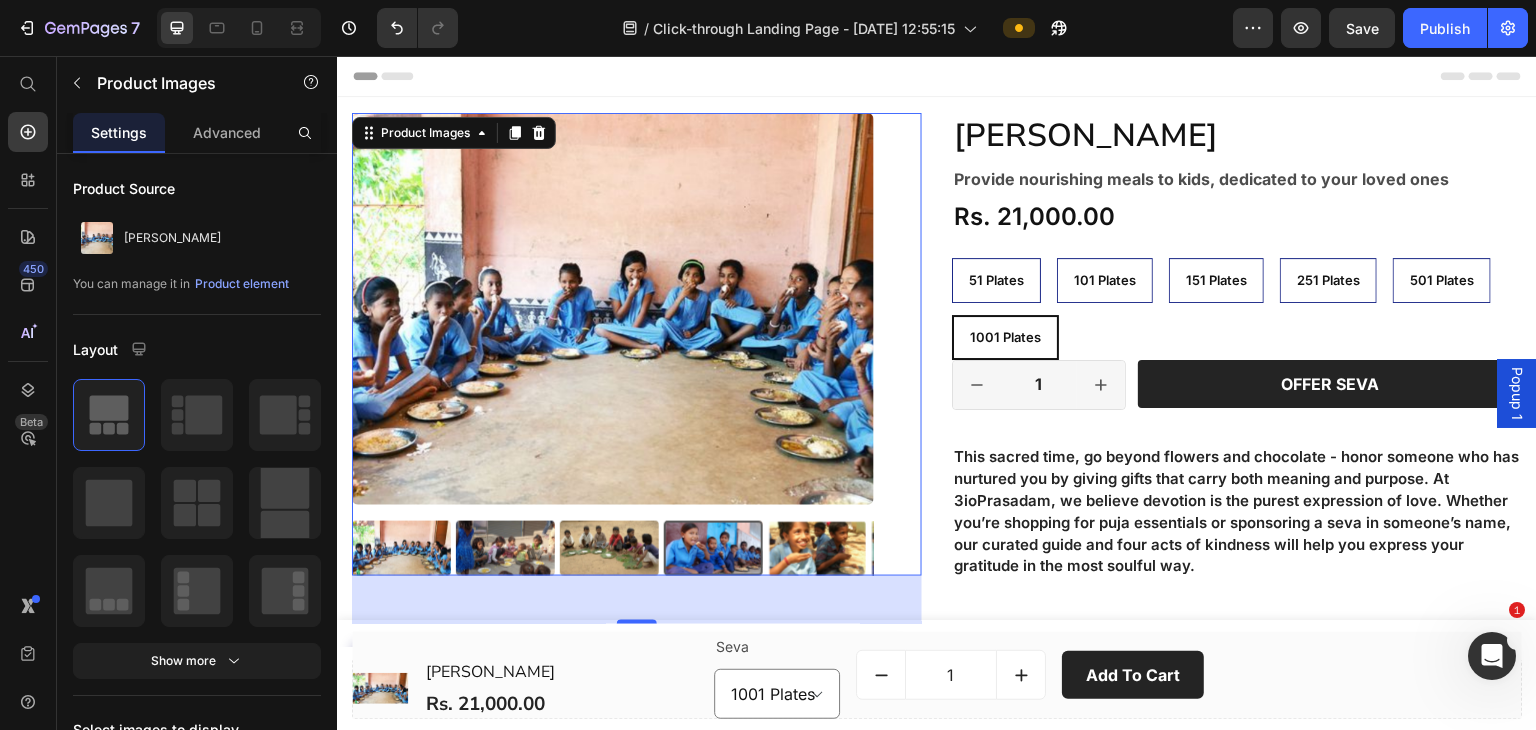 click at bounding box center [613, 549] 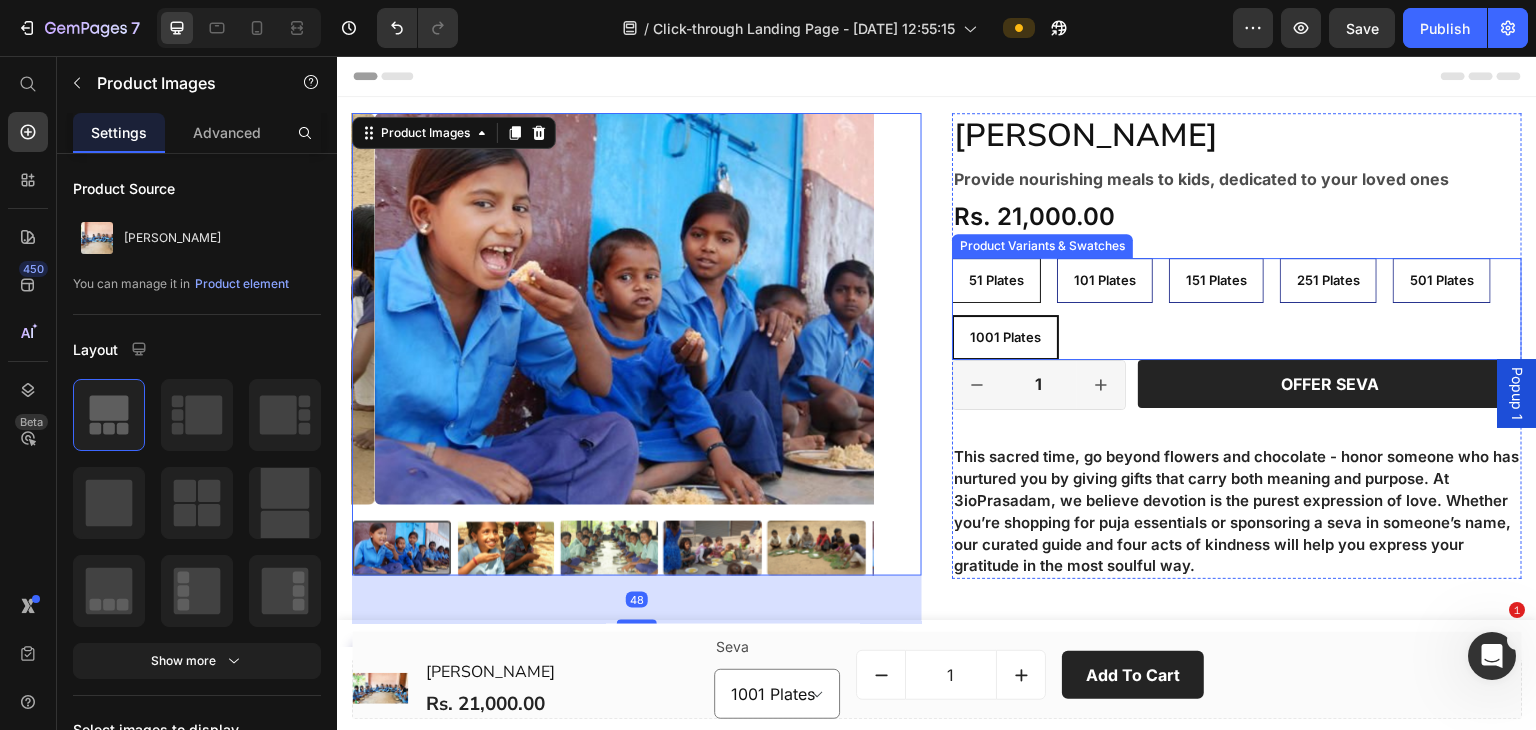 click on "51 Plates" at bounding box center (996, 280) 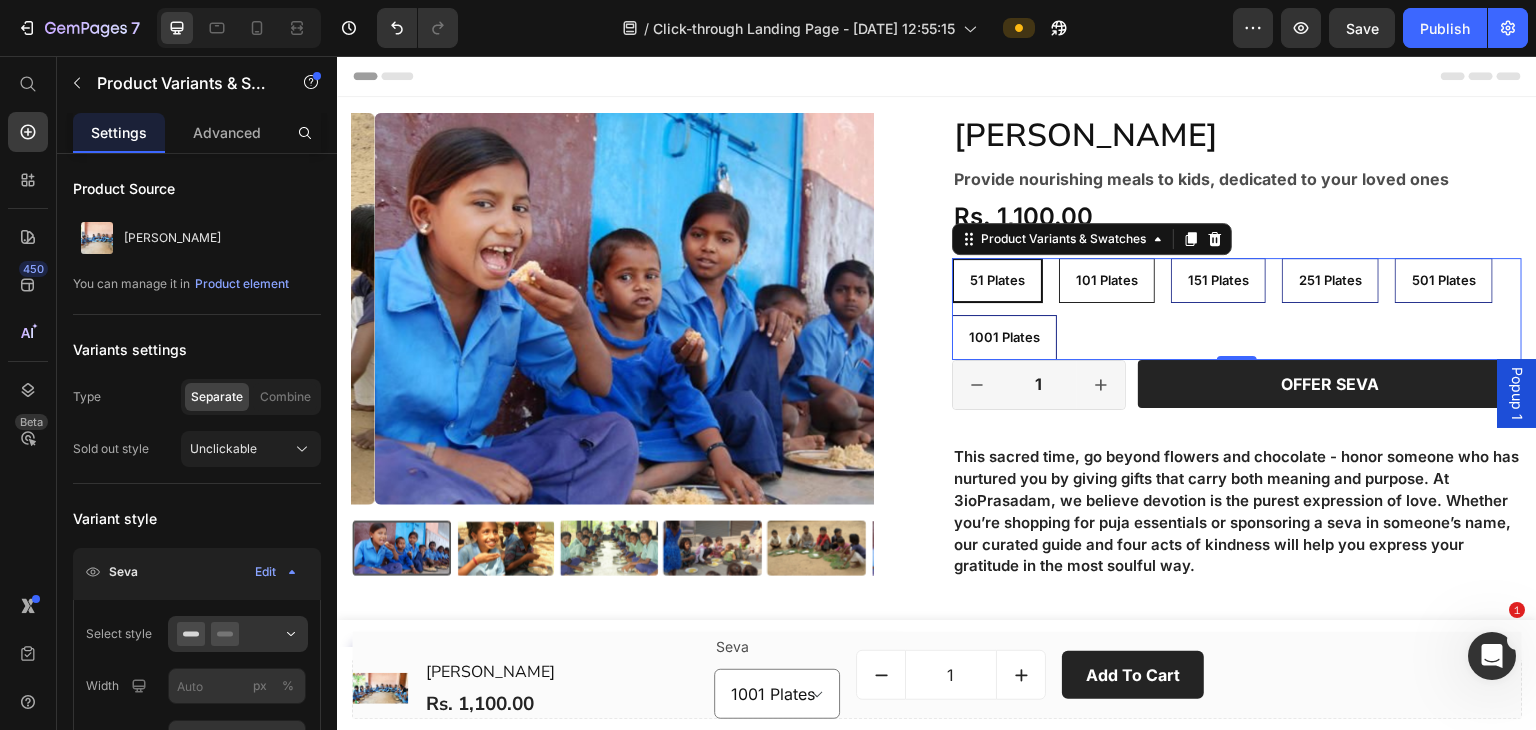 select on "51 Plates" 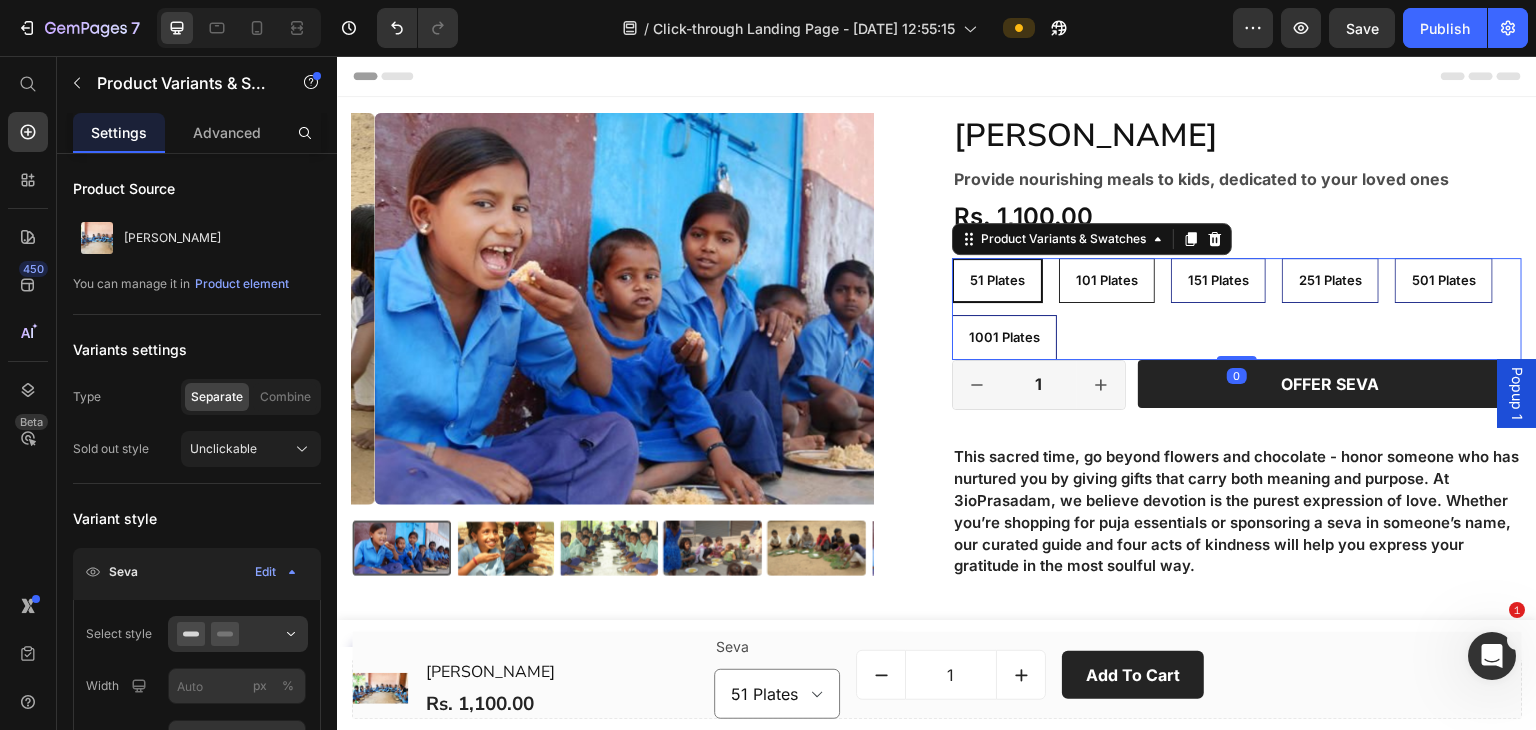 click on "101 Plates" at bounding box center (1107, 280) 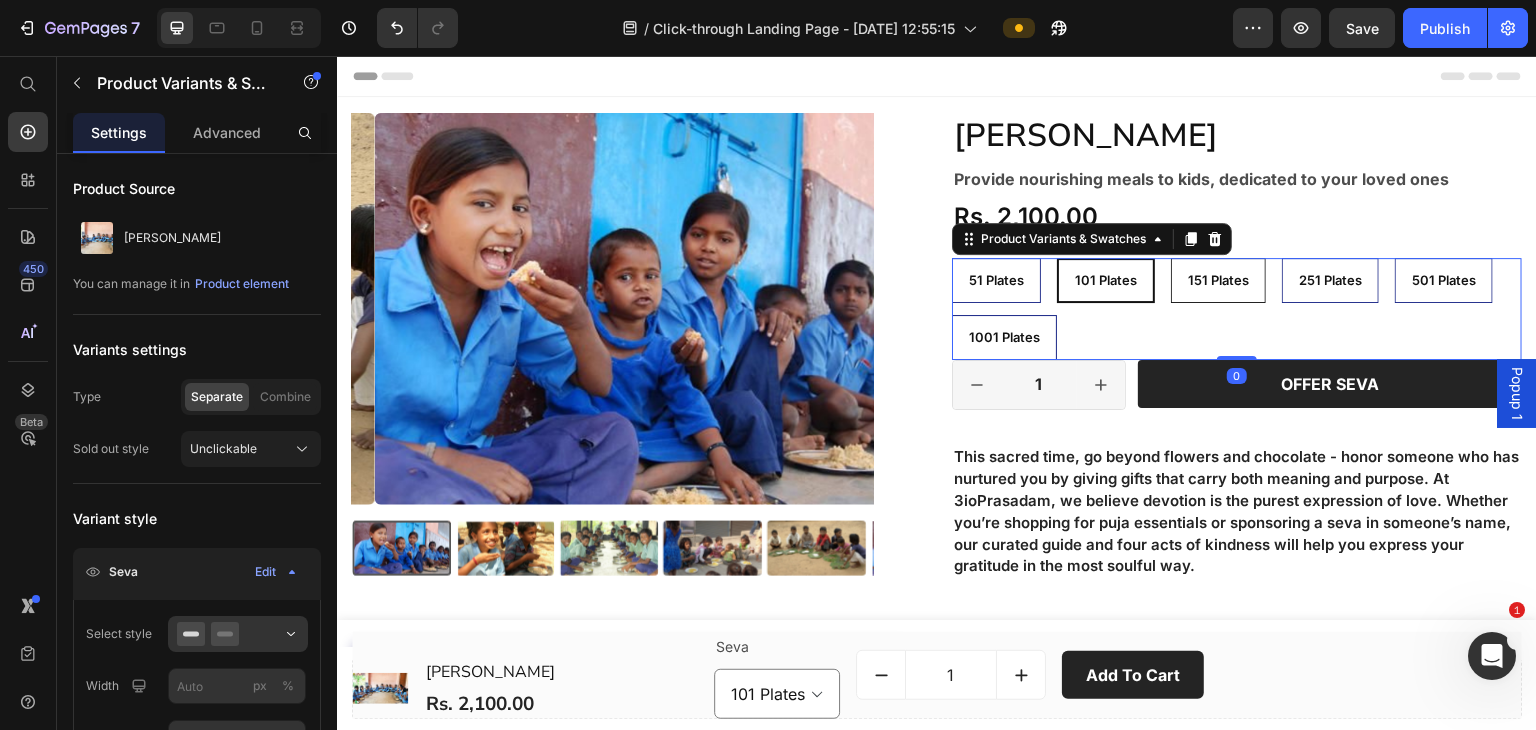 click on "151 Plates" at bounding box center (1218, 280) 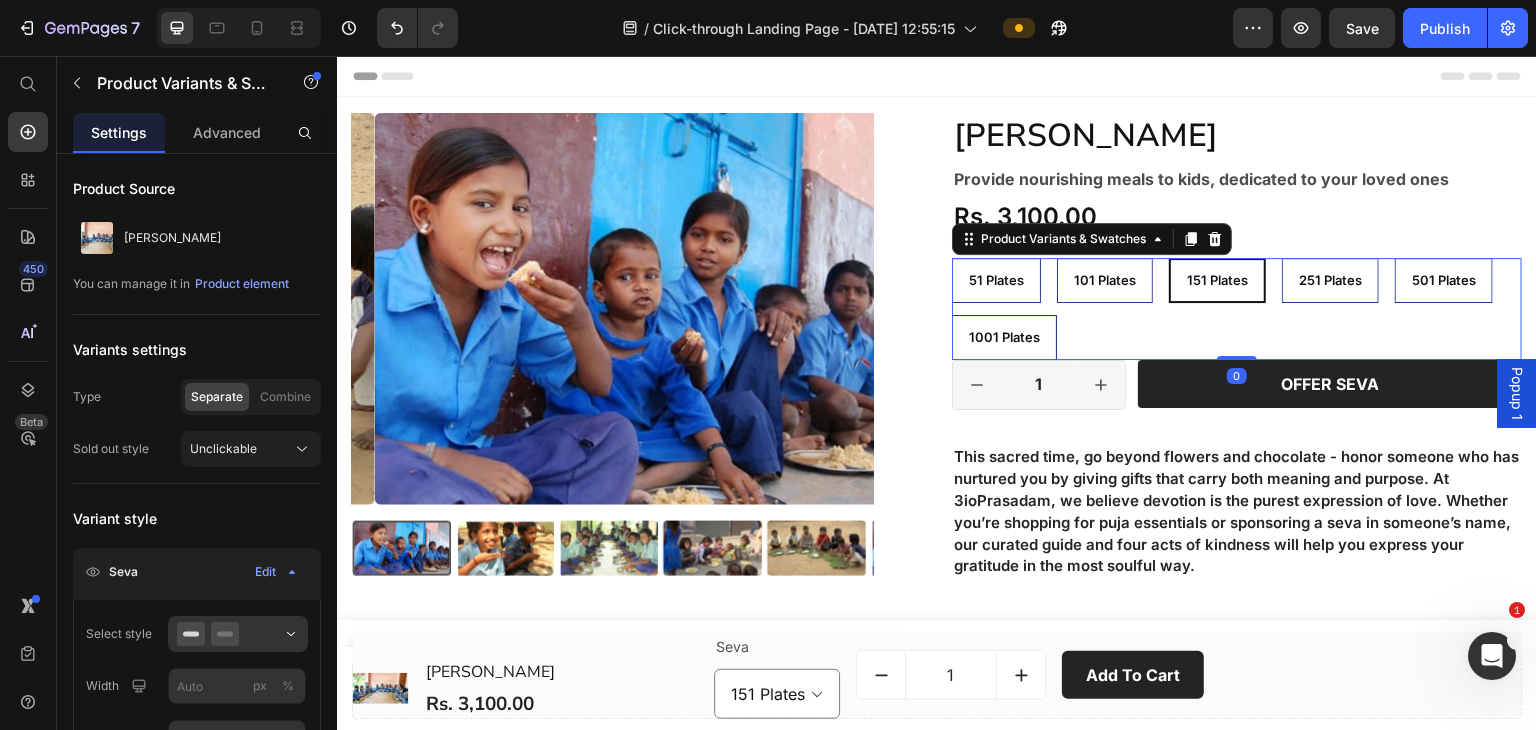 click on "151 Plates" at bounding box center (1217, 280) 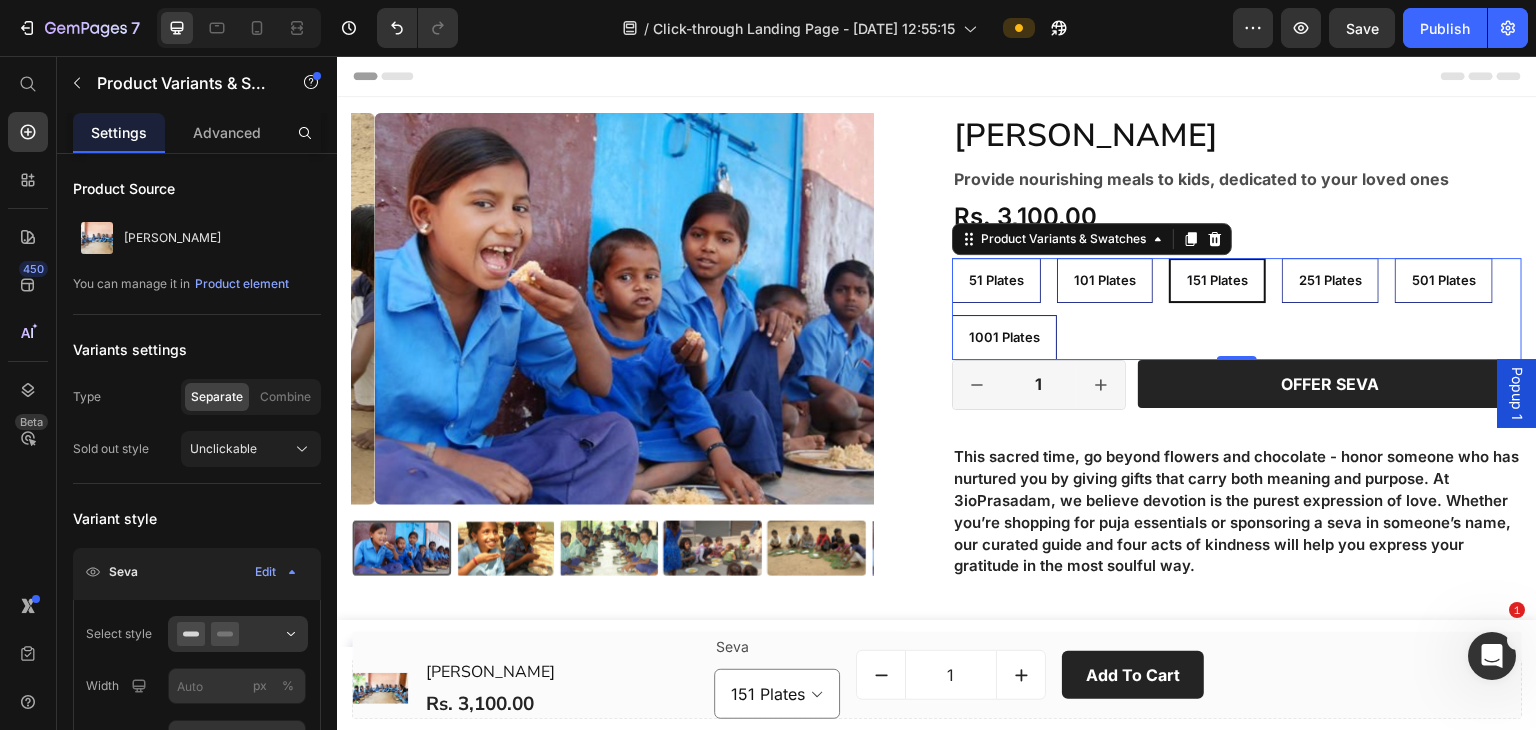 click on "51 Plates 51 Plates 51 Plates 101 Plates 101 Plates 101 Plates 151 Plates 151 Plates 151 Plates 251 Plates 251 Plates 251 Plates 501 Plates 501 Plates 501 Plates 1001 Plates 1001 Plates 1001 Plates" at bounding box center [1237, 309] 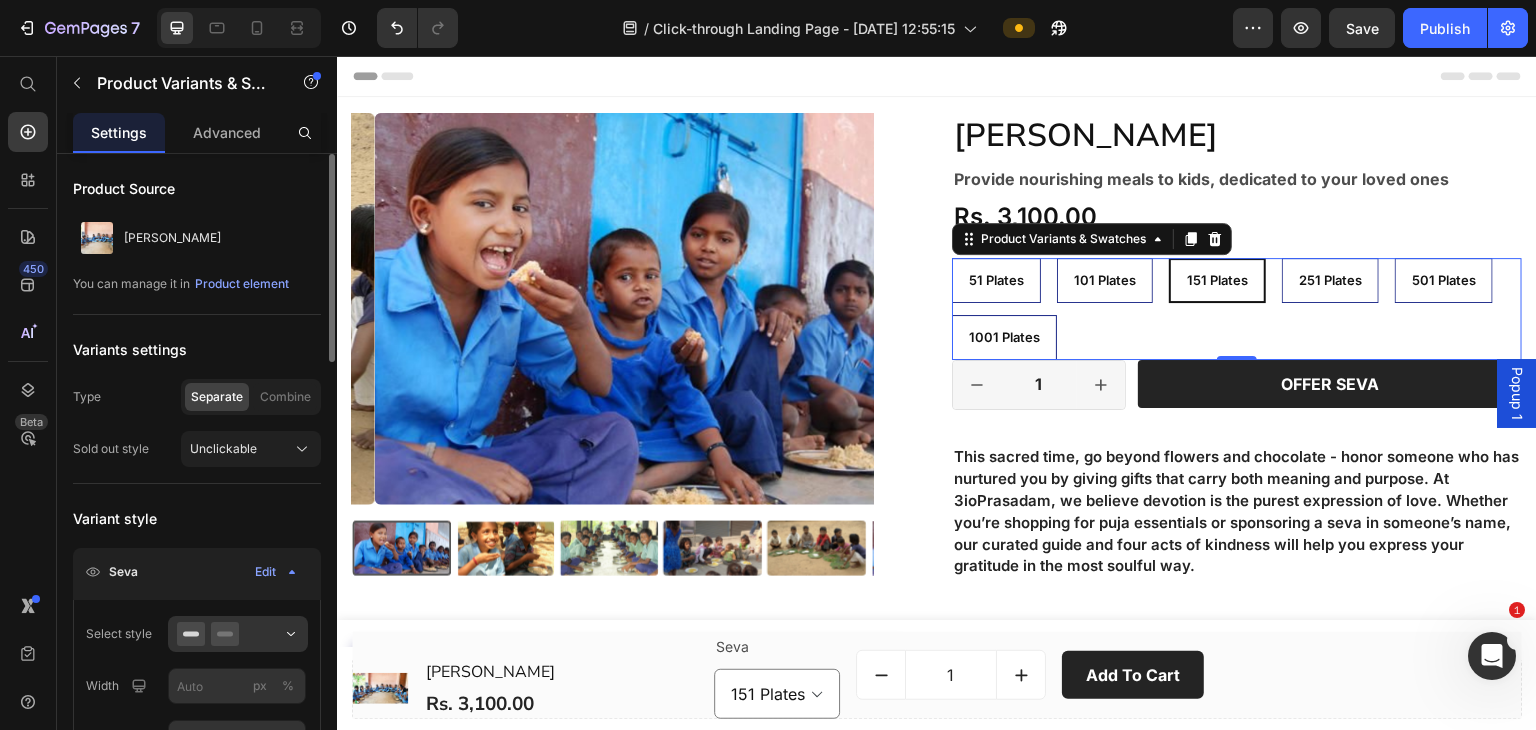 scroll, scrollTop: 133, scrollLeft: 0, axis: vertical 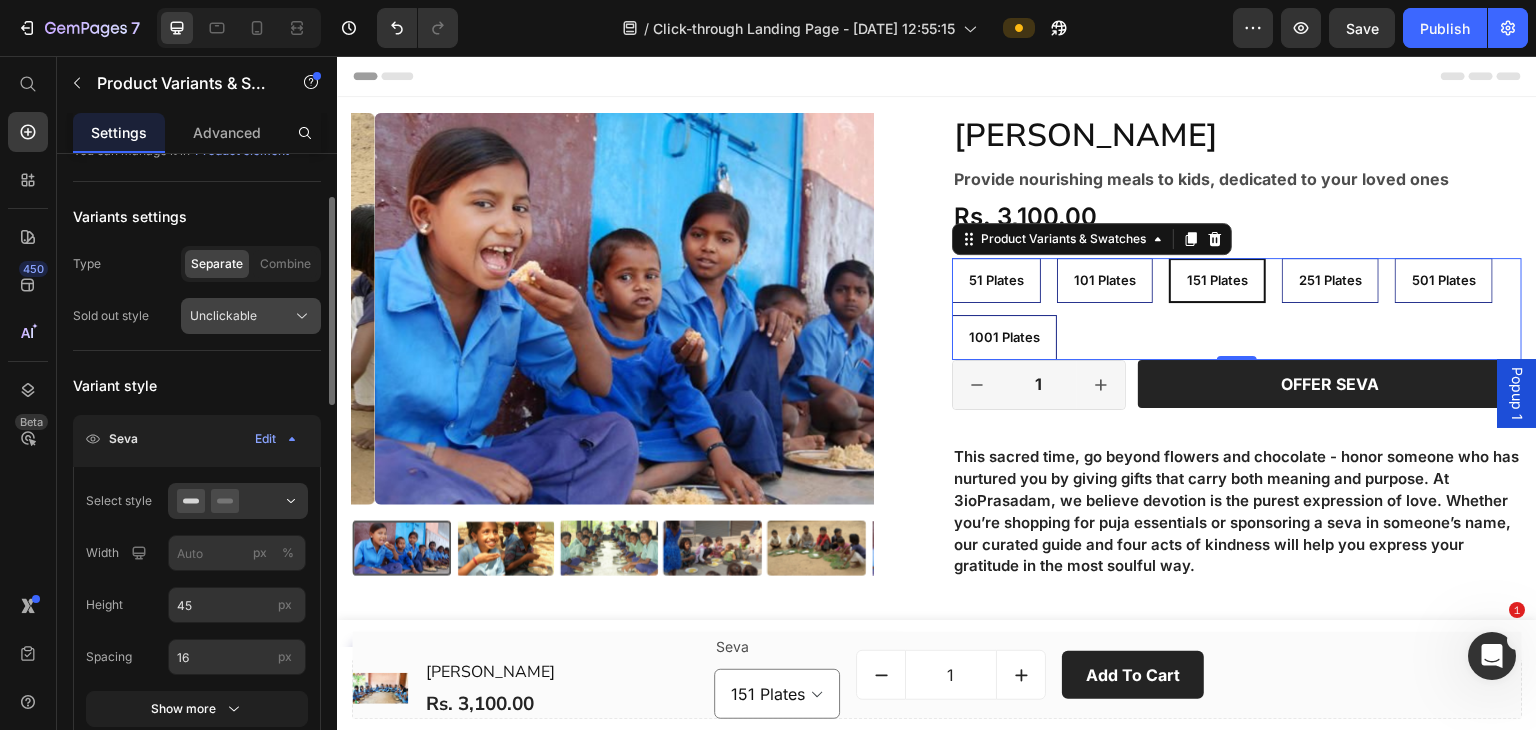 click on "Unclickable" at bounding box center (223, 316) 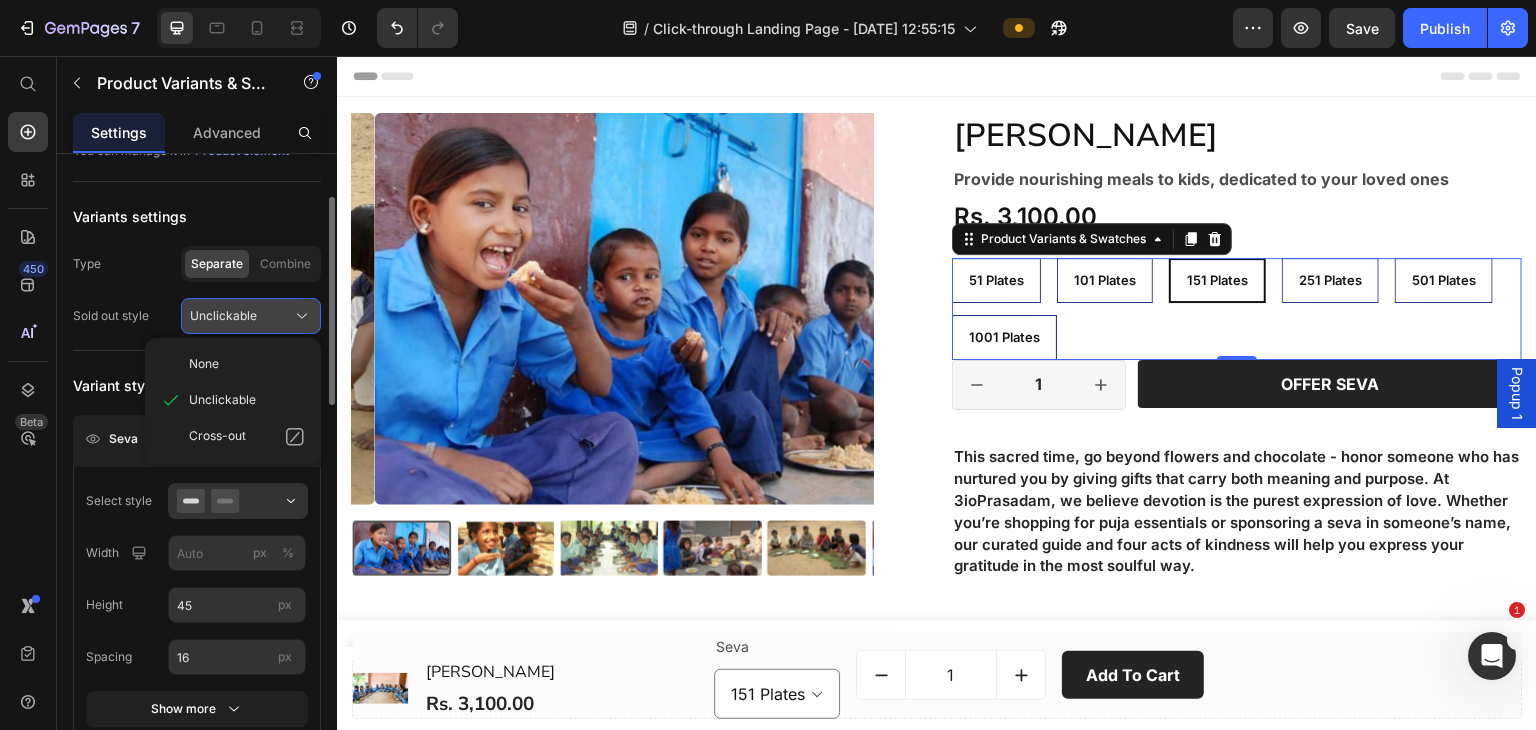 click on "Unclickable" at bounding box center [223, 316] 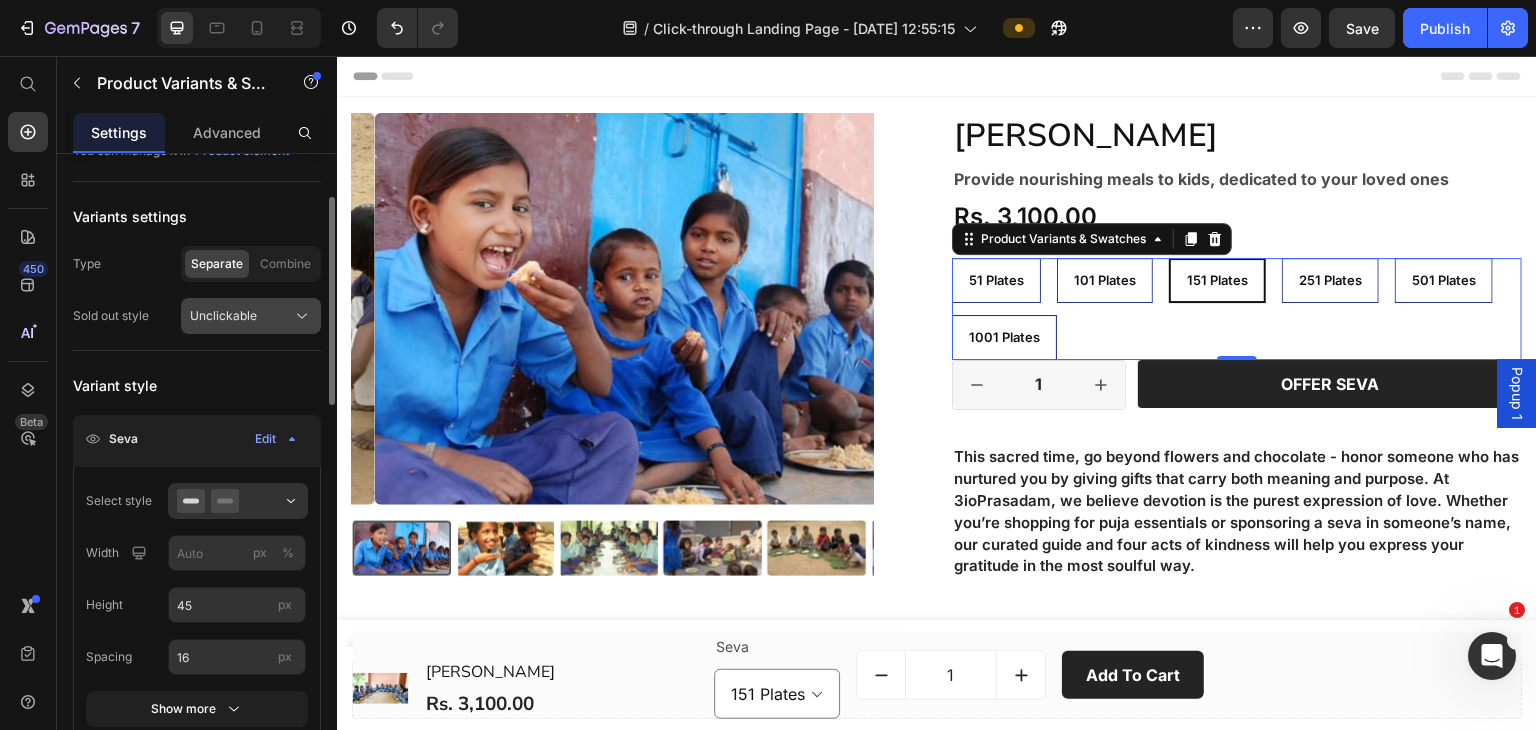 click on "Unclickable" at bounding box center [251, 316] 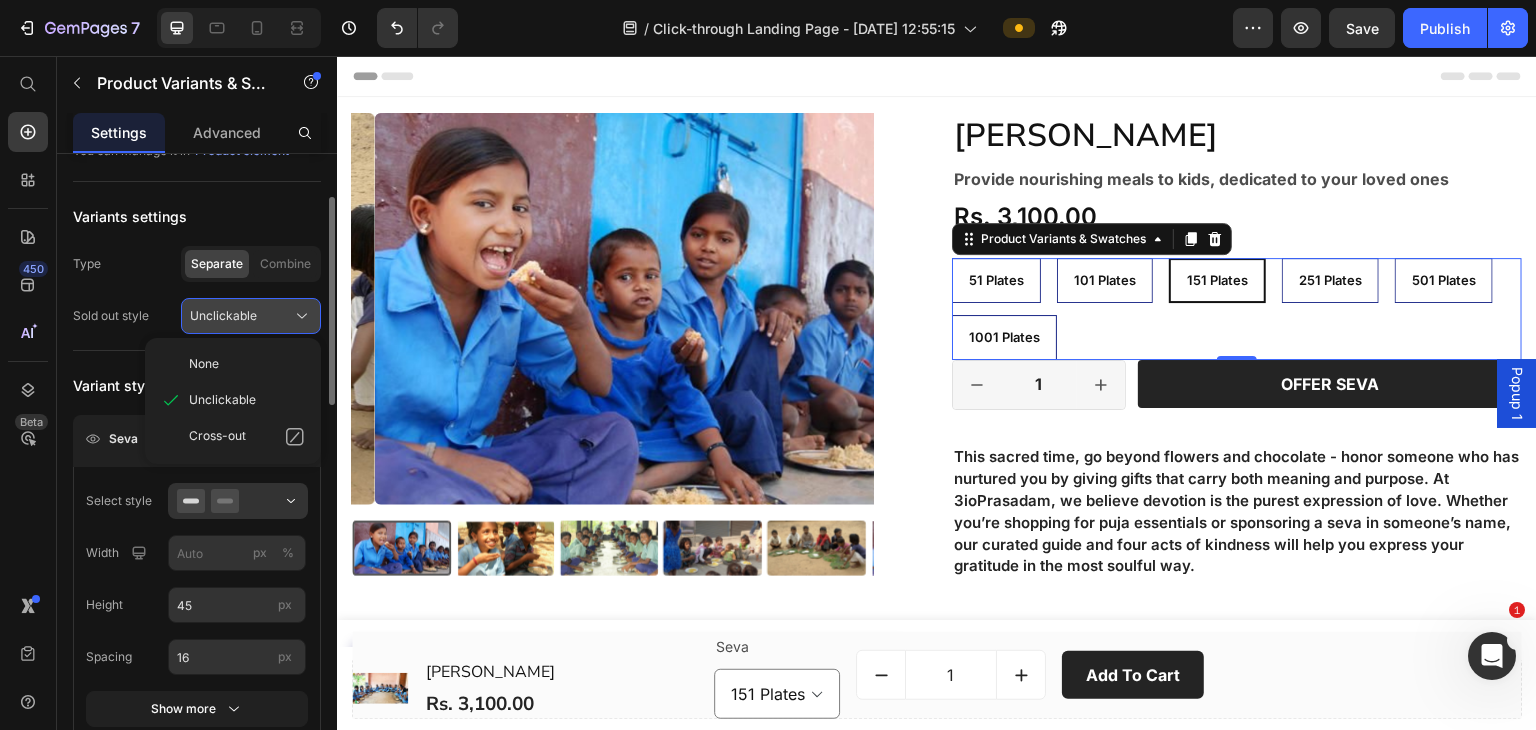 click on "Unclickable" at bounding box center [223, 316] 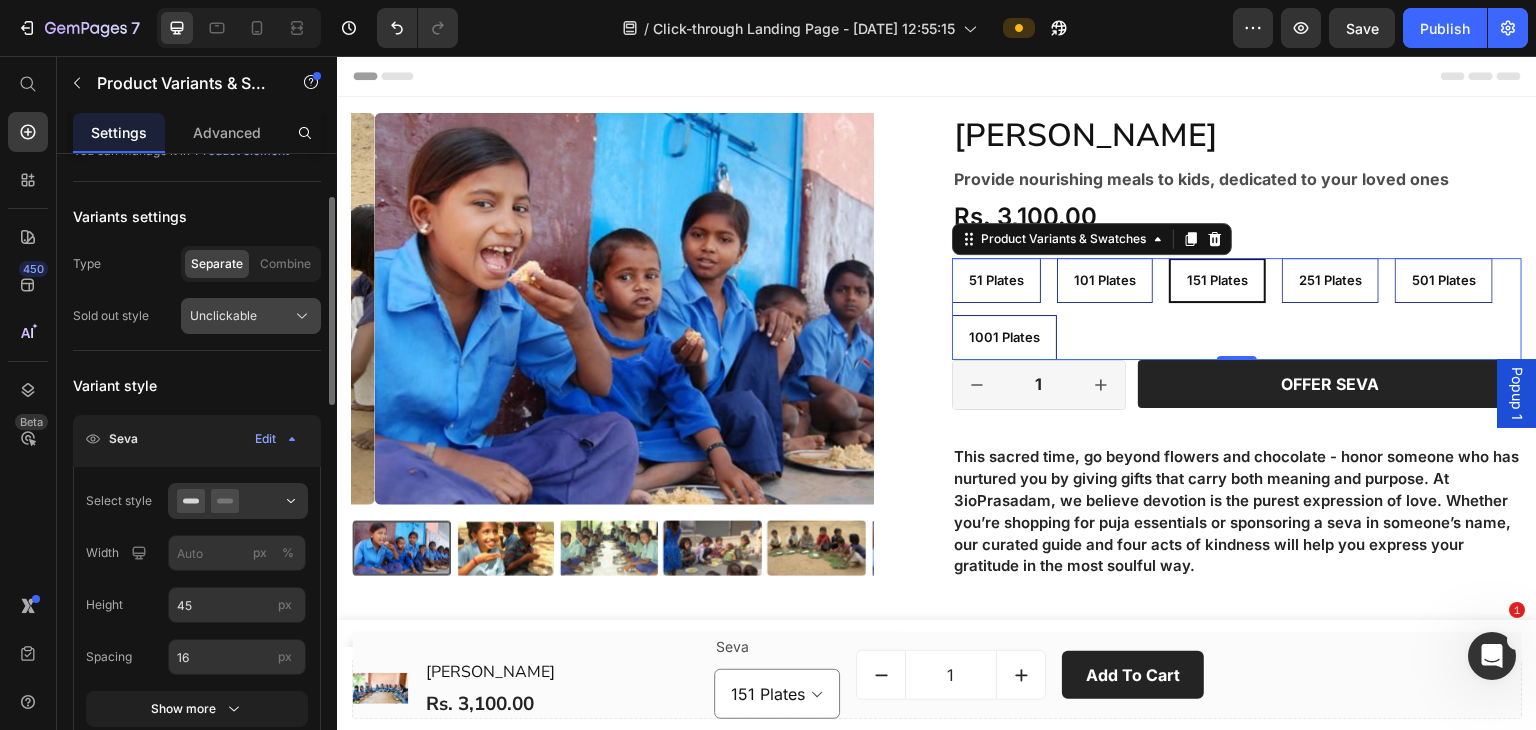 click on "Unclickable" 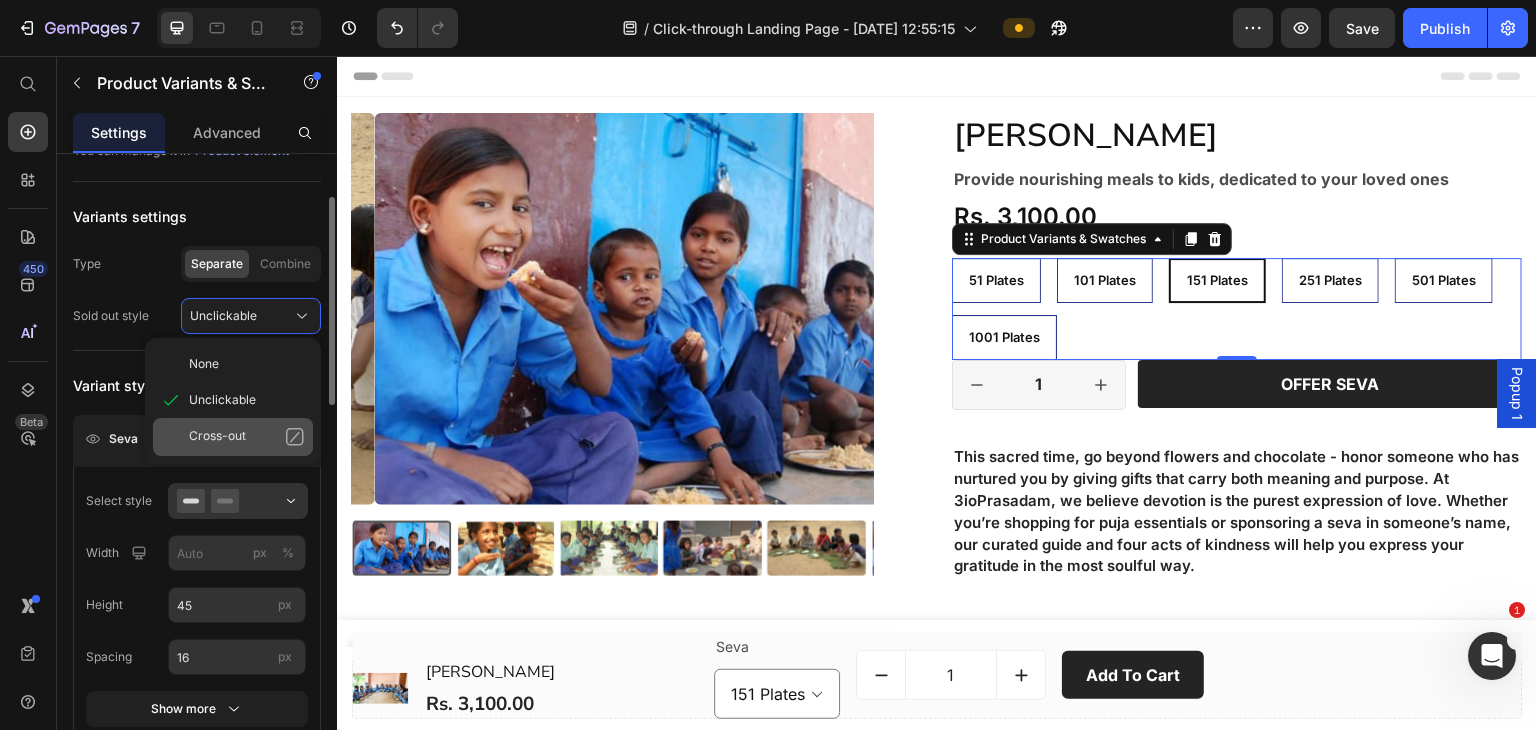 click on "Cross-out" at bounding box center [217, 437] 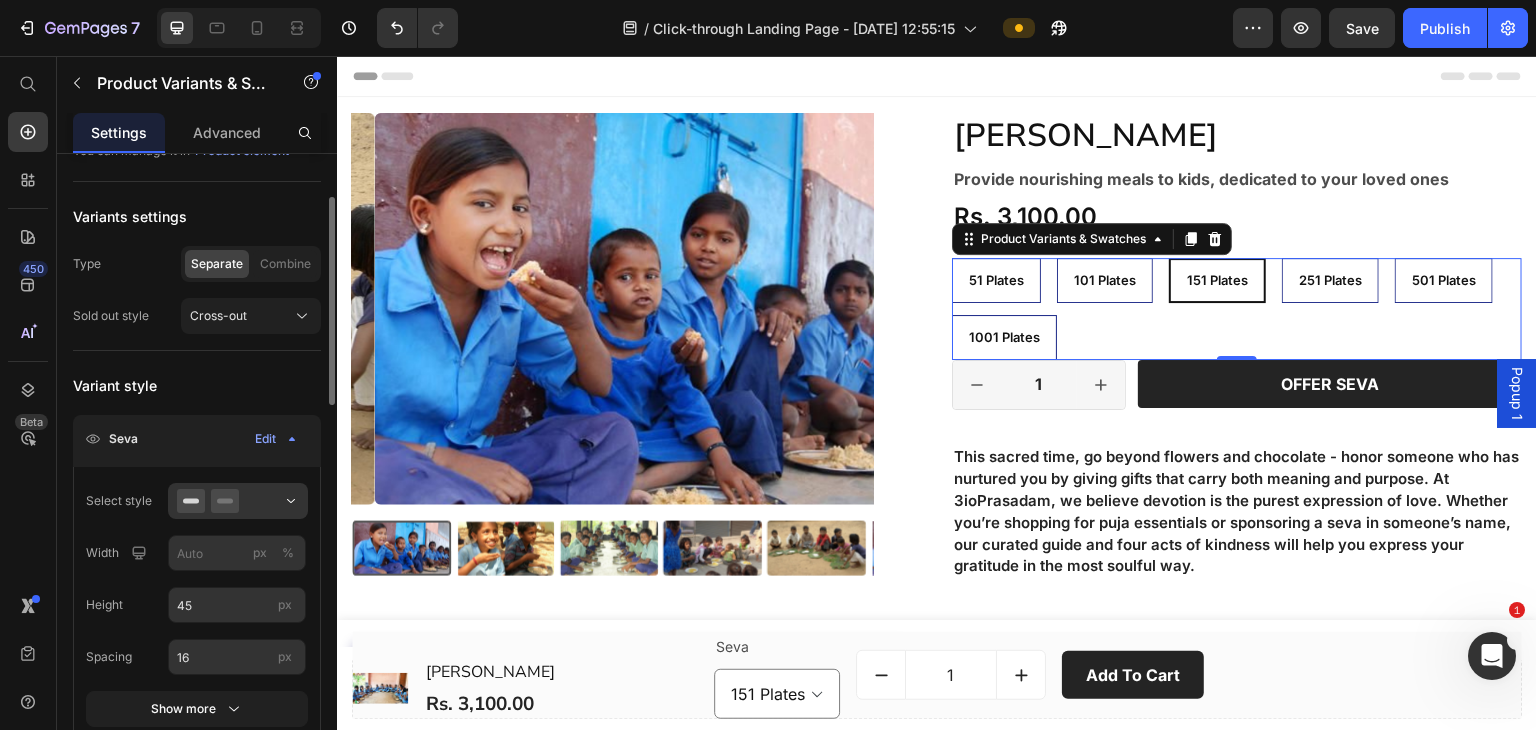 scroll, scrollTop: 267, scrollLeft: 0, axis: vertical 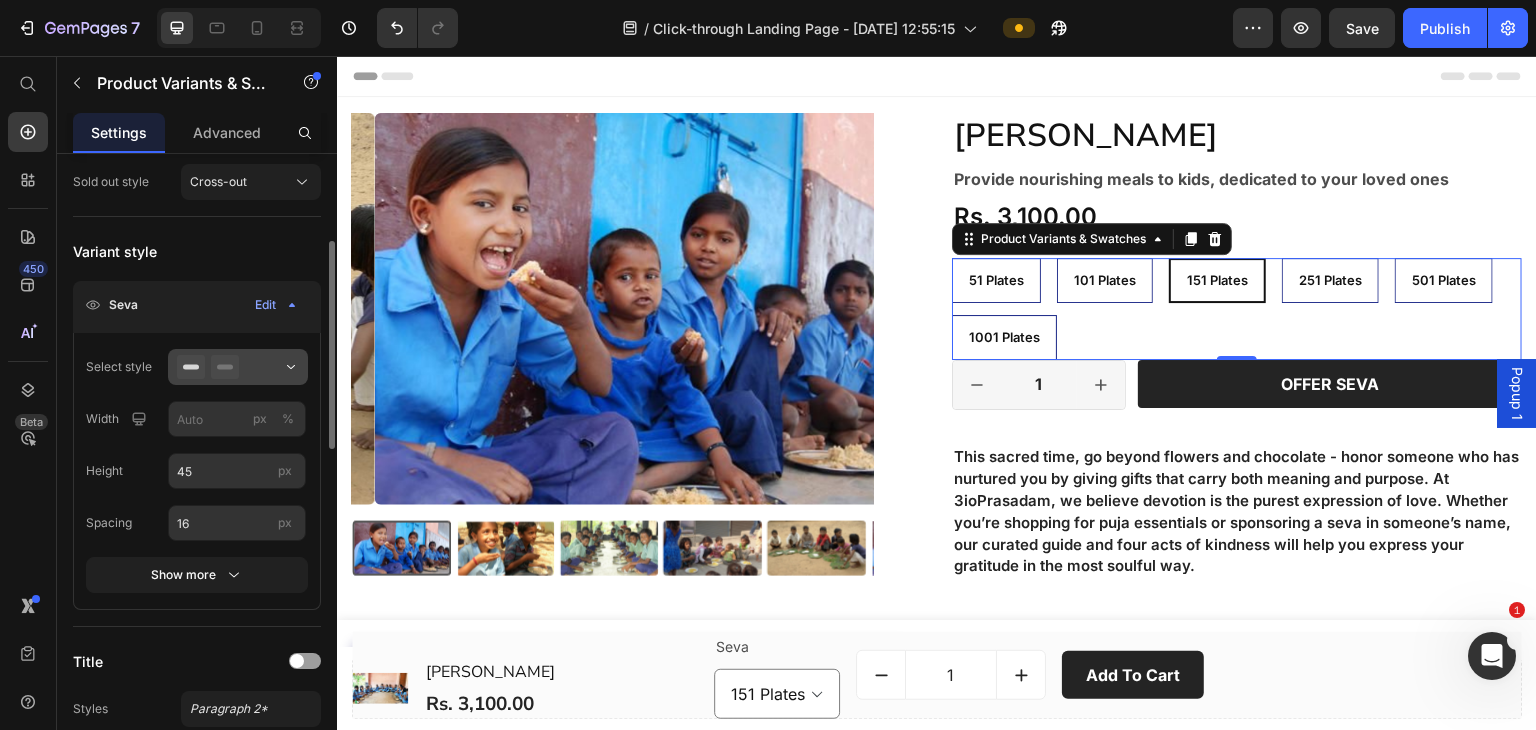click at bounding box center (238, 367) 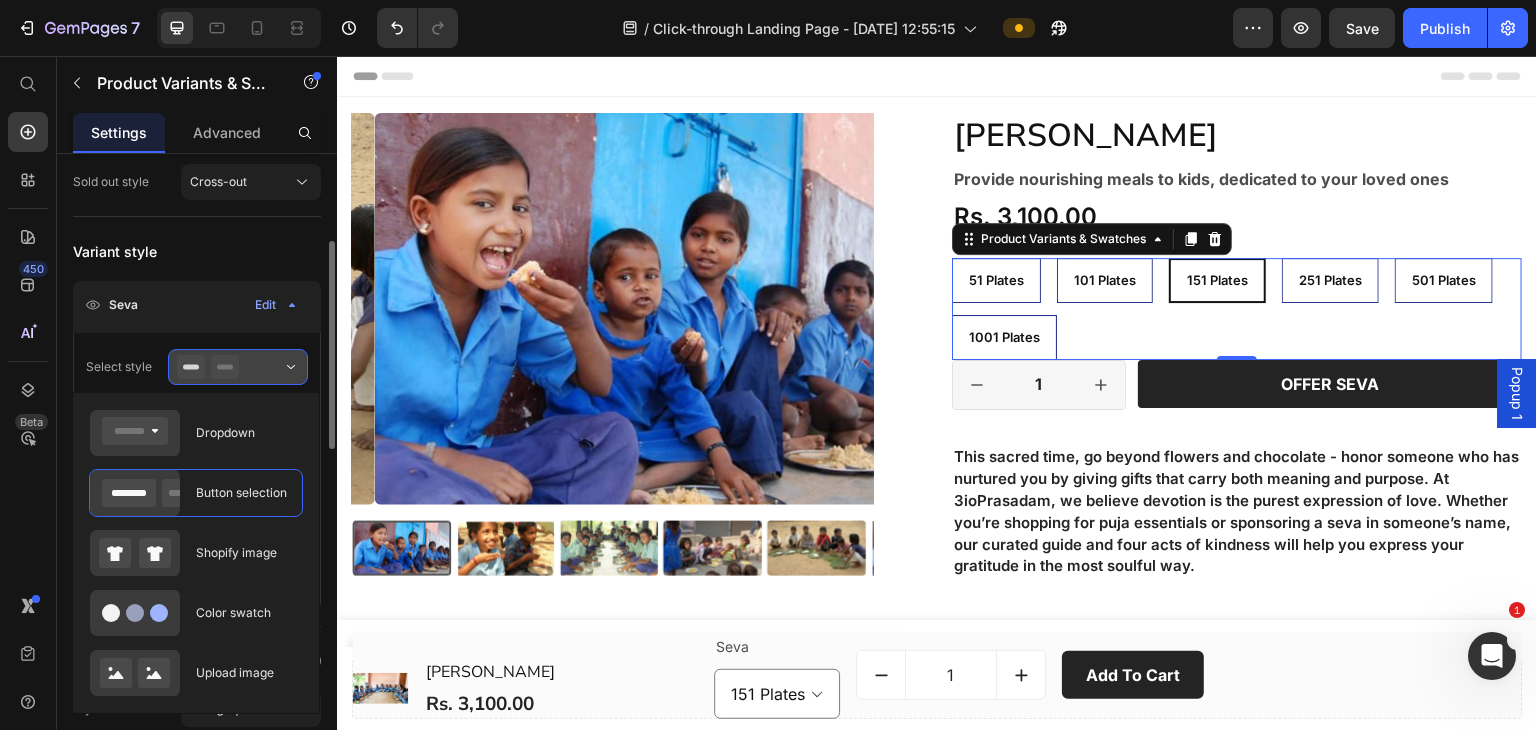 click at bounding box center (238, 367) 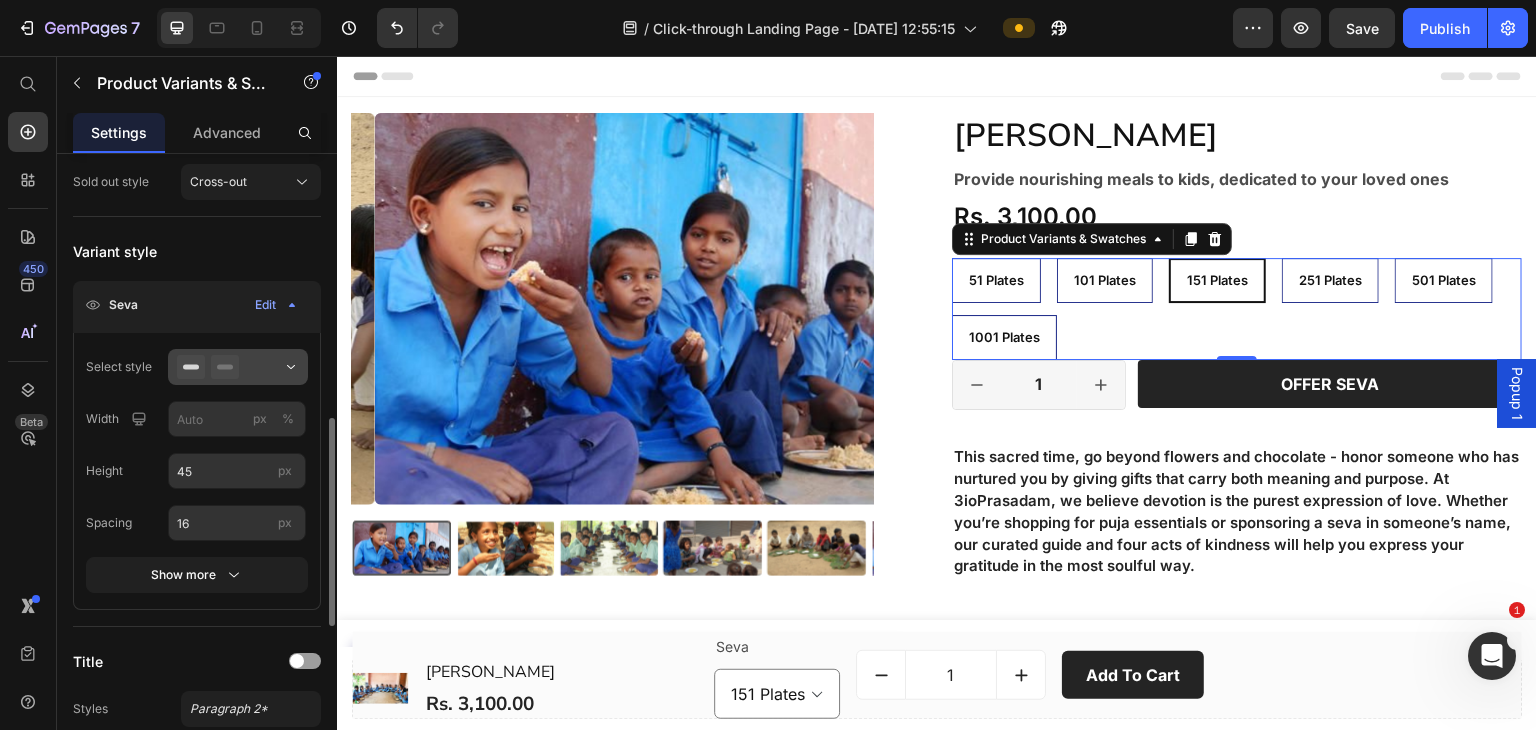 scroll, scrollTop: 400, scrollLeft: 0, axis: vertical 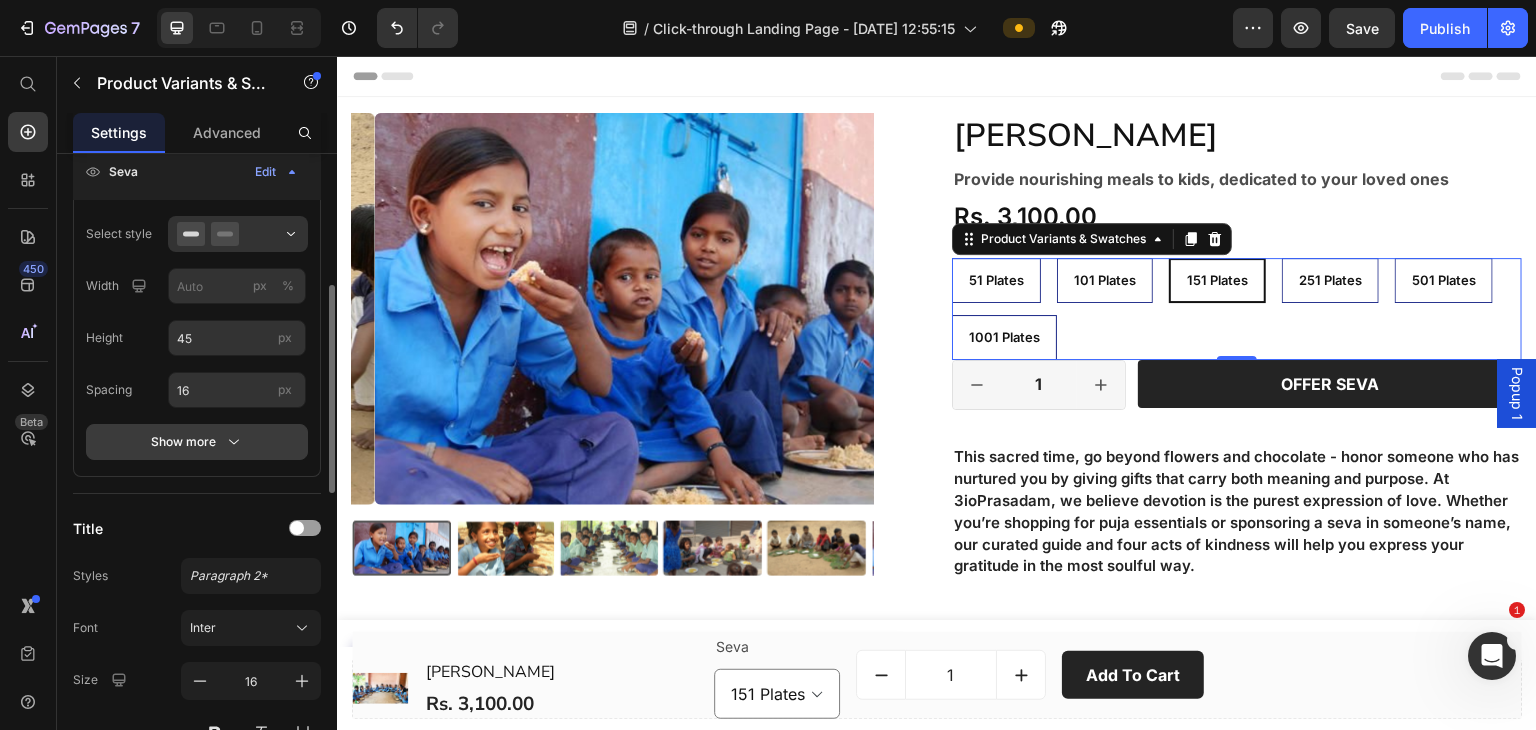 click 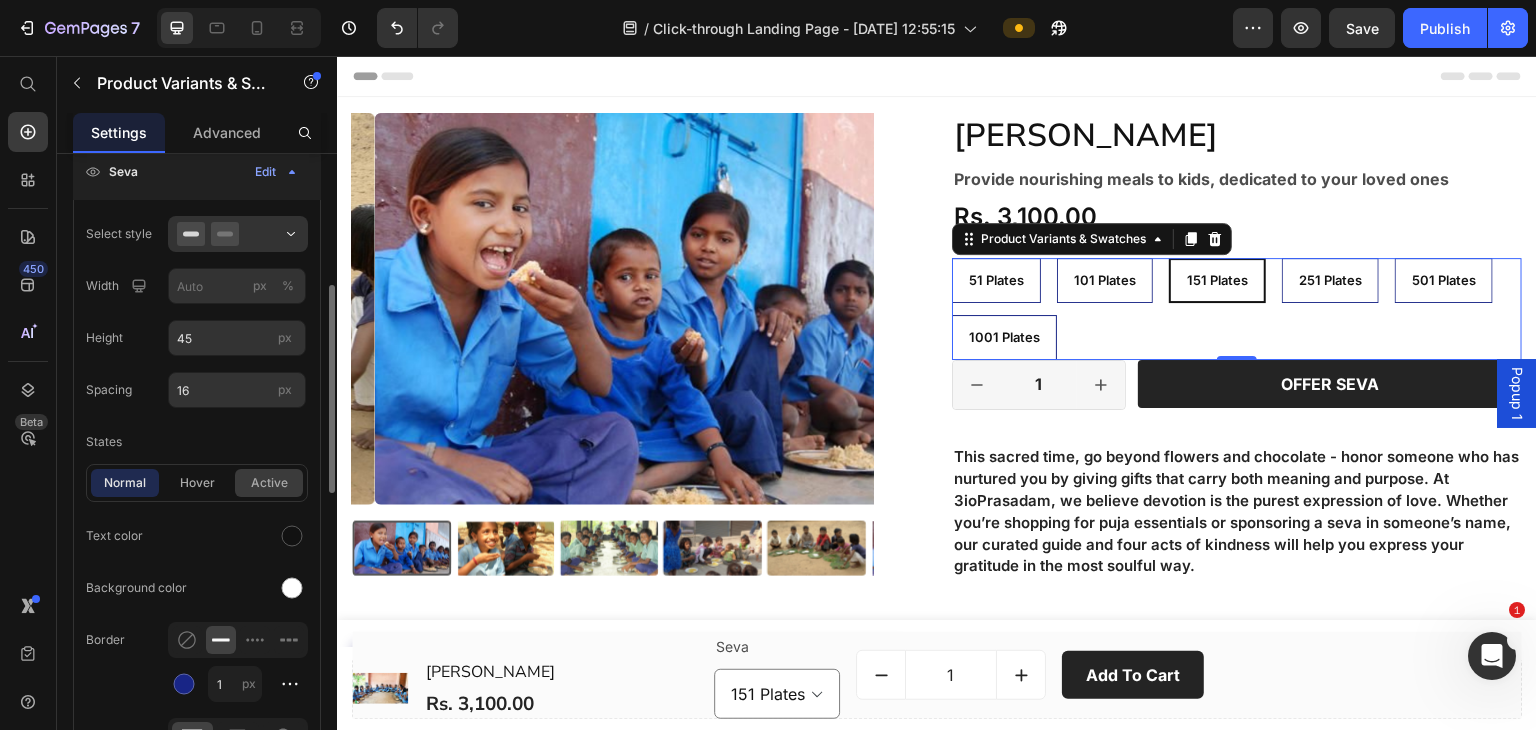 click on "active" at bounding box center [269, 483] 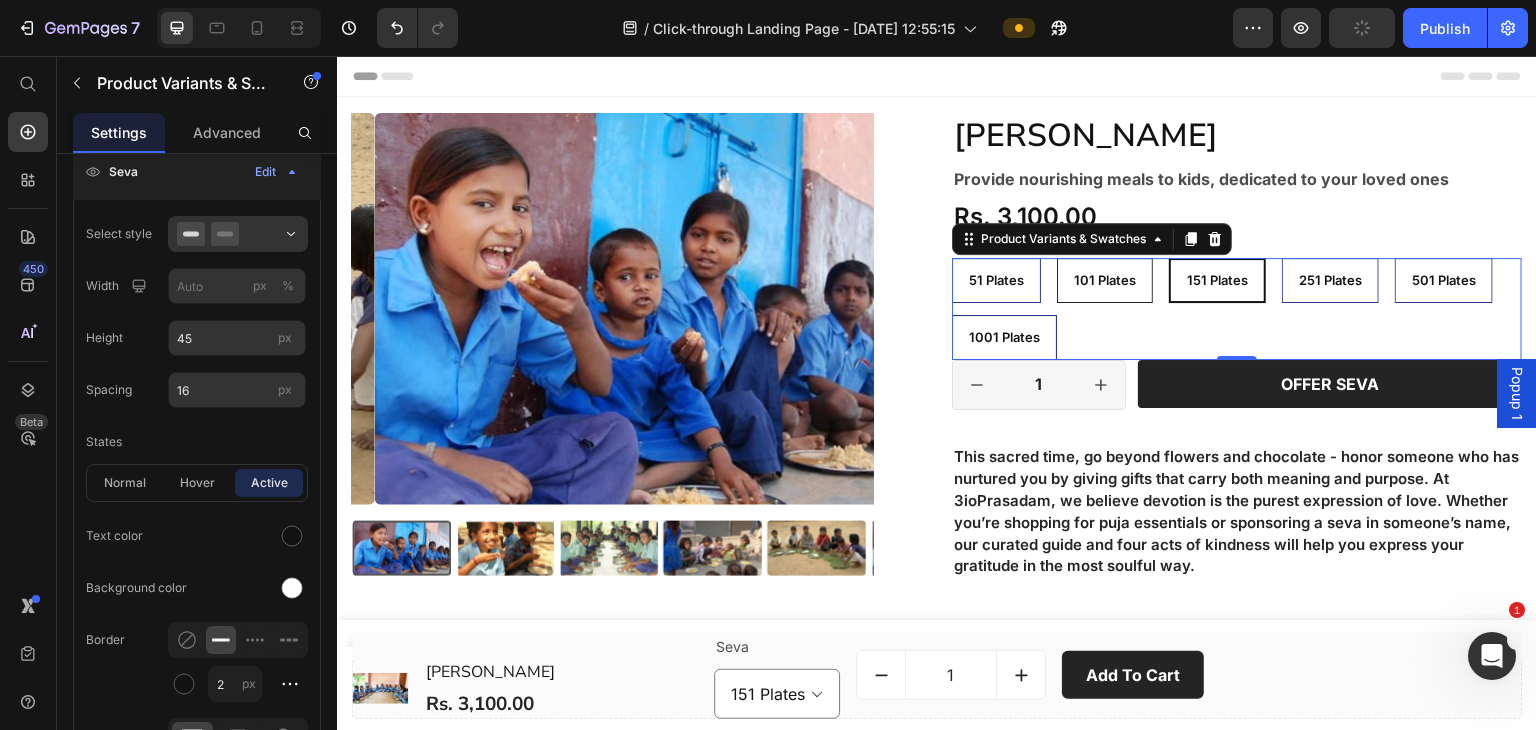click on "101 Plates" at bounding box center (1105, 280) 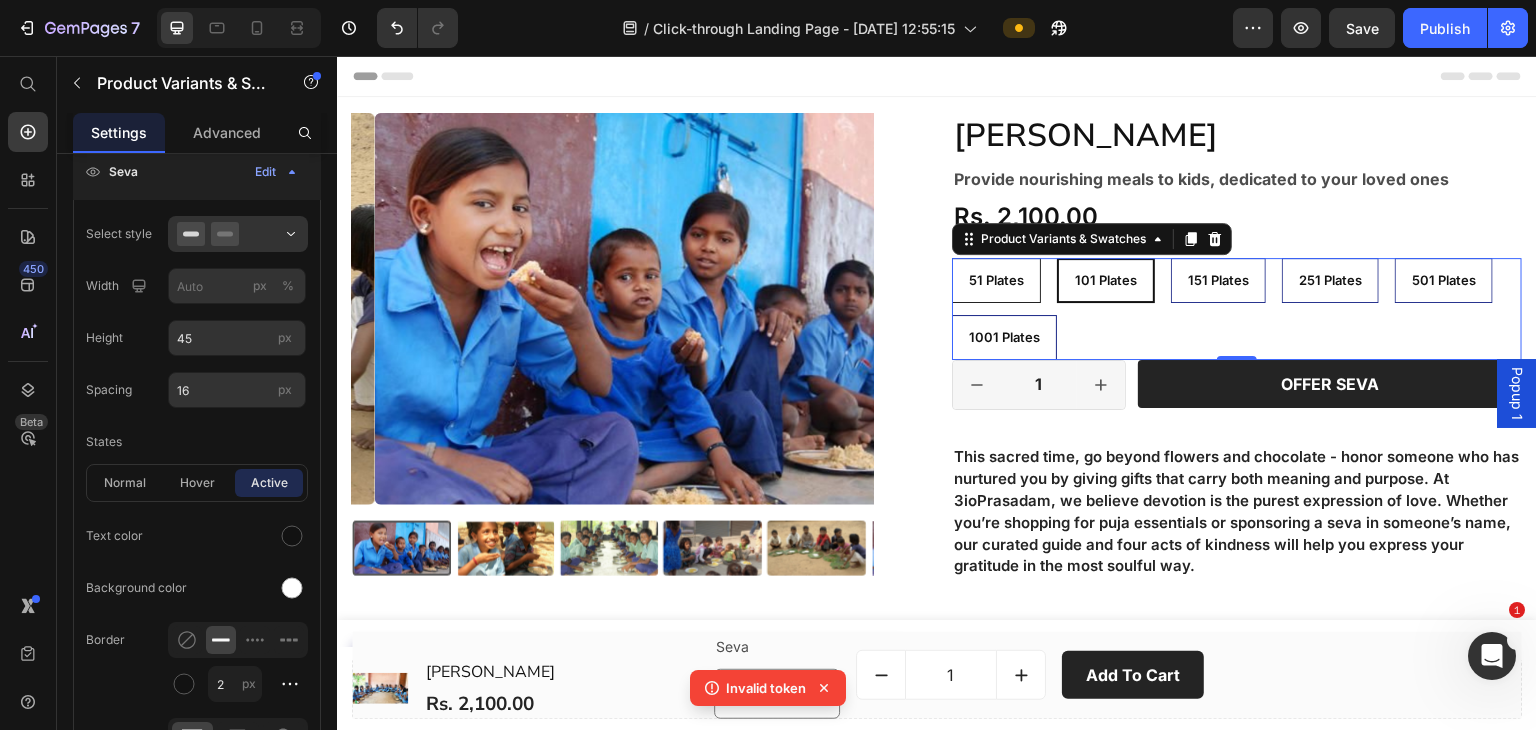 click on "51 Plates" at bounding box center [996, 280] 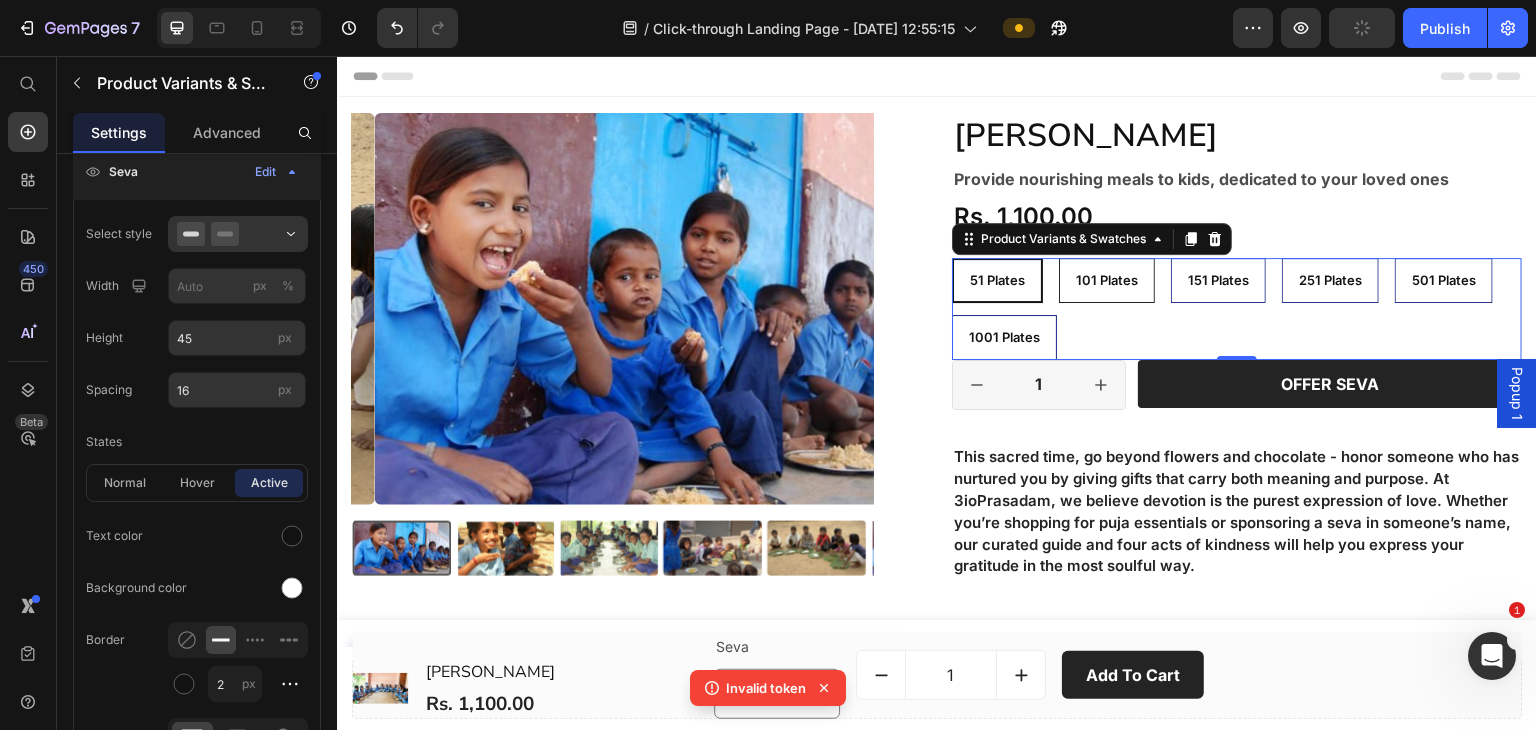 click on "101 Plates" at bounding box center (1107, 280) 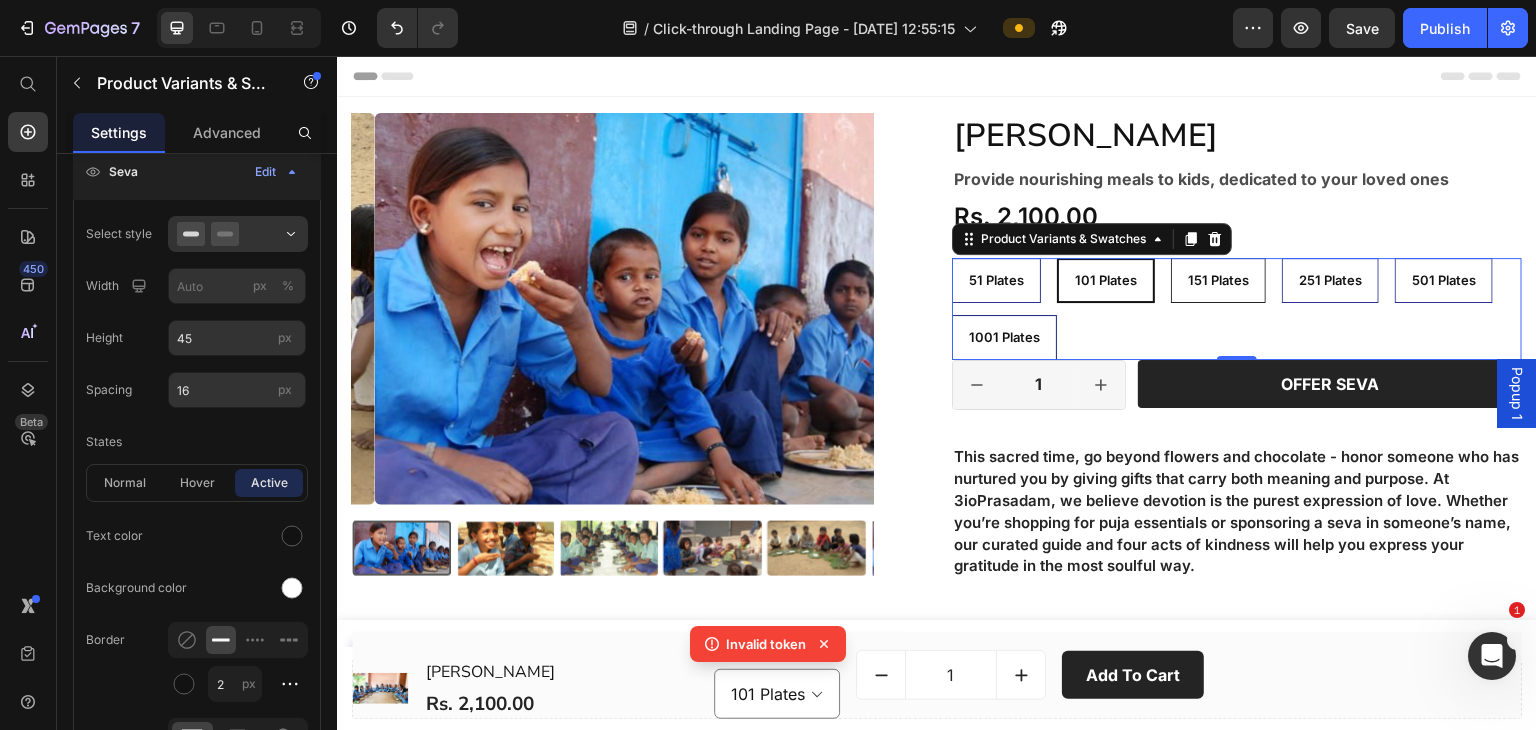 click on "151 Plates" at bounding box center (1218, 280) 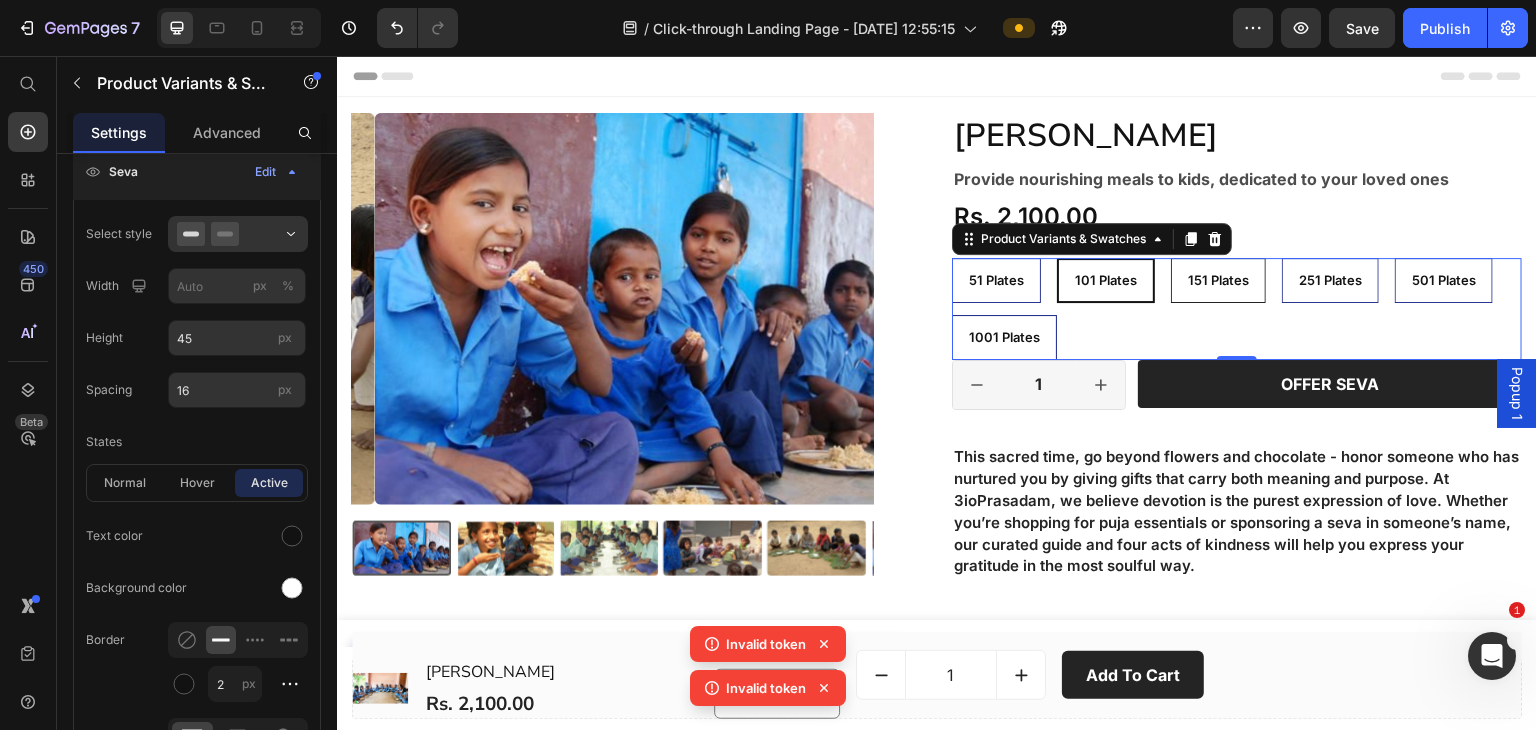 select on "151 Plates" 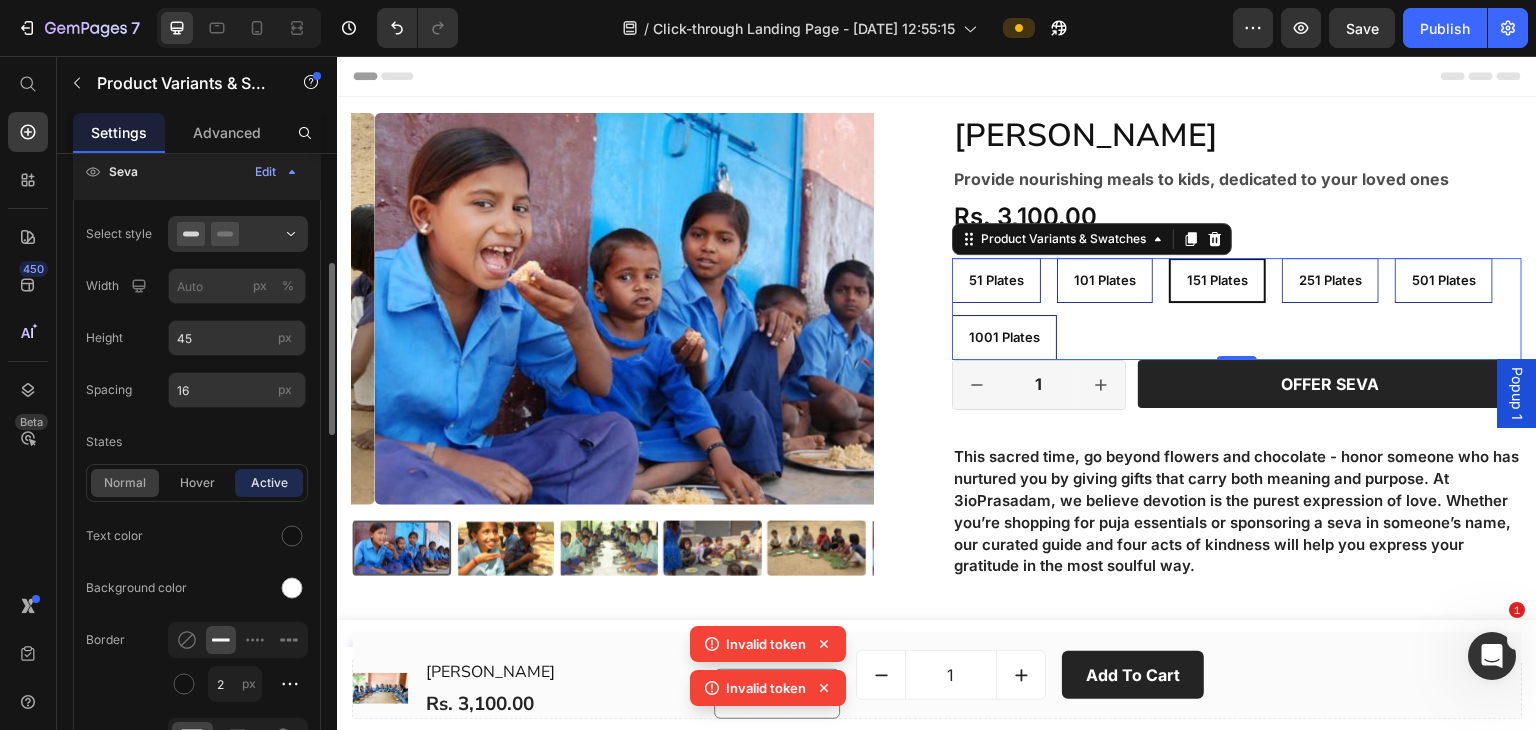 click on "normal" at bounding box center [125, 483] 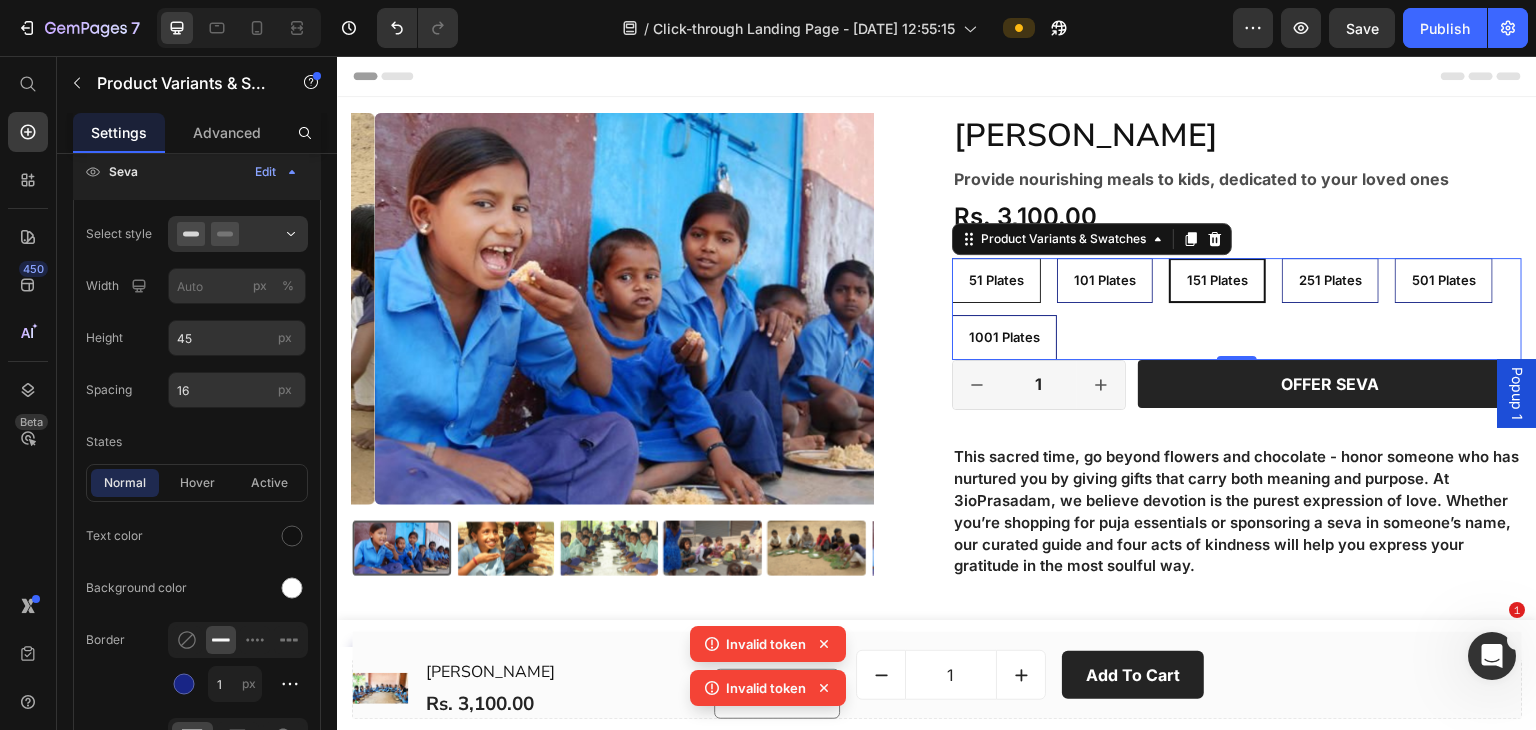 click on "51 Plates" at bounding box center [996, 280] 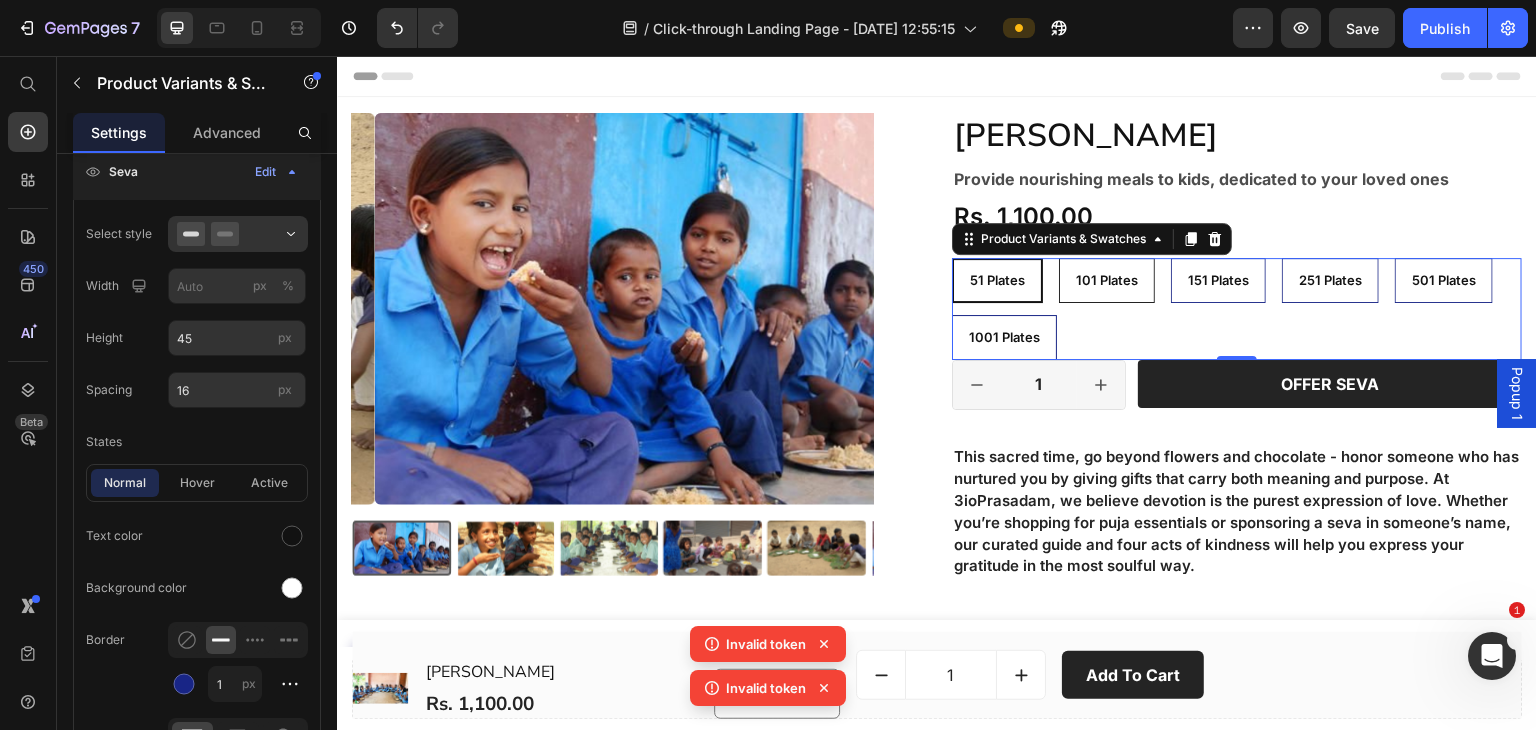 click on "101 Plates" at bounding box center (1107, 280) 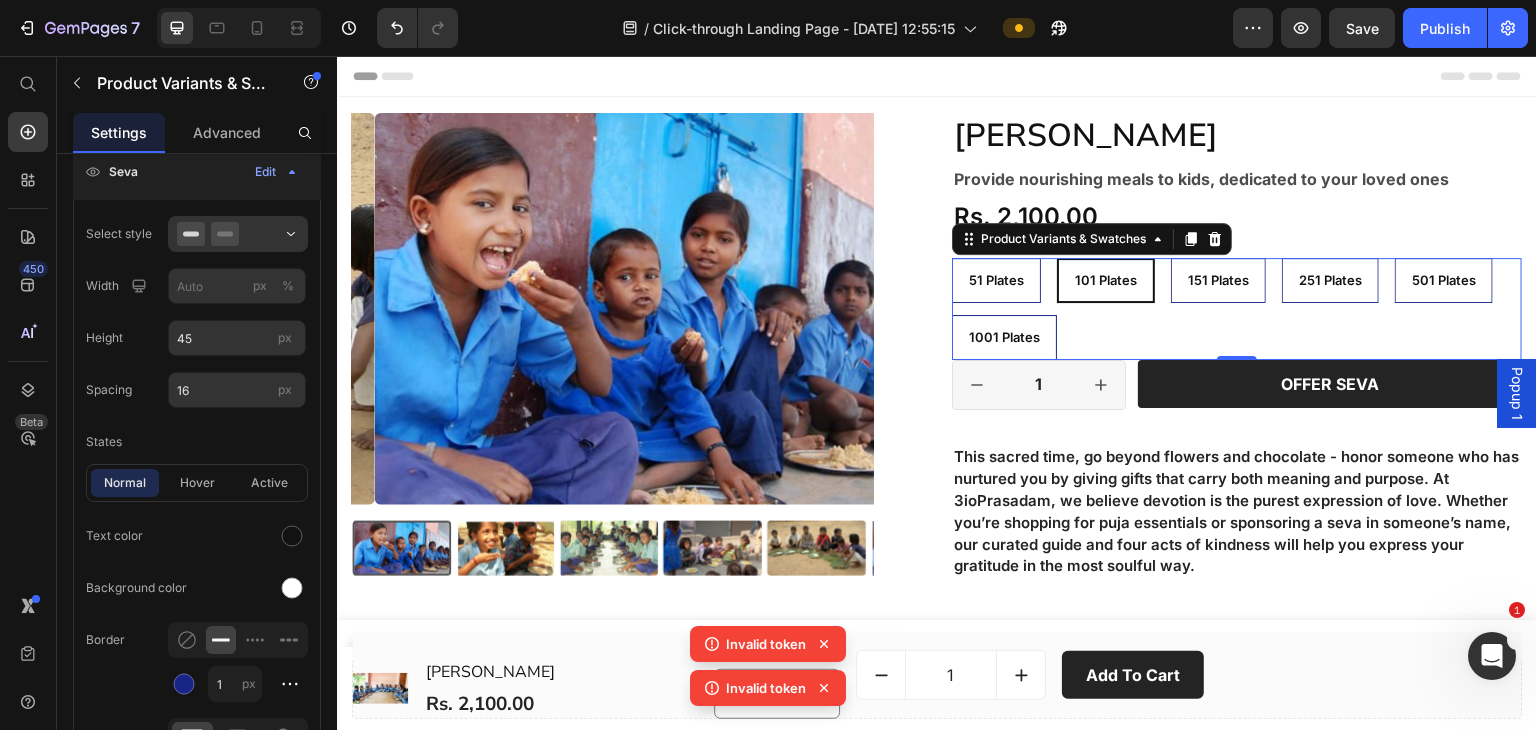 select on "101 Plates" 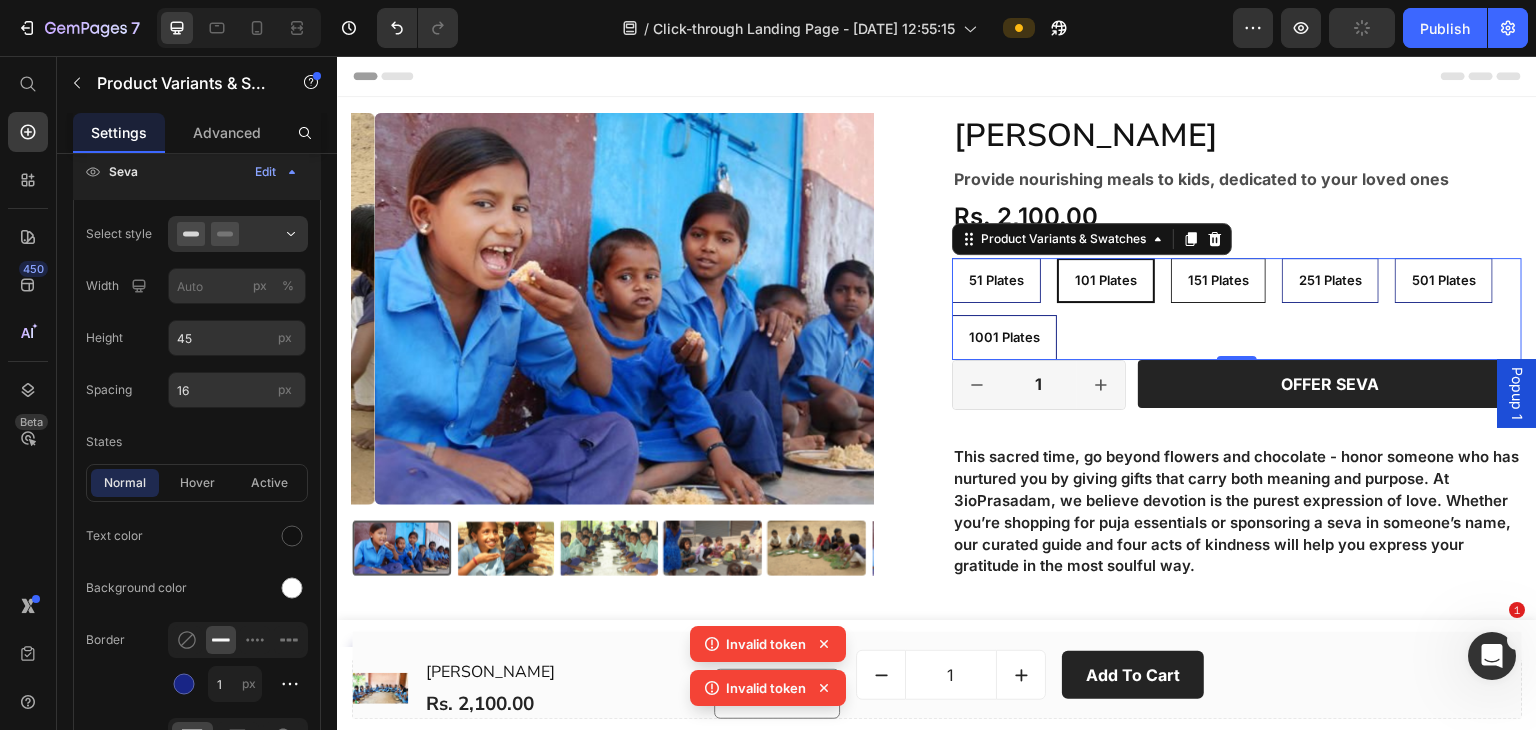 click on "151 Plates" at bounding box center [1218, 280] 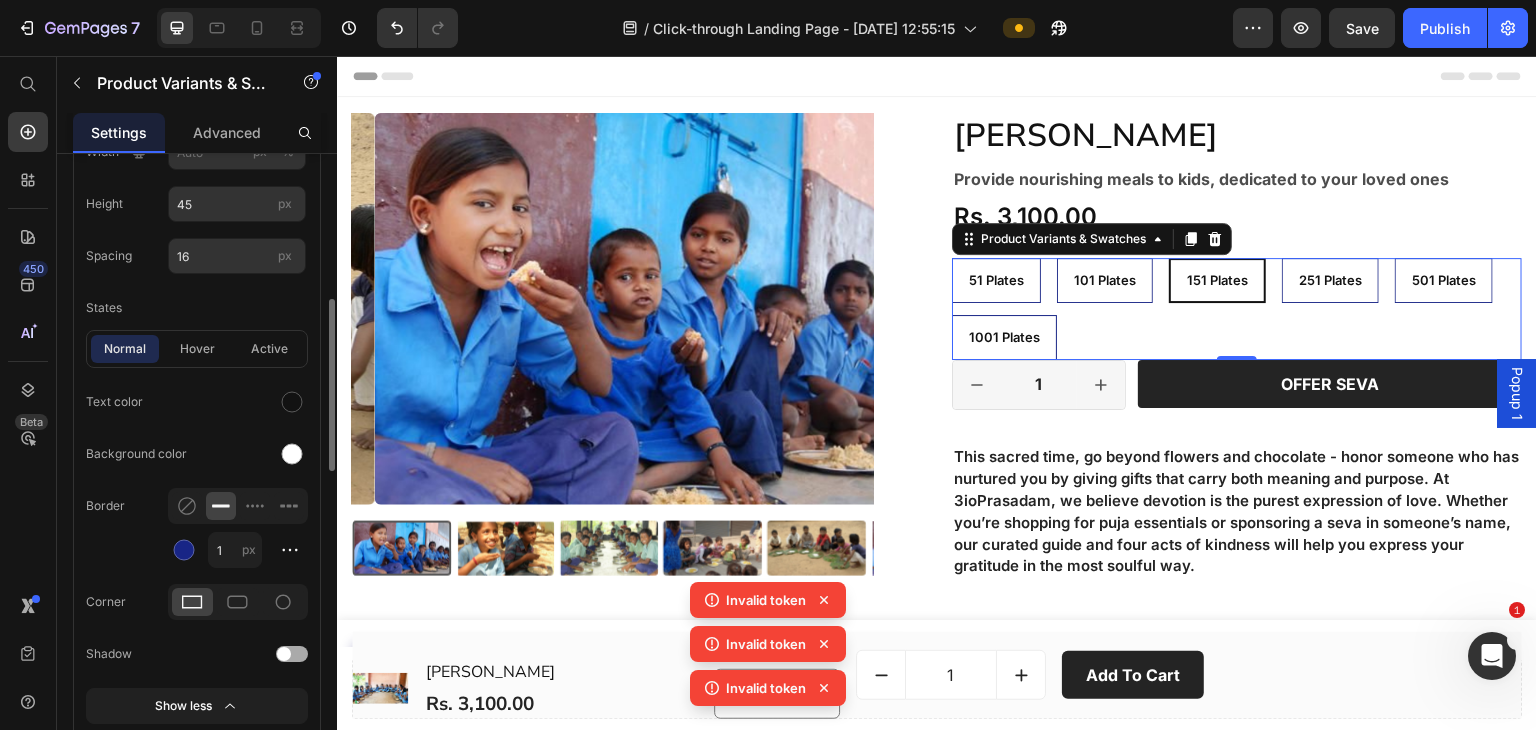 scroll, scrollTop: 668, scrollLeft: 0, axis: vertical 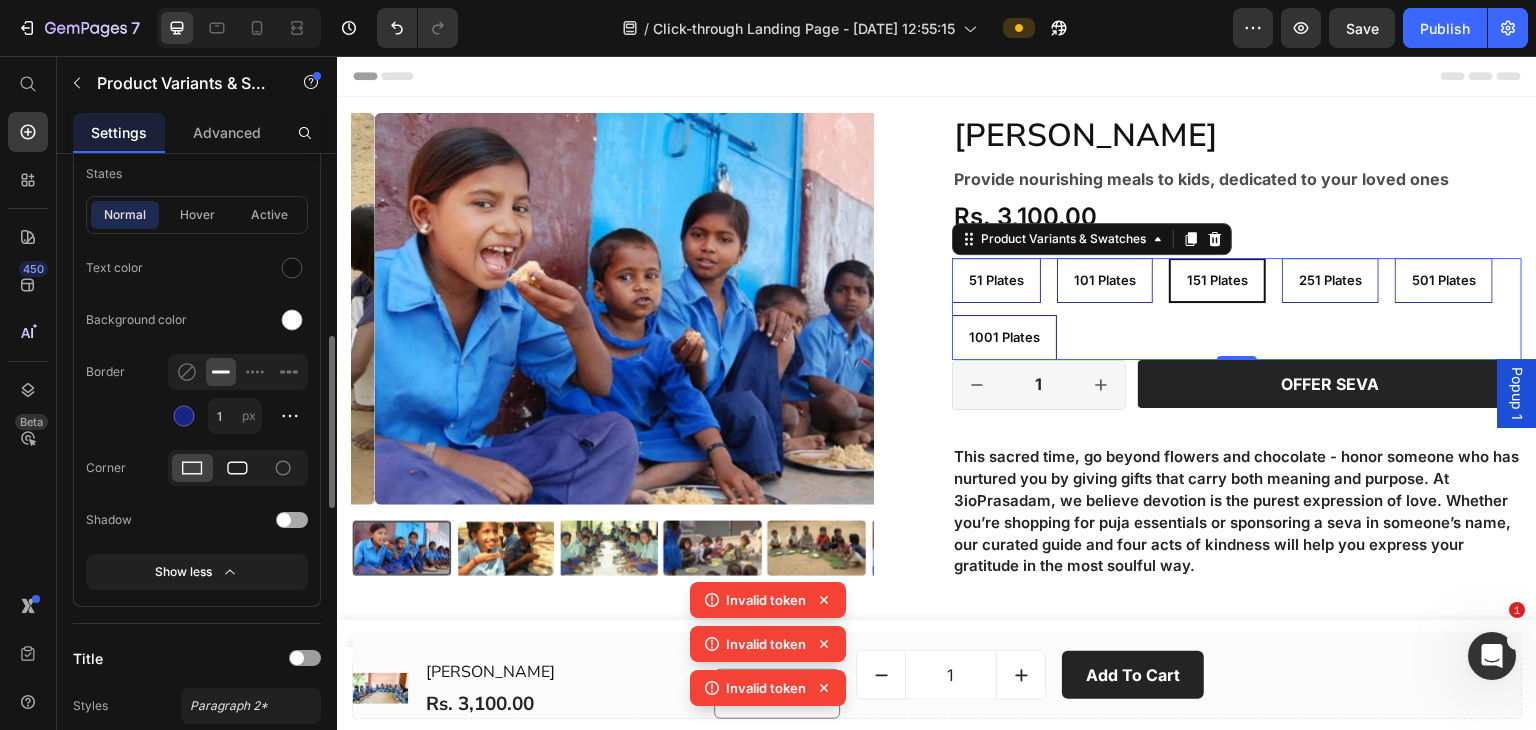 click 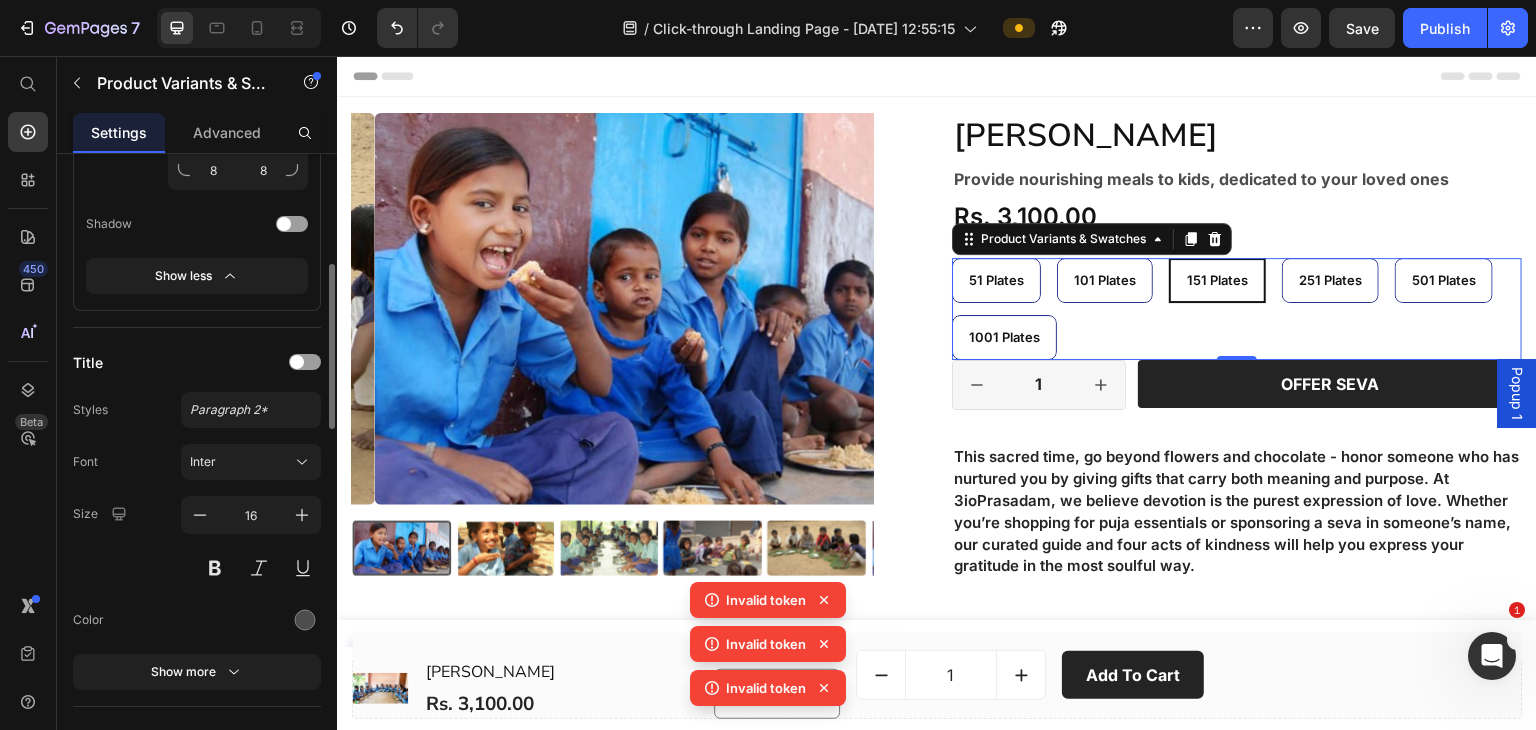 scroll, scrollTop: 935, scrollLeft: 0, axis: vertical 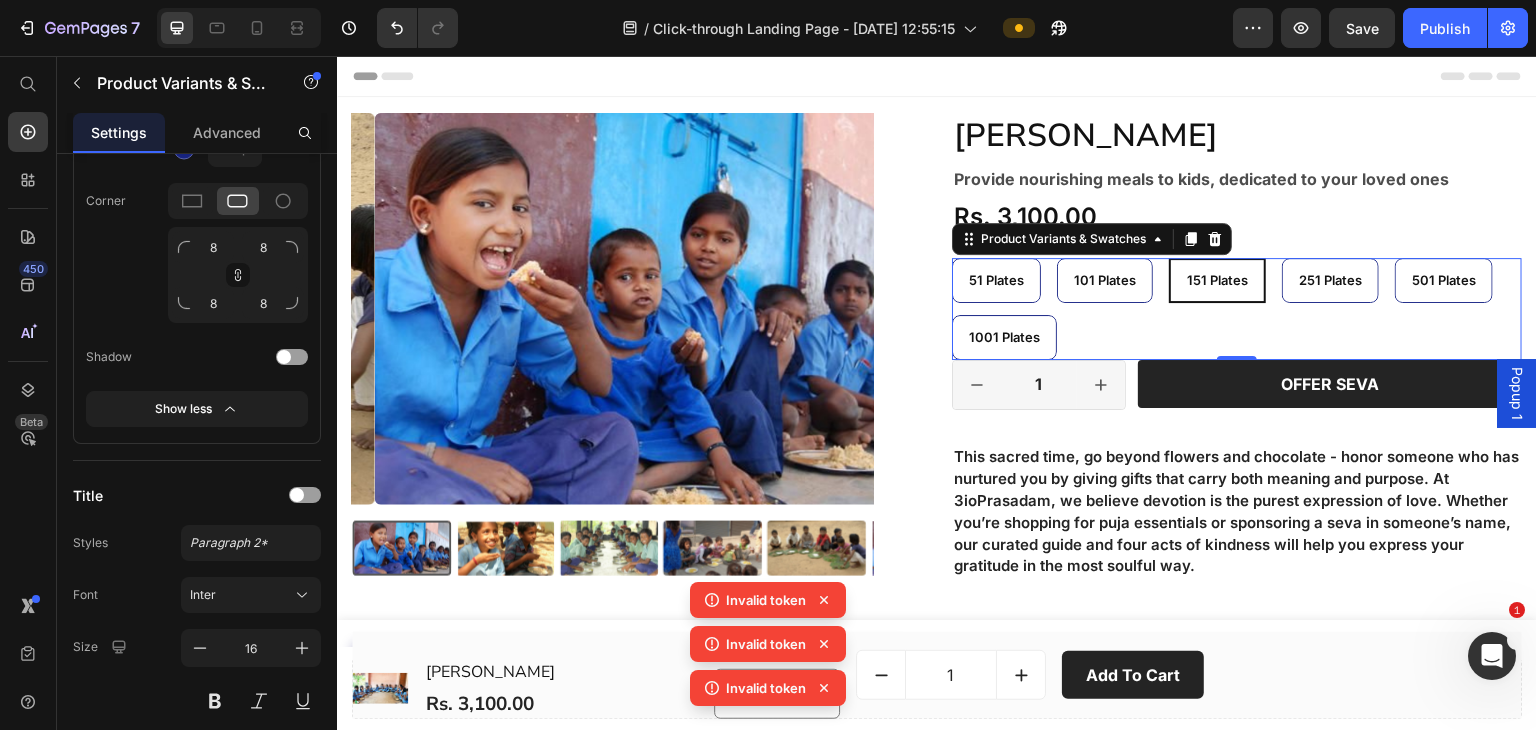 click on "51 Plates 51 Plates 51 Plates 101 Plates 101 Plates 101 Plates 151 Plates 151 Plates 151 Plates 251 Plates 251 Plates 251 Plates 501 Plates 501 Plates 501 Plates 1001 Plates 1001 Plates 1001 Plates" at bounding box center [1237, 309] 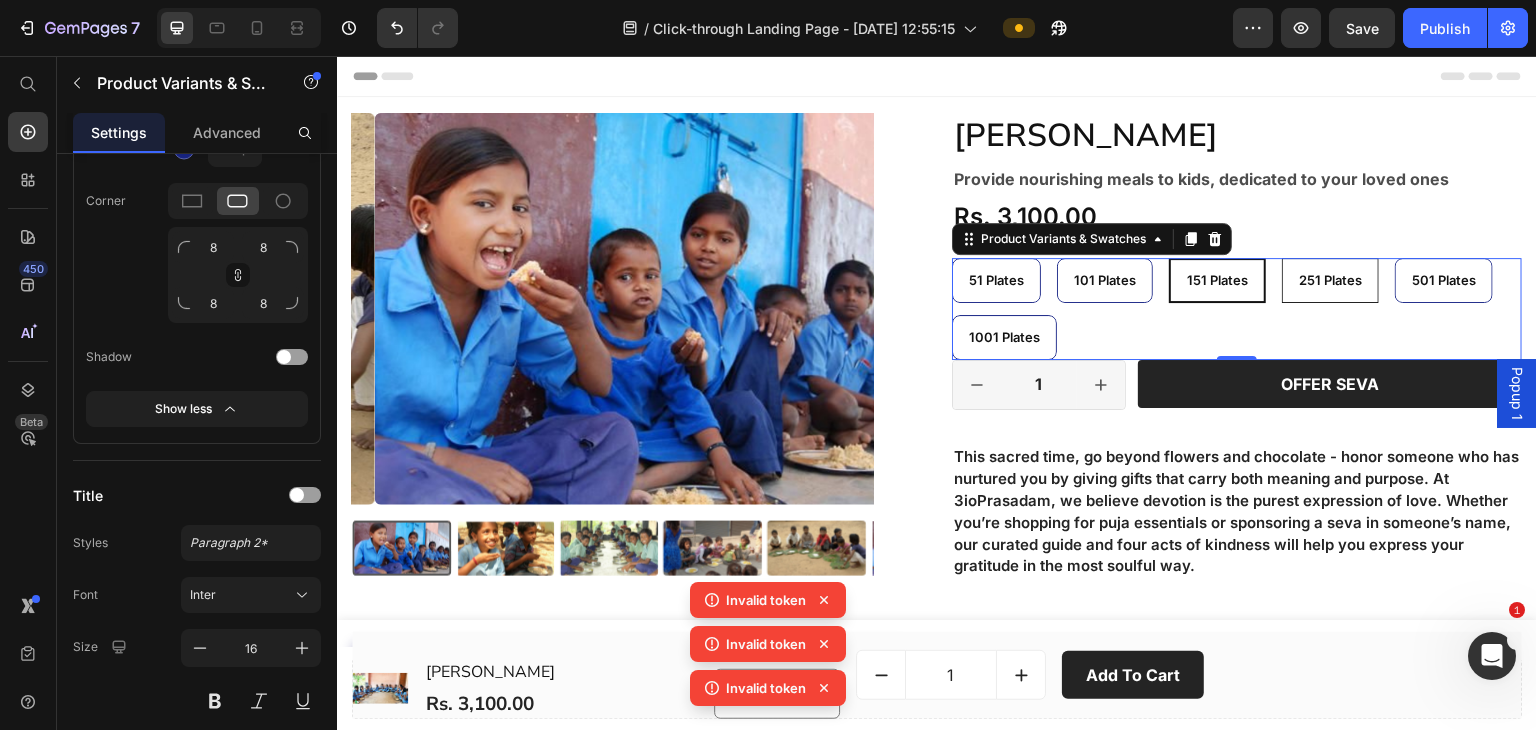 click on "251 Plates" at bounding box center (1330, 280) 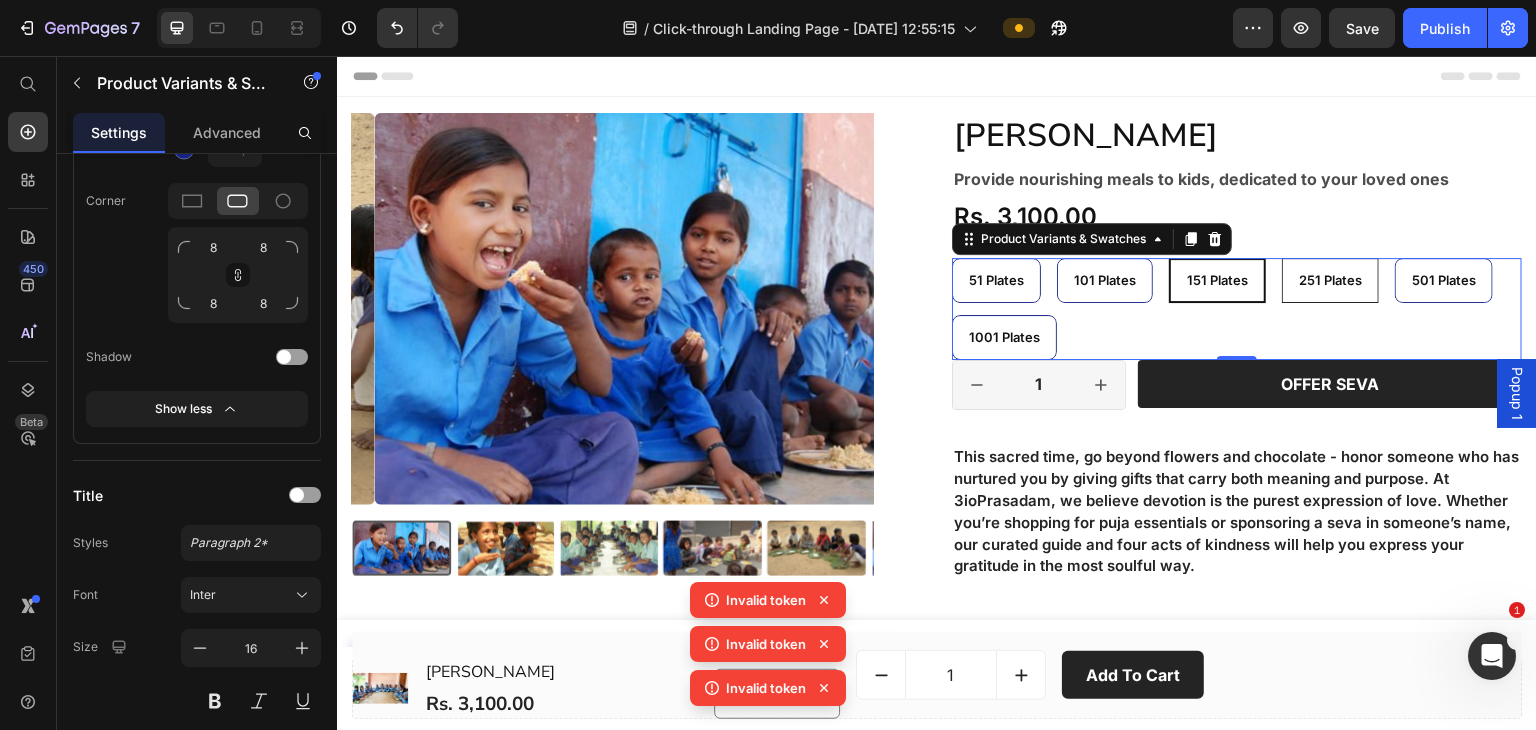 click on "251 Plates 251 Plates 251 Plates" at bounding box center [1281, 257] 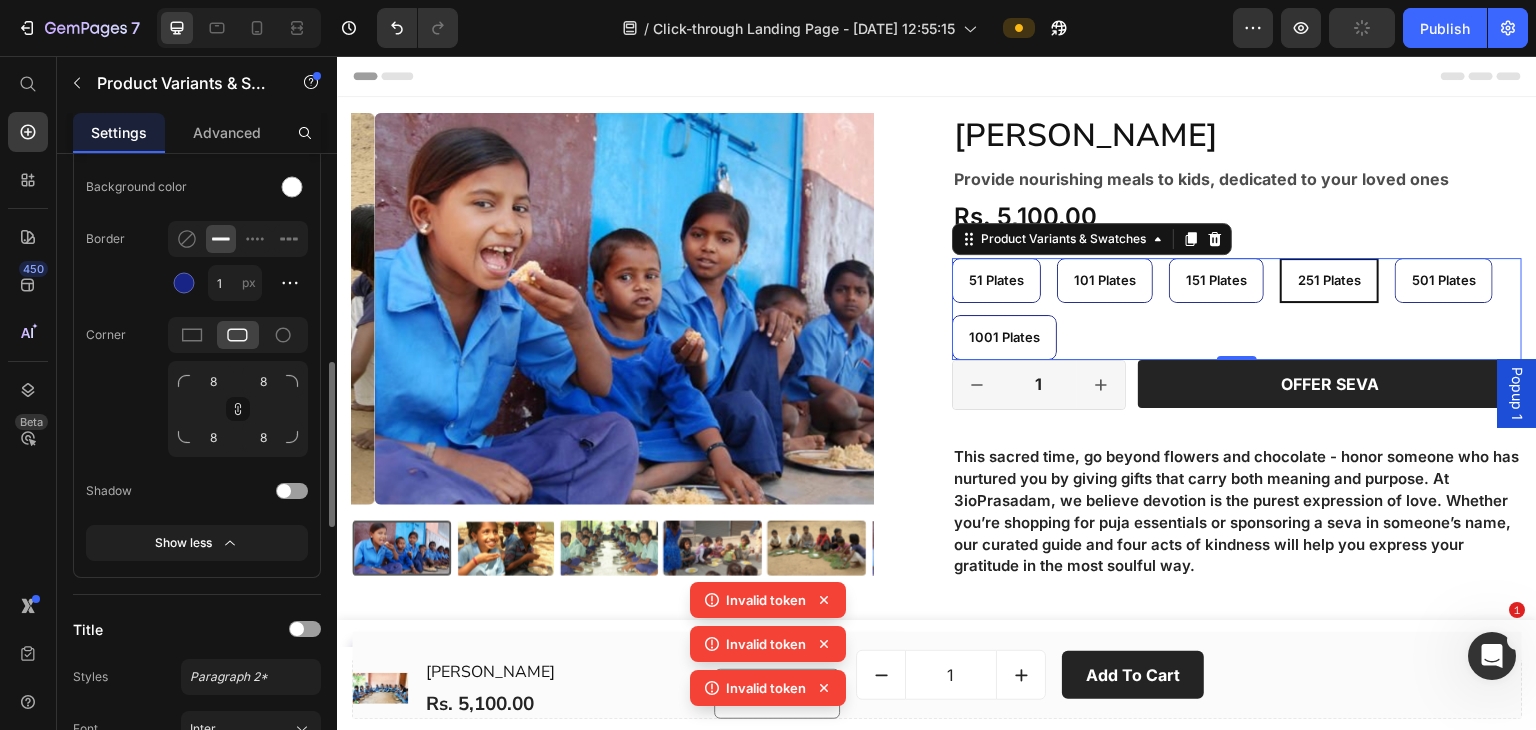 scroll, scrollTop: 534, scrollLeft: 0, axis: vertical 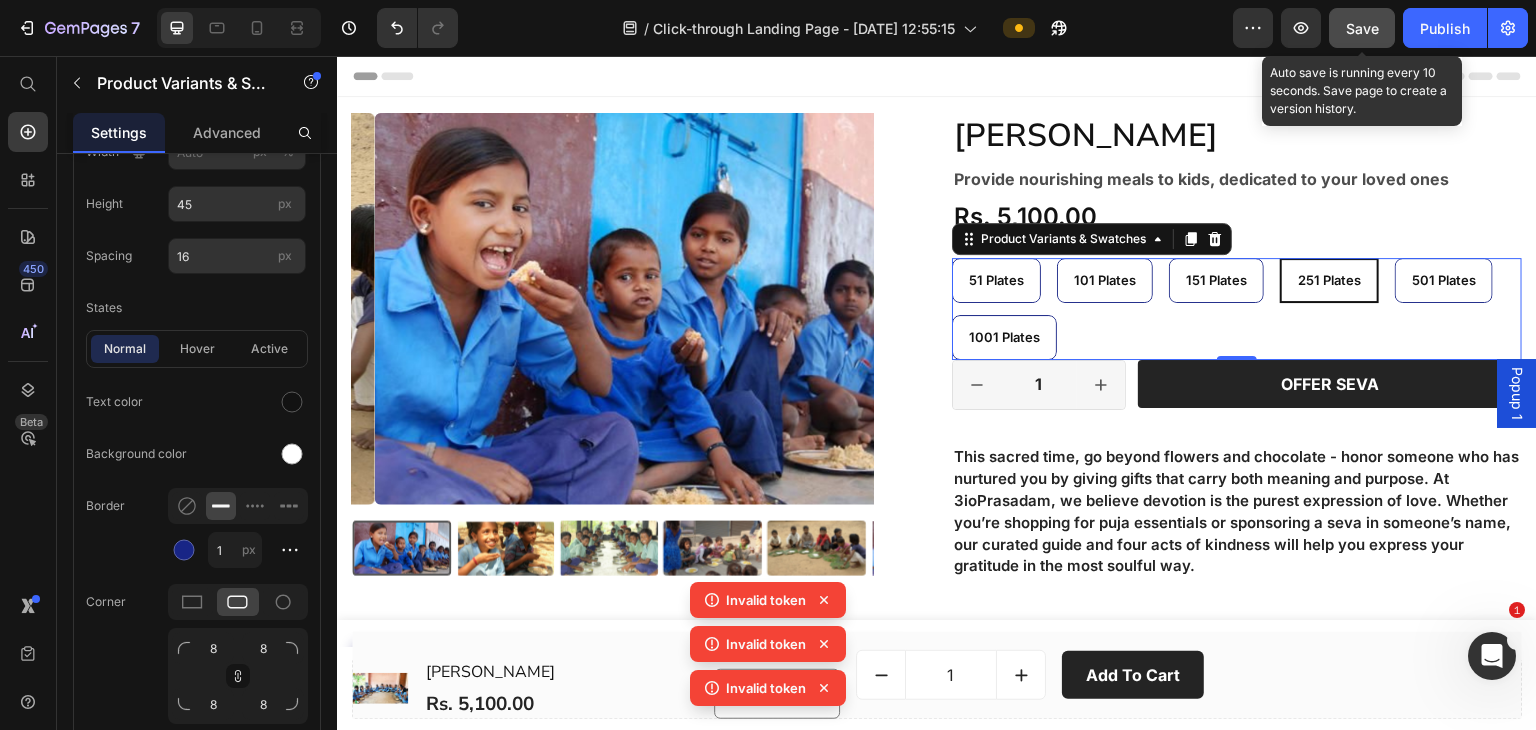 click on "Save" 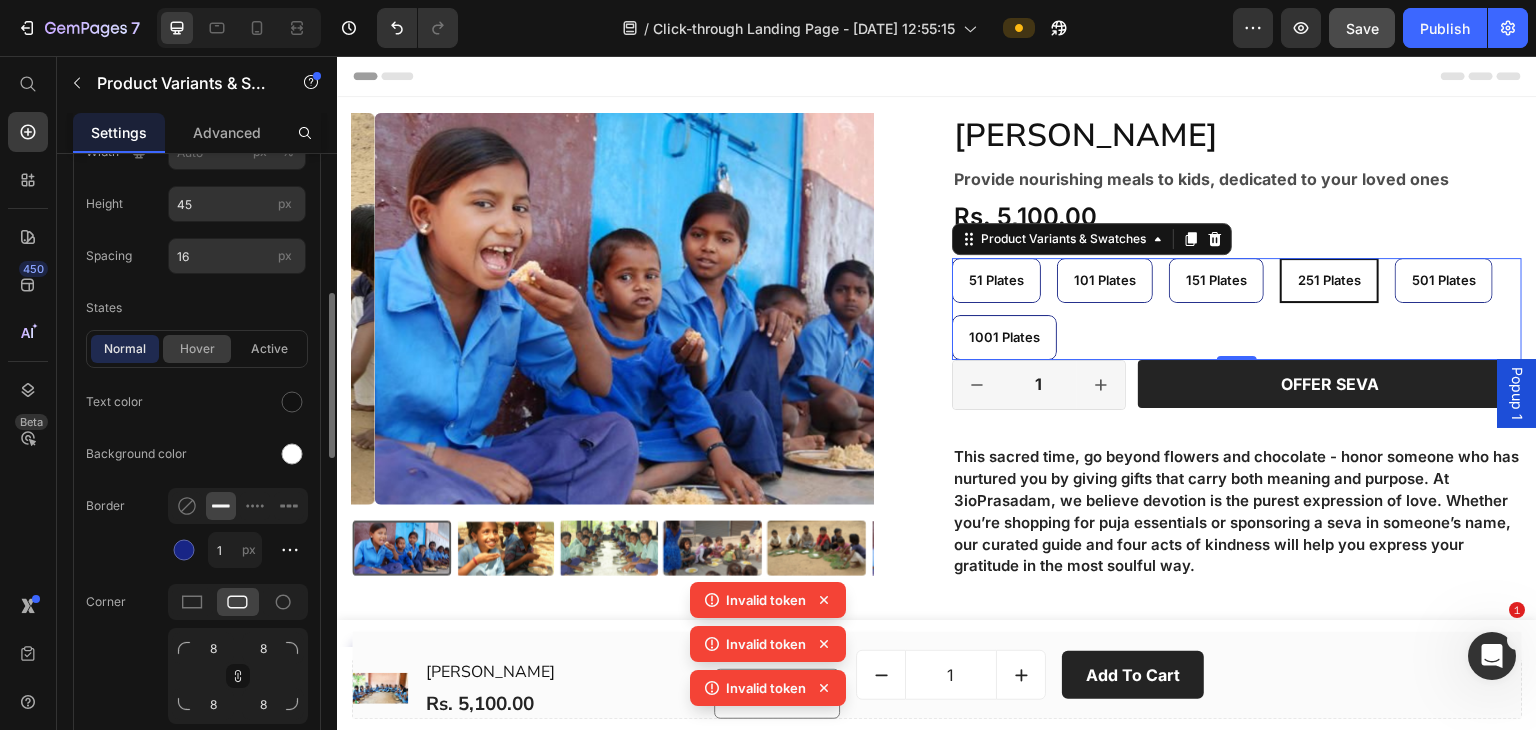 click on "hover" at bounding box center [197, 349] 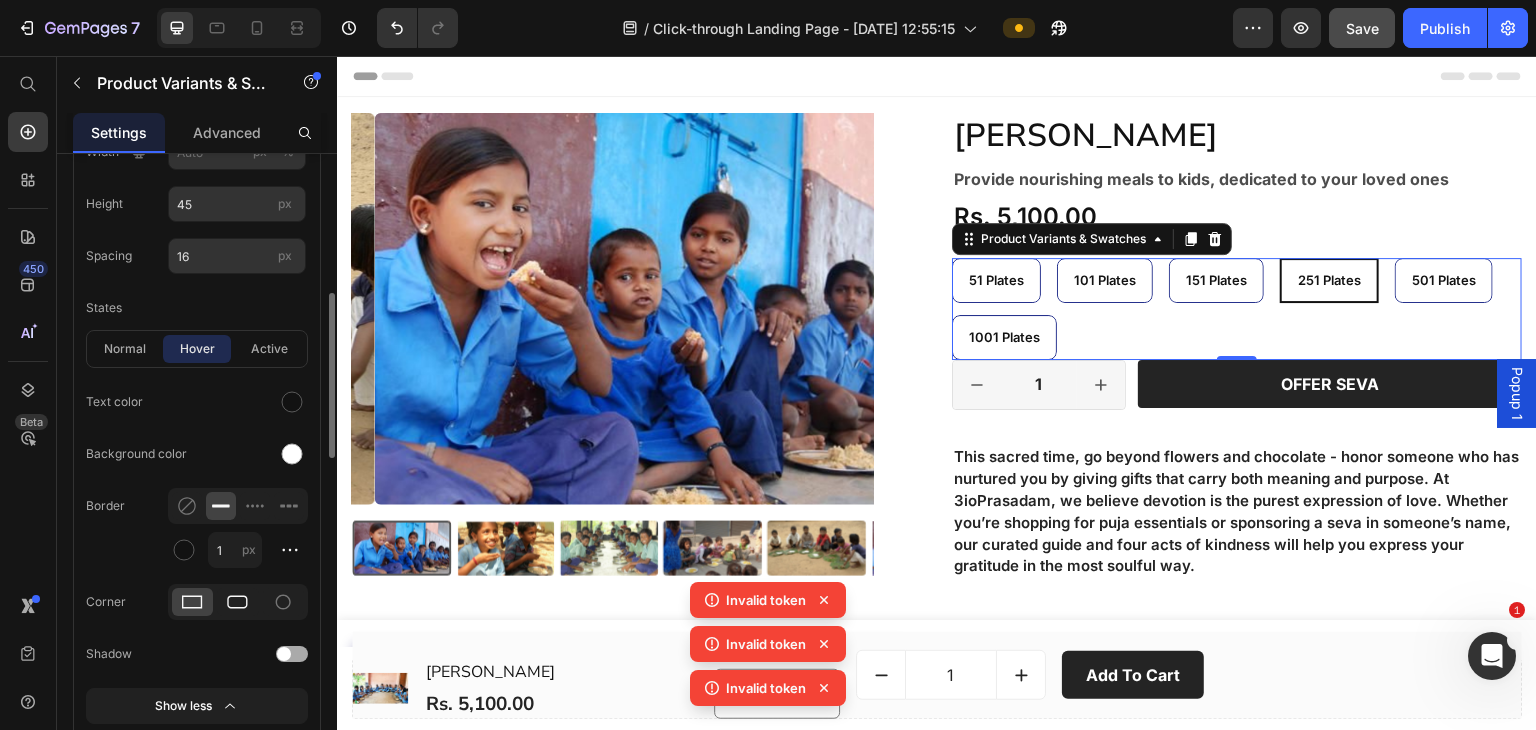 click 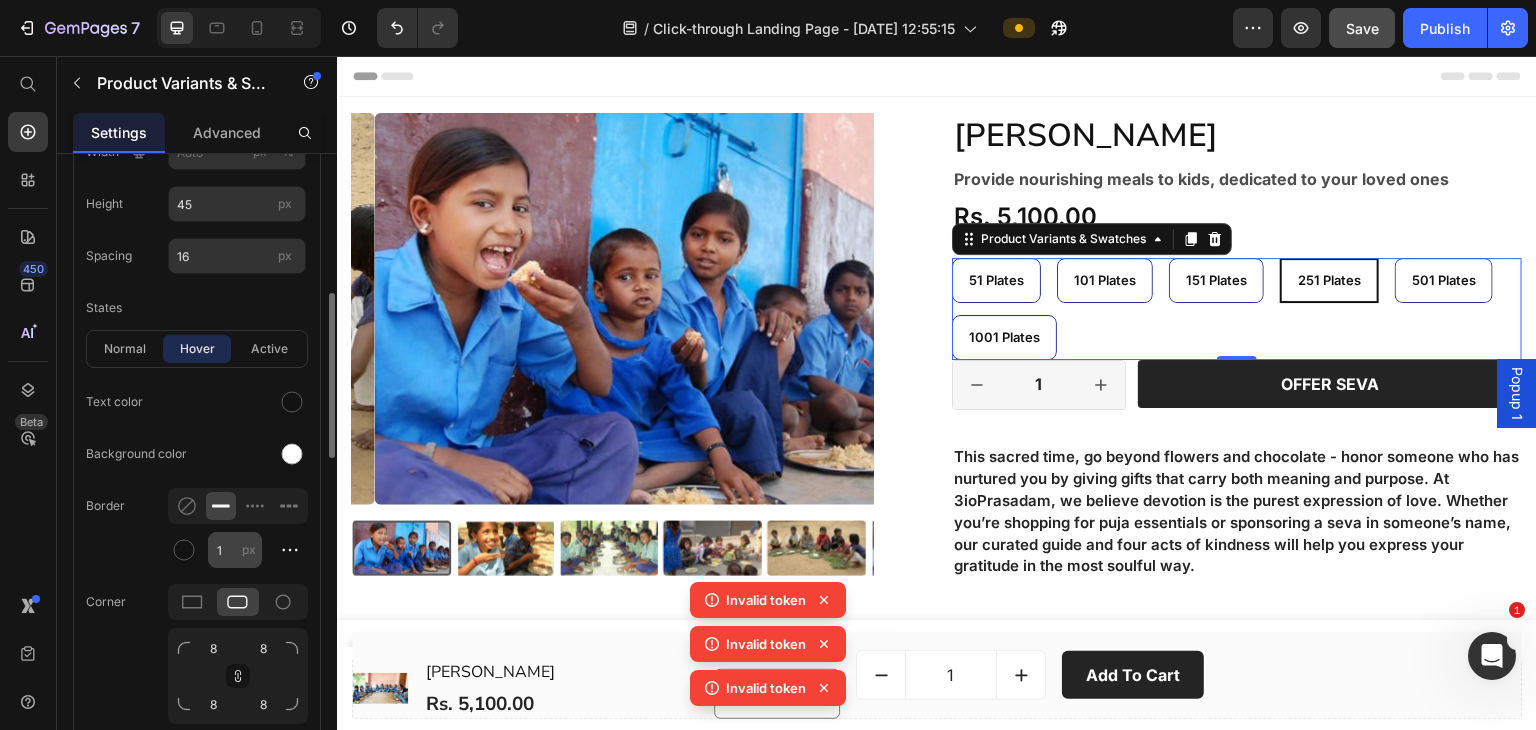 scroll, scrollTop: 668, scrollLeft: 0, axis: vertical 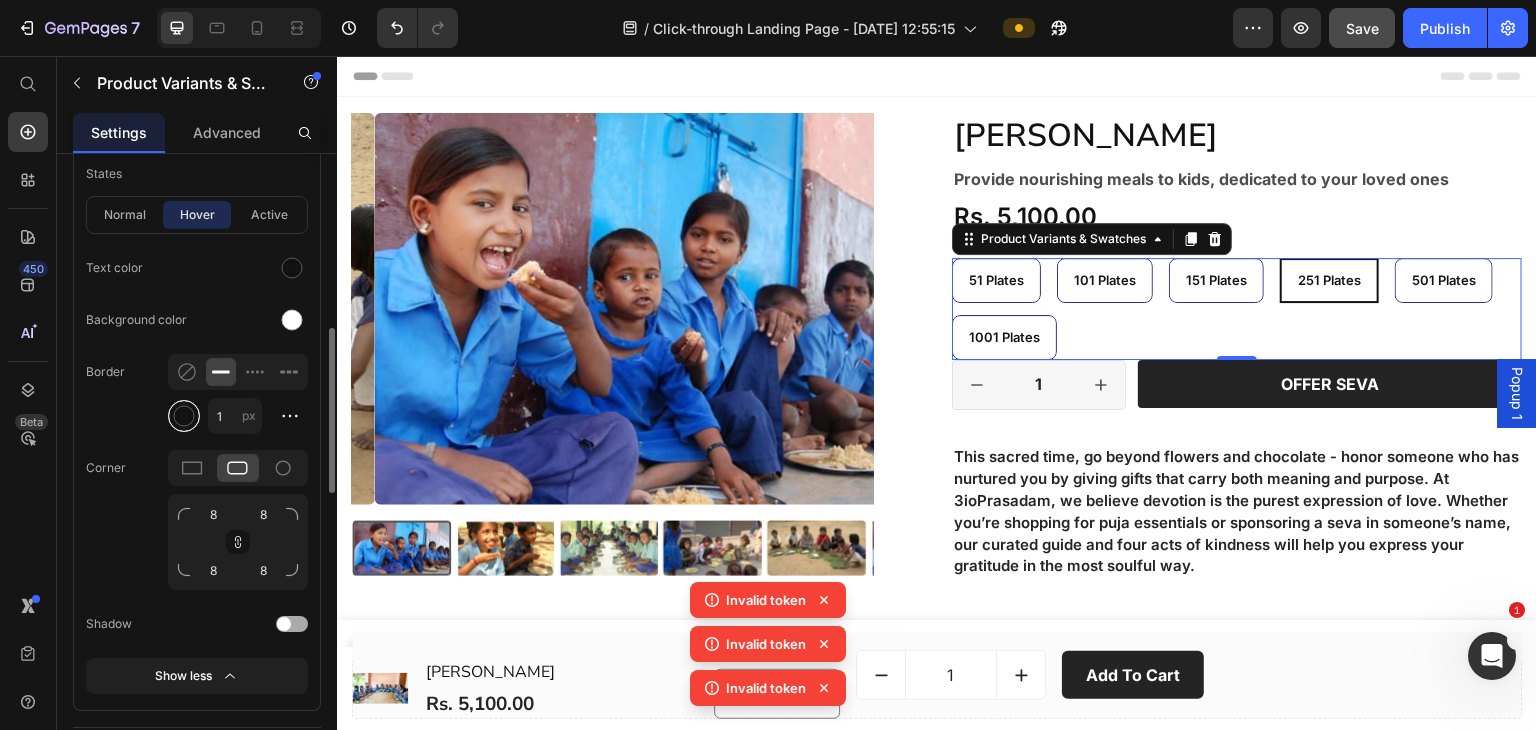 click at bounding box center (184, 416) 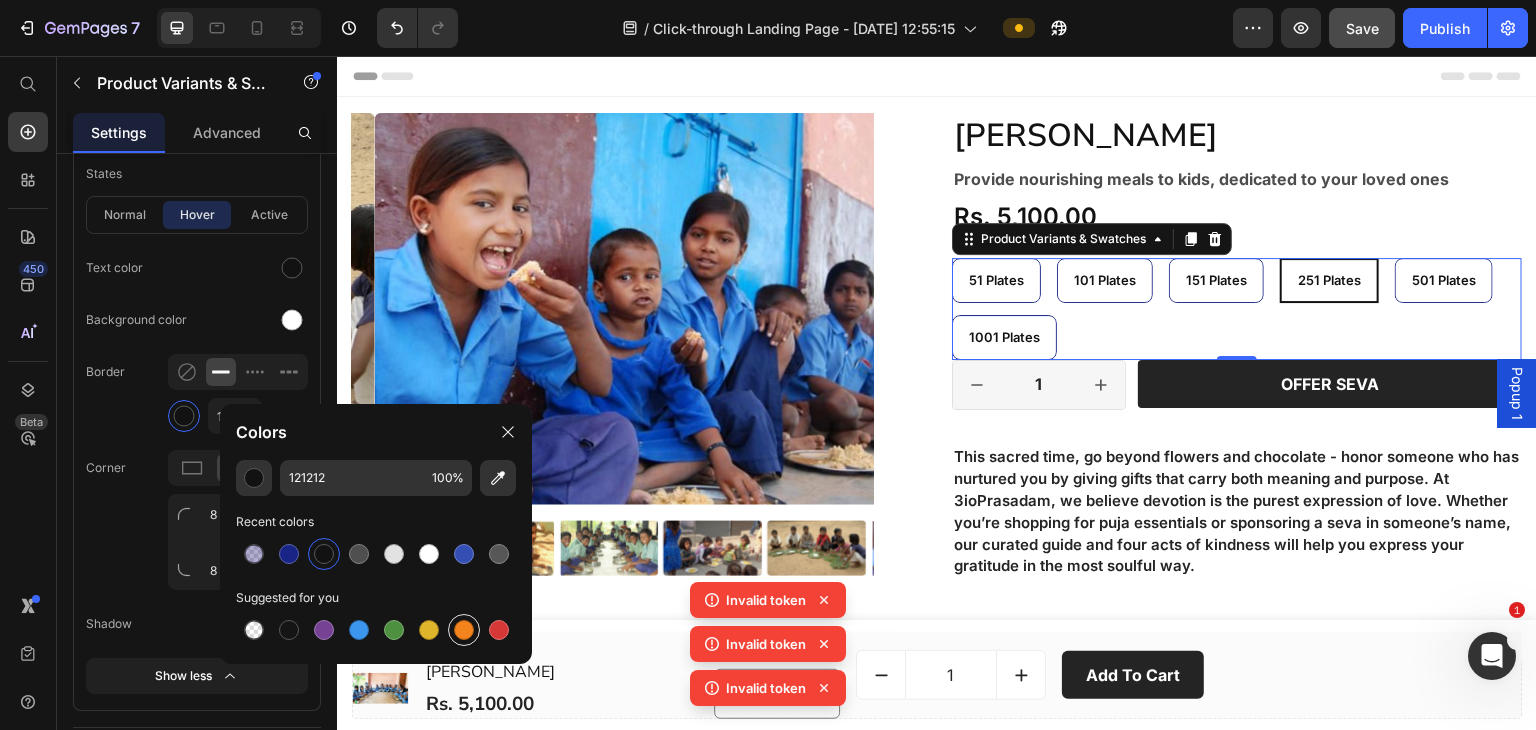 click at bounding box center [464, 630] 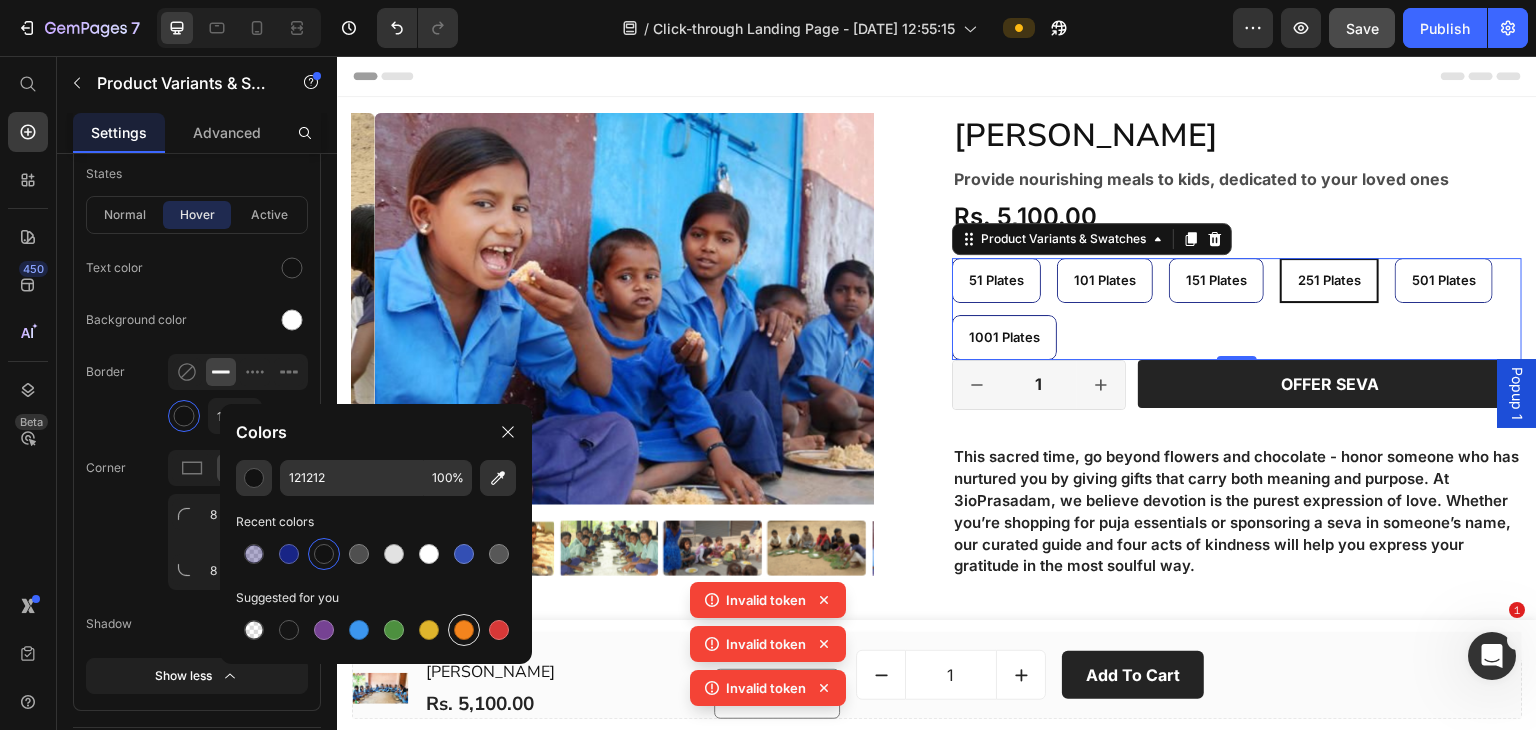 type on "F3841D" 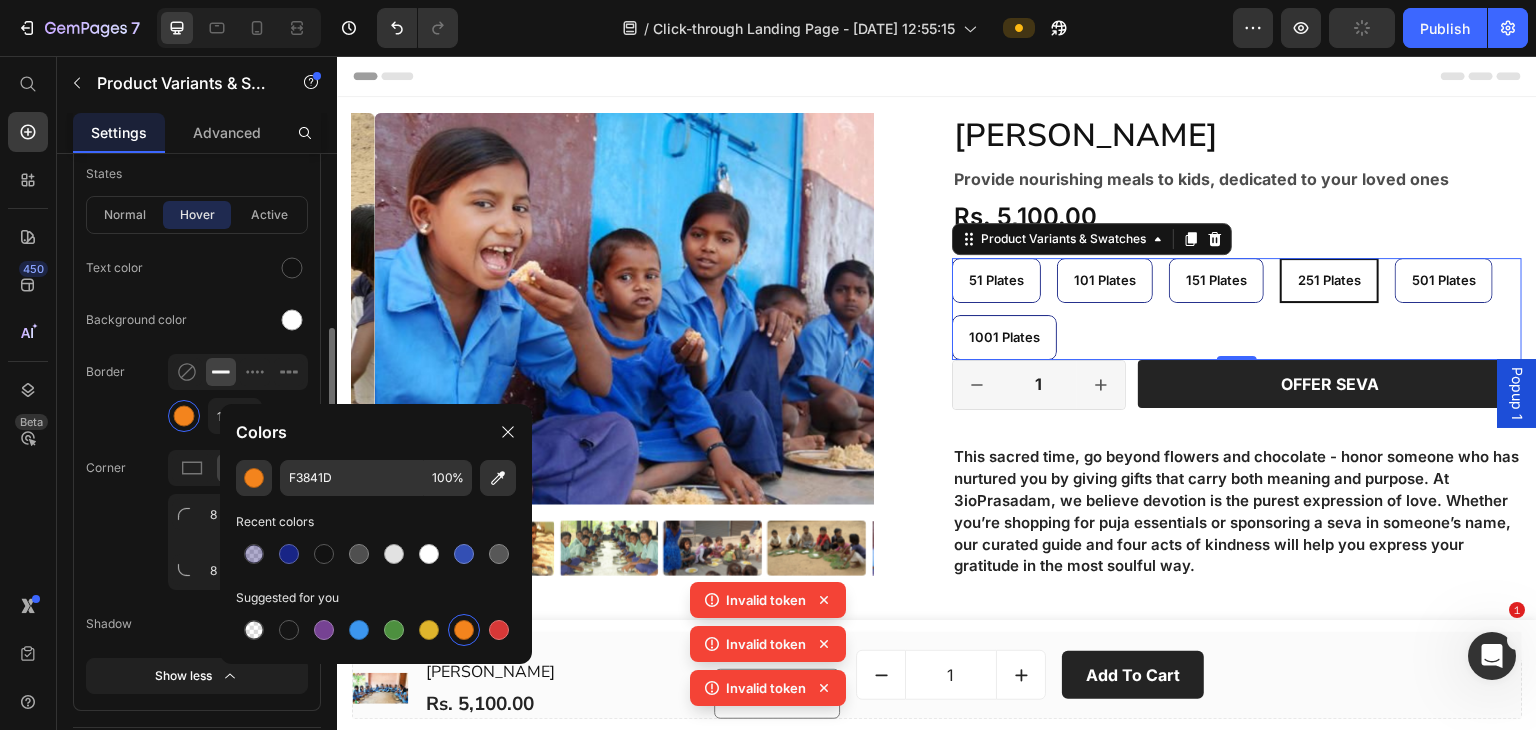 click on "Border 1 px" at bounding box center (197, 394) 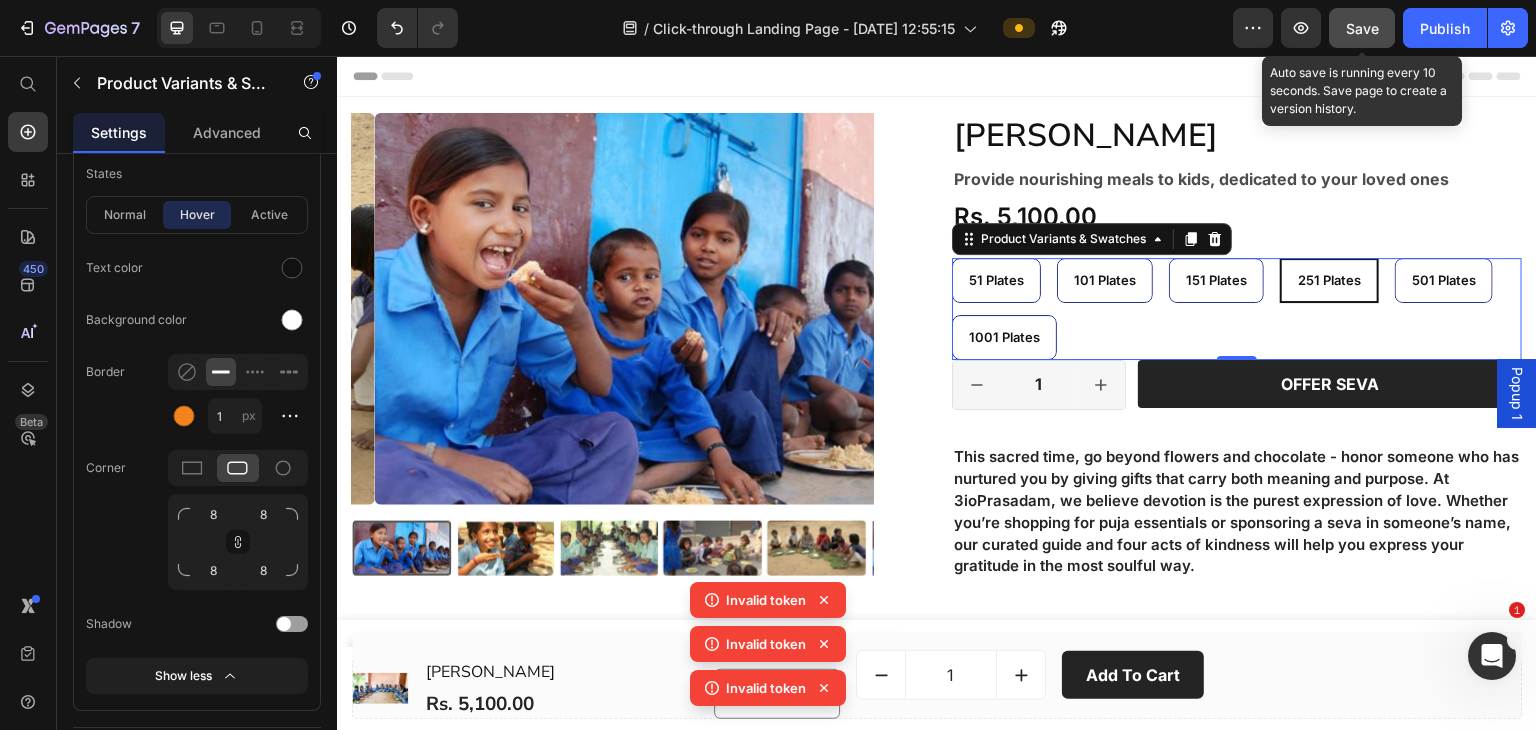 click on "Save" 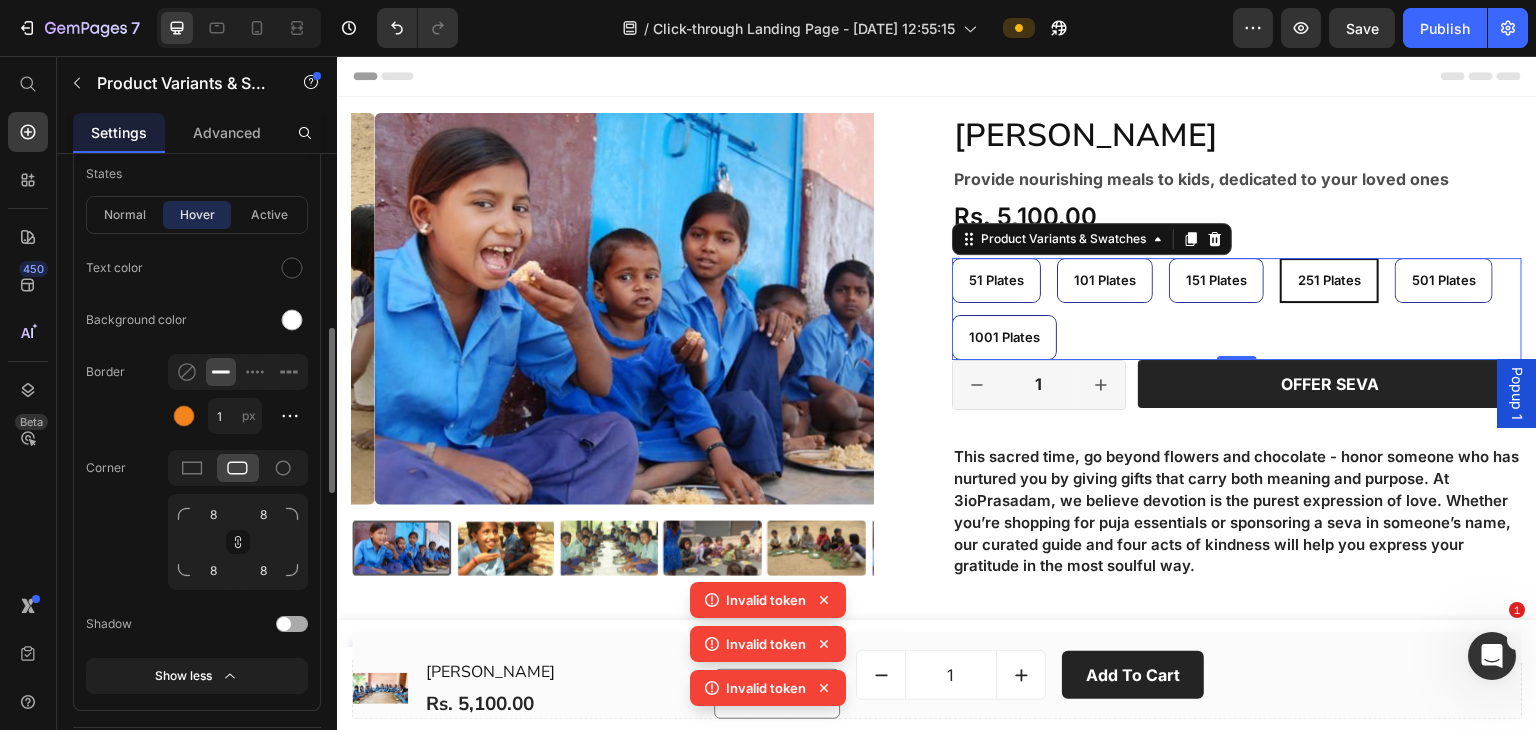 click on "normal hover active" 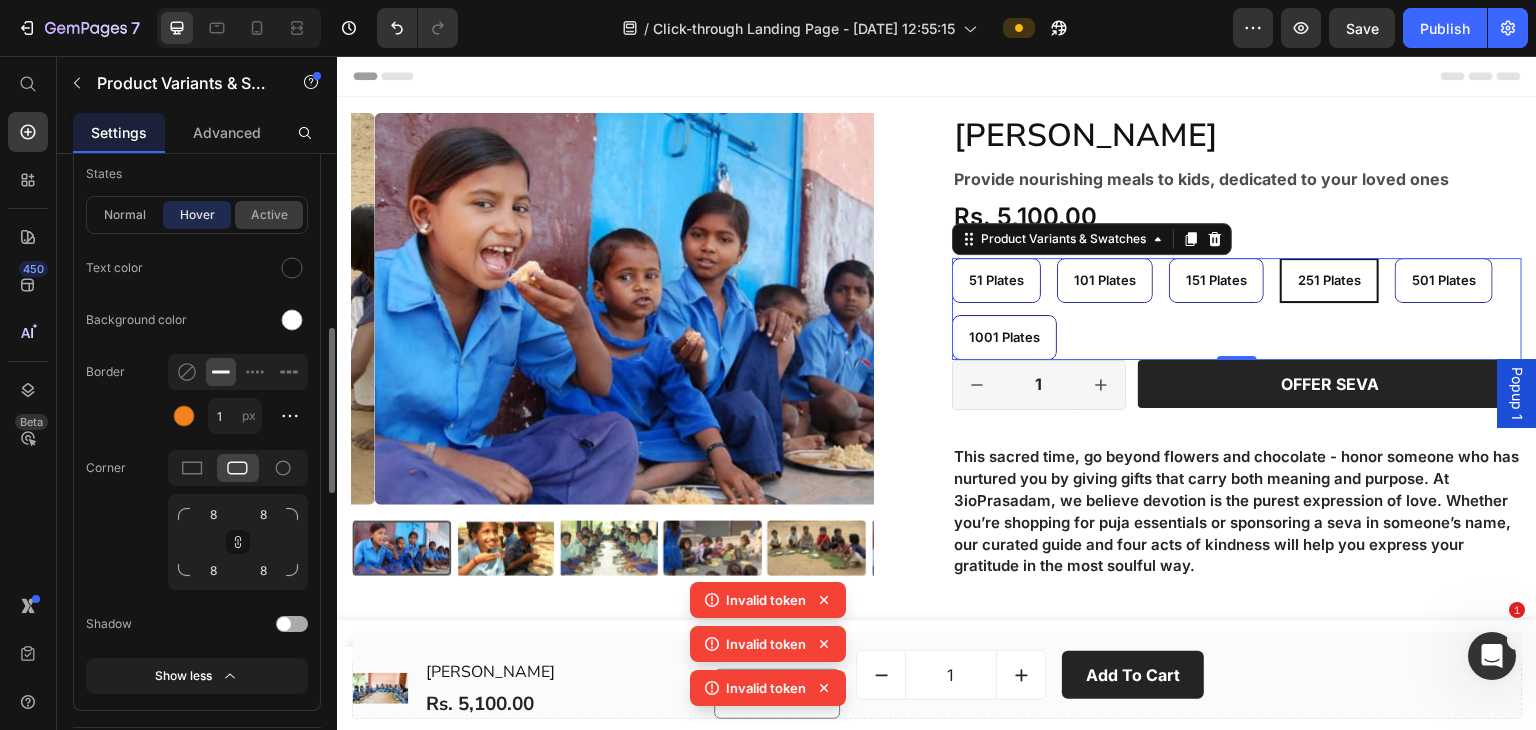 click on "active" at bounding box center (269, 215) 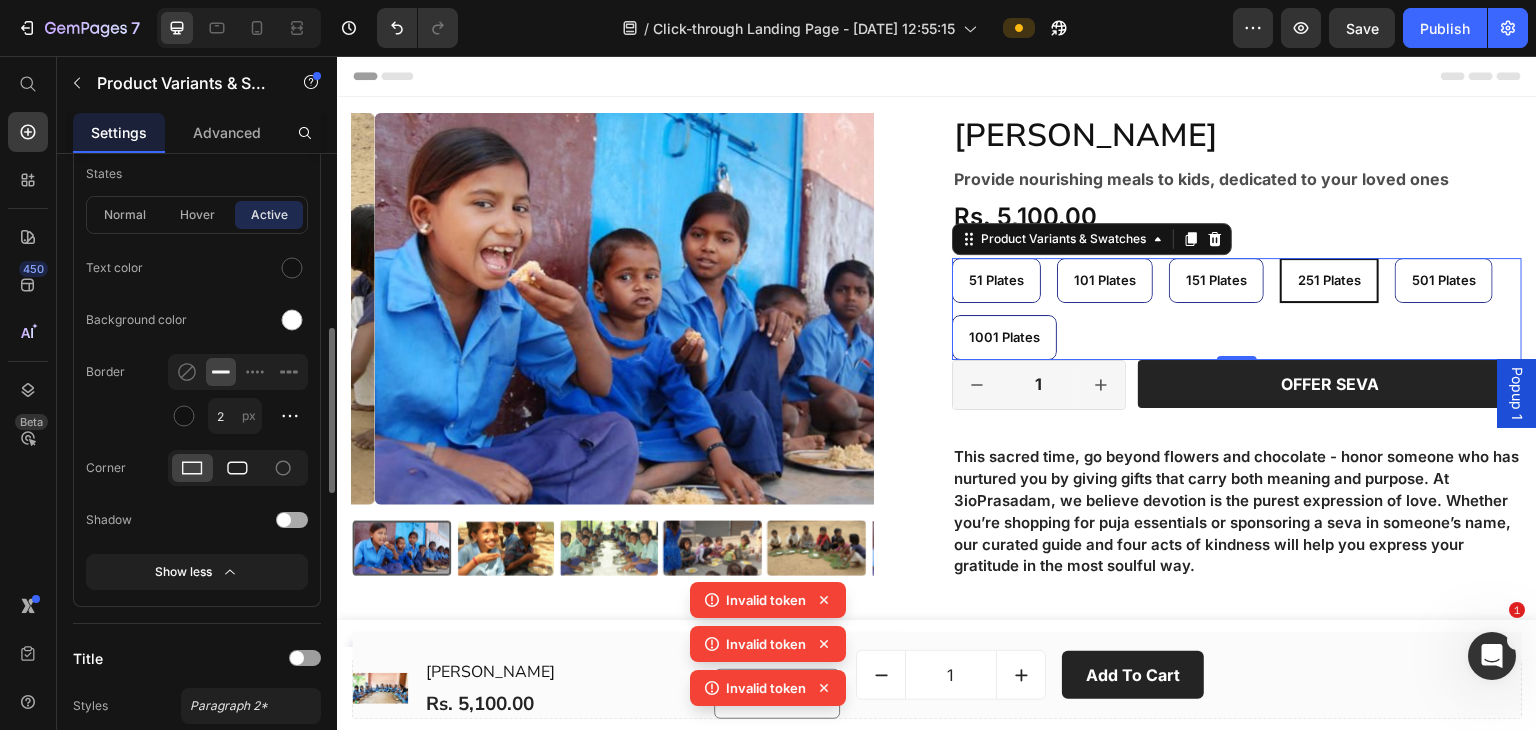 click 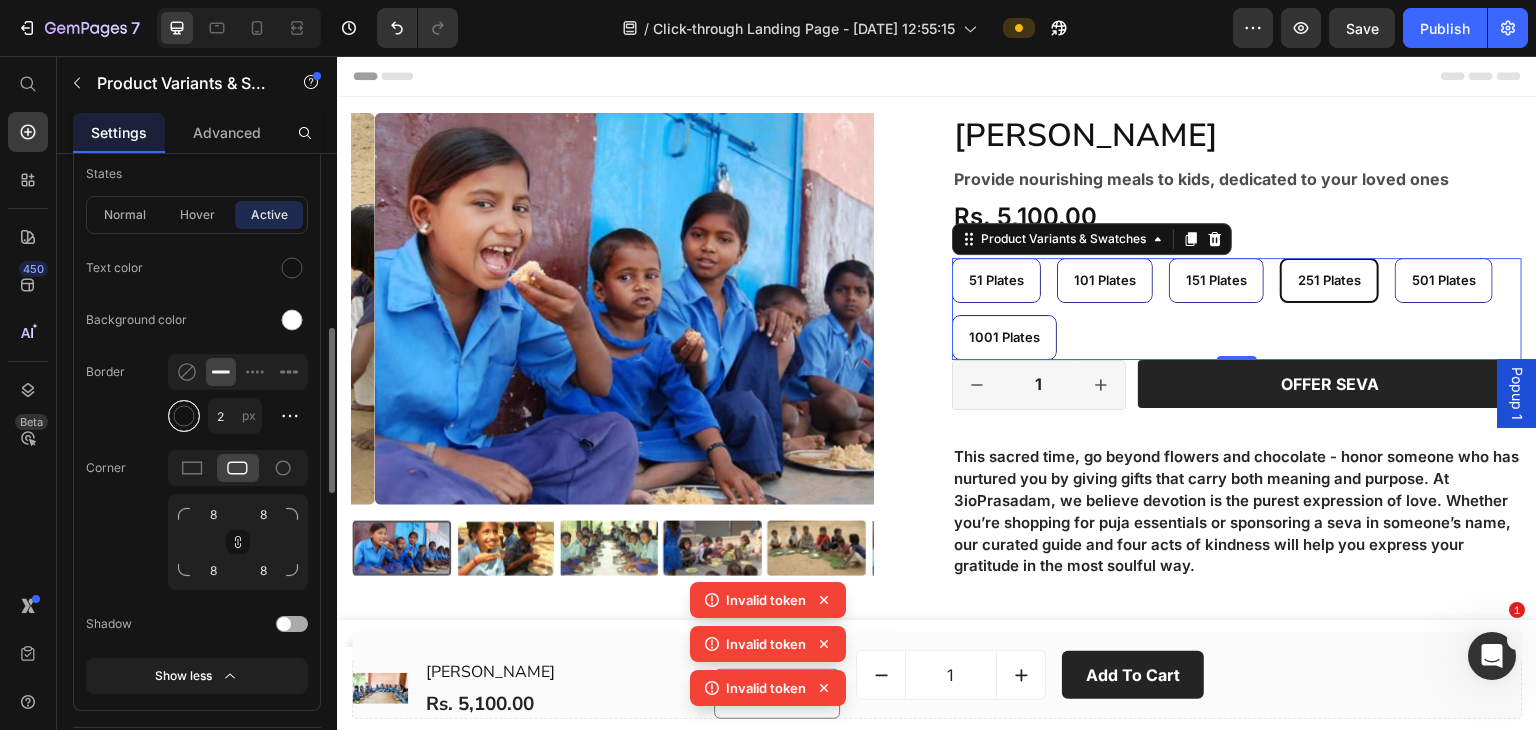 click at bounding box center [184, 416] 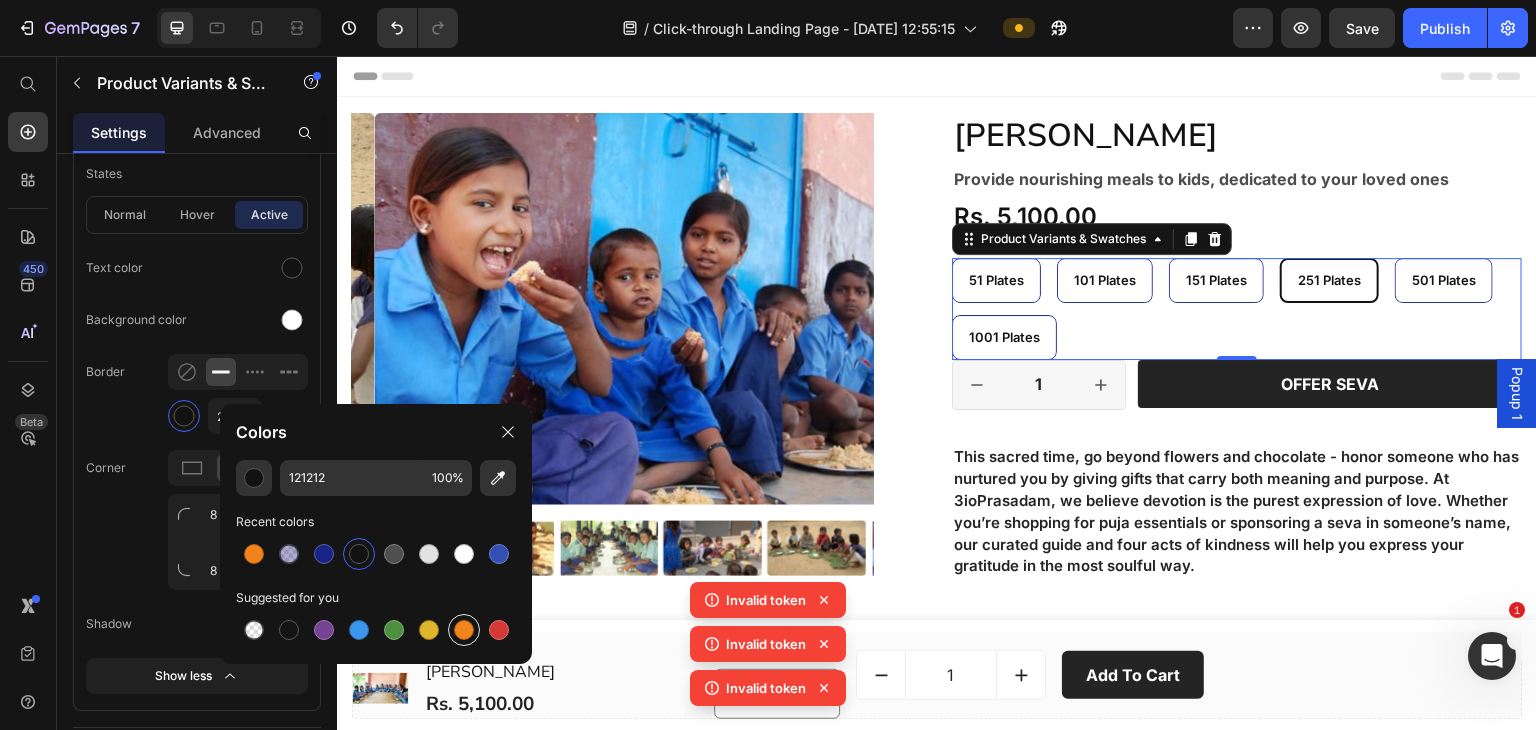 click at bounding box center (464, 630) 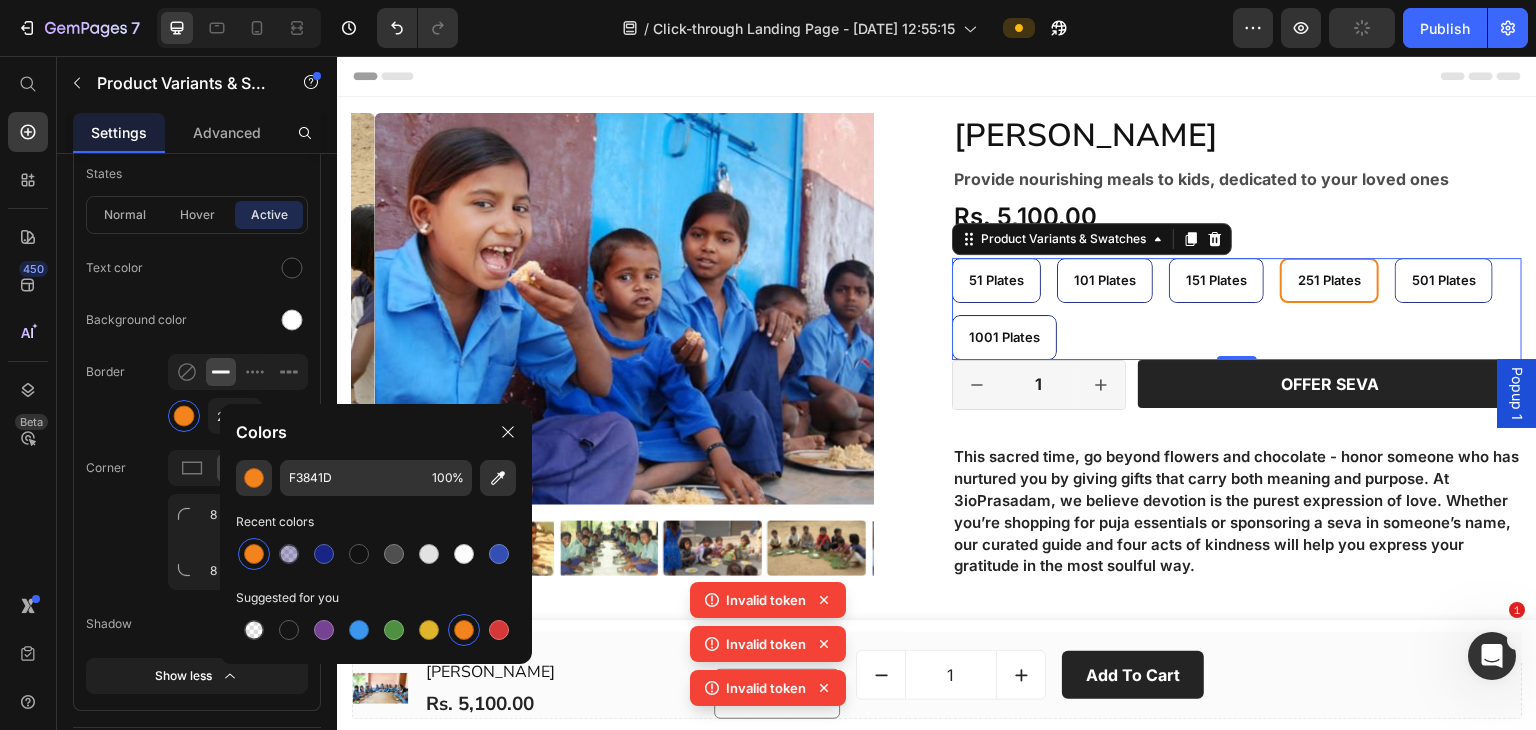 click at bounding box center (254, 554) 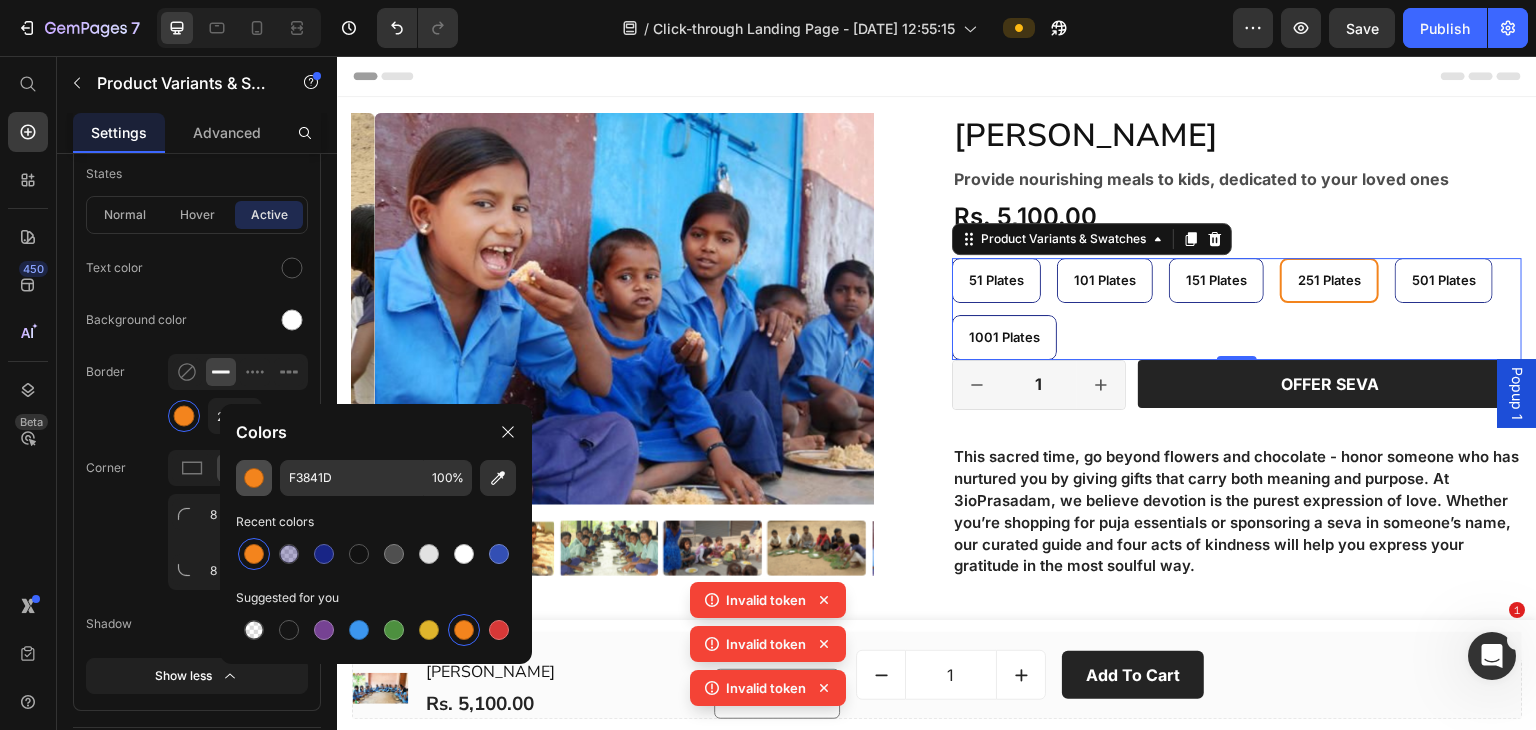 click at bounding box center (254, 478) 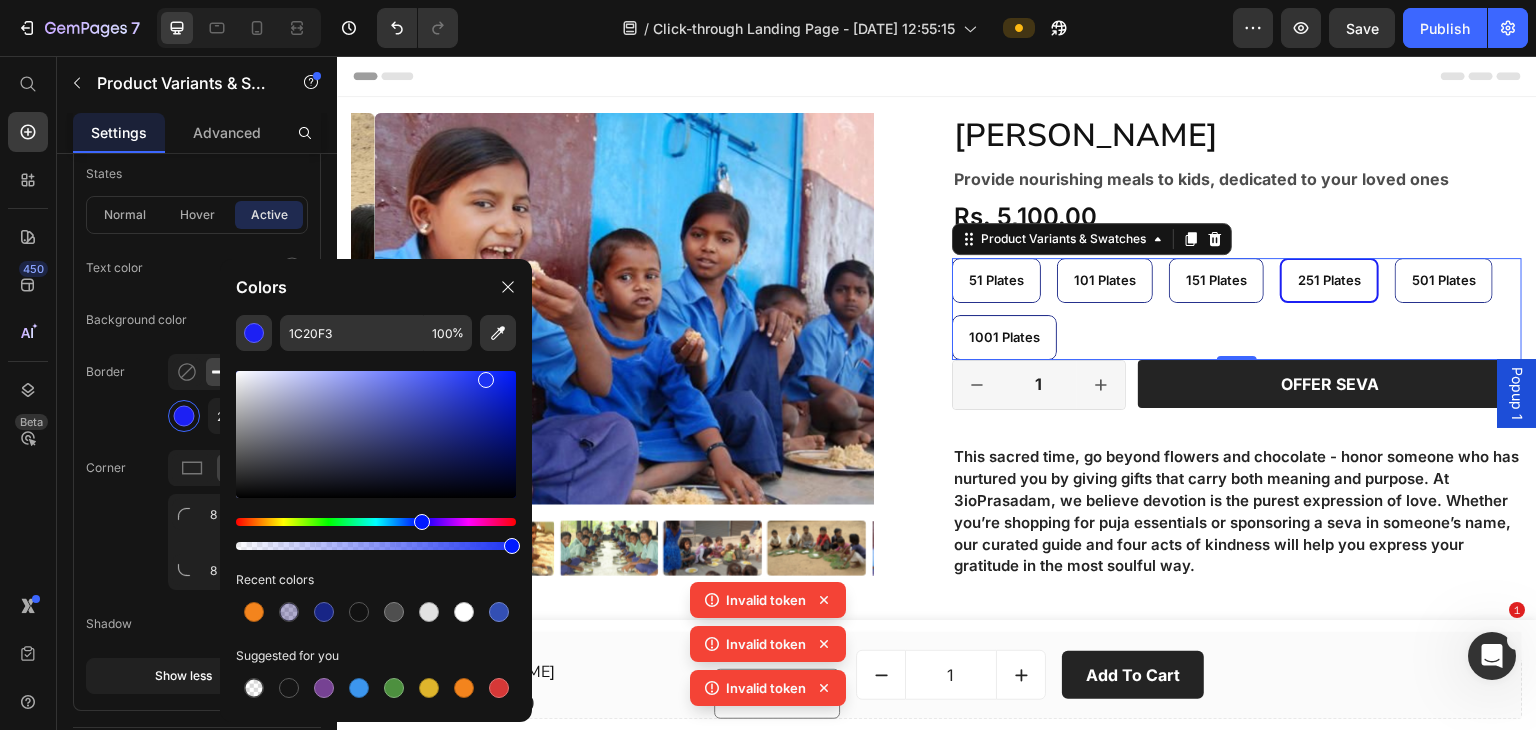 click at bounding box center [376, 522] 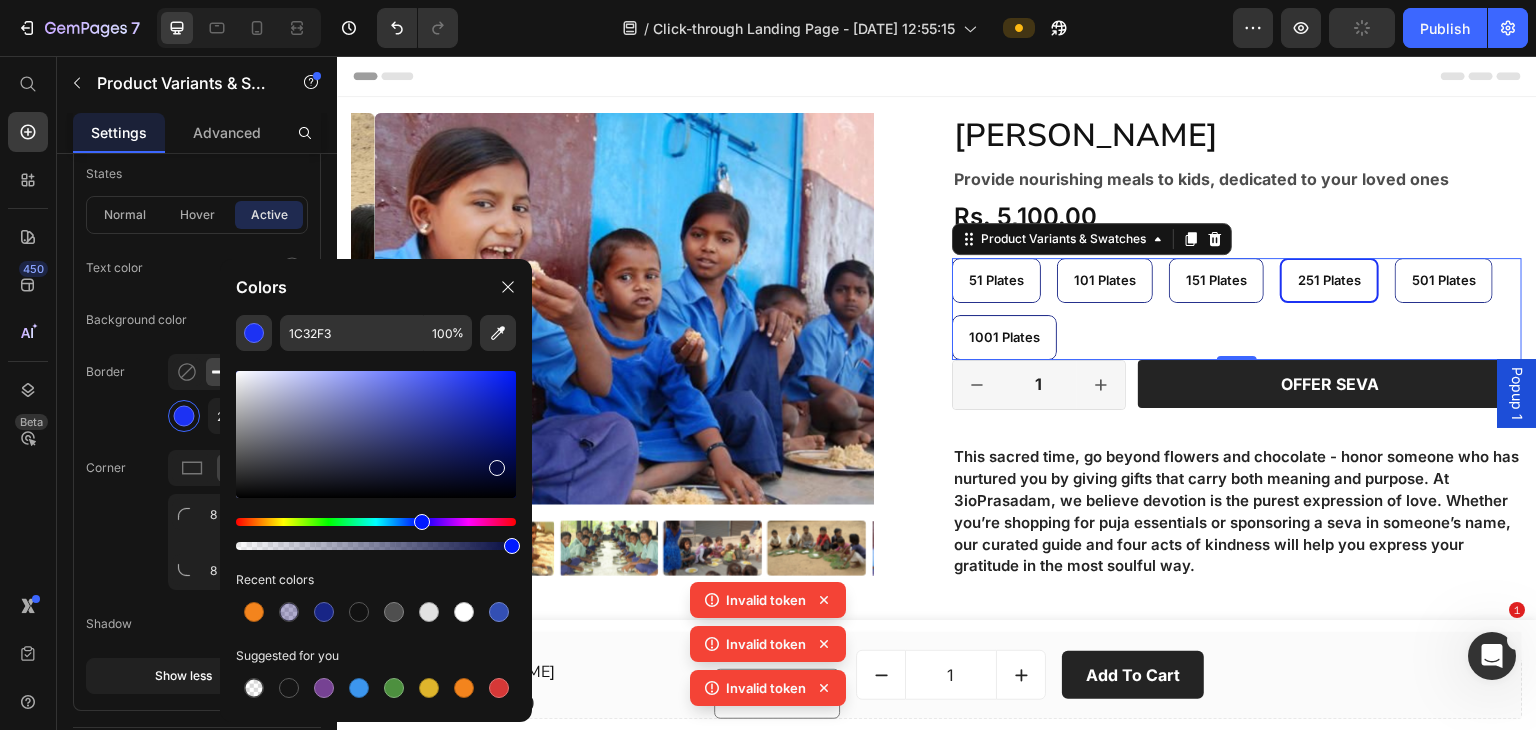 drag, startPoint x: 454, startPoint y: 461, endPoint x: 496, endPoint y: 464, distance: 42.107006 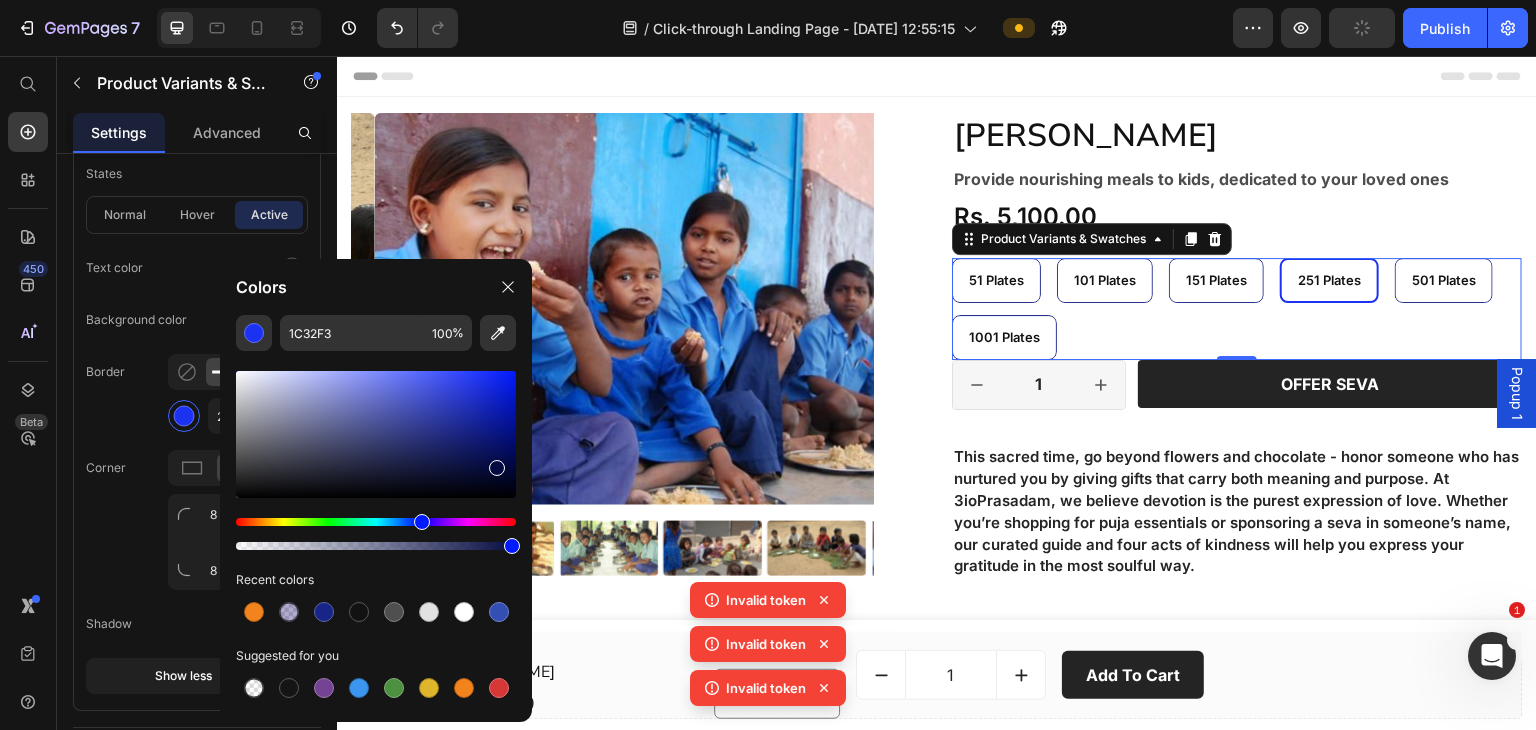 click at bounding box center [376, 434] 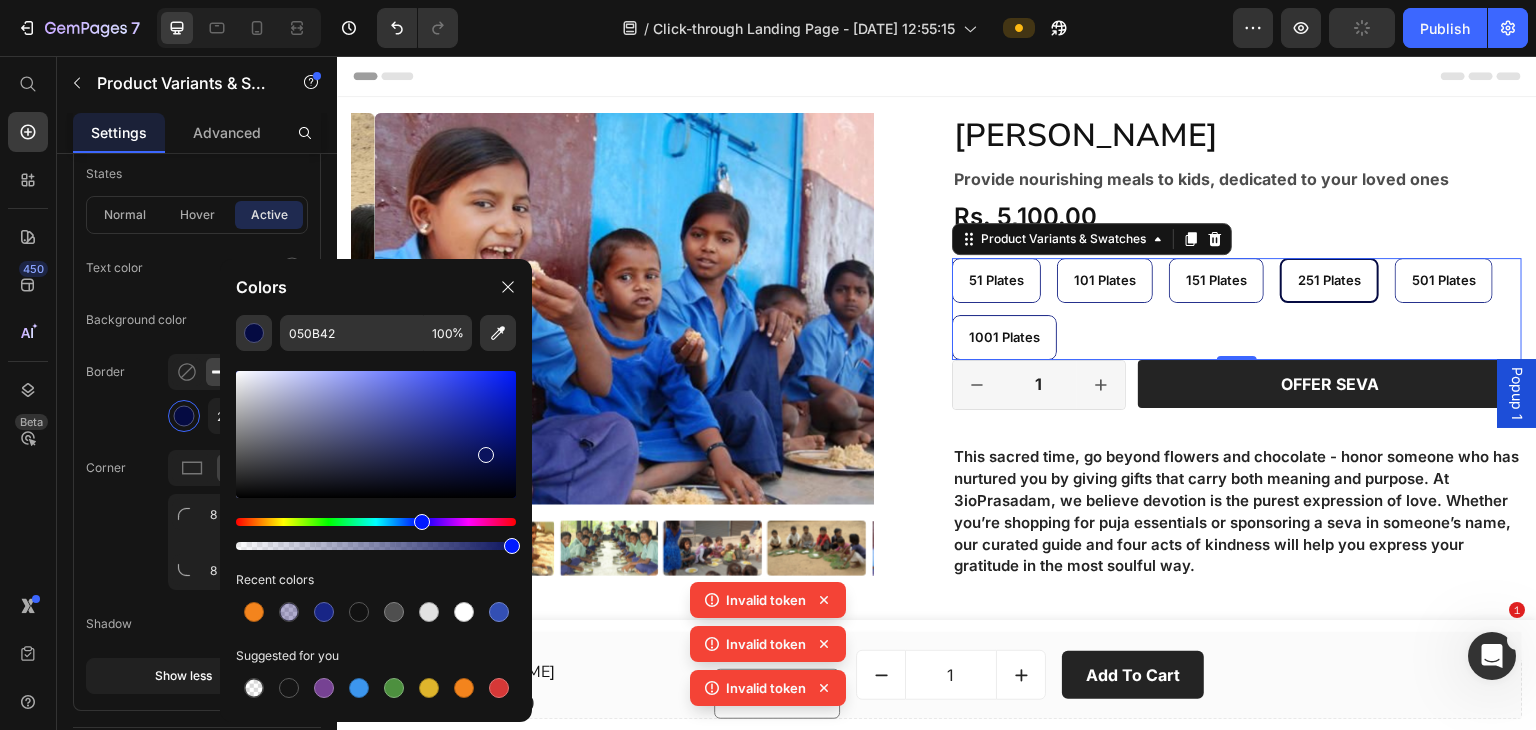 drag, startPoint x: 496, startPoint y: 464, endPoint x: 484, endPoint y: 451, distance: 17.691807 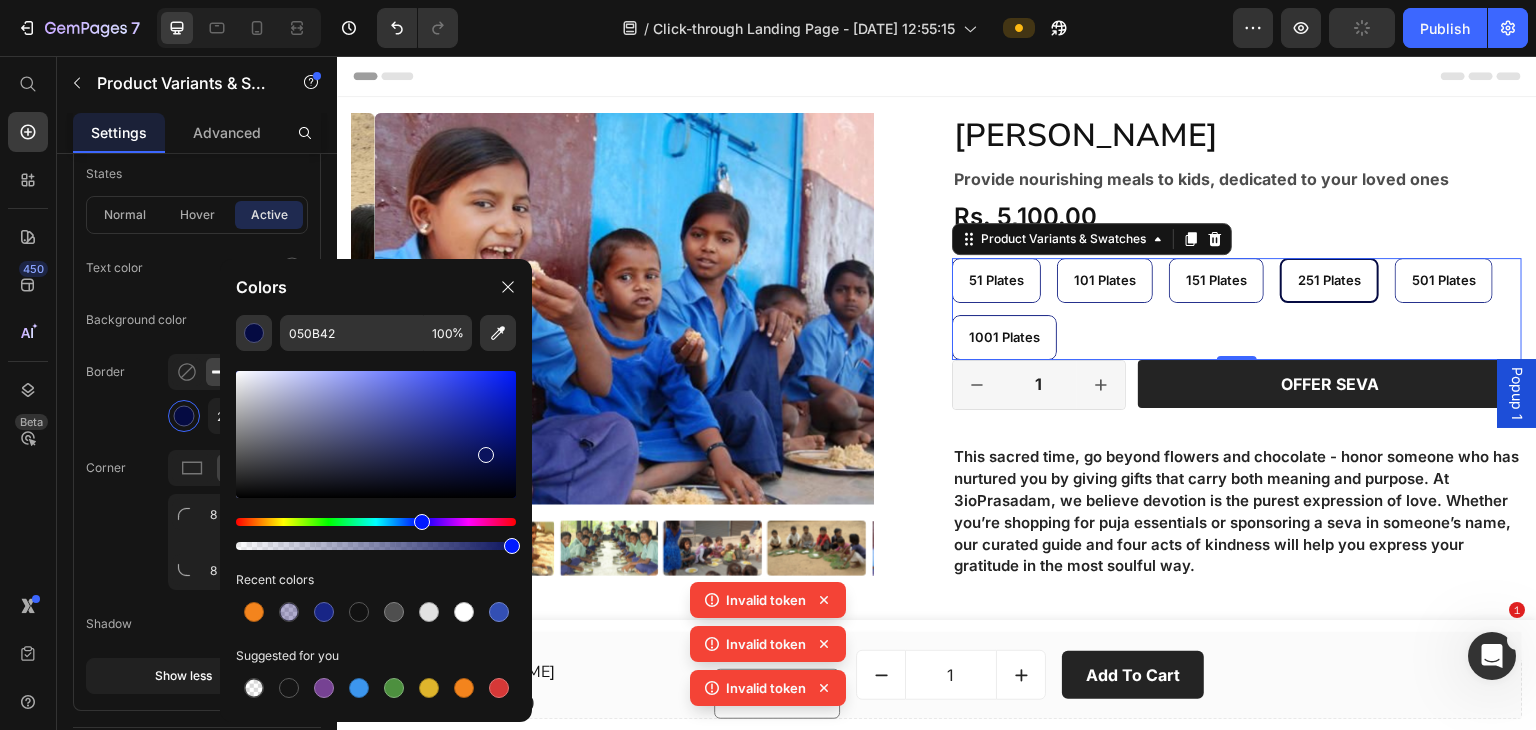 click at bounding box center (486, 455) 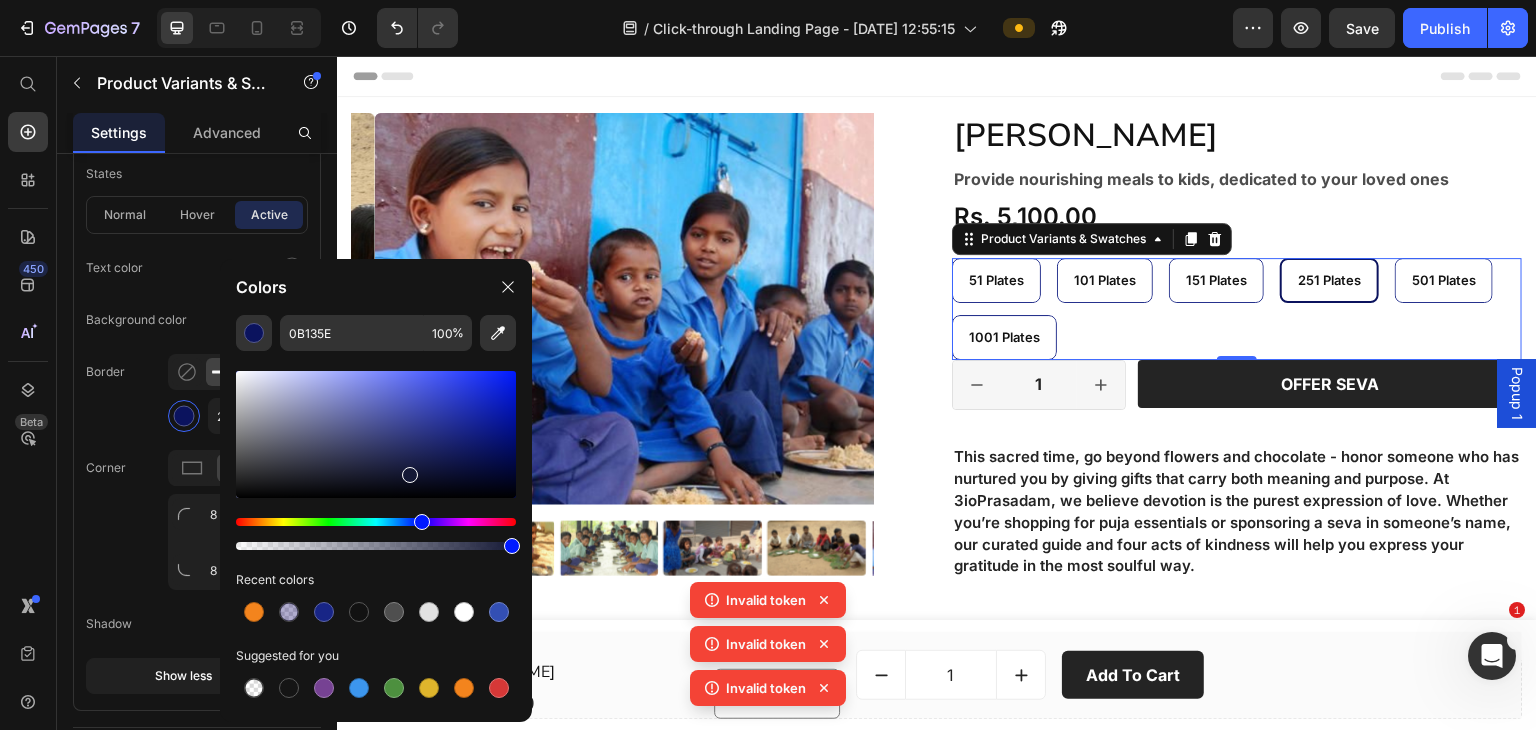 drag, startPoint x: 455, startPoint y: 459, endPoint x: 409, endPoint y: 471, distance: 47.539455 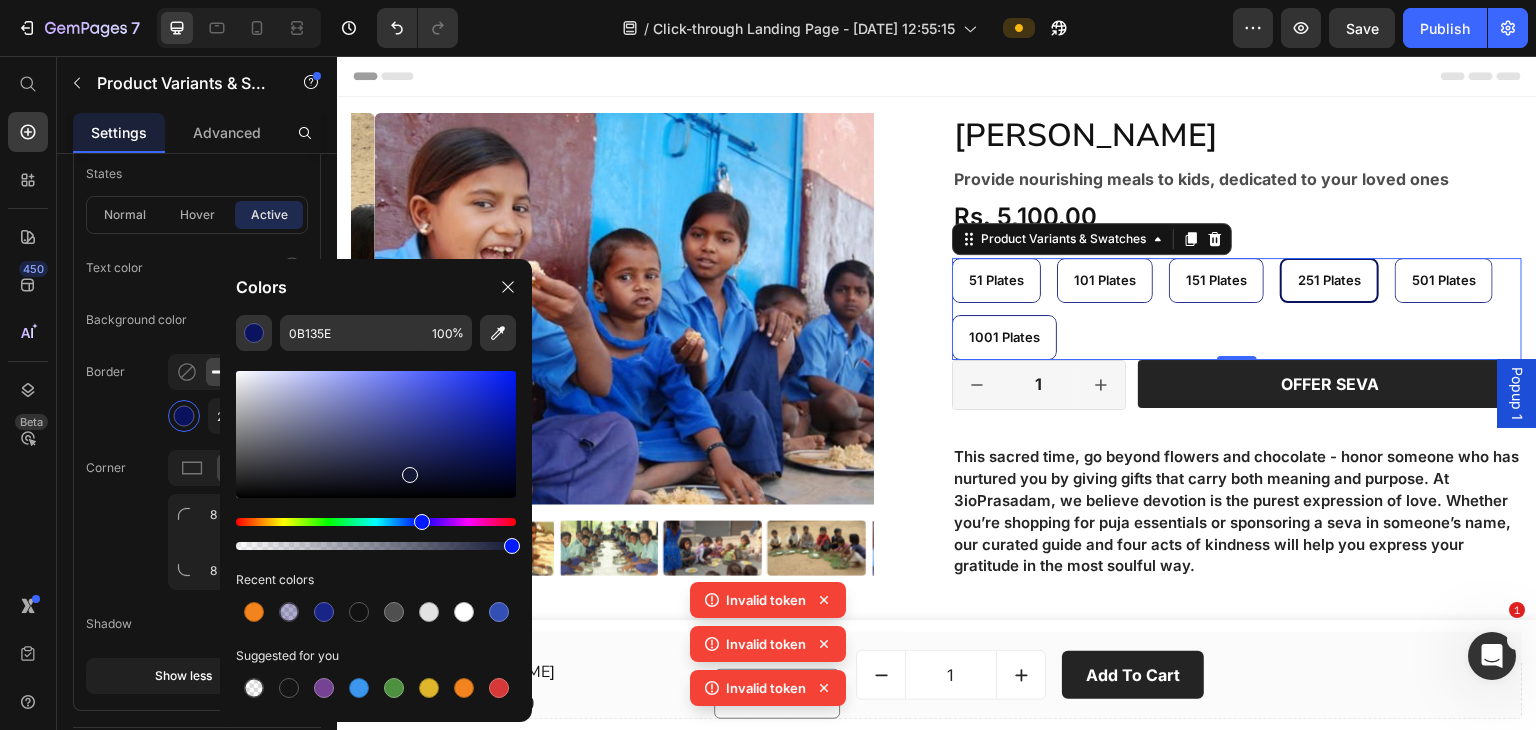 click at bounding box center [376, 434] 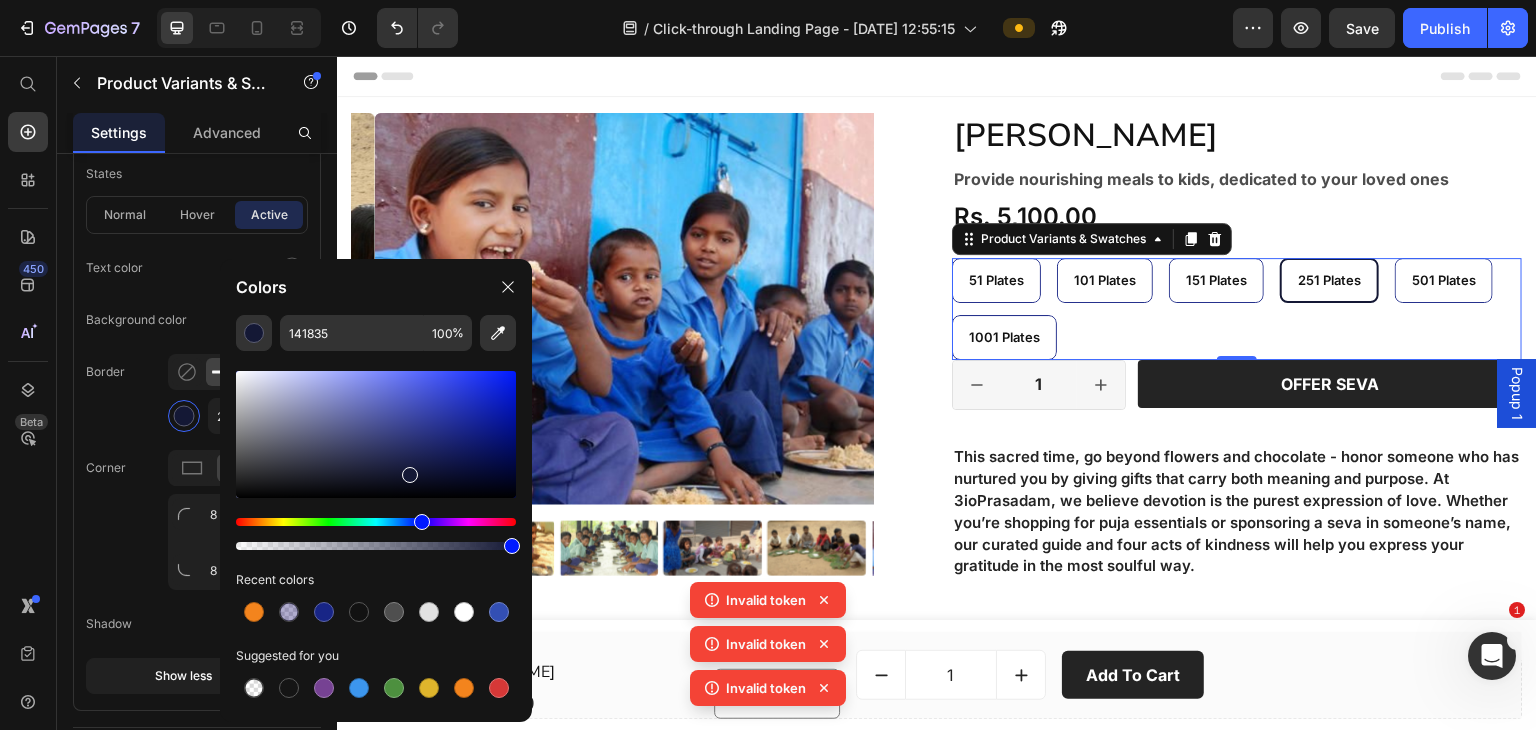 click at bounding box center (376, 434) 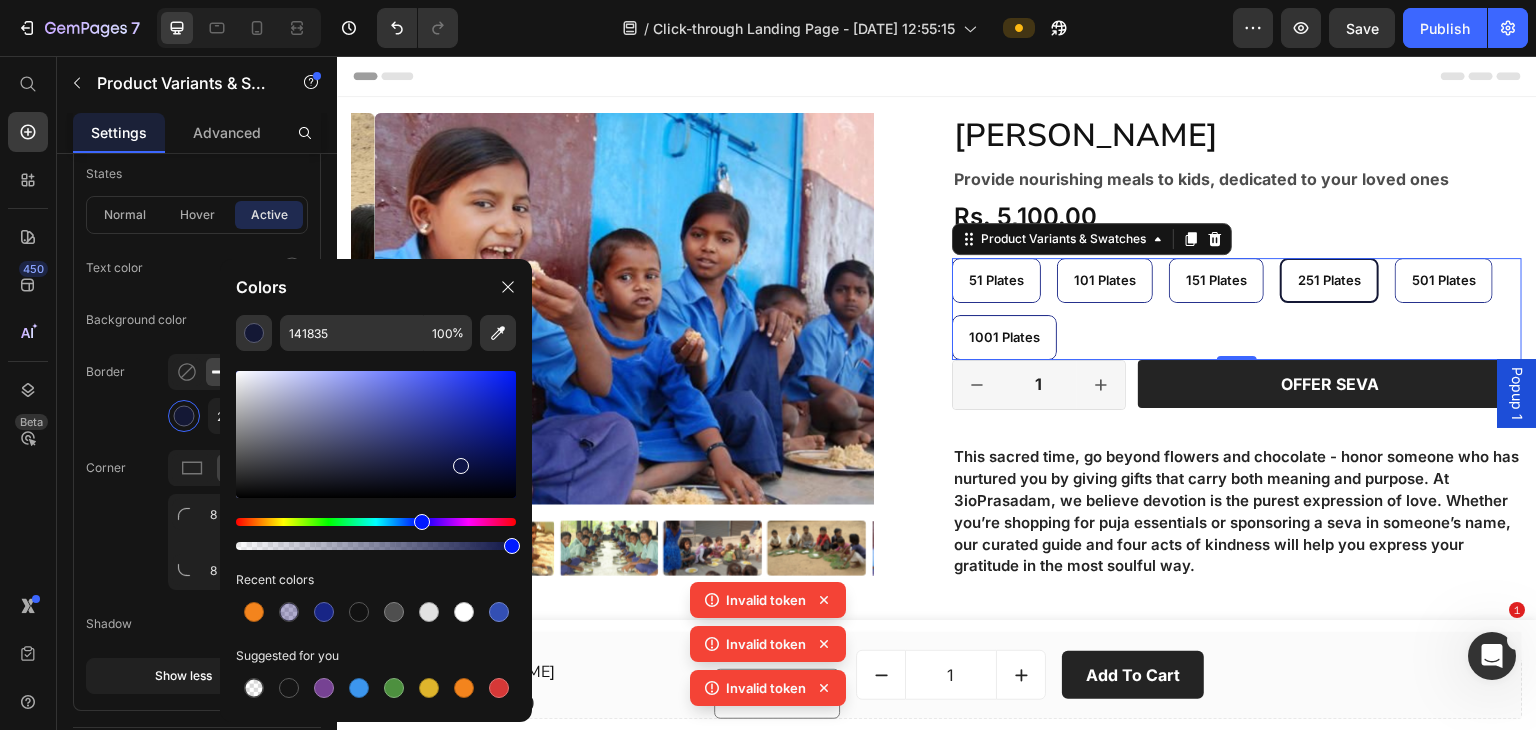 type on "0E1447" 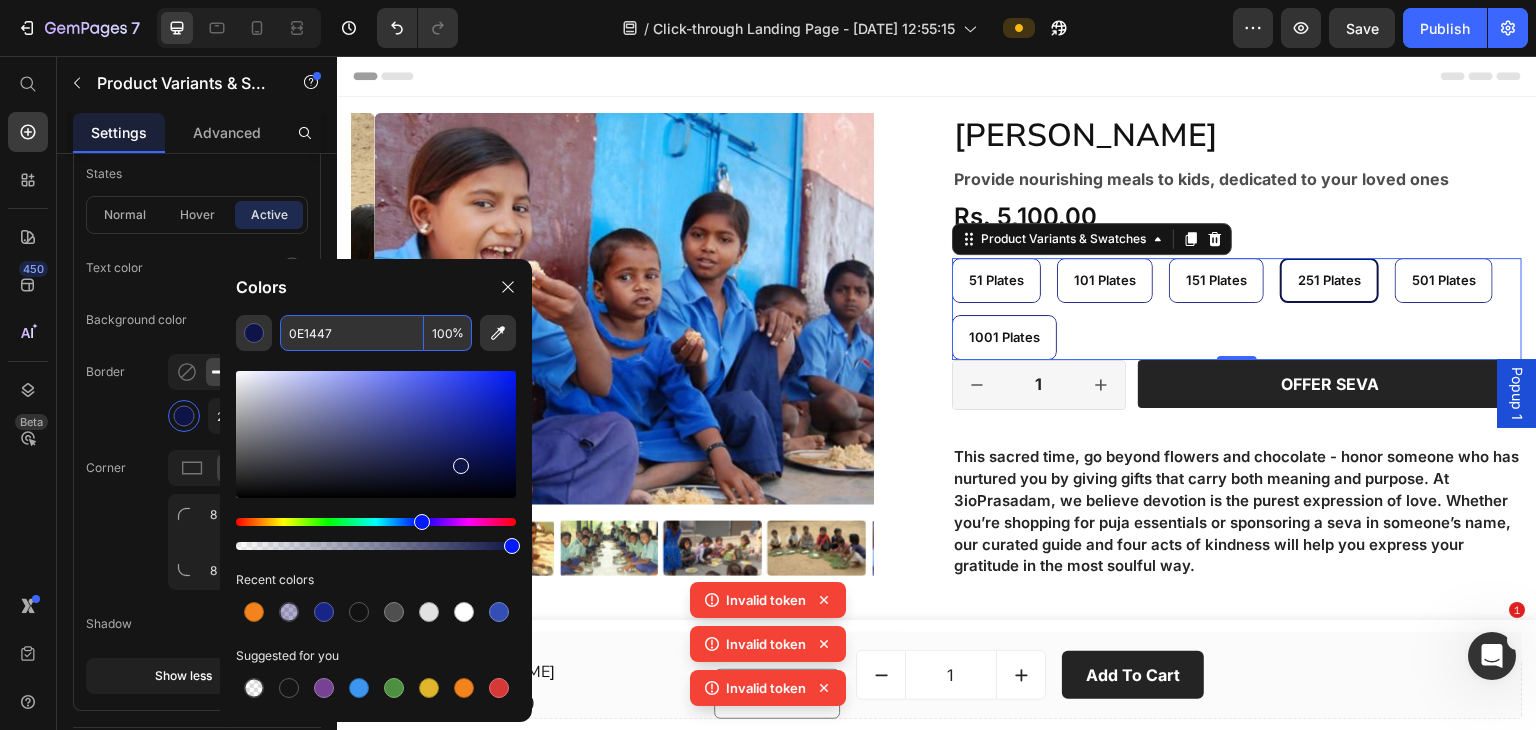 click on "0E1447" at bounding box center [352, 333] 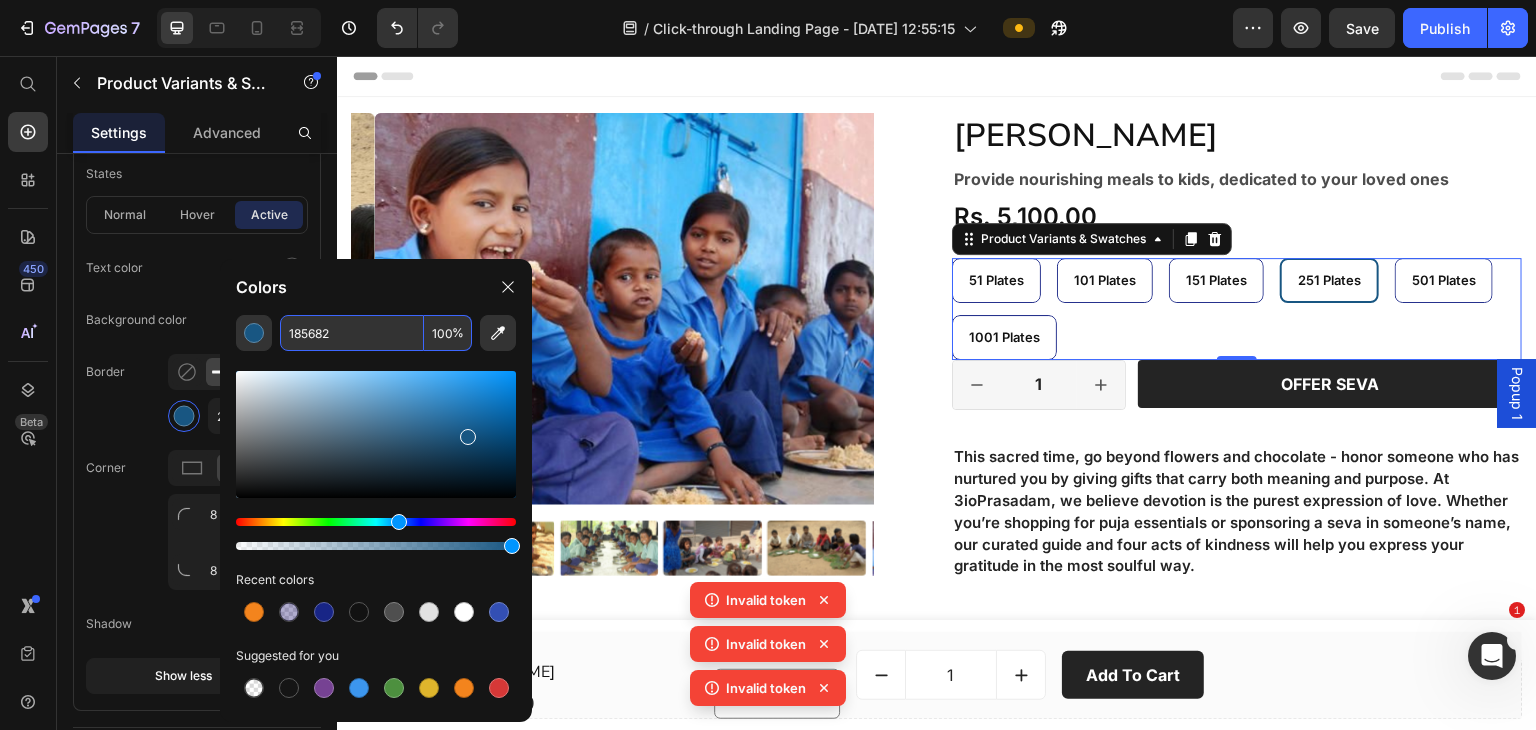 click on "185682" at bounding box center [352, 333] 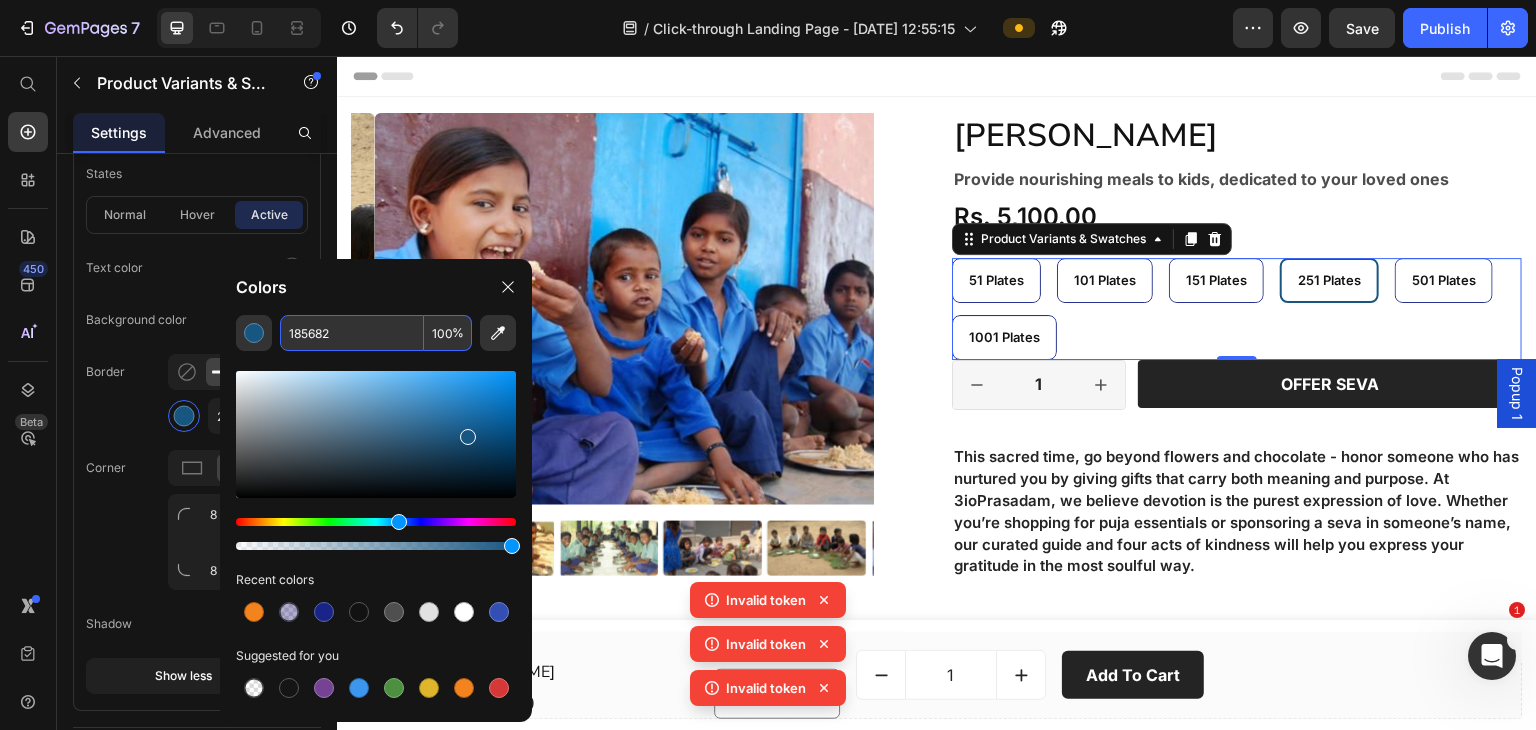 click on "185682" at bounding box center [352, 333] 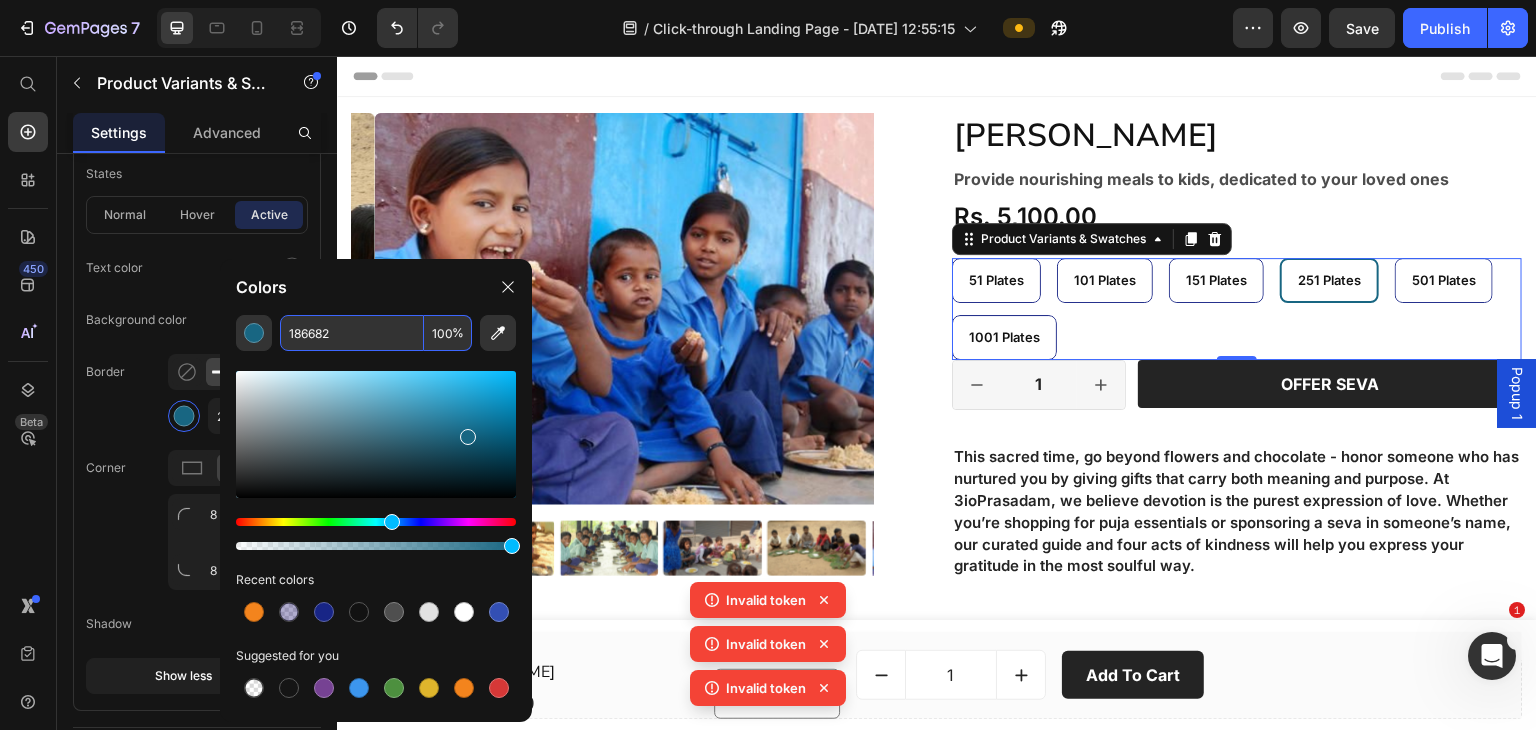 click on "186682" at bounding box center [352, 333] 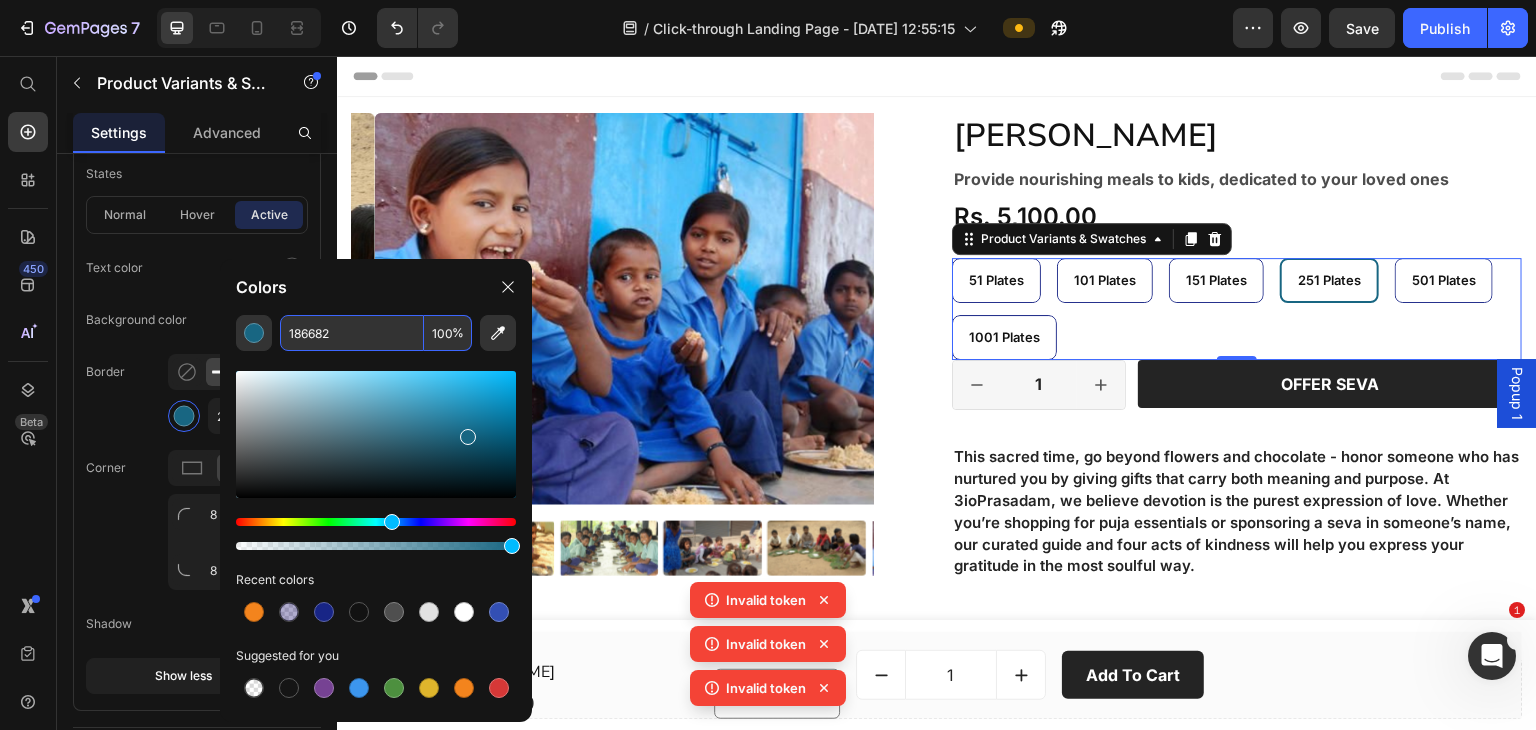 click on "186682" at bounding box center [352, 333] 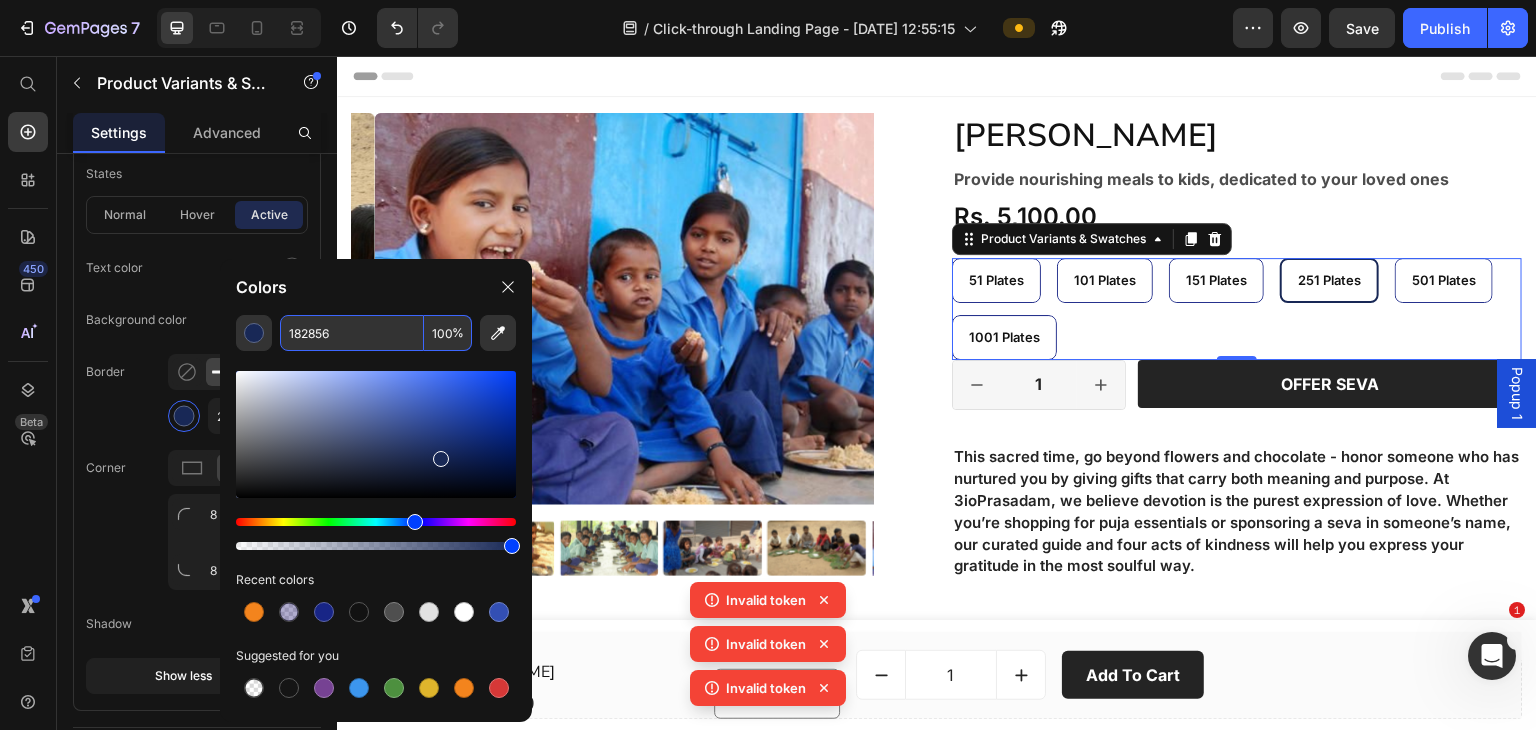 type on "182856" 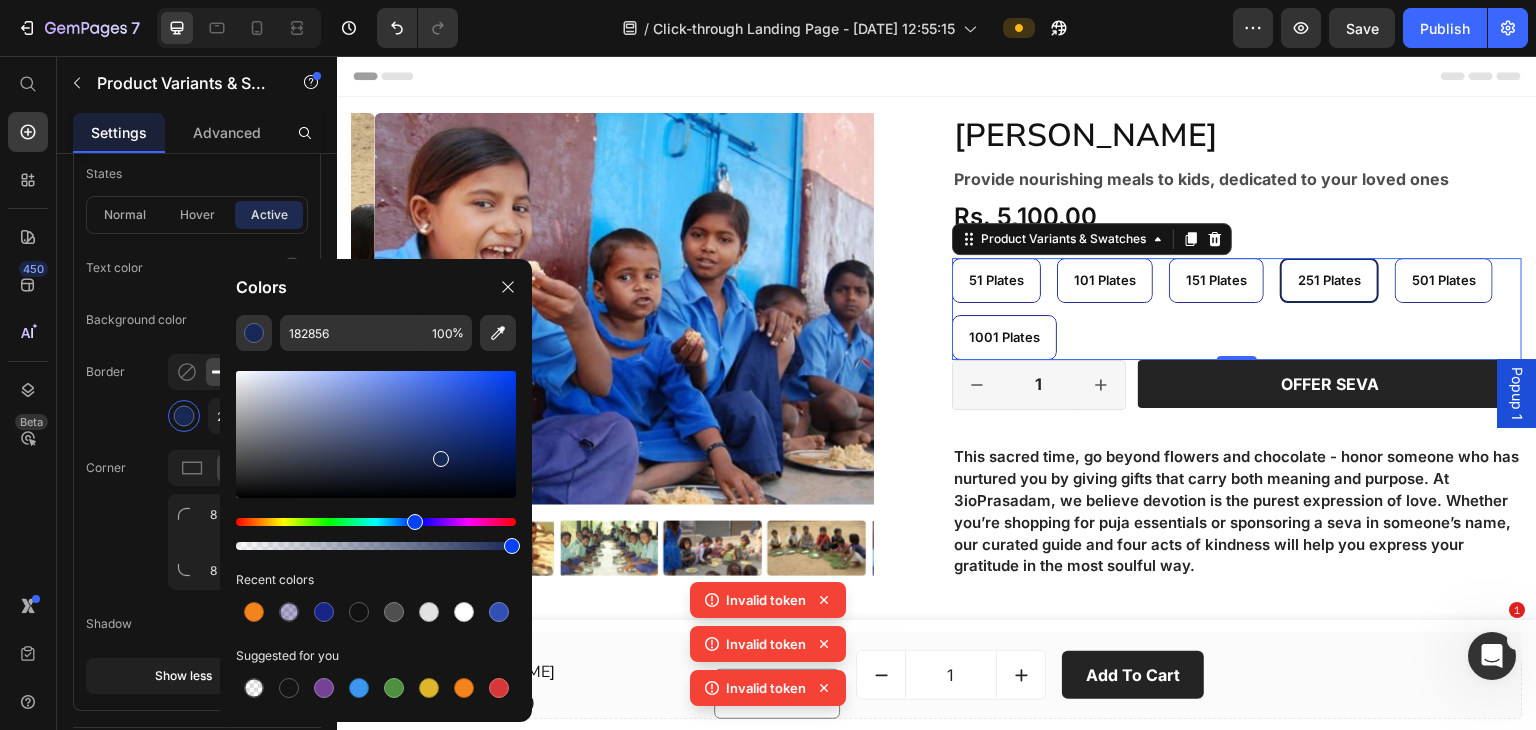 click on "51 Plates 51 Plates 51 Plates 101 Plates 101 Plates 101 Plates 151 Plates 151 Plates 151 Plates 251 Plates 251 Plates 251 Plates 501 Plates 501 Plates 501 Plates 1001 Plates 1001 Plates 1001 Plates" at bounding box center [1237, 309] 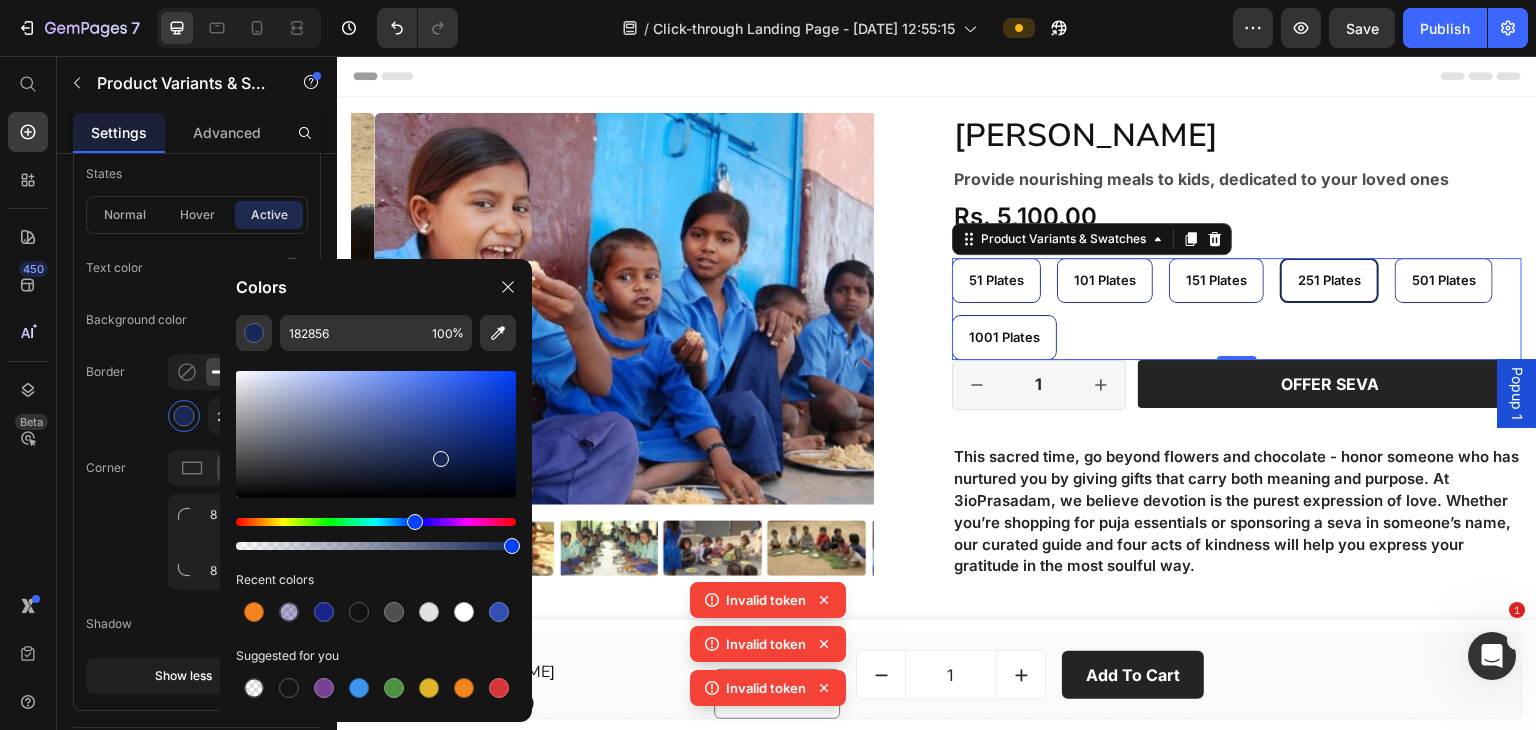 drag, startPoint x: 98, startPoint y: 561, endPoint x: 112, endPoint y: 554, distance: 15.652476 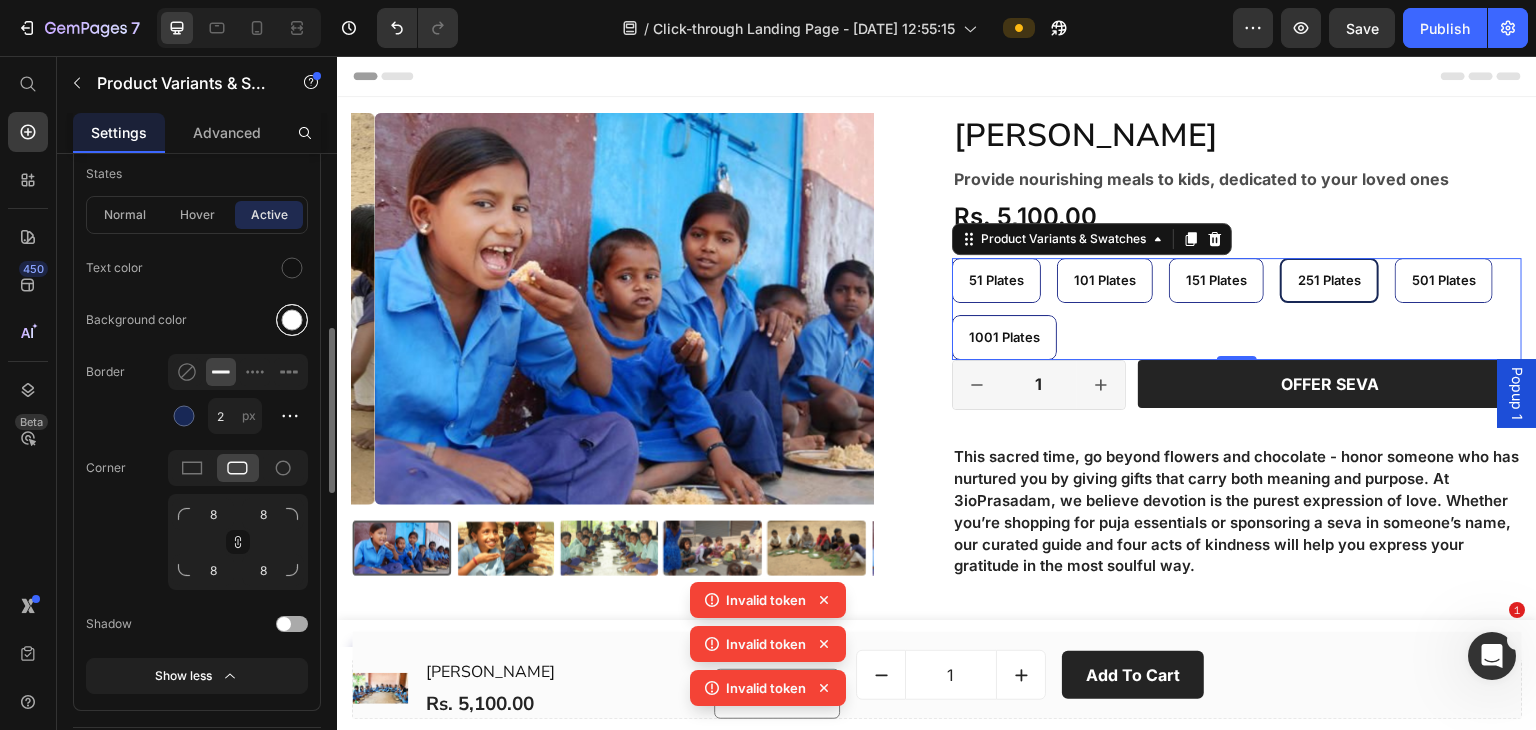 click at bounding box center [292, 320] 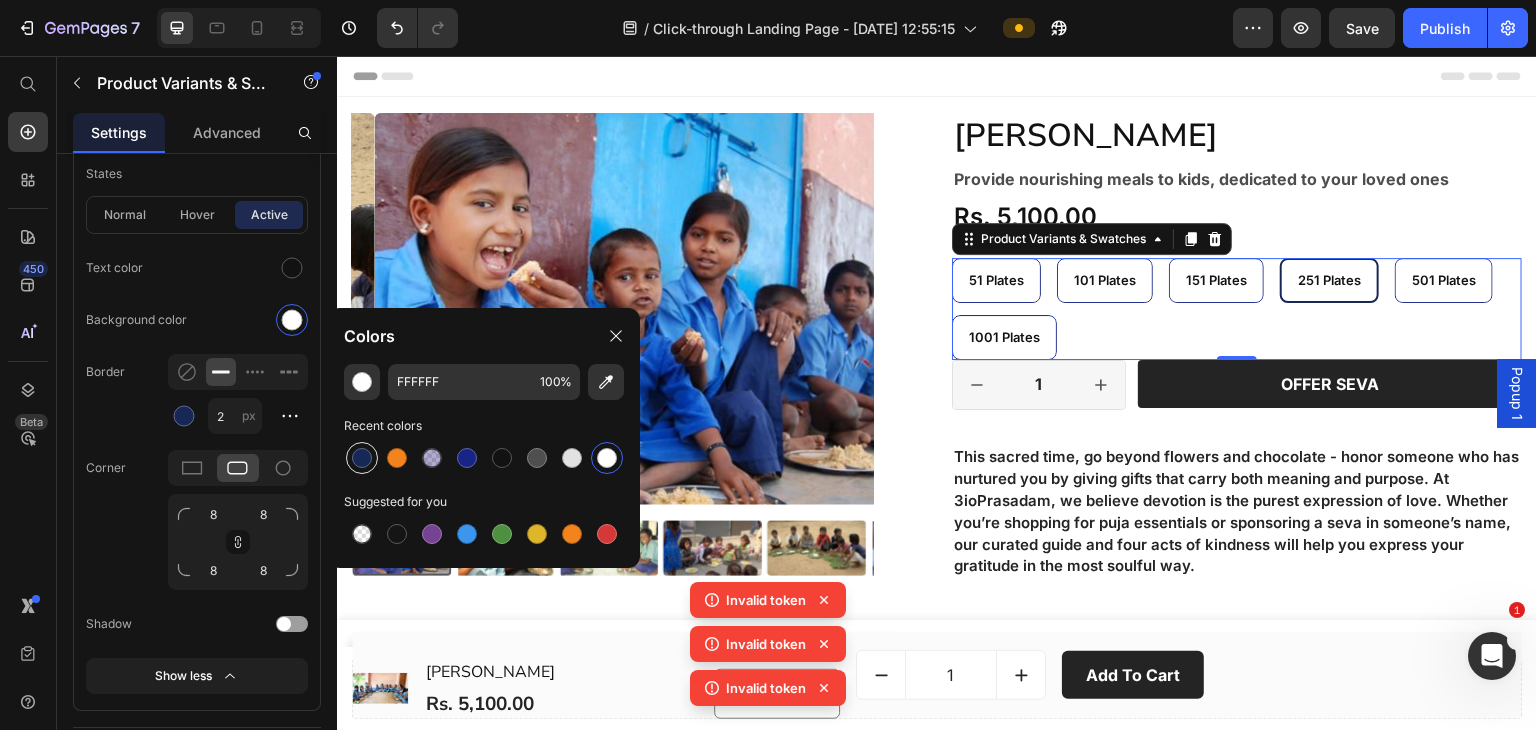 click at bounding box center [362, 458] 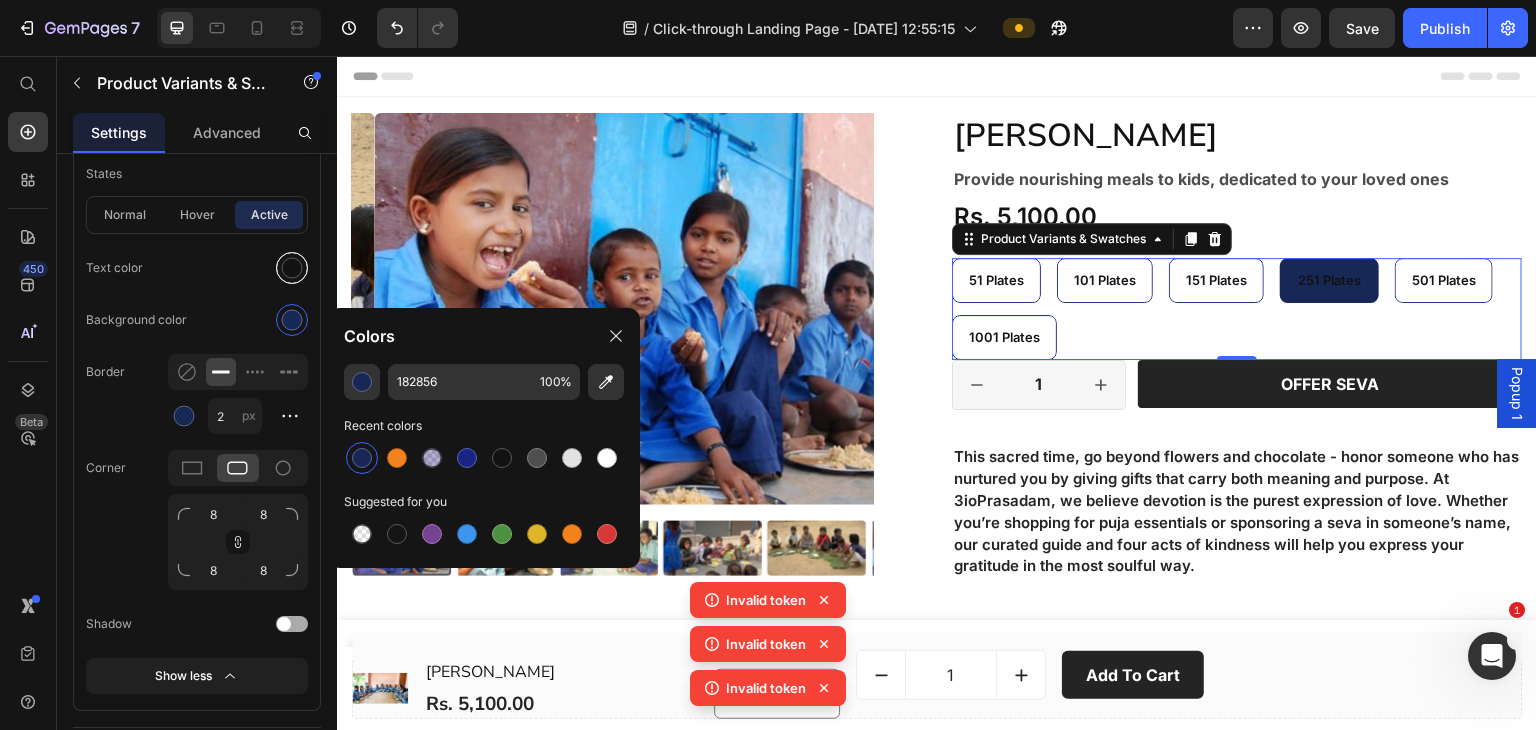 click at bounding box center [292, 268] 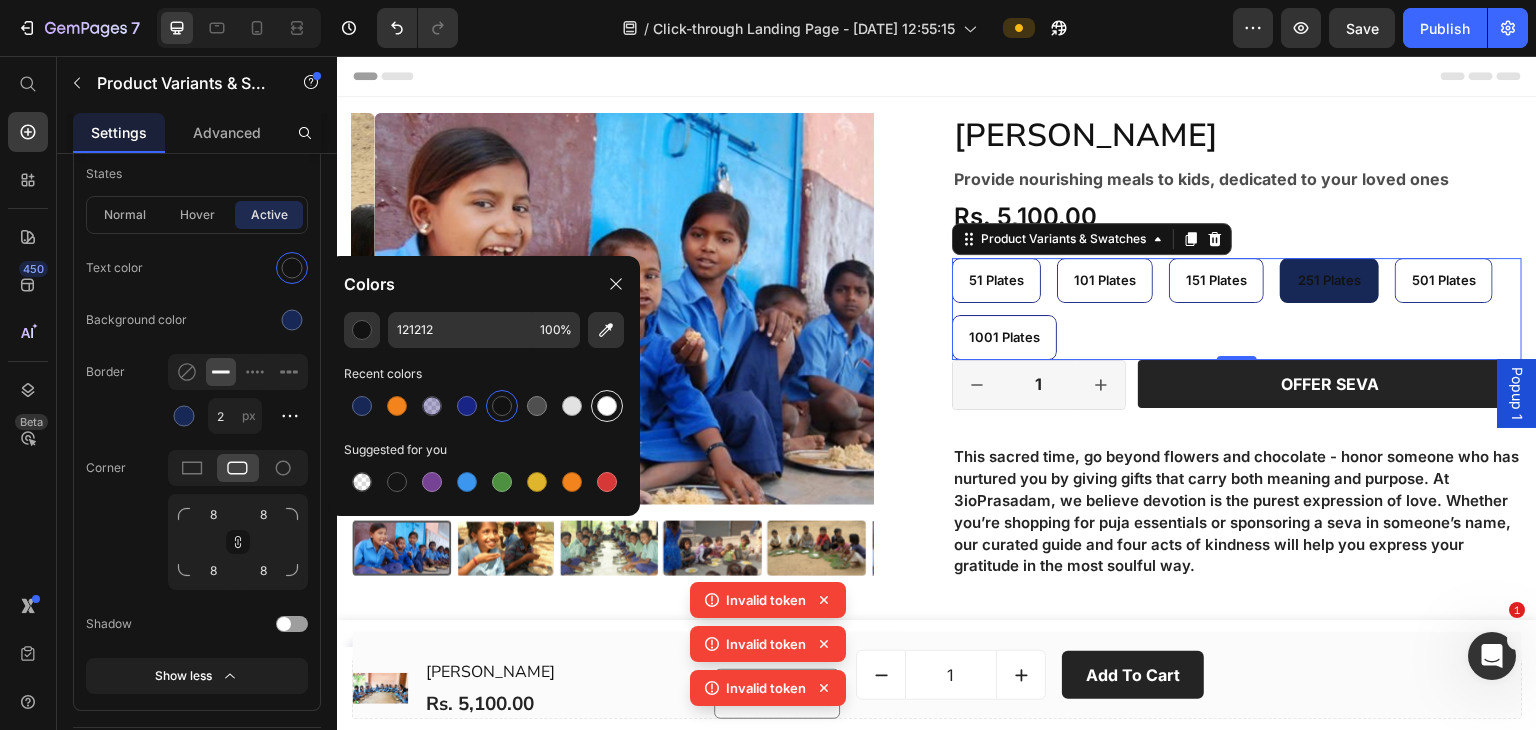 click at bounding box center (607, 406) 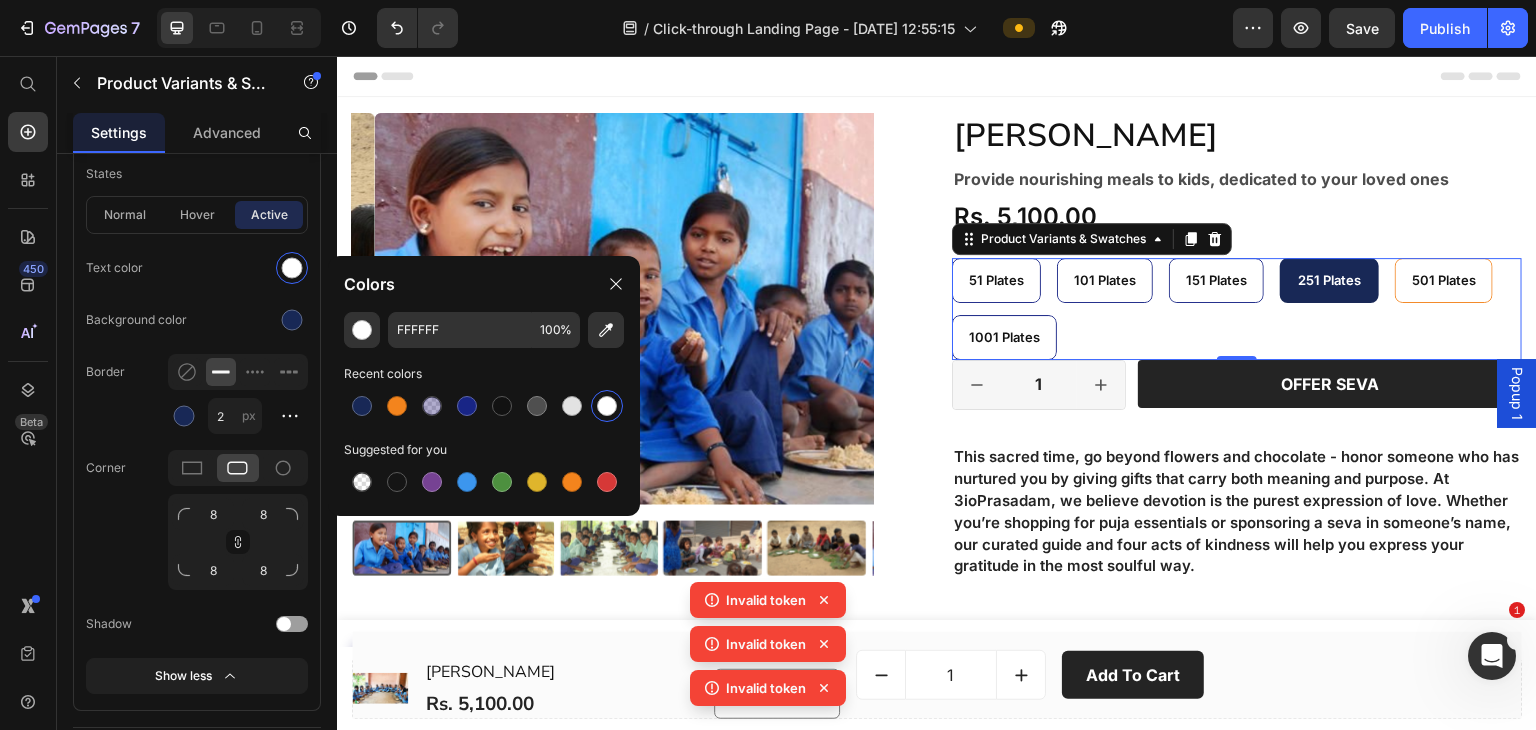 click on "501 Plates" at bounding box center (1444, 280) 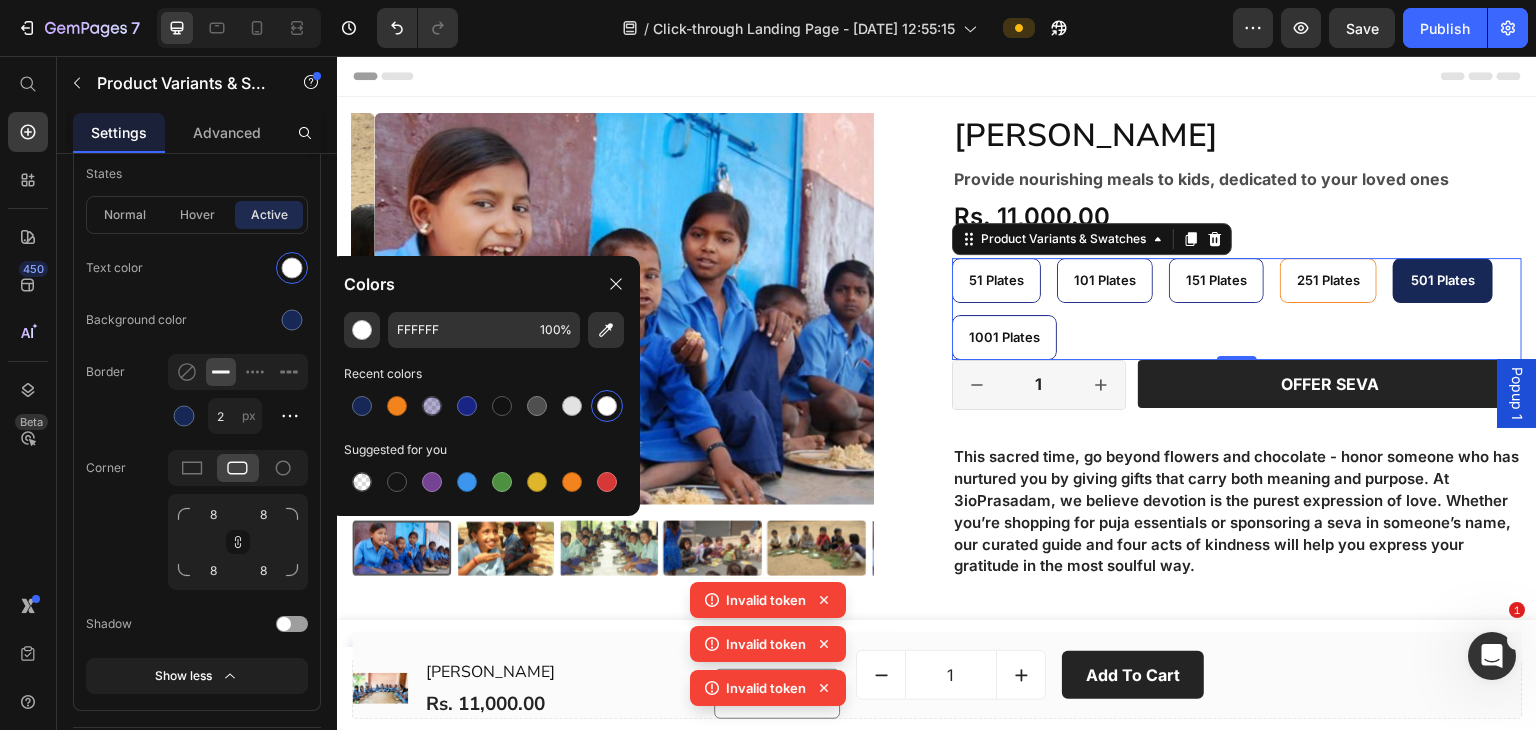 click on "251 Plates" at bounding box center (1328, 280) 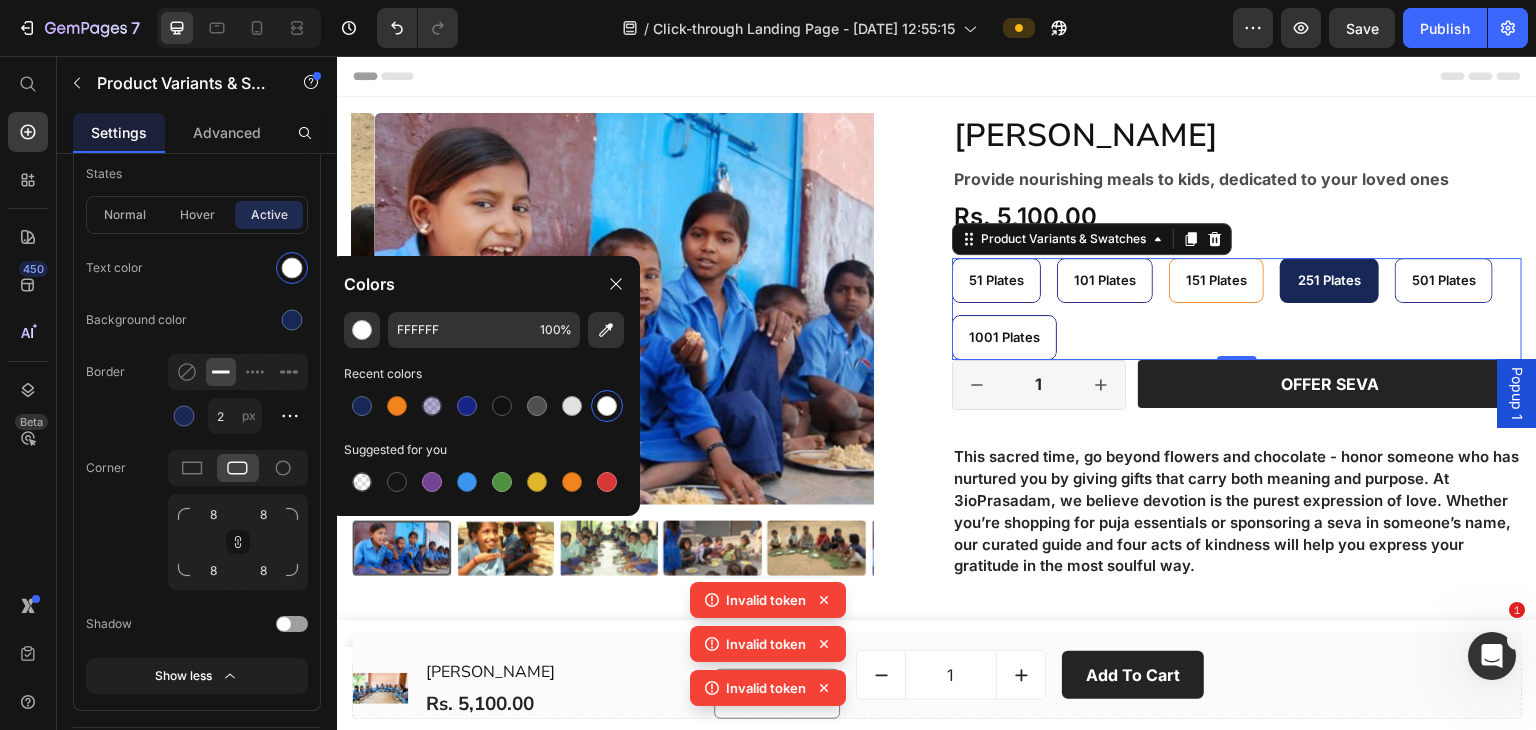 click on "151 Plates" at bounding box center (1216, 280) 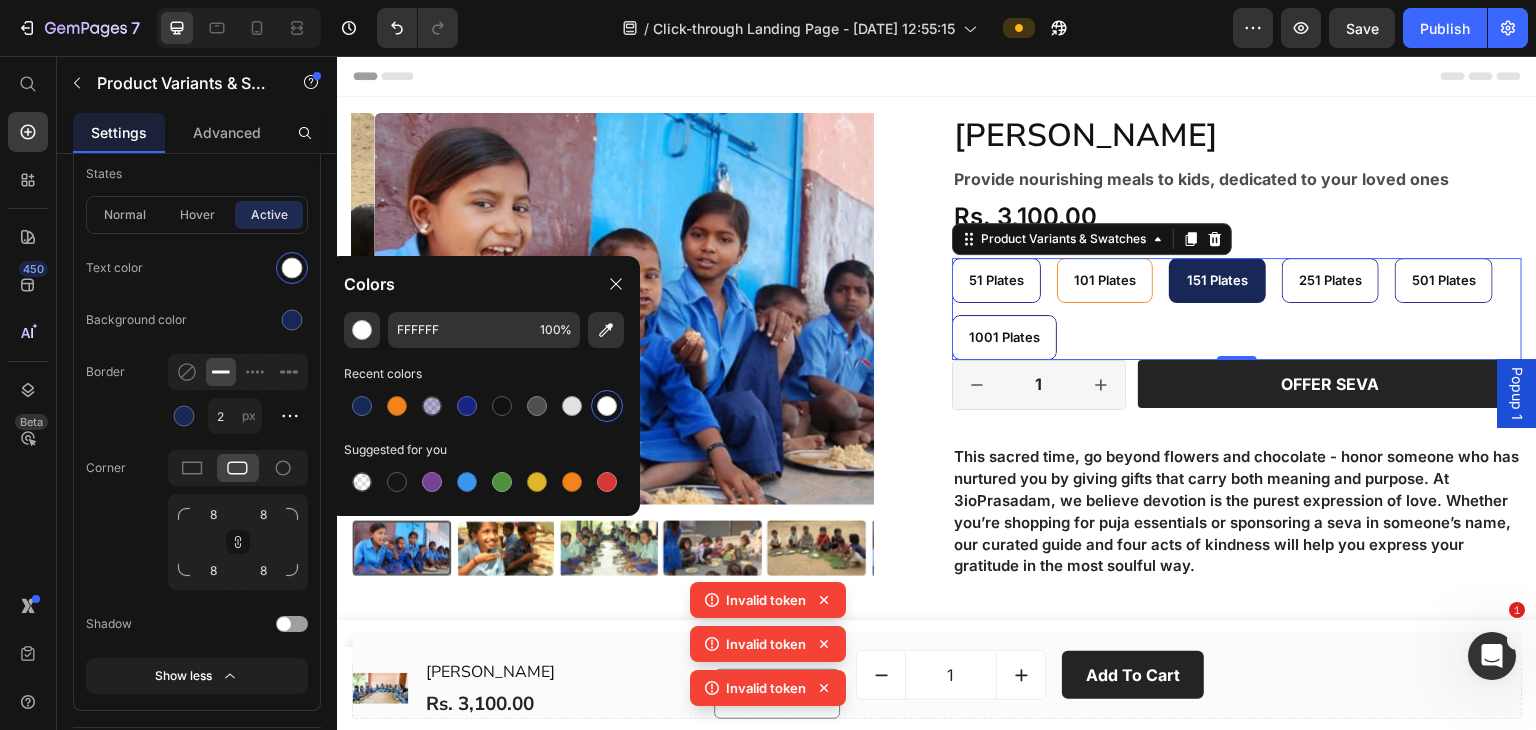 click on "101 Plates" at bounding box center [1105, 280] 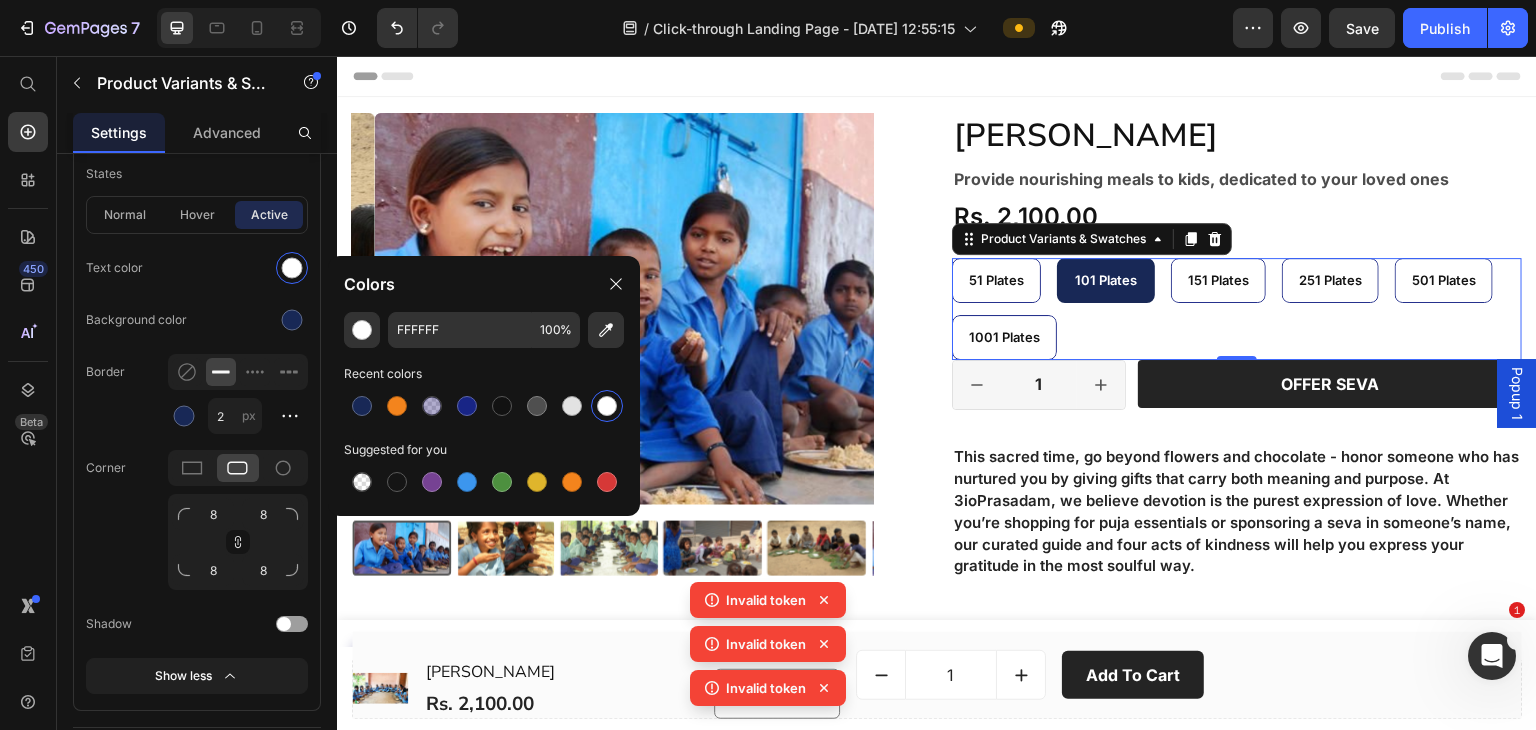 select on "101 Plates" 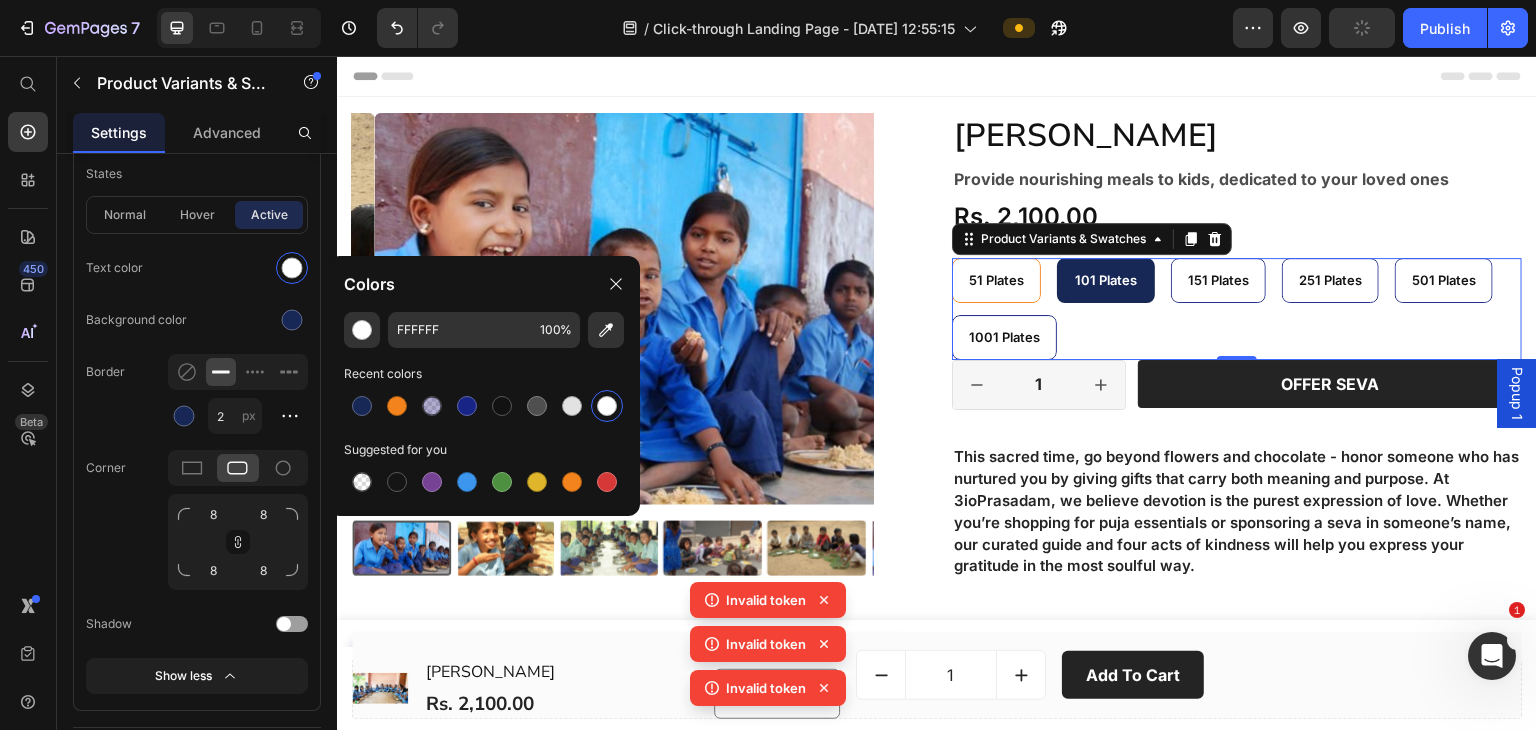 click on "51 Plates" at bounding box center [996, 280] 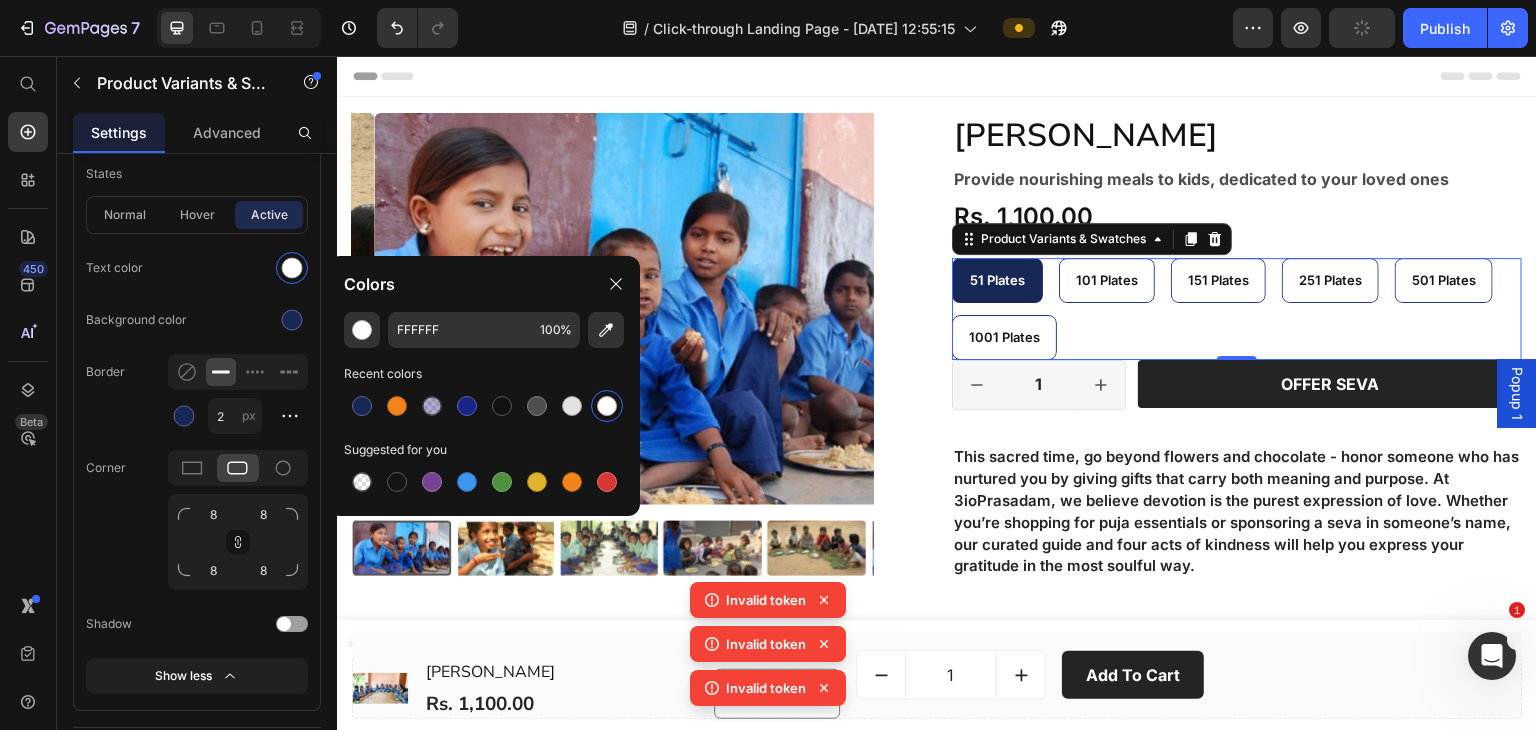 select on "51 Plates" 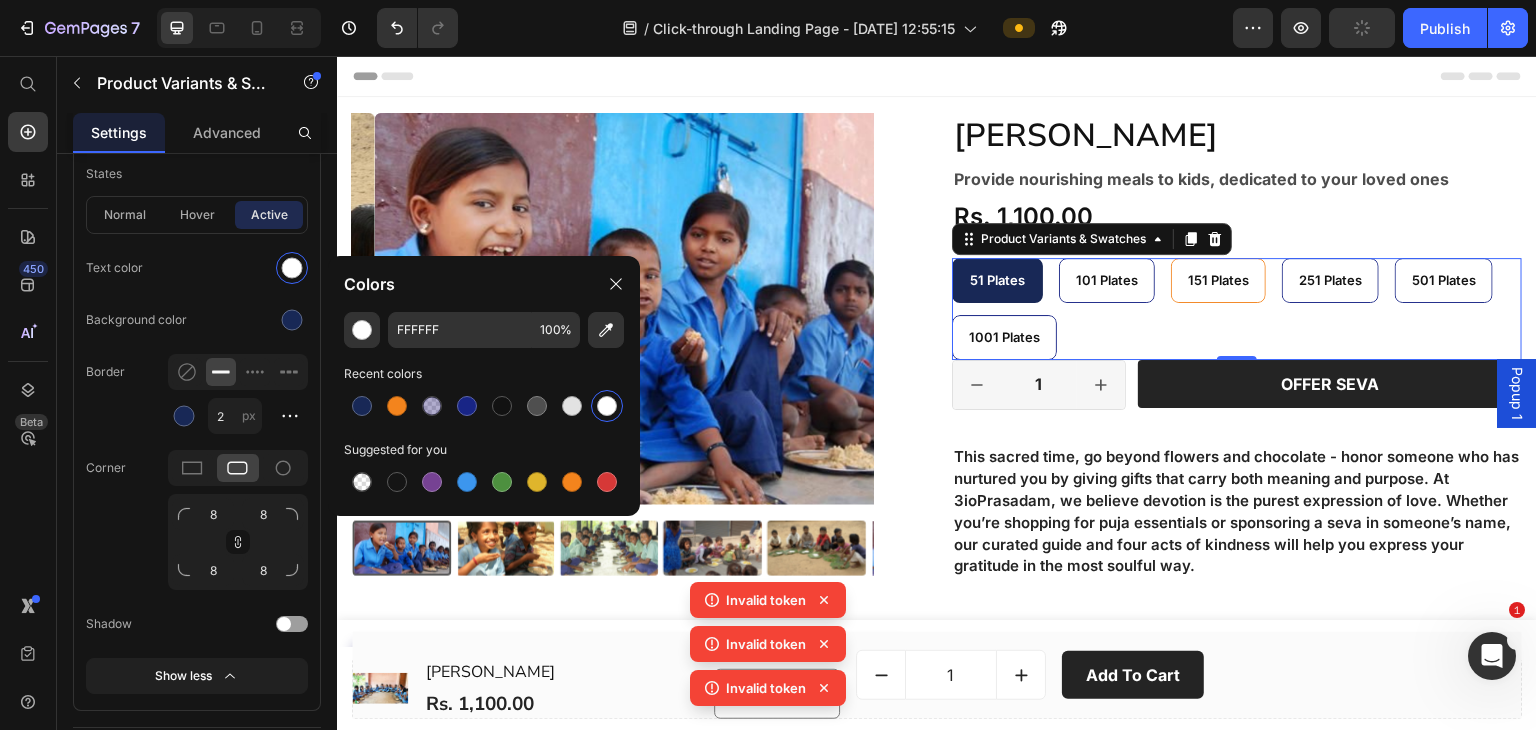 click on "151 Plates" at bounding box center (1218, 280) 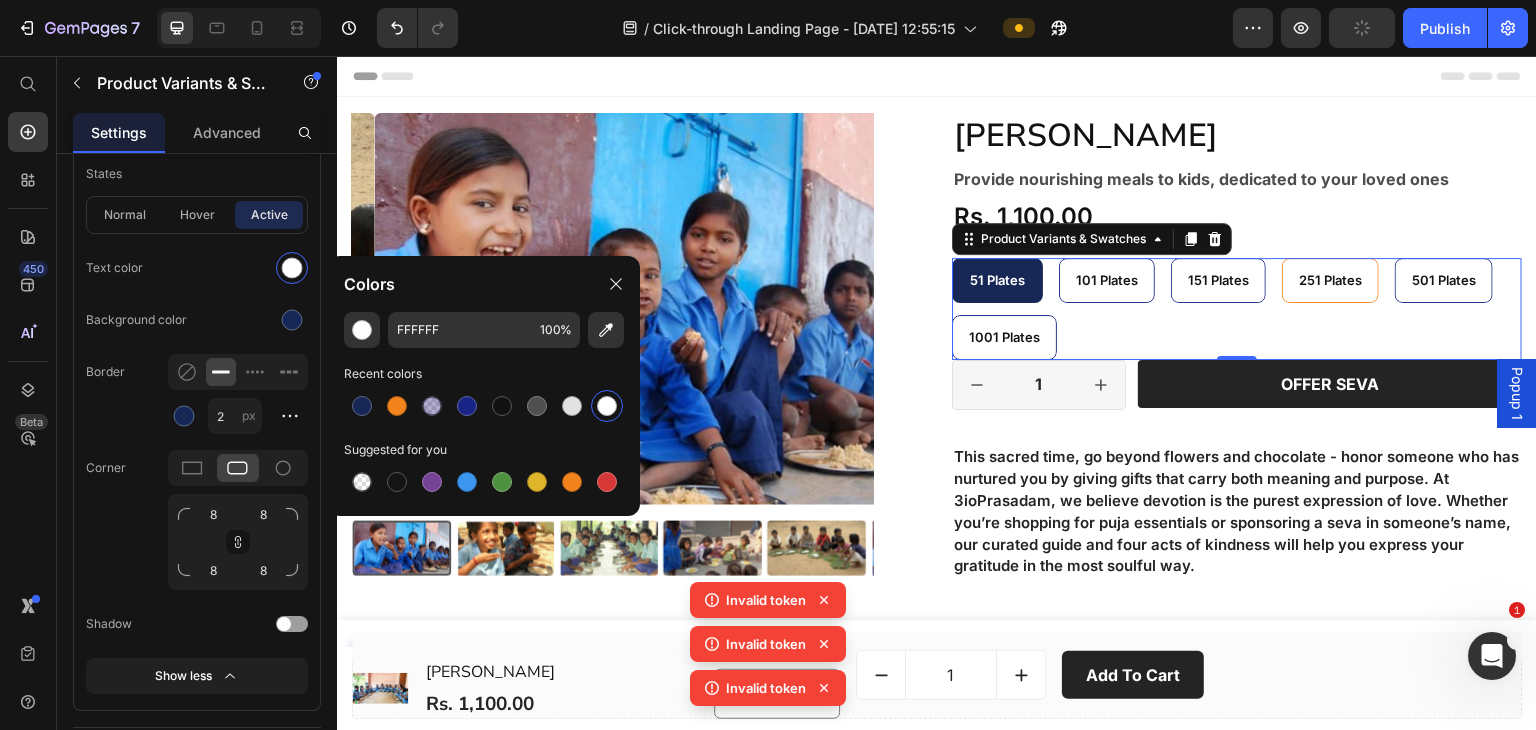 select on "151 Plates" 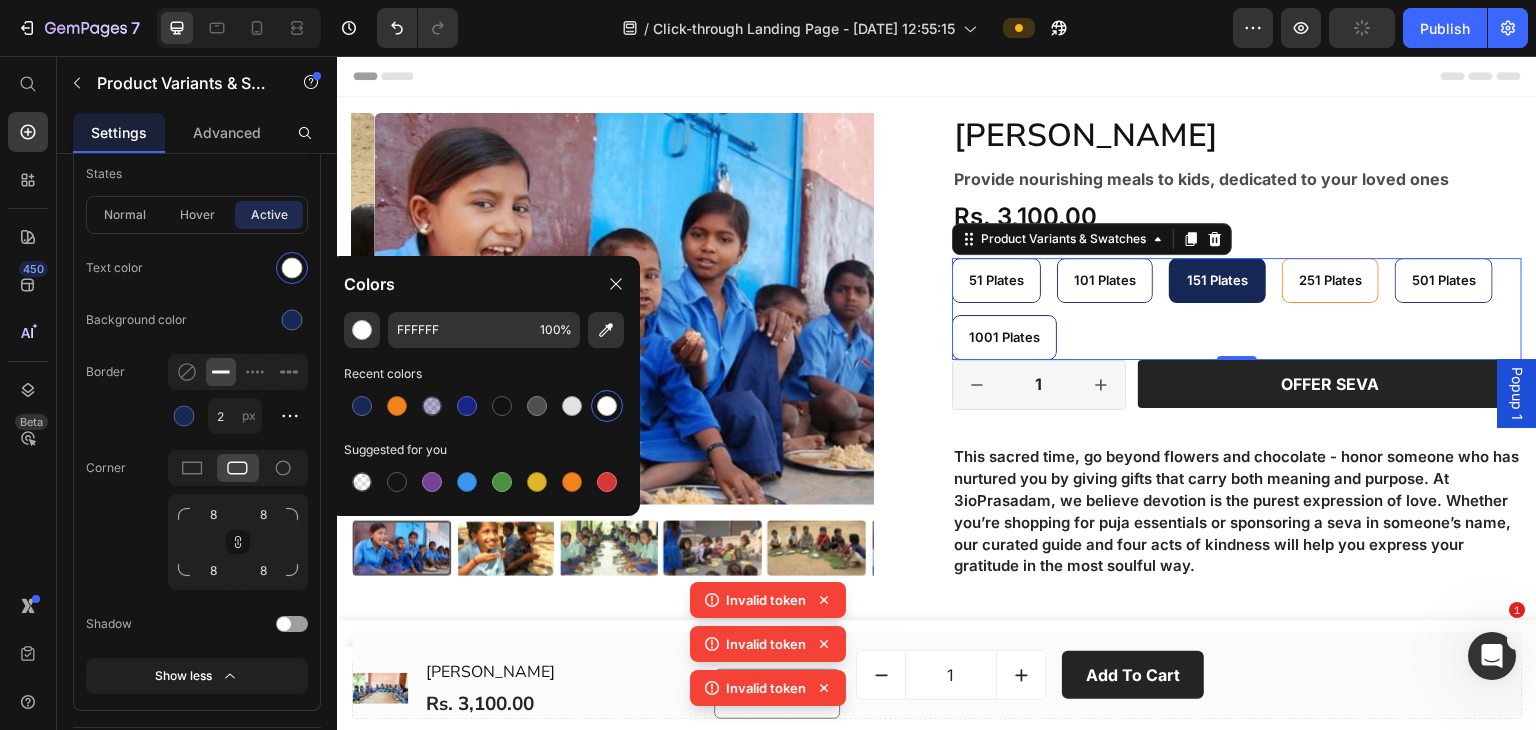 click on "251 Plates" at bounding box center (1330, 280) 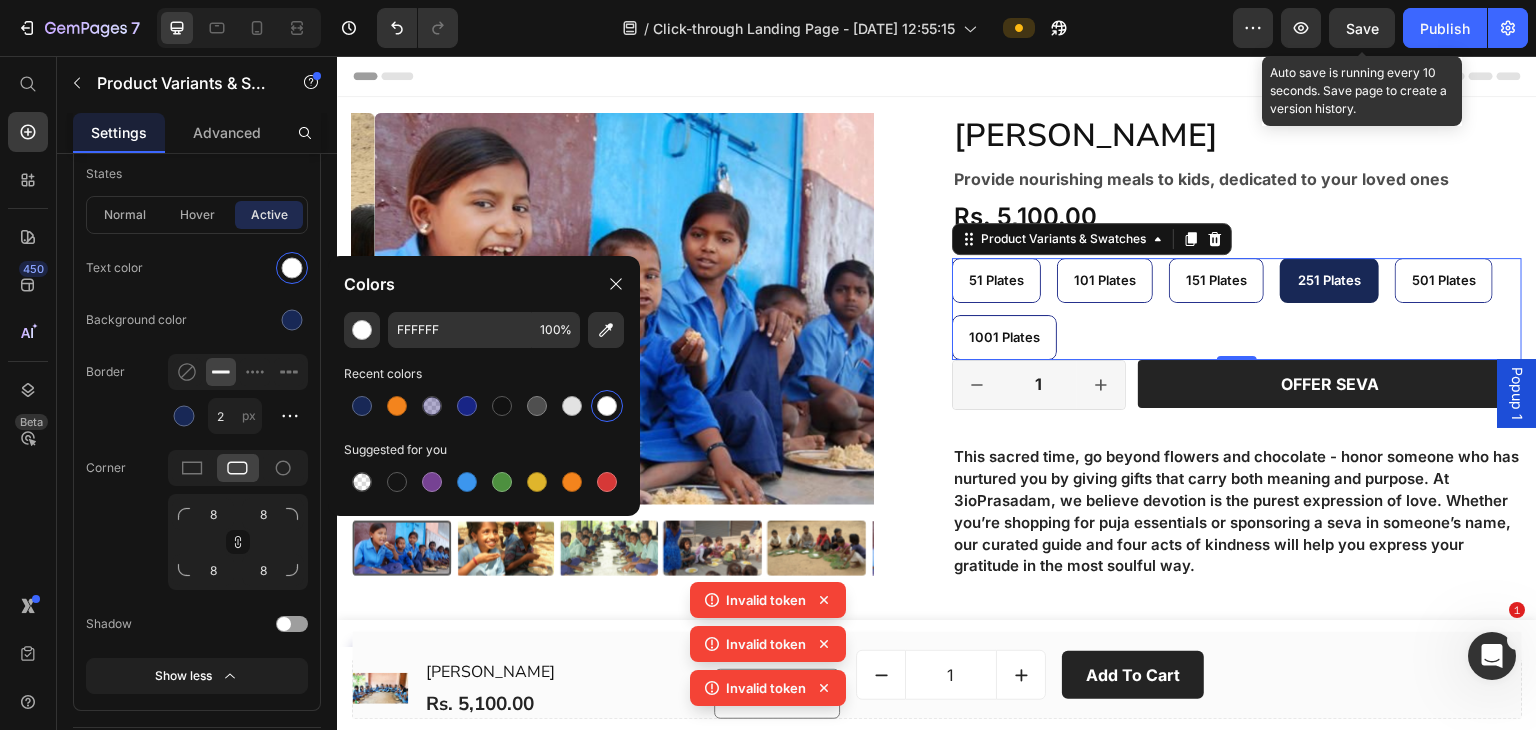 click on "Save" at bounding box center [1362, 28] 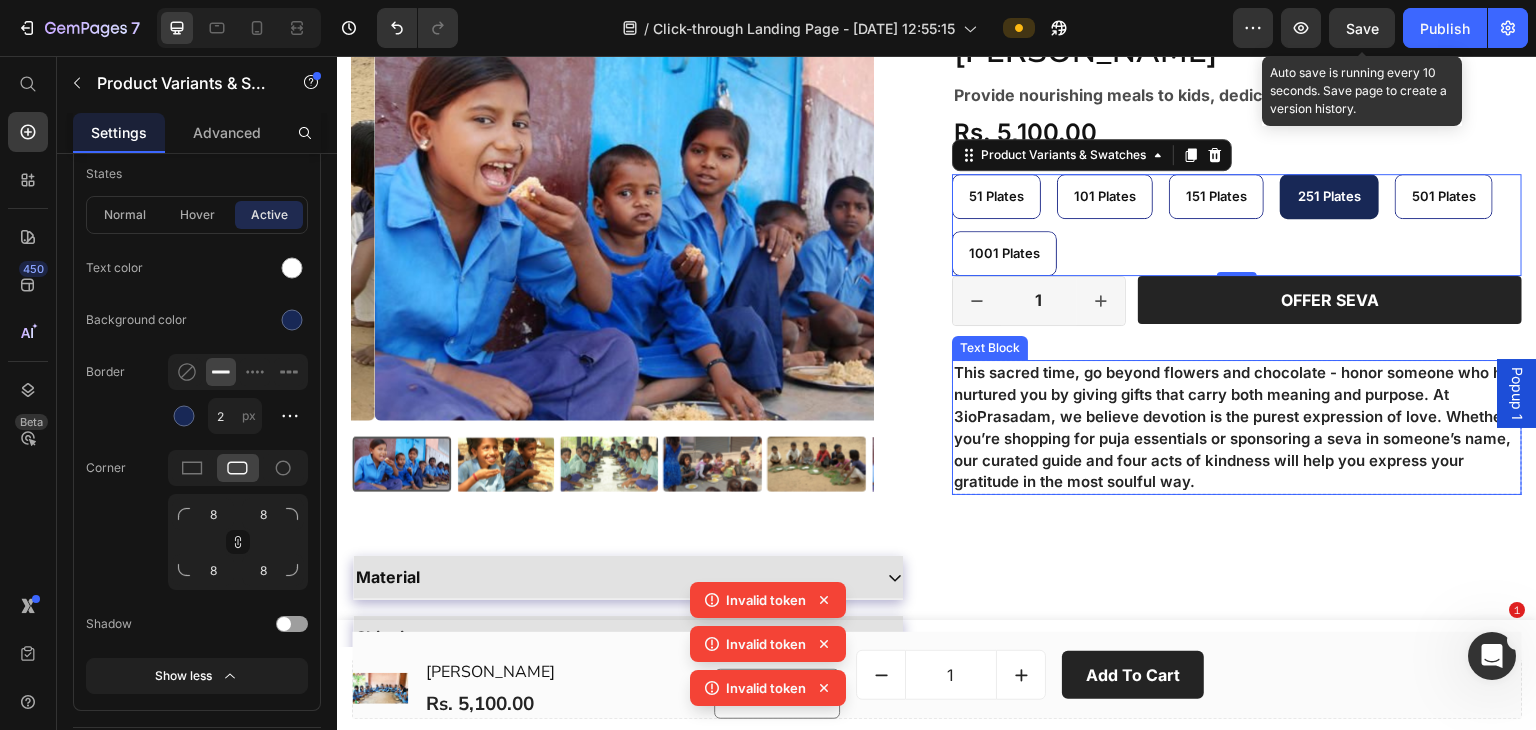 scroll, scrollTop: 0, scrollLeft: 0, axis: both 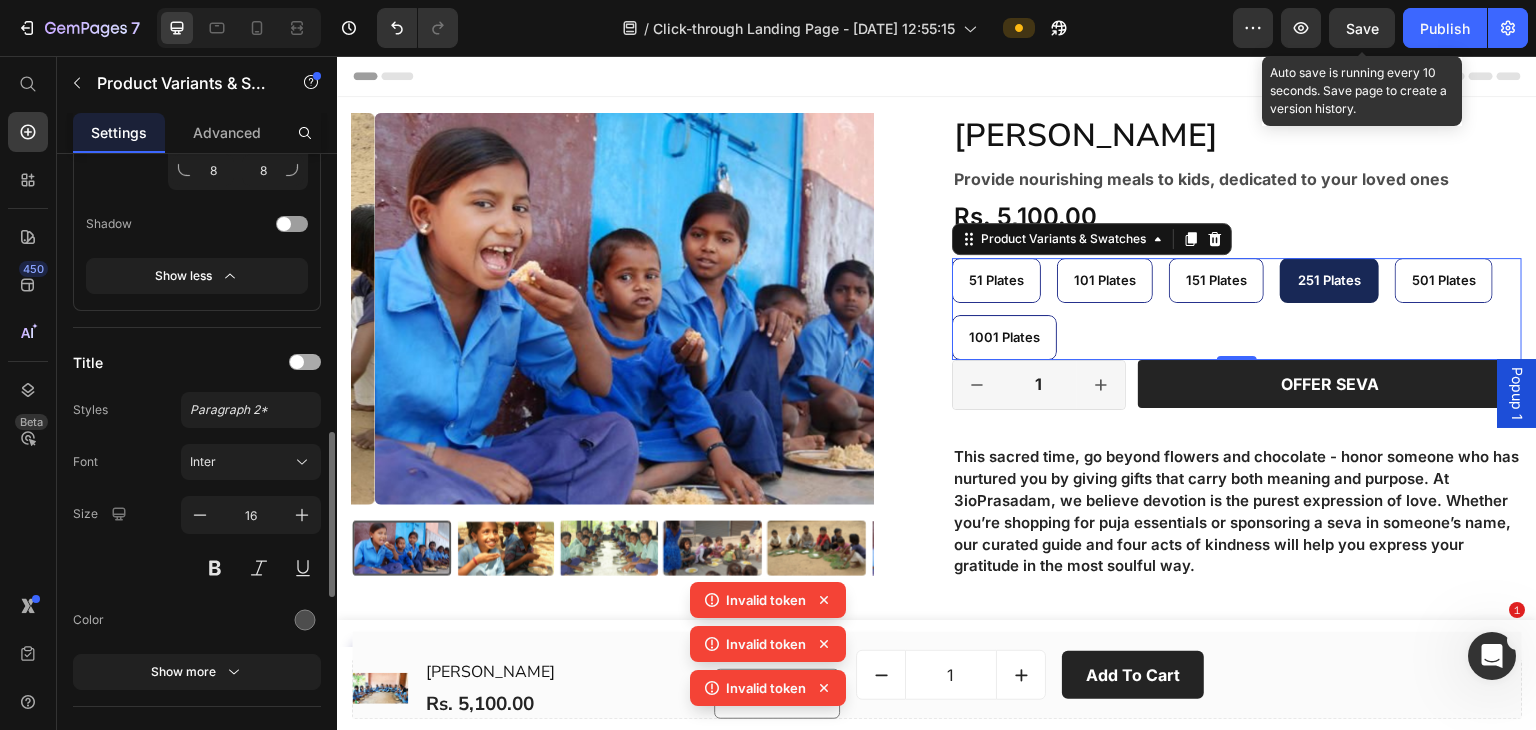 click at bounding box center [297, 362] 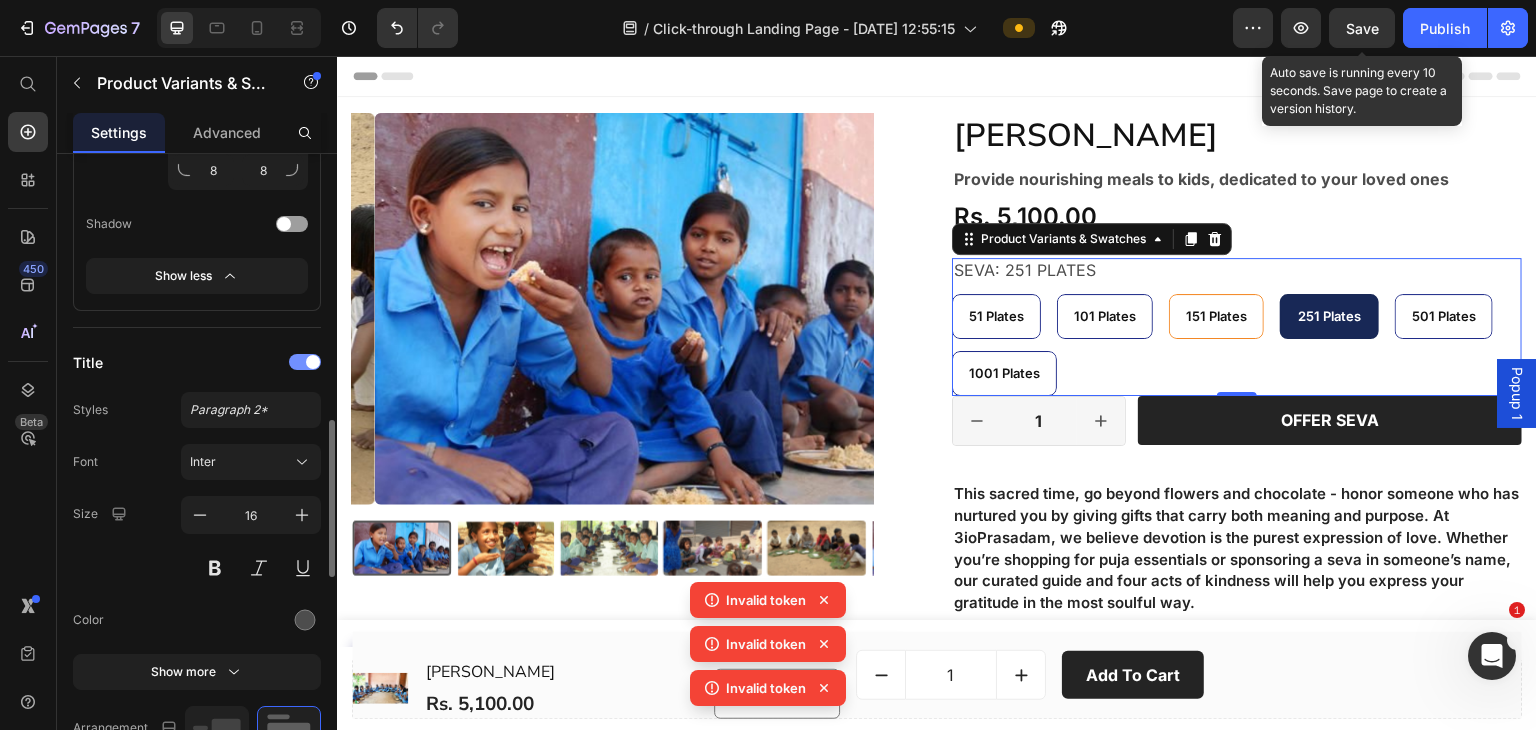 click on "151 Plates" at bounding box center (1216, 316) 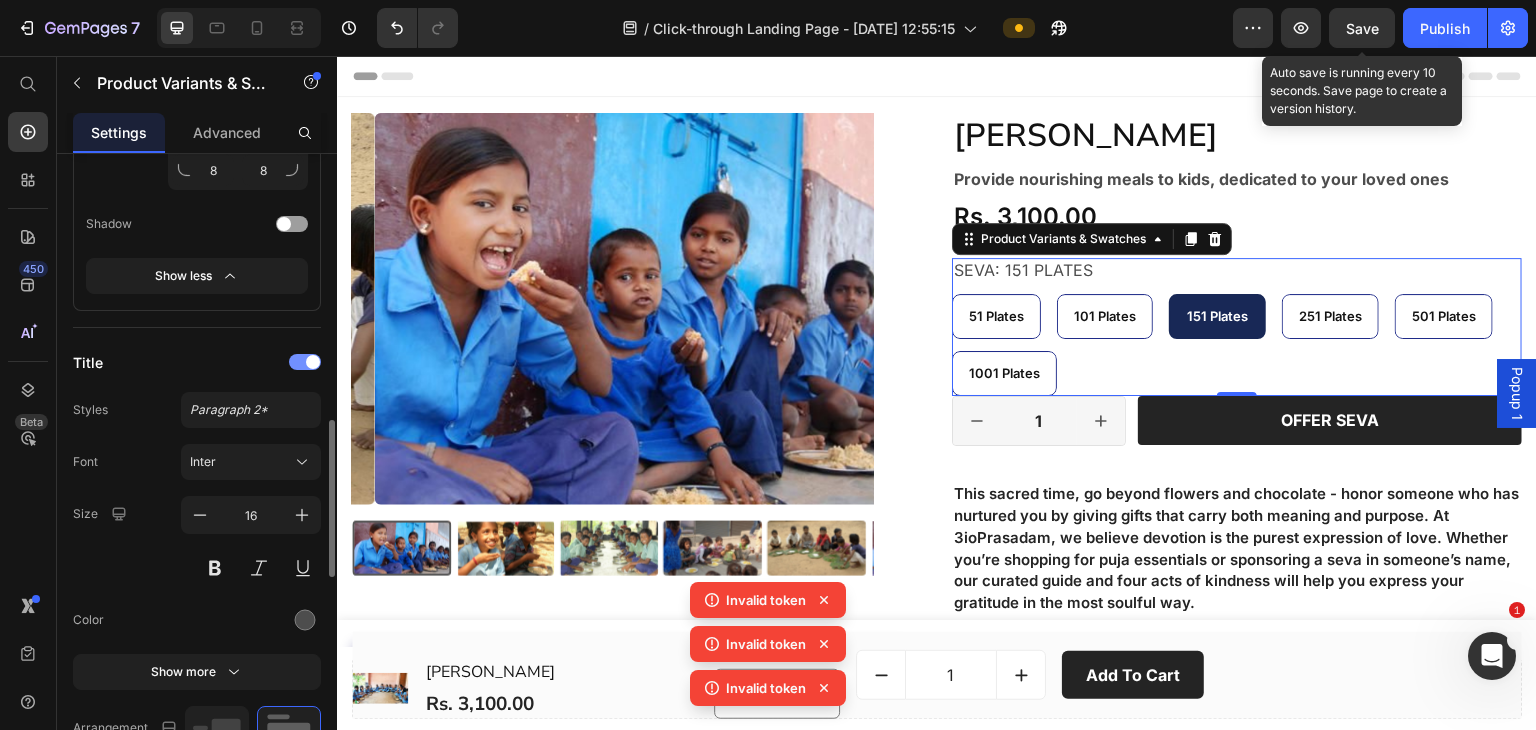 click at bounding box center [305, 362] 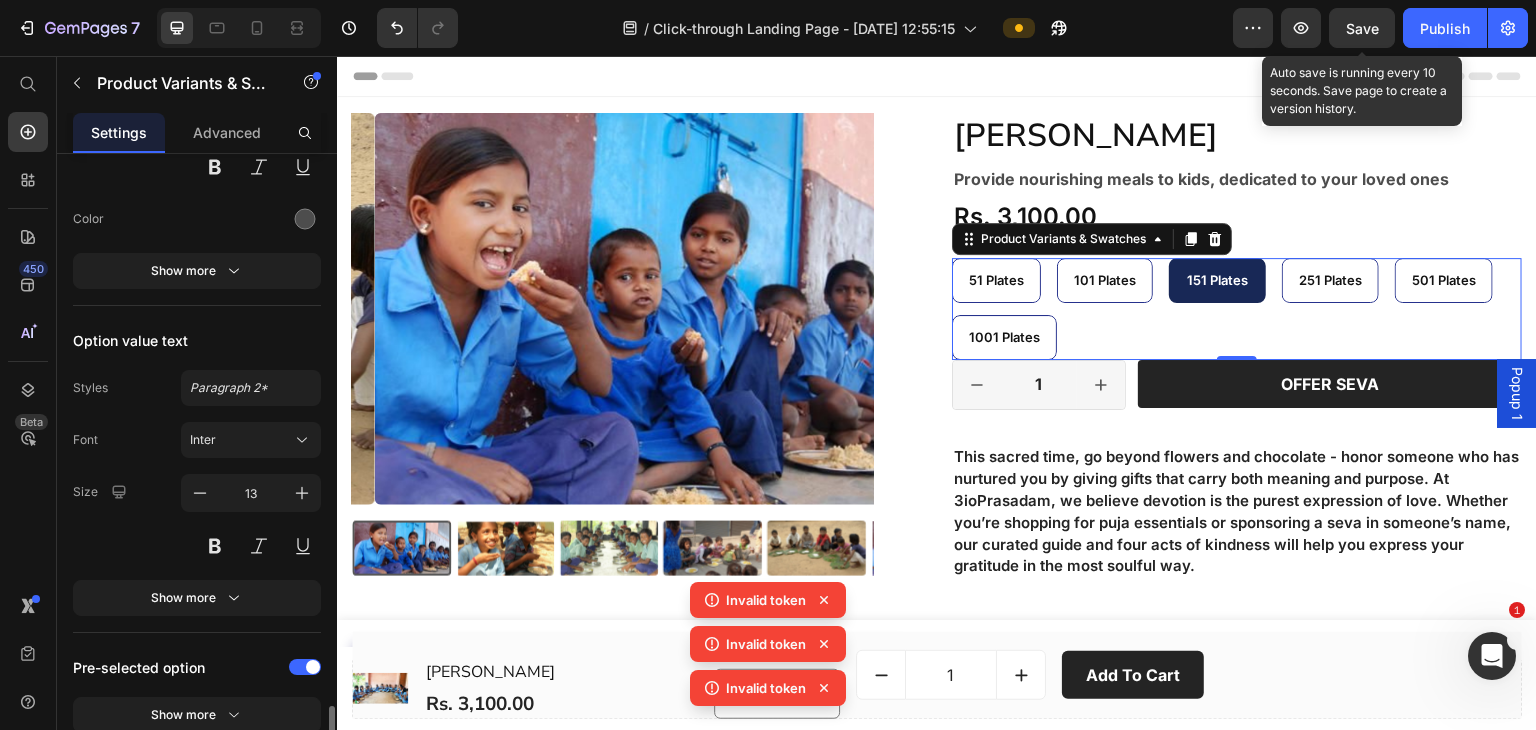 scroll, scrollTop: 1603, scrollLeft: 0, axis: vertical 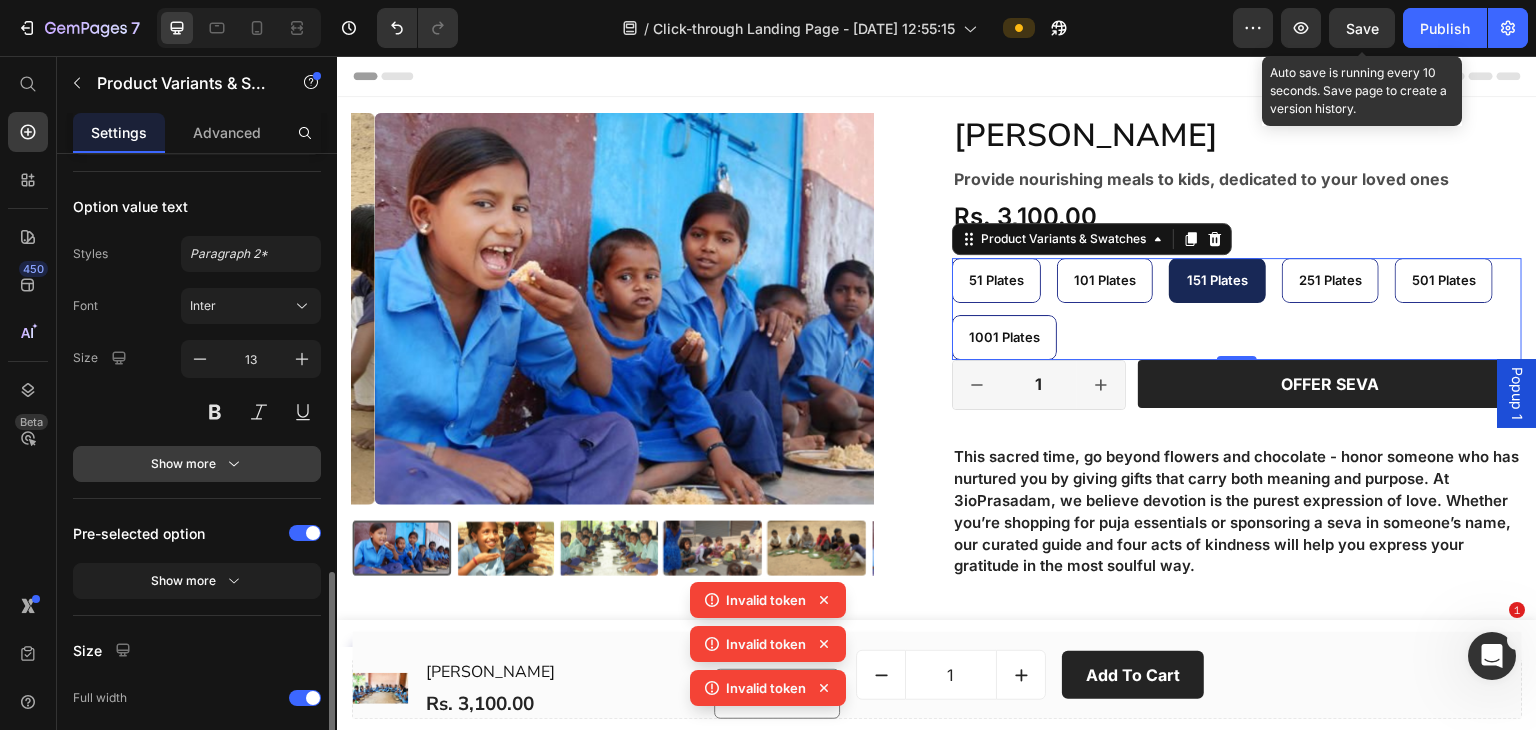 click 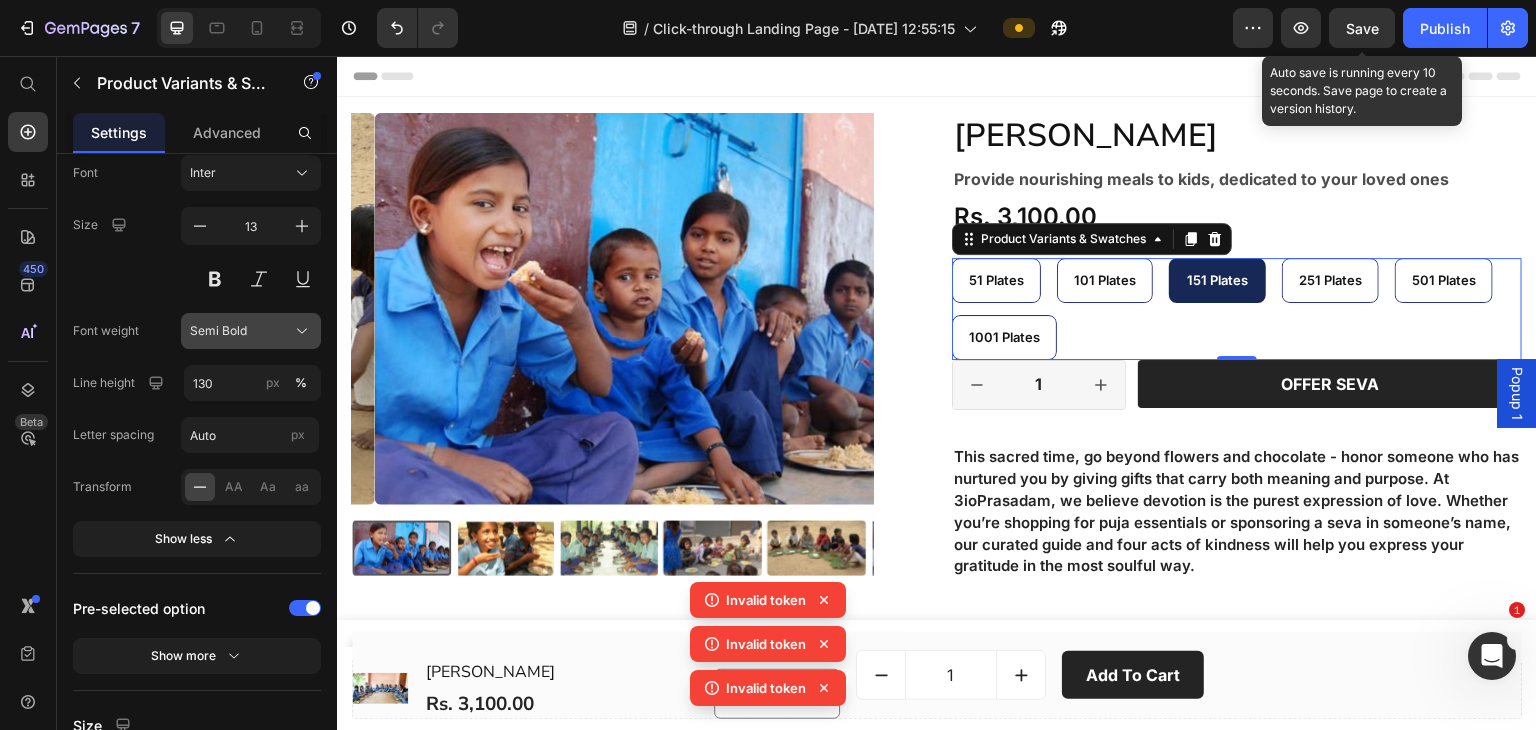 scroll, scrollTop: 1870, scrollLeft: 0, axis: vertical 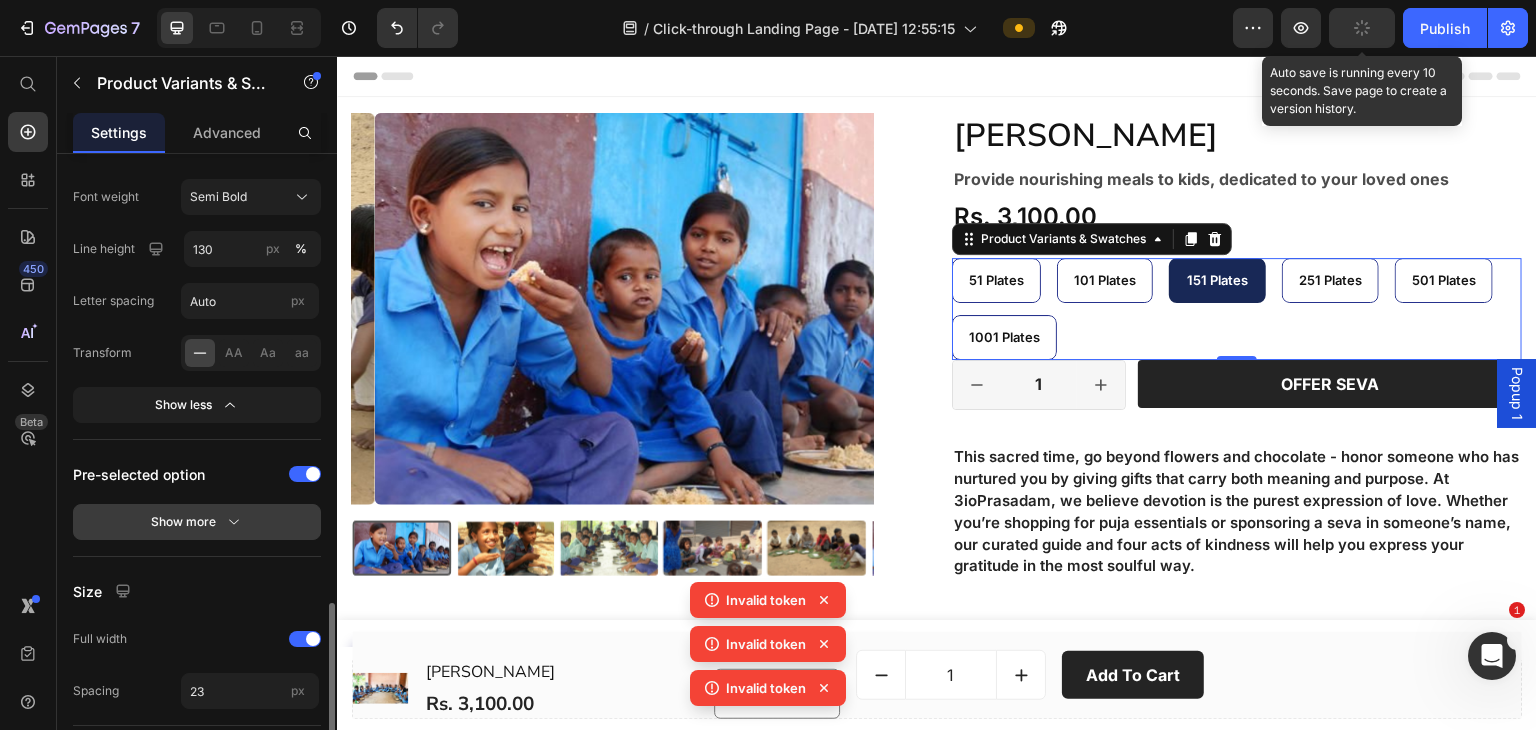 click on "Show more" at bounding box center [197, 522] 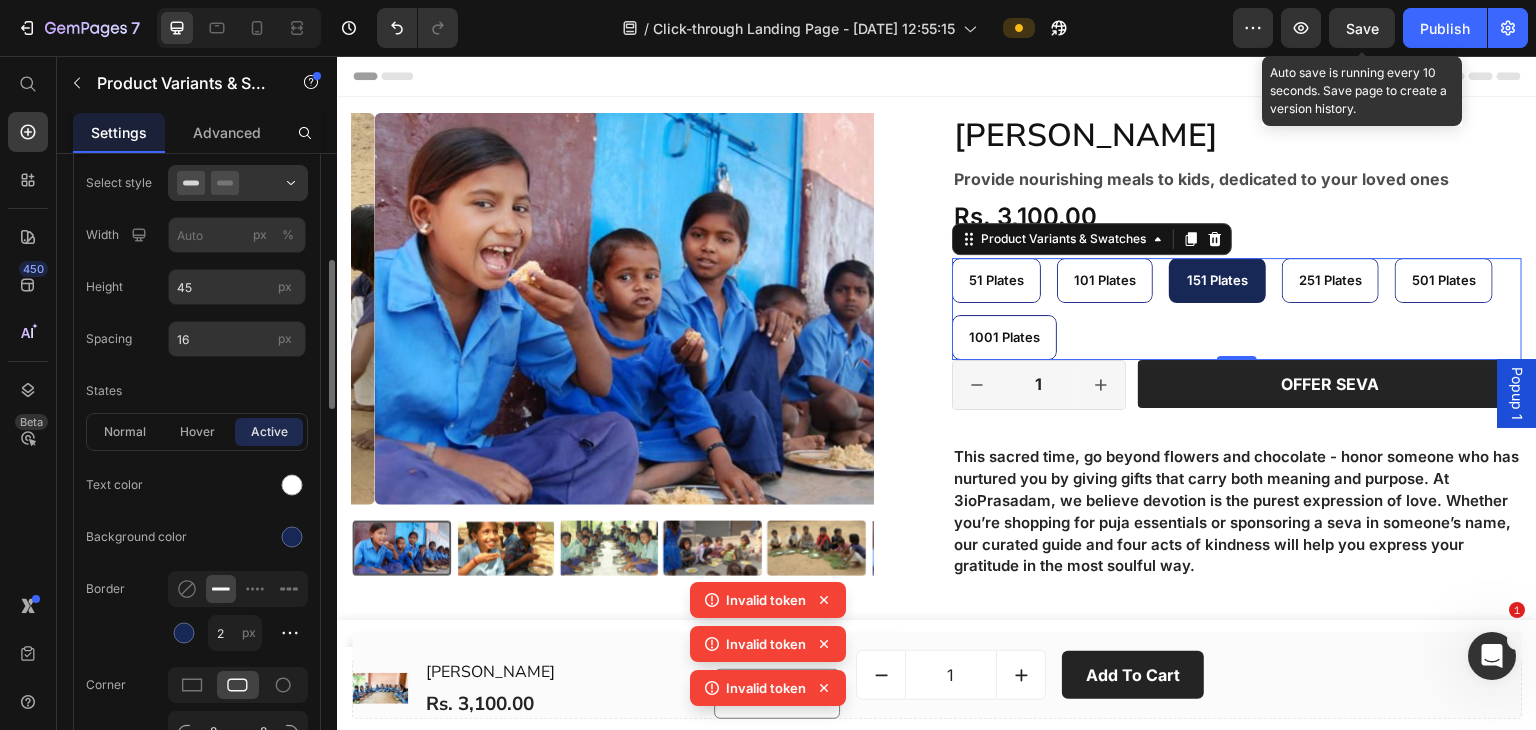 scroll, scrollTop: 0, scrollLeft: 0, axis: both 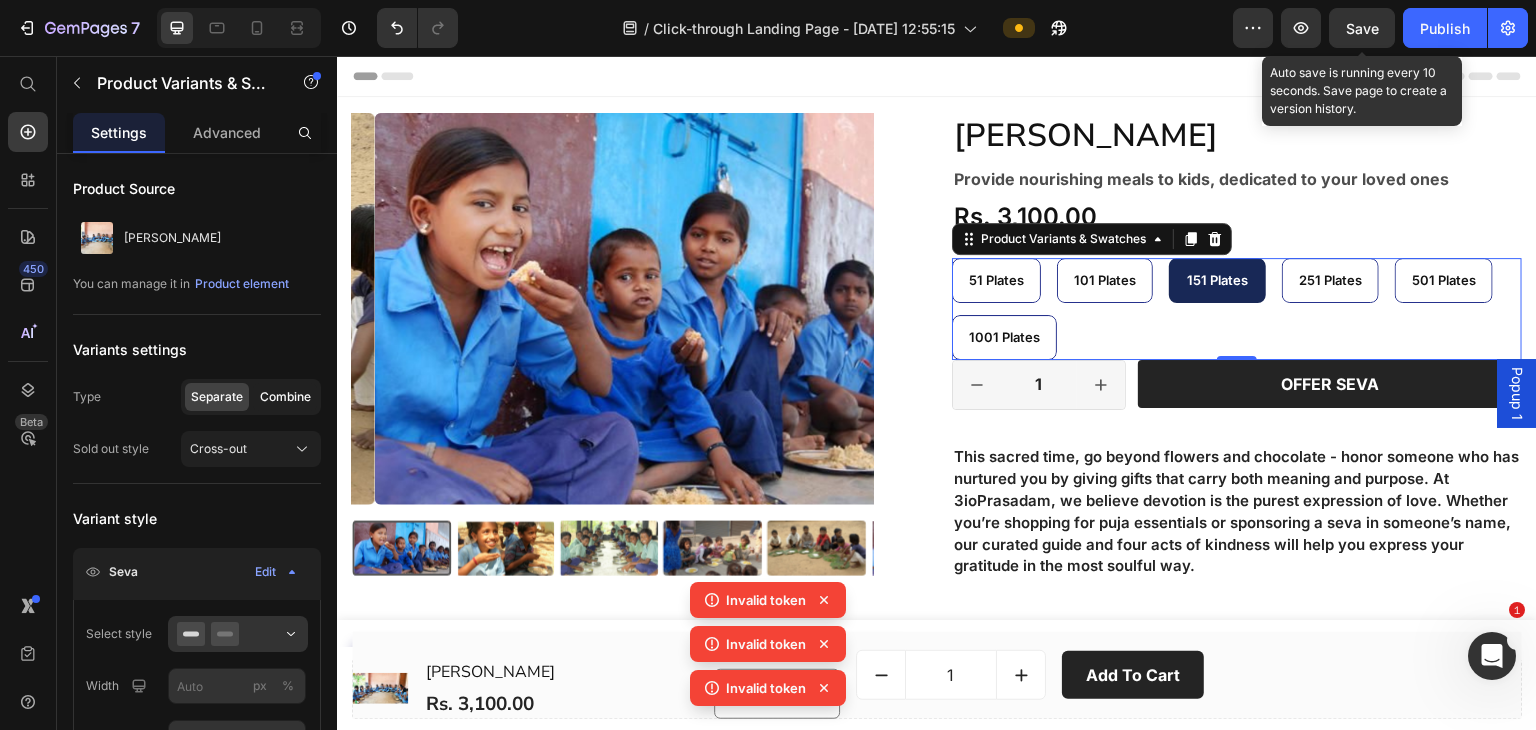 click on "Combine" 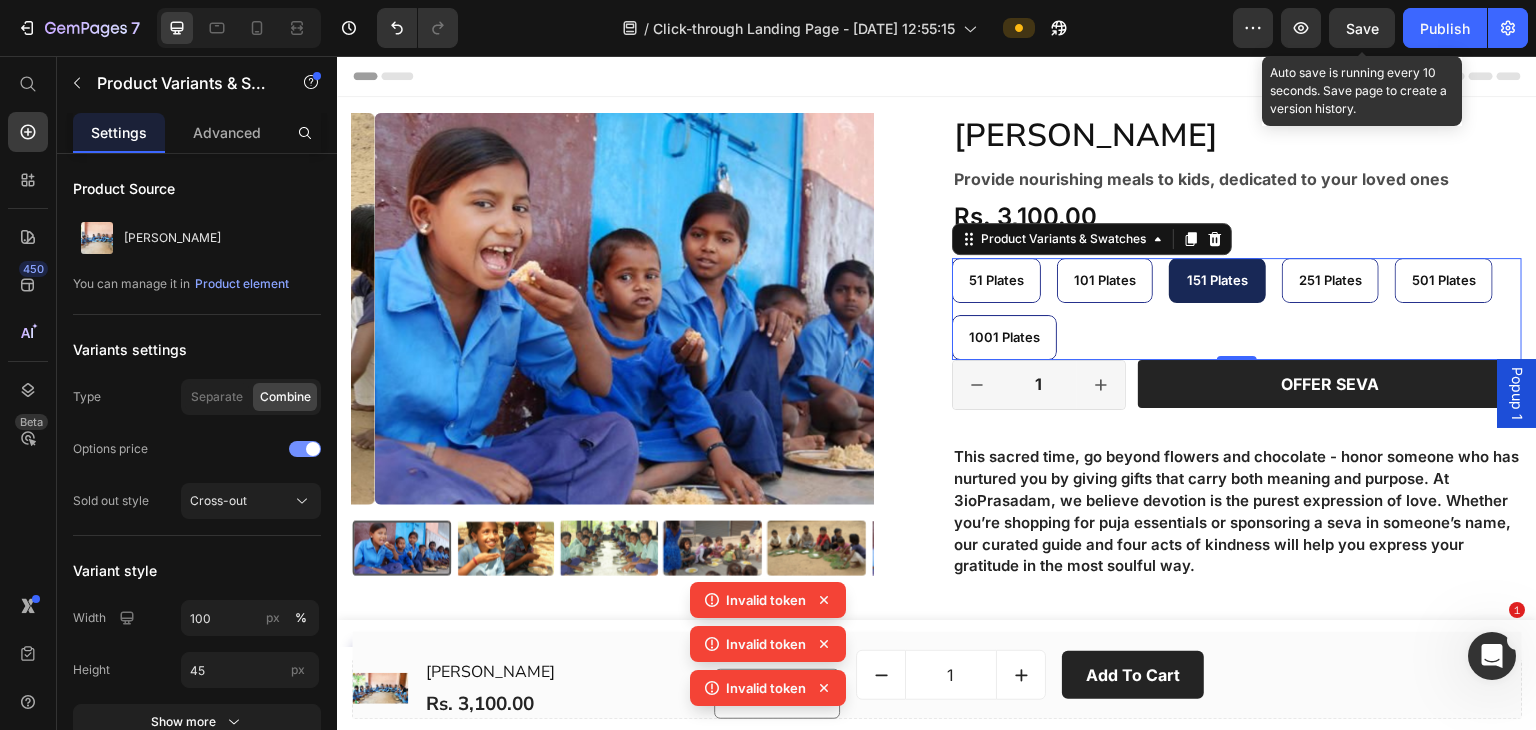 select on "574509104585376802" 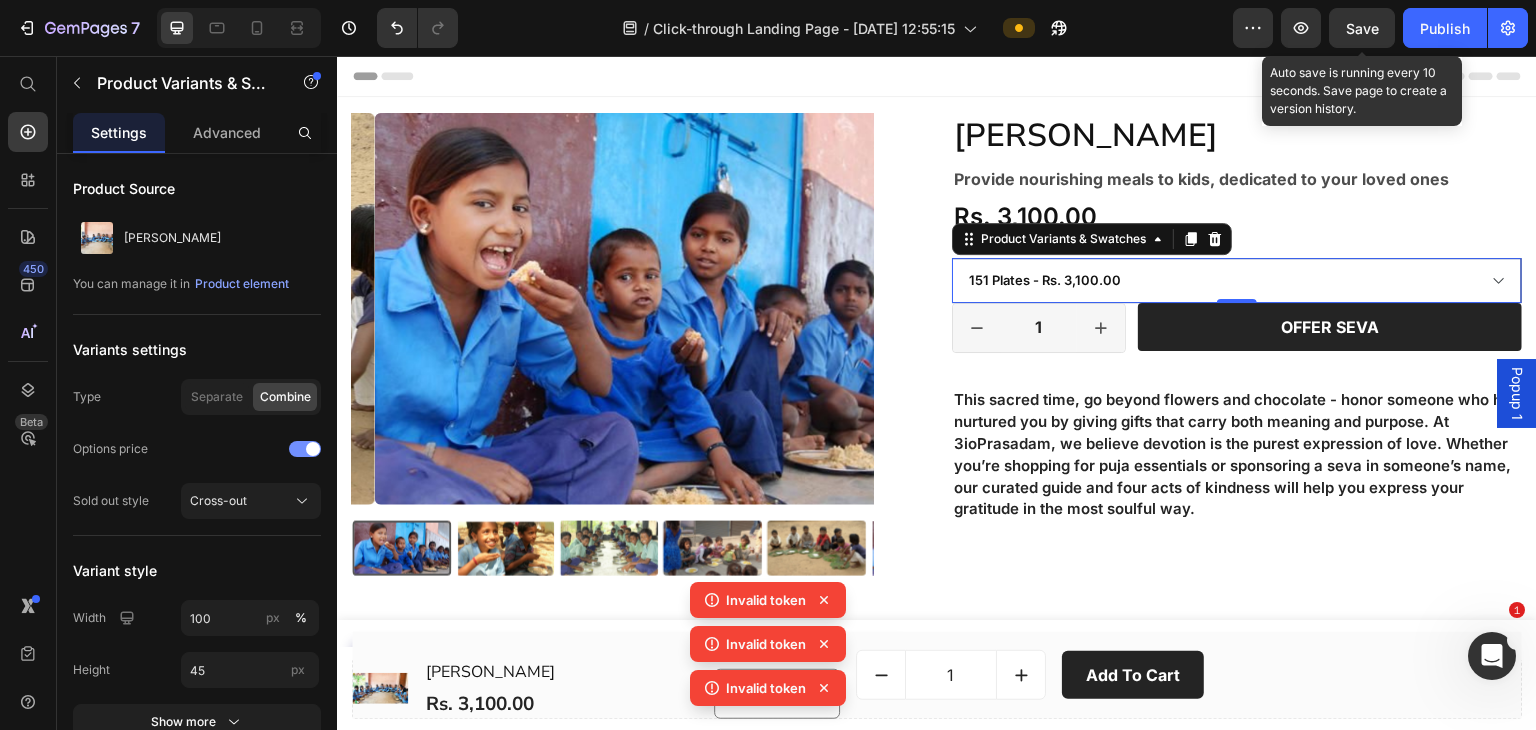 click on "51 Plates - Rs. 1,100.00  101 Plates - Rs. 2,100.00  151 Plates - Rs. 3,100.00  251 Plates - Rs. 5,100.00  501 Plates - Rs. 11,000.00  1001 Plates - Rs. 21,000.00" at bounding box center [1237, 280] 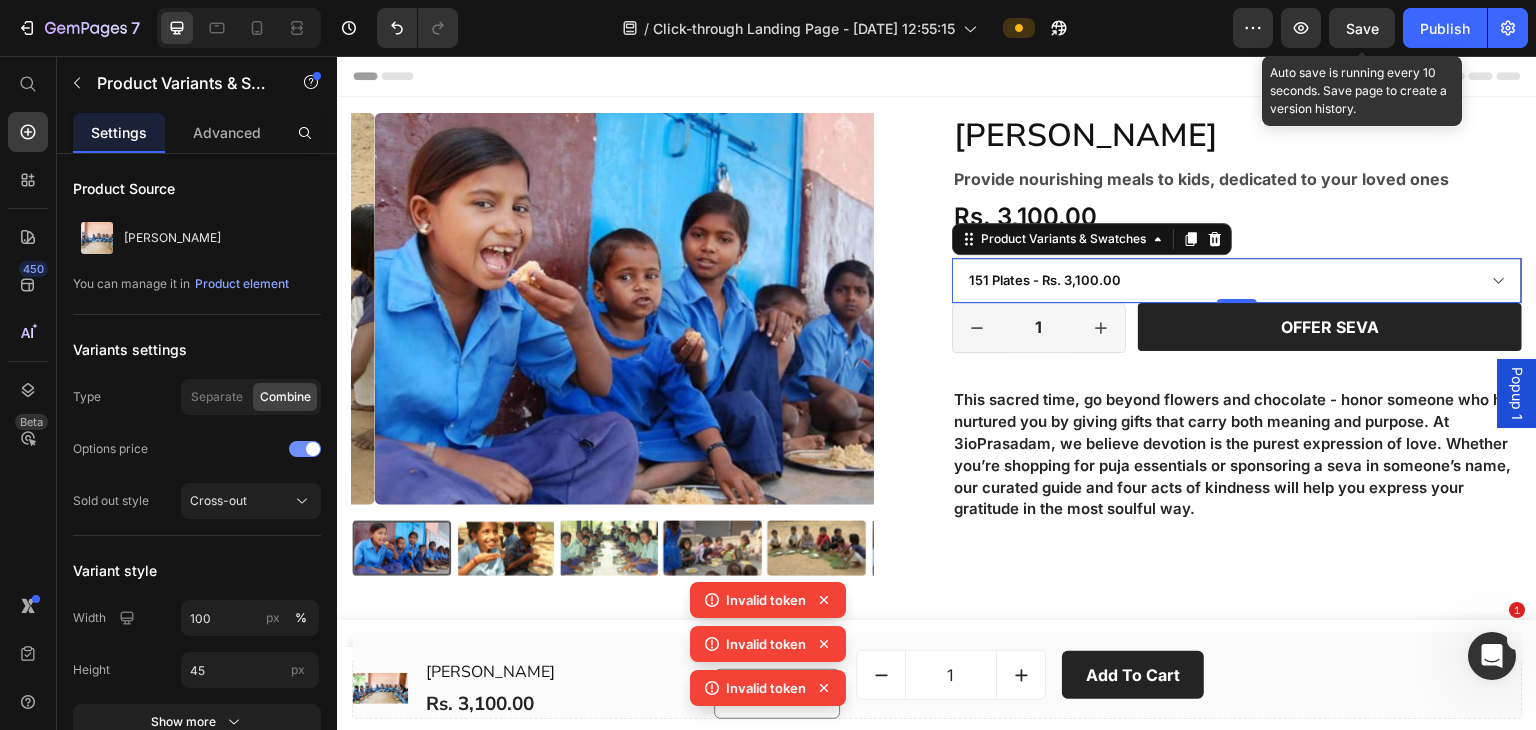 click on "51 Plates - Rs. 1,100.00  101 Plates - Rs. 2,100.00  151 Plates - Rs. 3,100.00  251 Plates - Rs. 5,100.00  501 Plates - Rs. 11,000.00  1001 Plates - Rs. 21,000.00" at bounding box center [1237, 280] 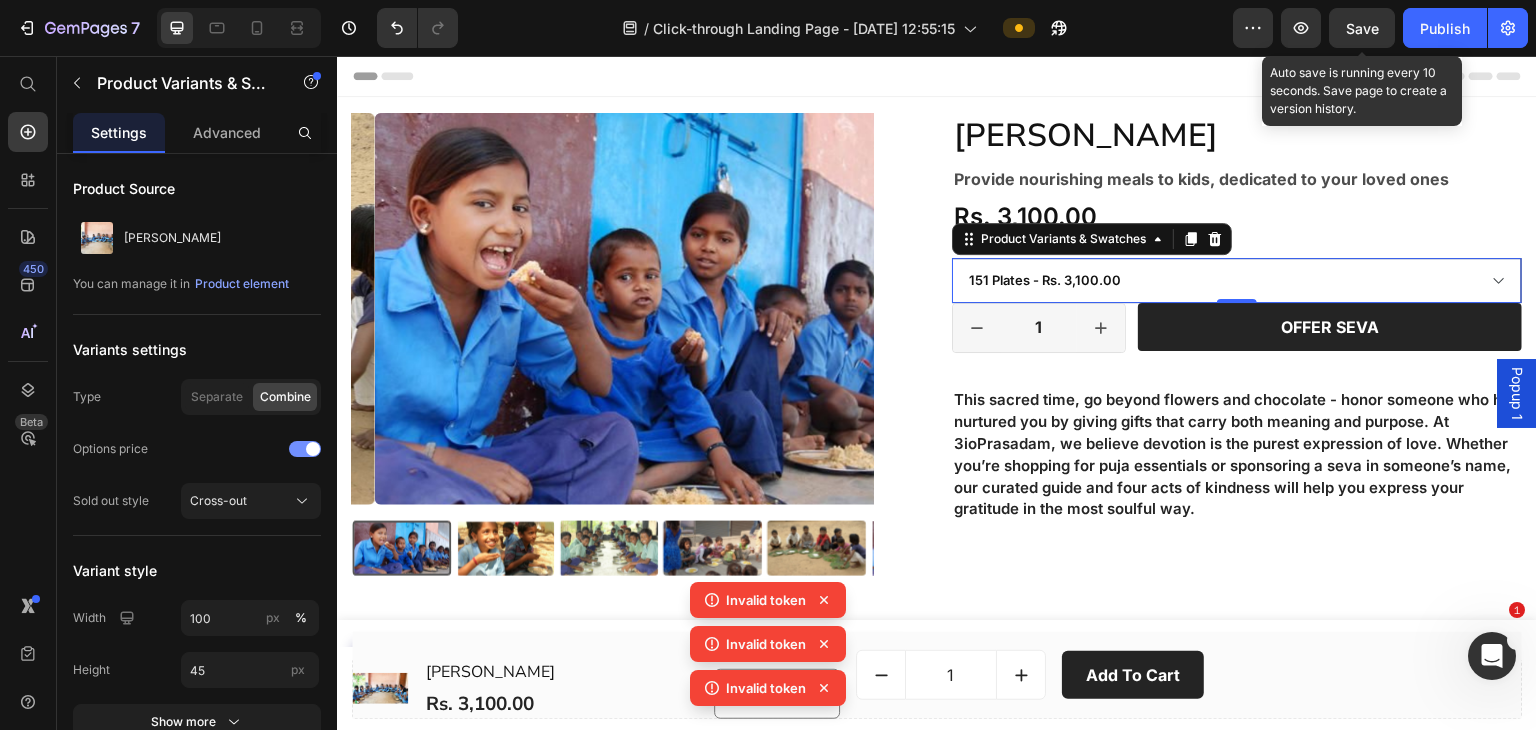 click on "51 Plates - Rs. 1,100.00  101 Plates - Rs. 2,100.00  151 Plates - Rs. 3,100.00  251 Plates - Rs. 5,100.00  501 Plates - Rs. 11,000.00  1001 Plates - Rs. 21,000.00" at bounding box center [1237, 280] 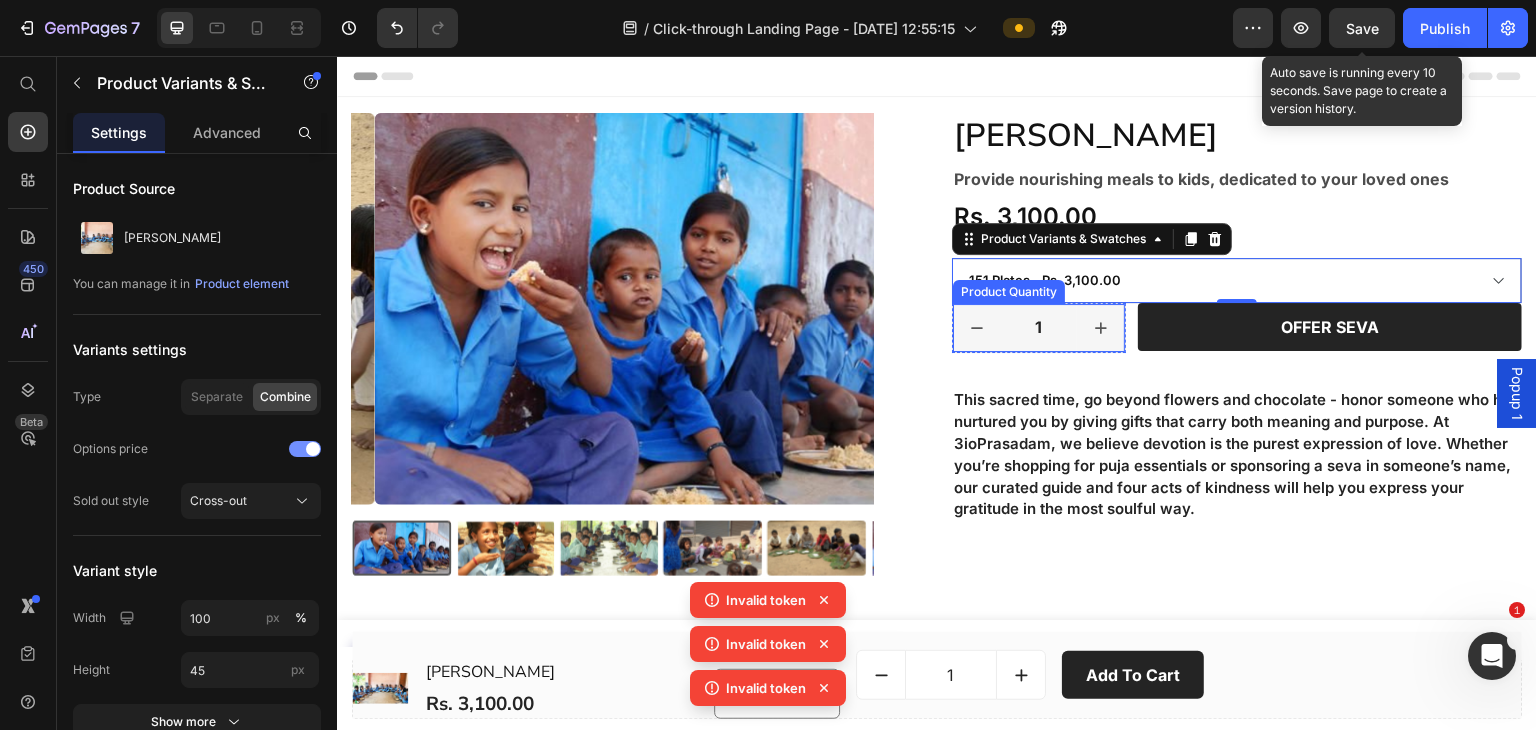 click on "Product Quantity" at bounding box center (1009, 292) 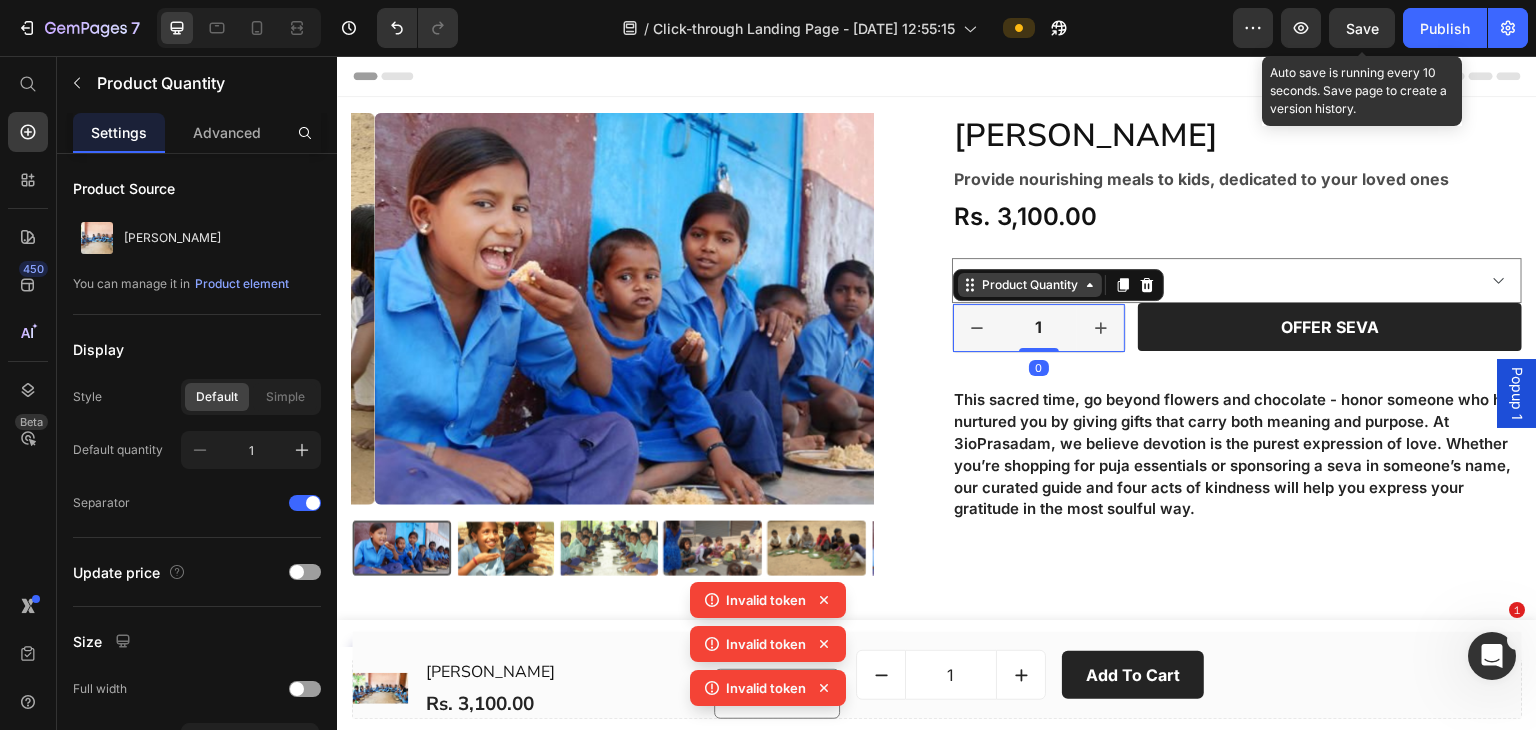 click on "Product Quantity" at bounding box center [1030, 285] 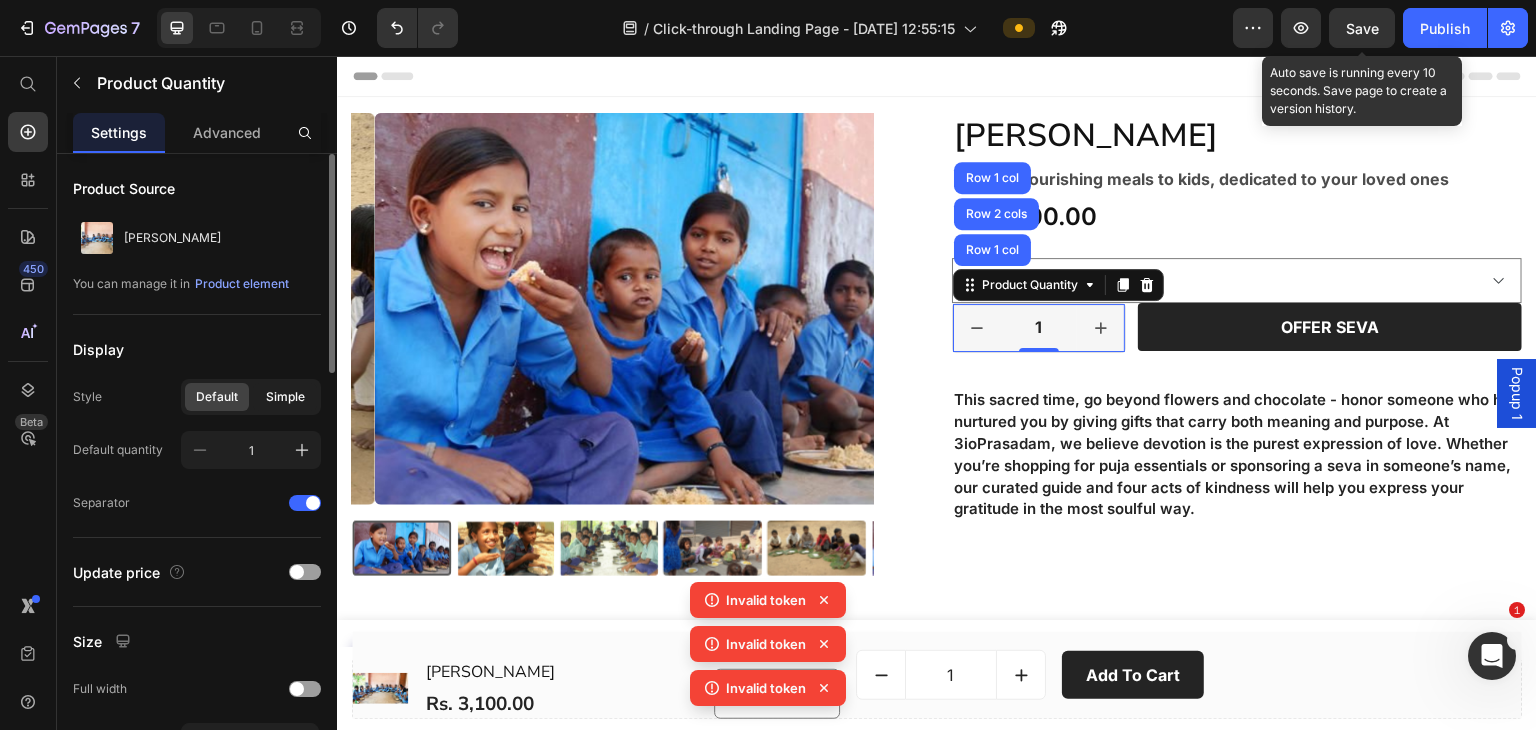 click on "Simple" 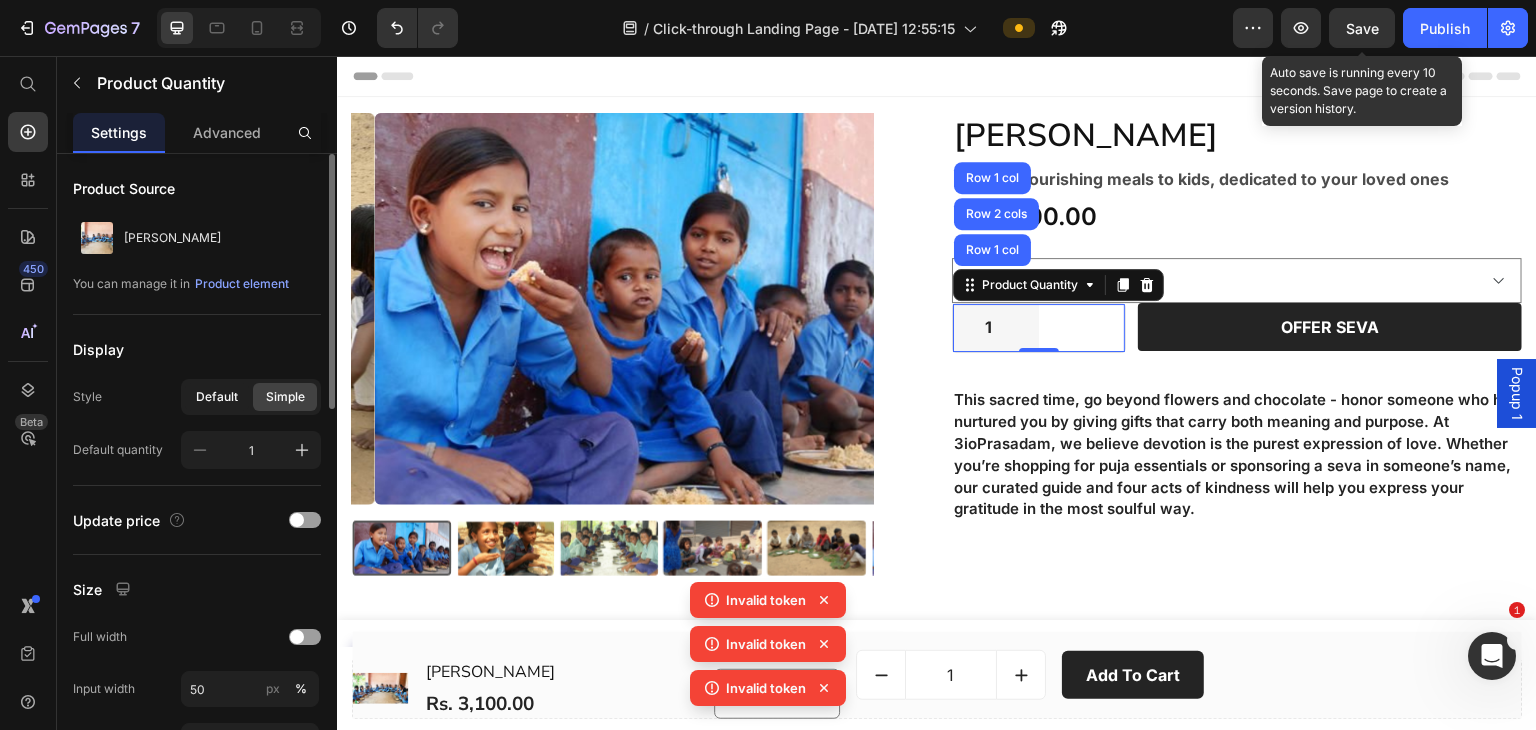 click on "Default" 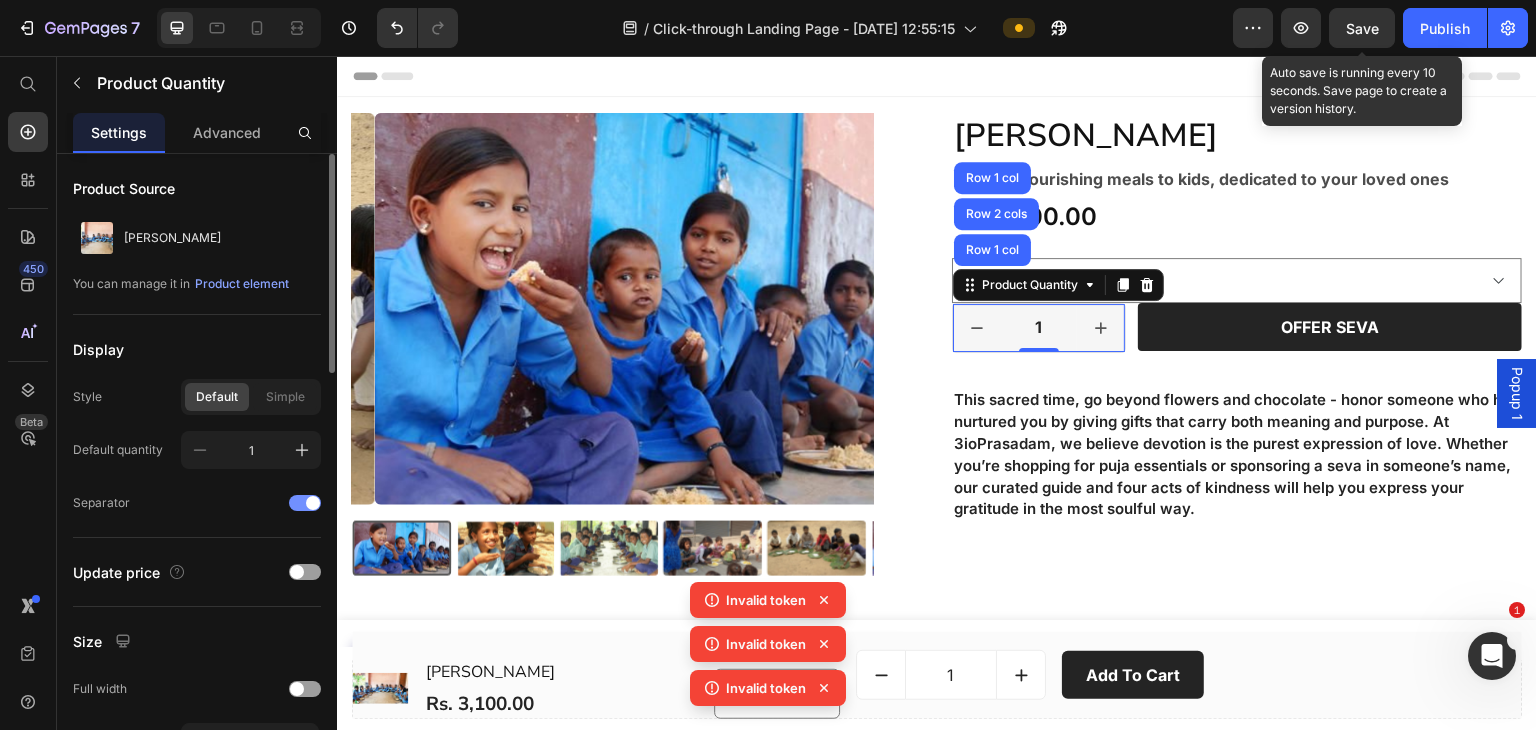 scroll, scrollTop: 267, scrollLeft: 0, axis: vertical 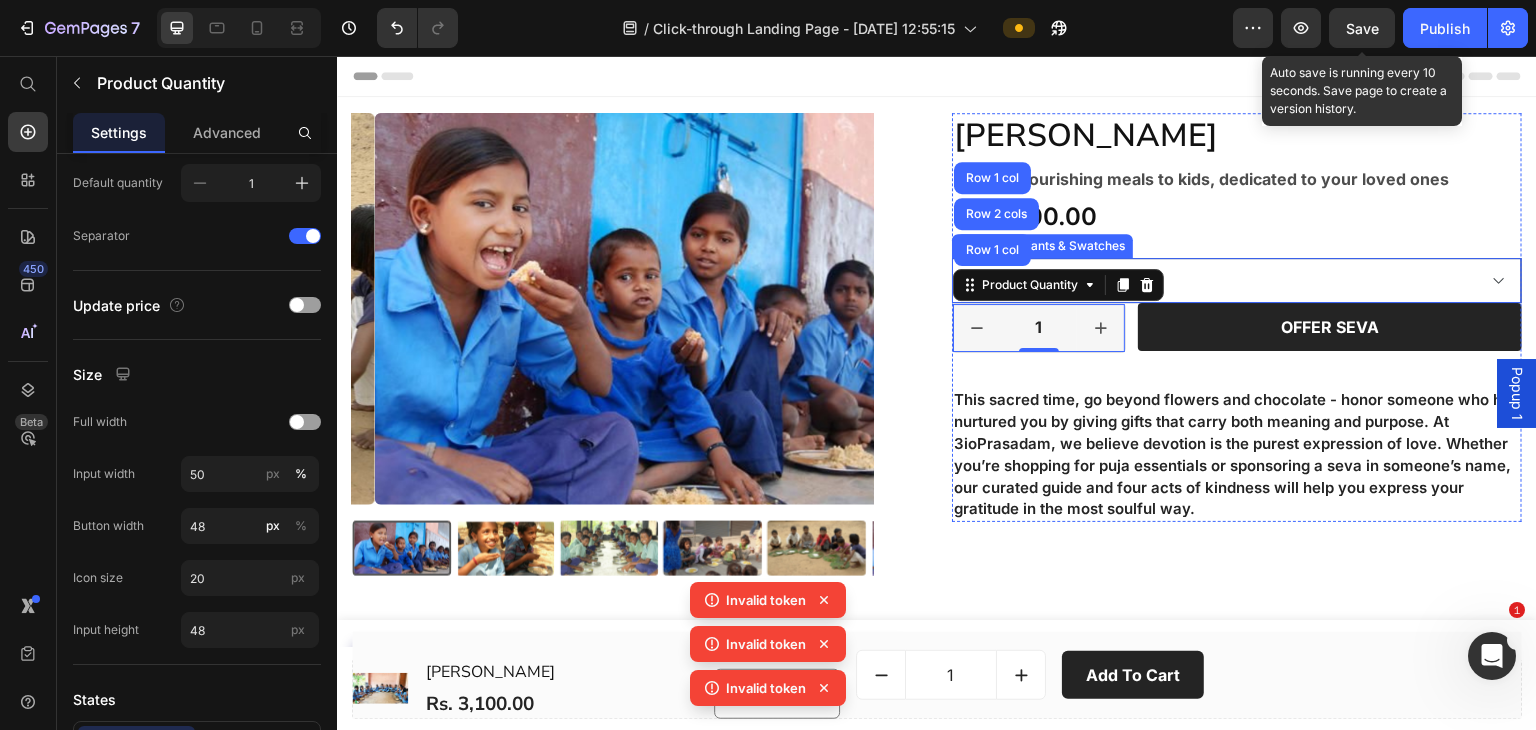 click on "51 Plates - Rs. 1,100.00  101 Plates - Rs. 2,100.00  151 Plates - Rs. 3,100.00  251 Plates - Rs. 5,100.00  501 Plates - Rs. 11,000.00  1001 Plates - Rs. 21,000.00" at bounding box center (1237, 280) 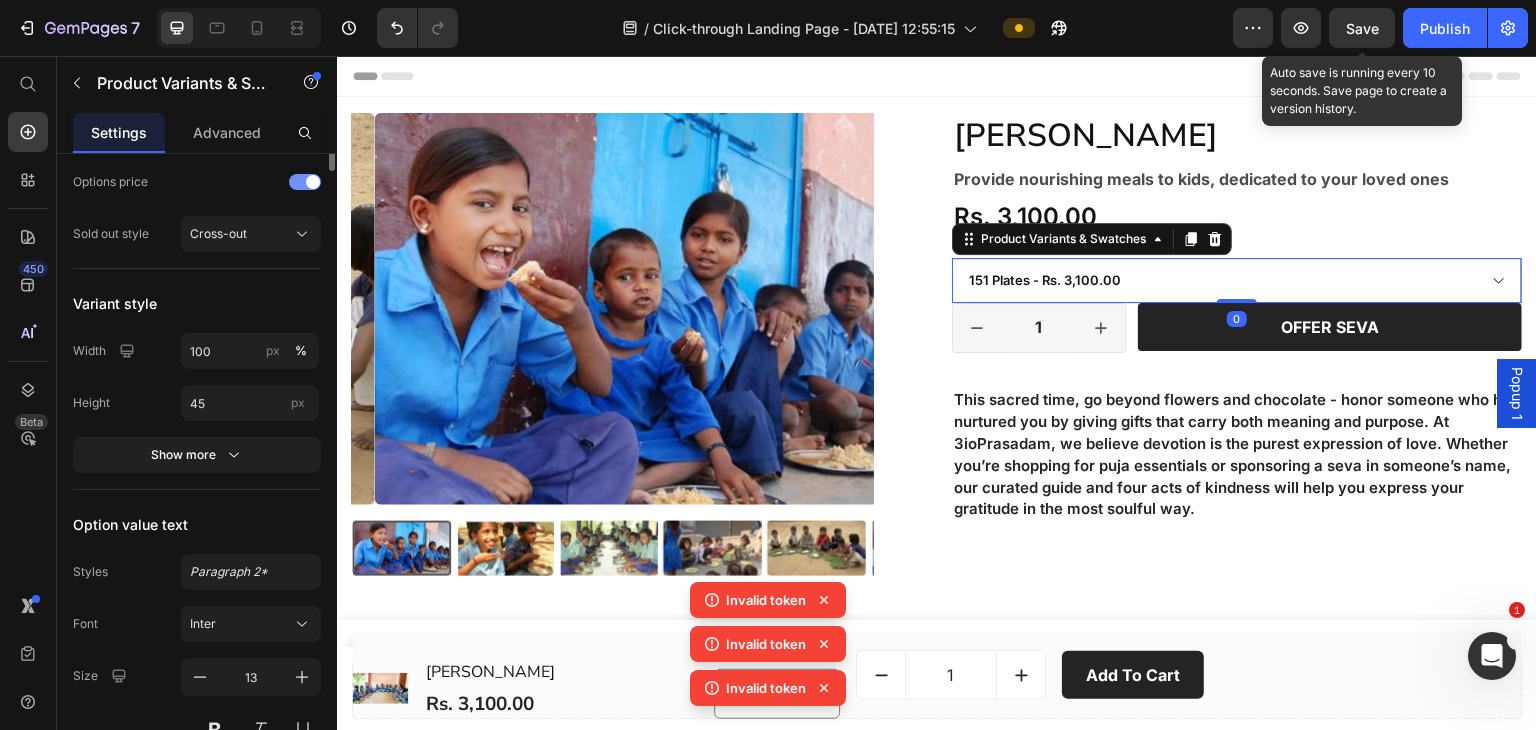scroll, scrollTop: 0, scrollLeft: 0, axis: both 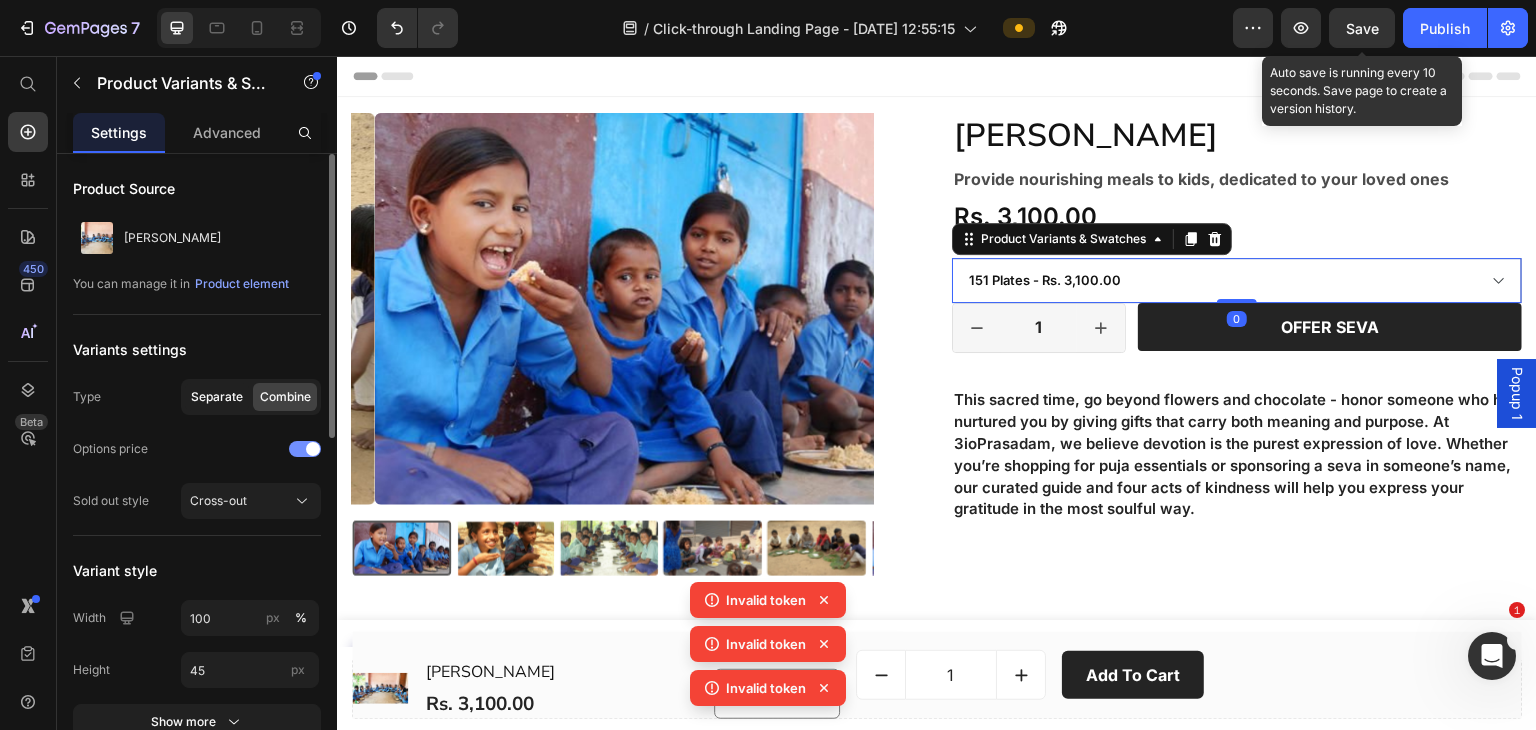 click on "Separate" 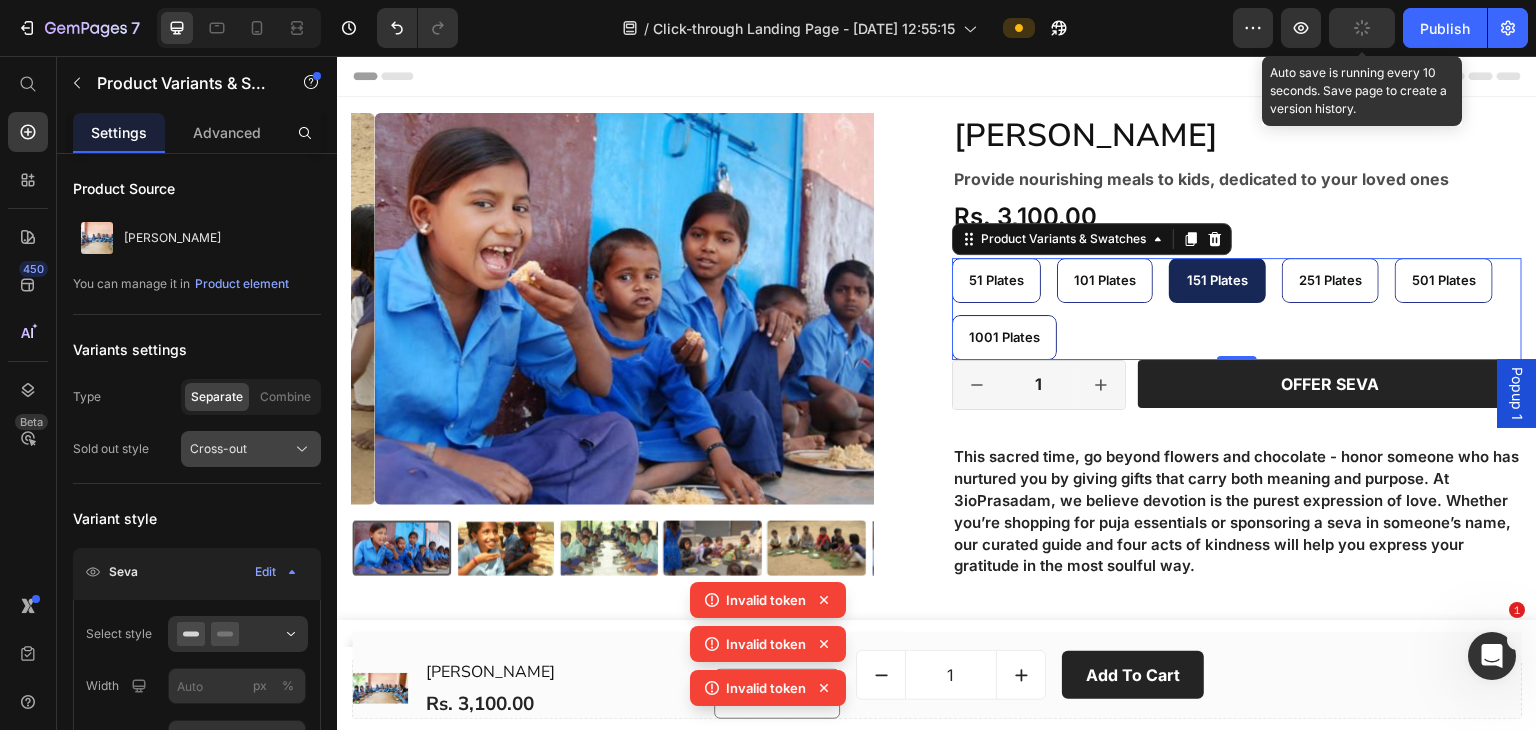scroll, scrollTop: 133, scrollLeft: 0, axis: vertical 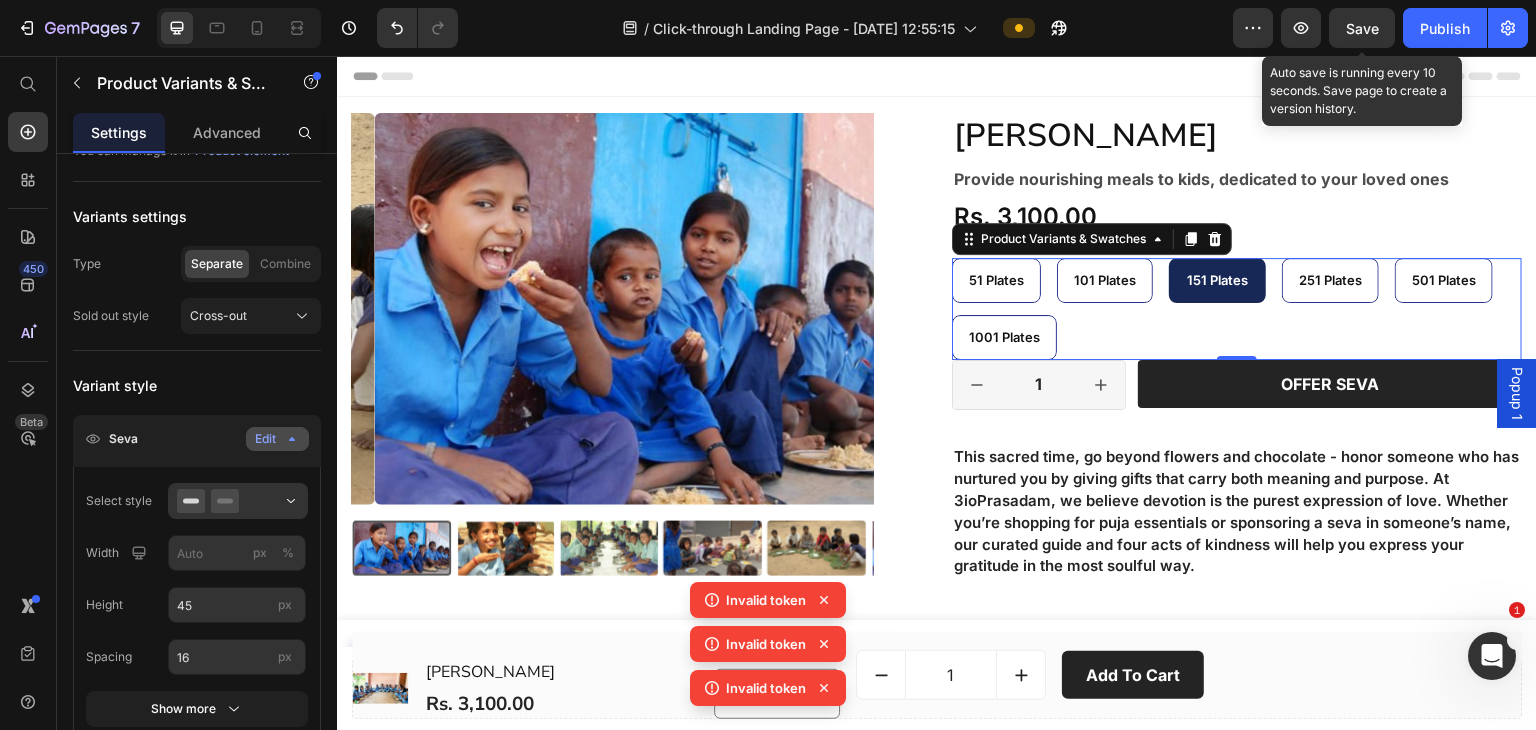 click 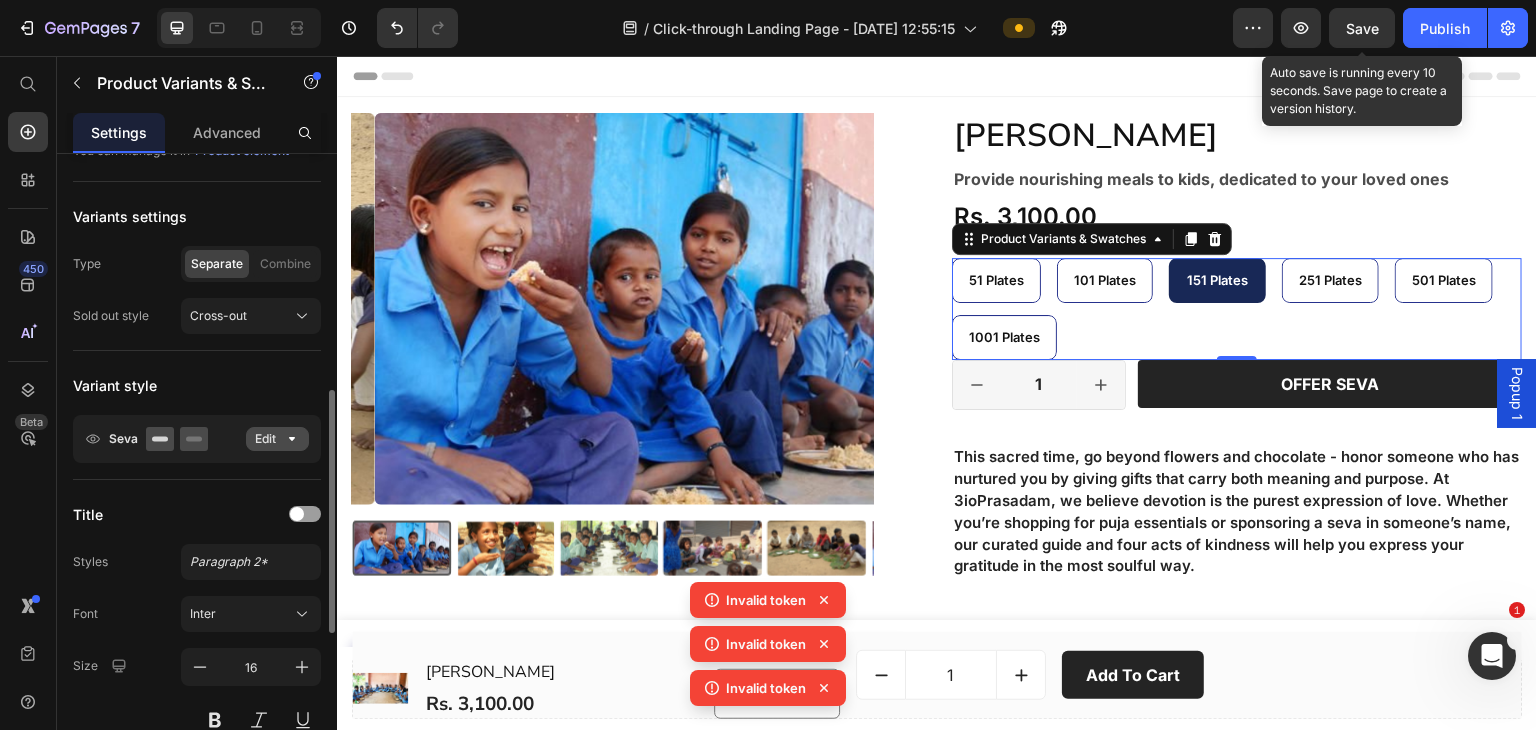 scroll, scrollTop: 267, scrollLeft: 0, axis: vertical 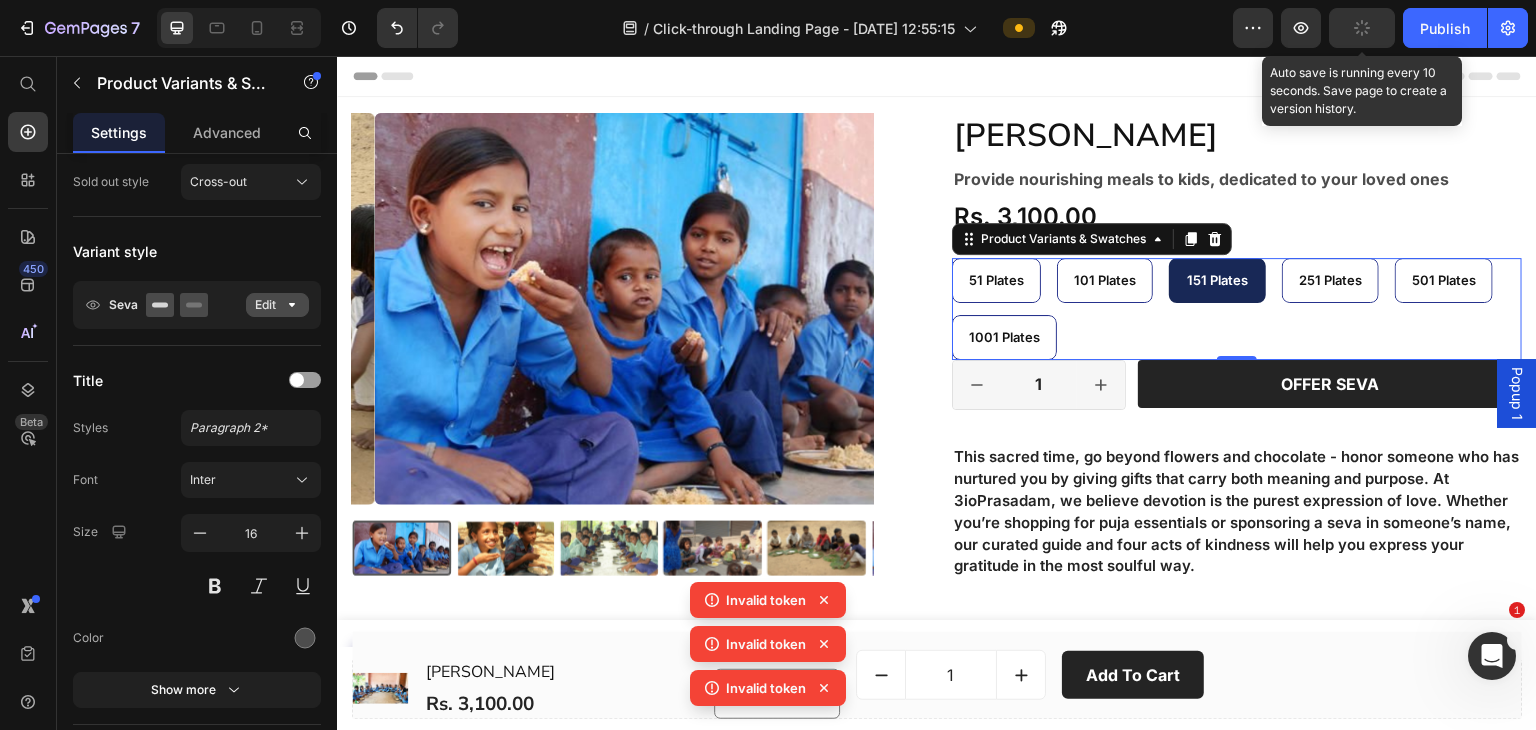 click on "Edit" 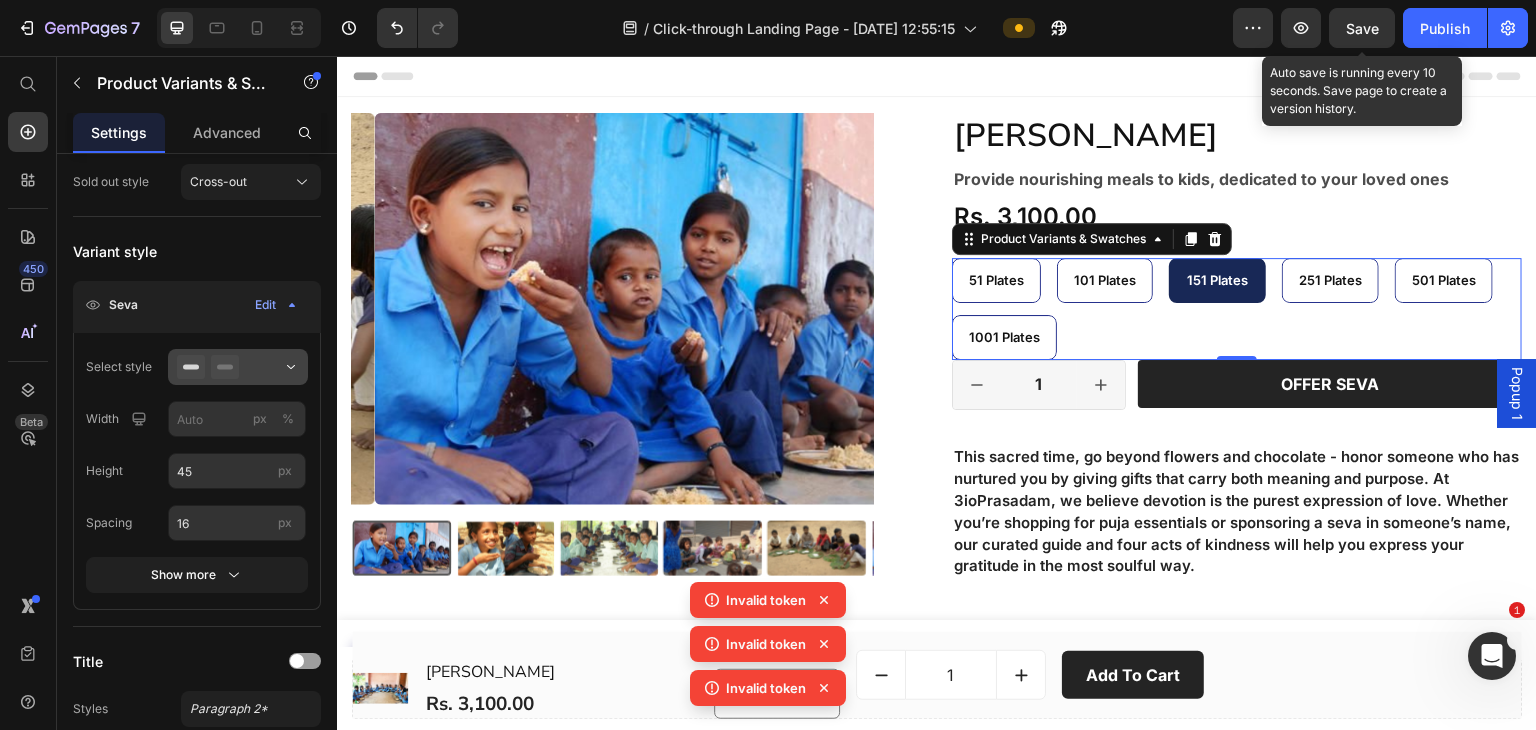 click at bounding box center [238, 367] 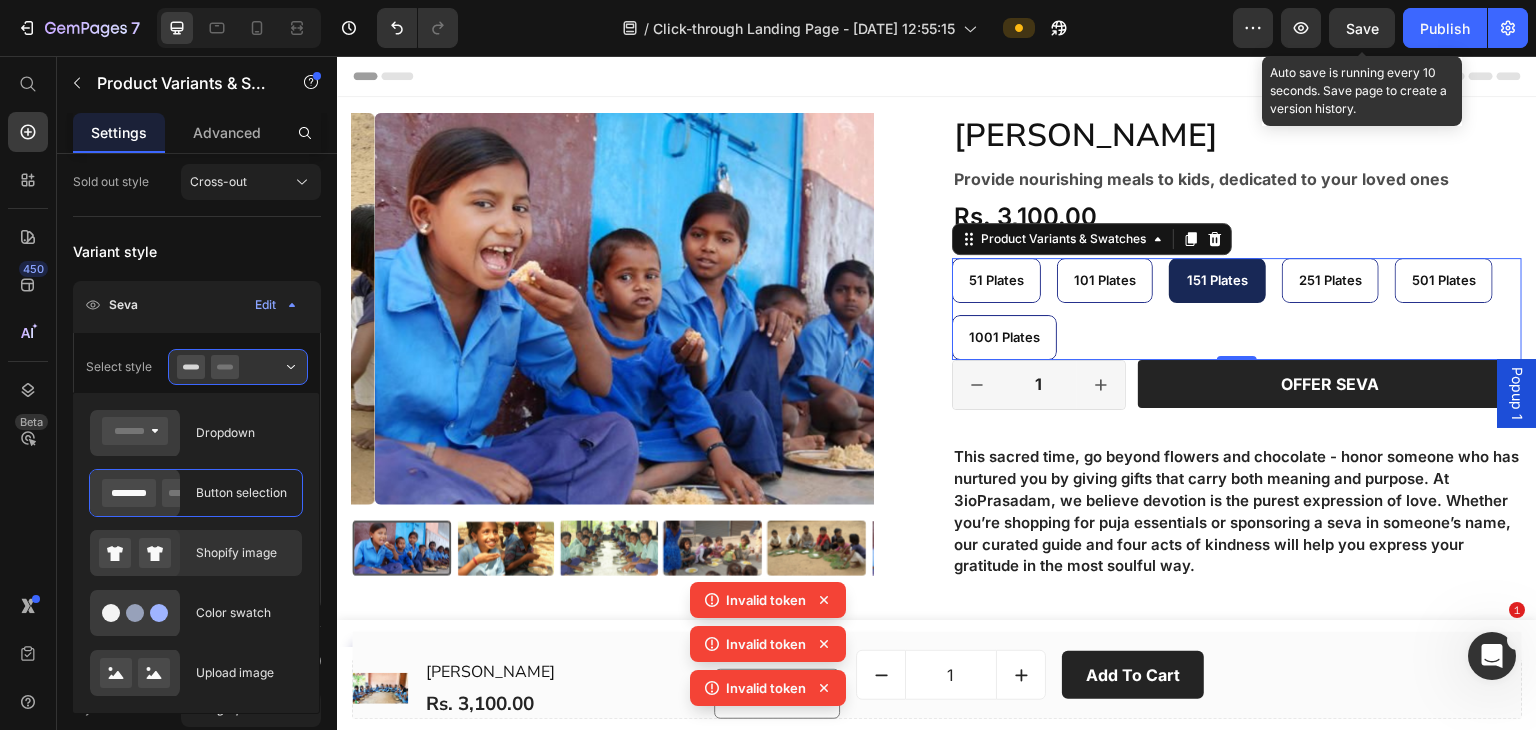 click on "Shopify image" 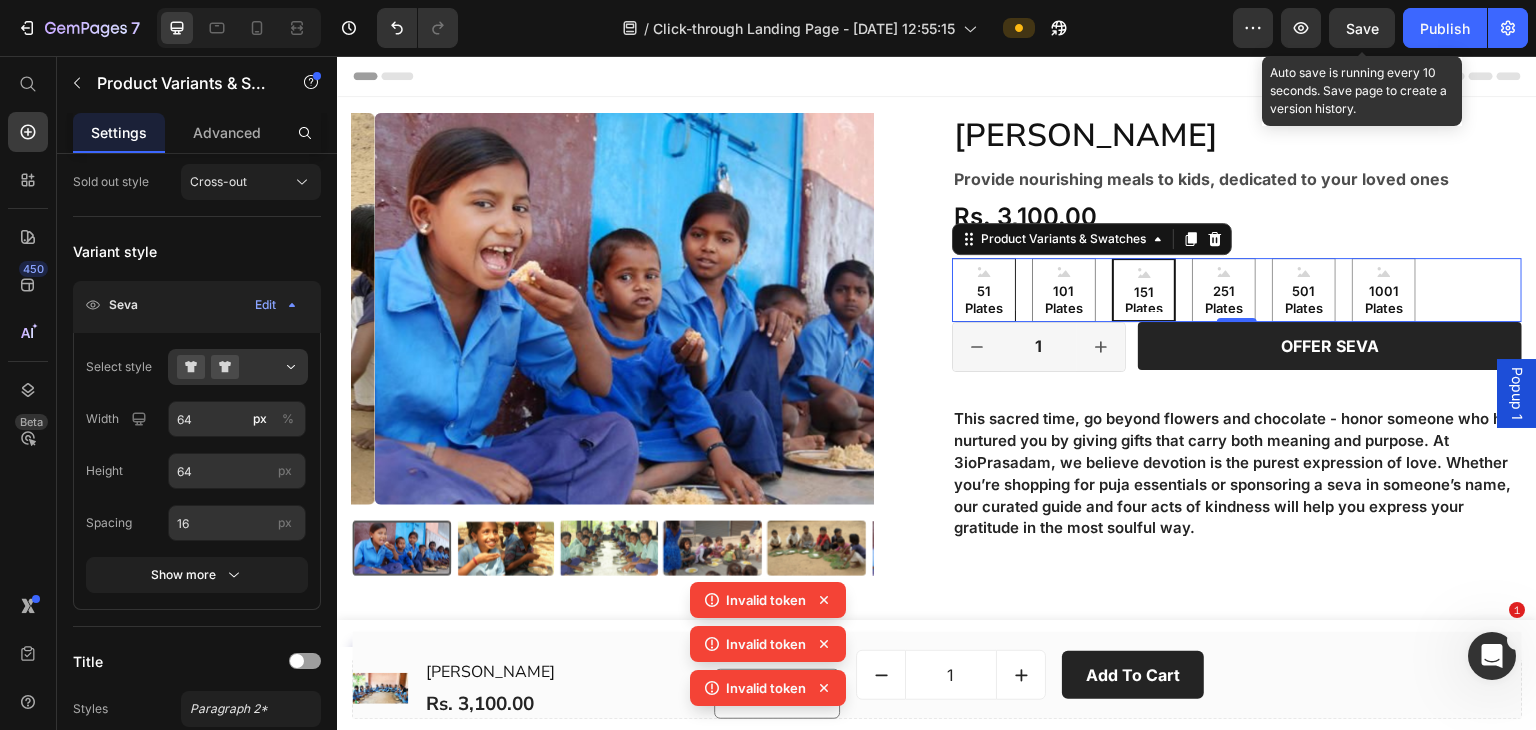 click on "51 Plates" at bounding box center (984, 298) 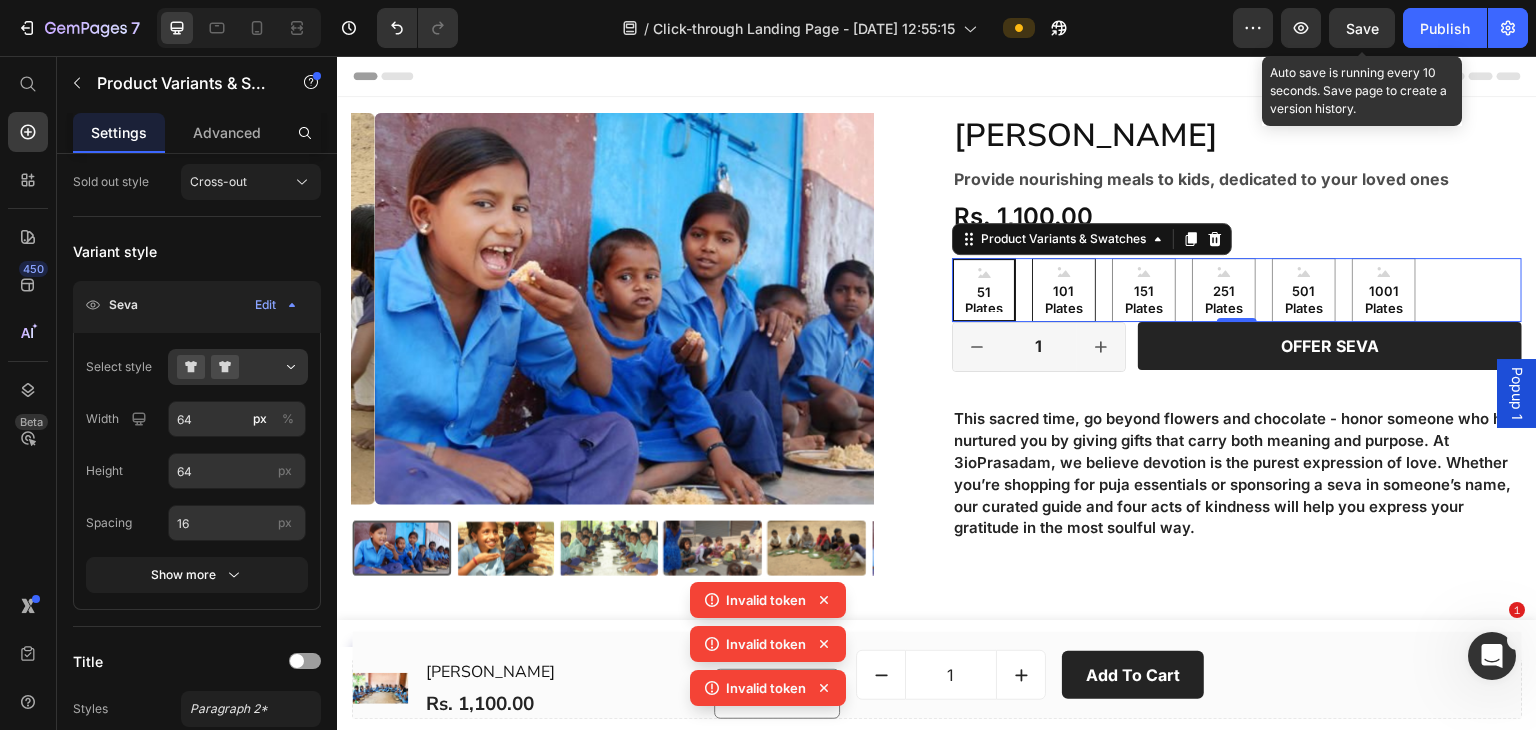 click on "101 Plates" at bounding box center [1064, 298] 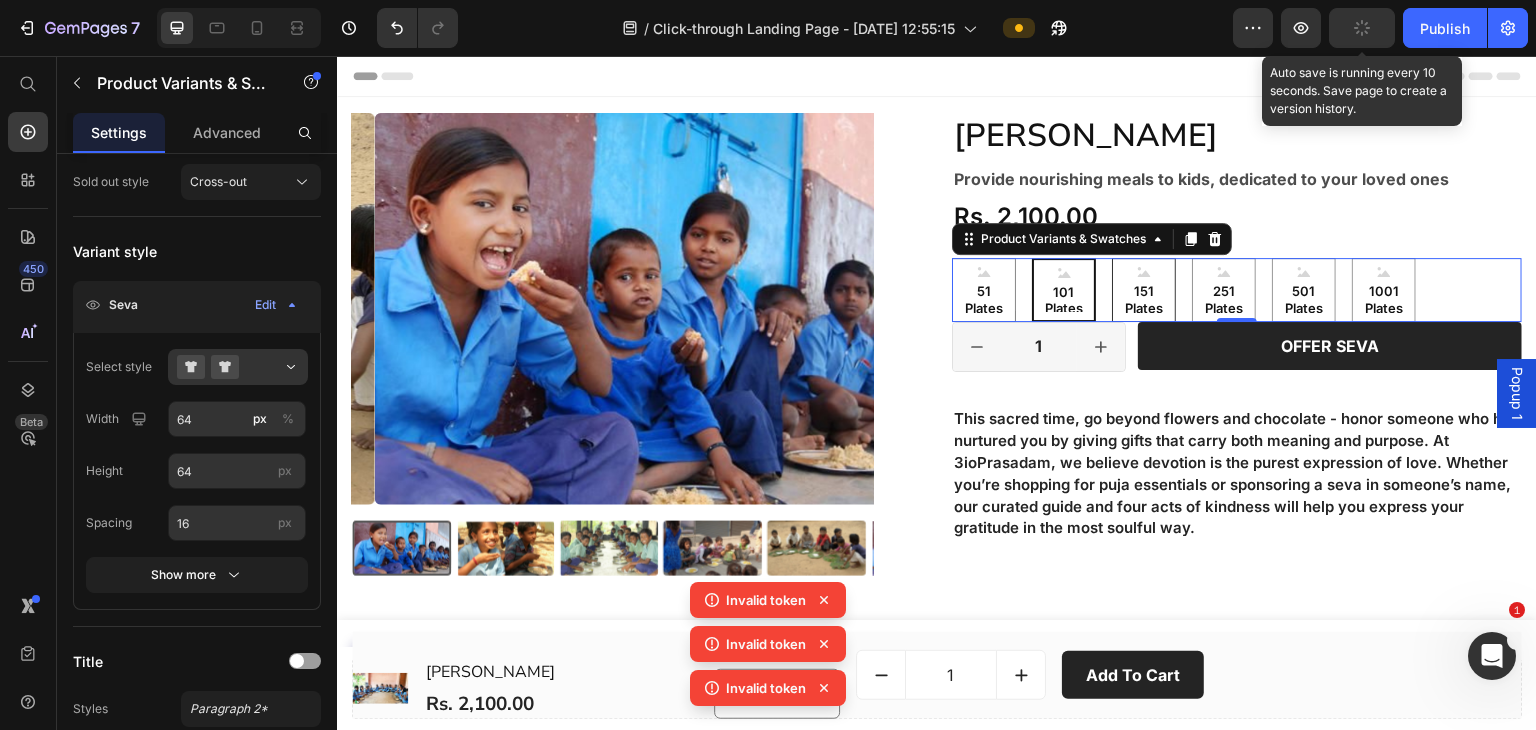 click on "151 Plates" at bounding box center (1144, 298) 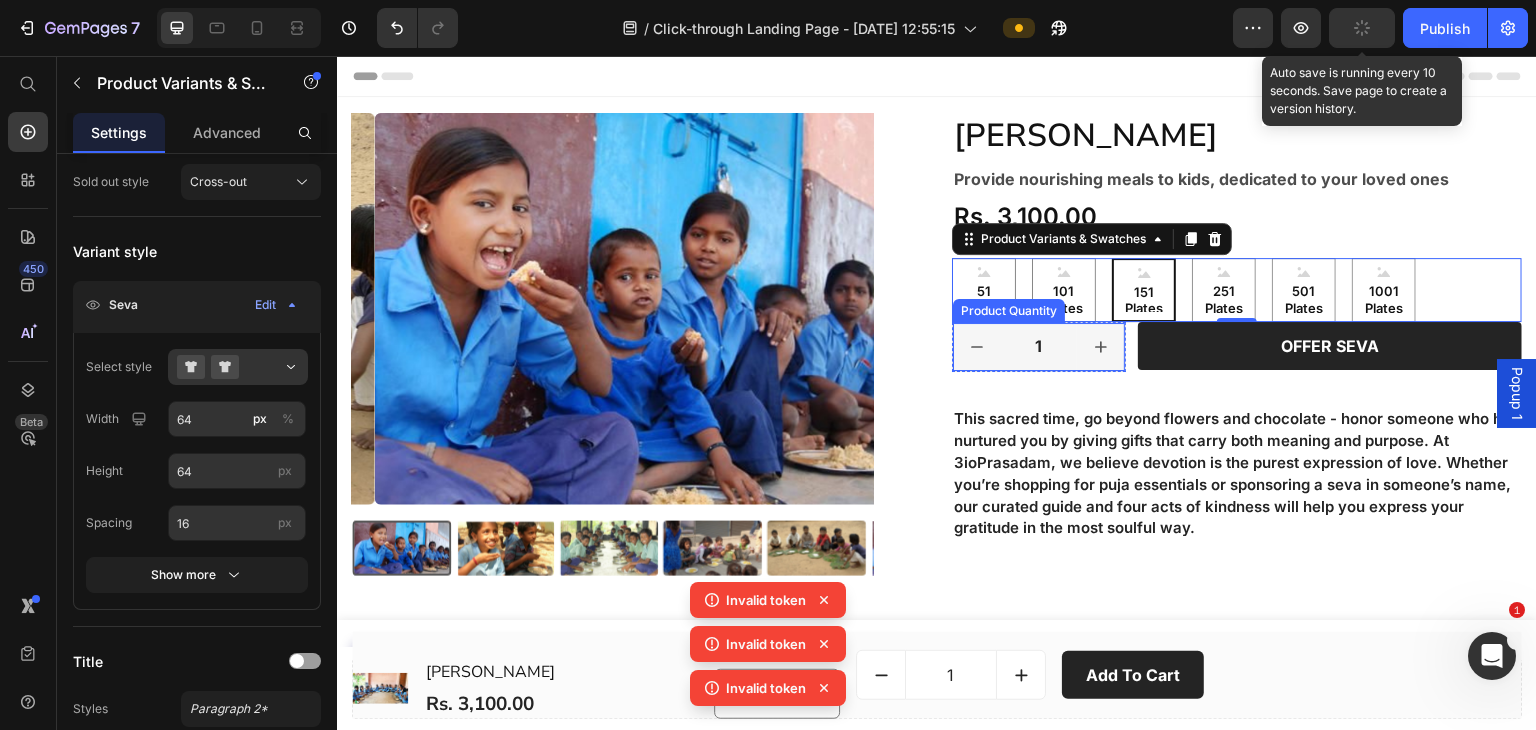 select on "151 Plates" 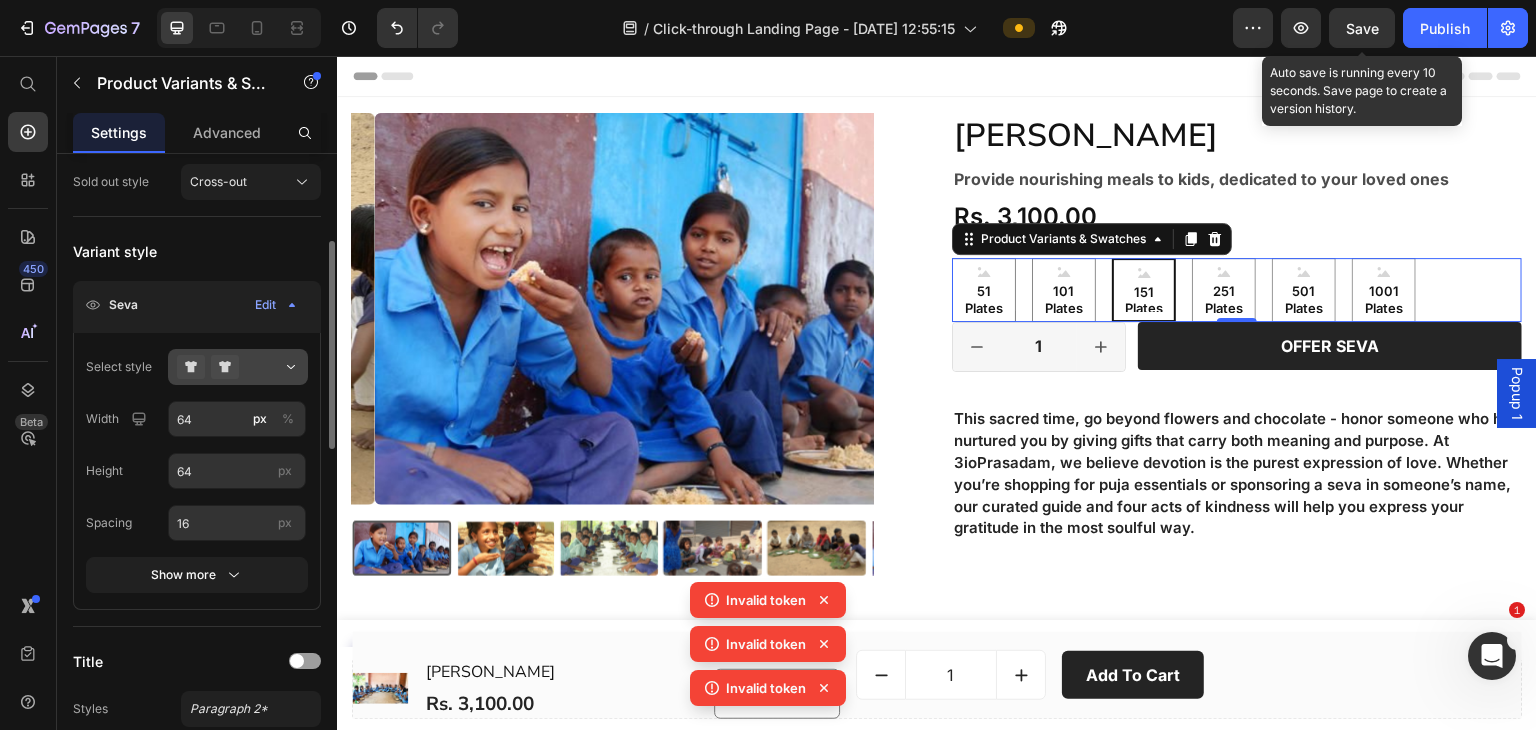 click at bounding box center (238, 367) 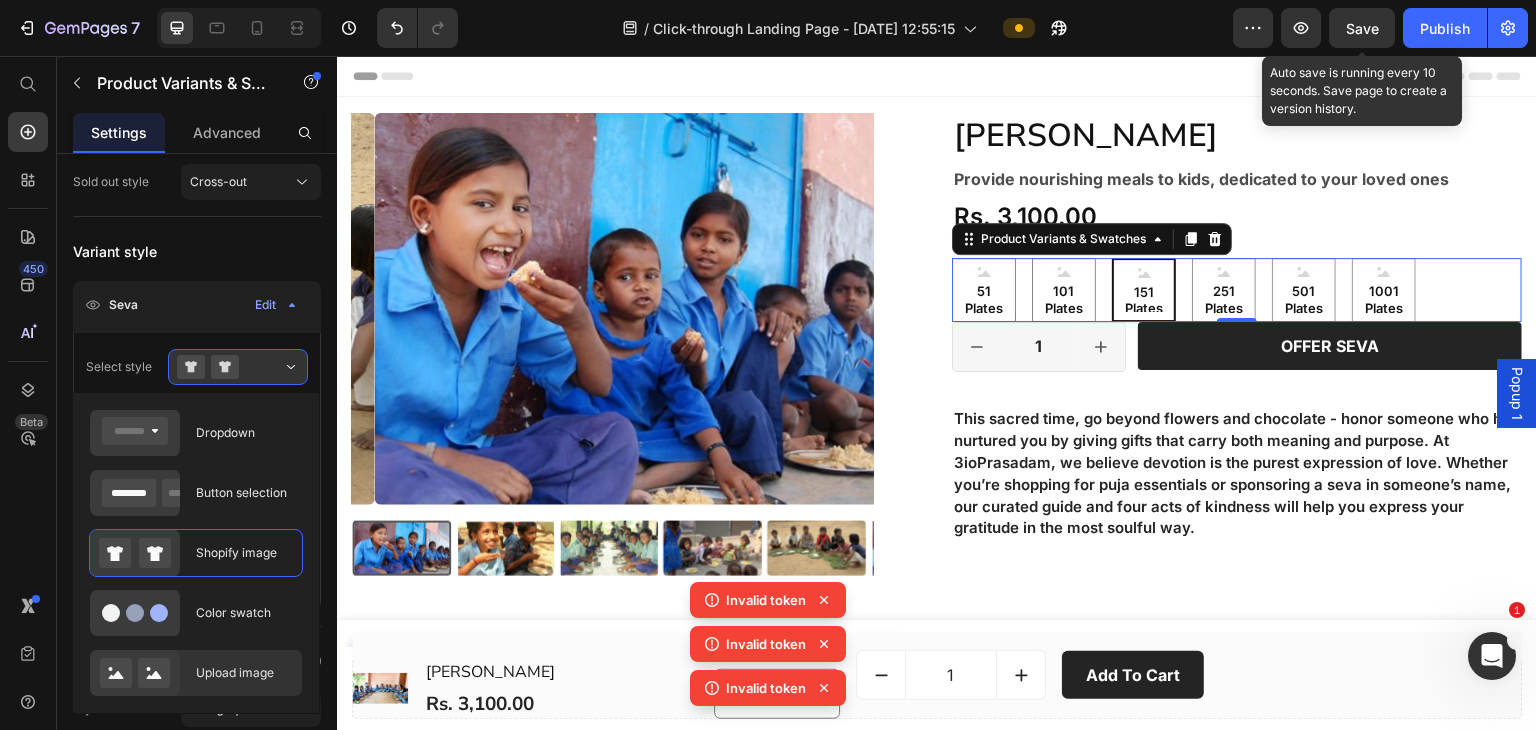 click on "Upload image" 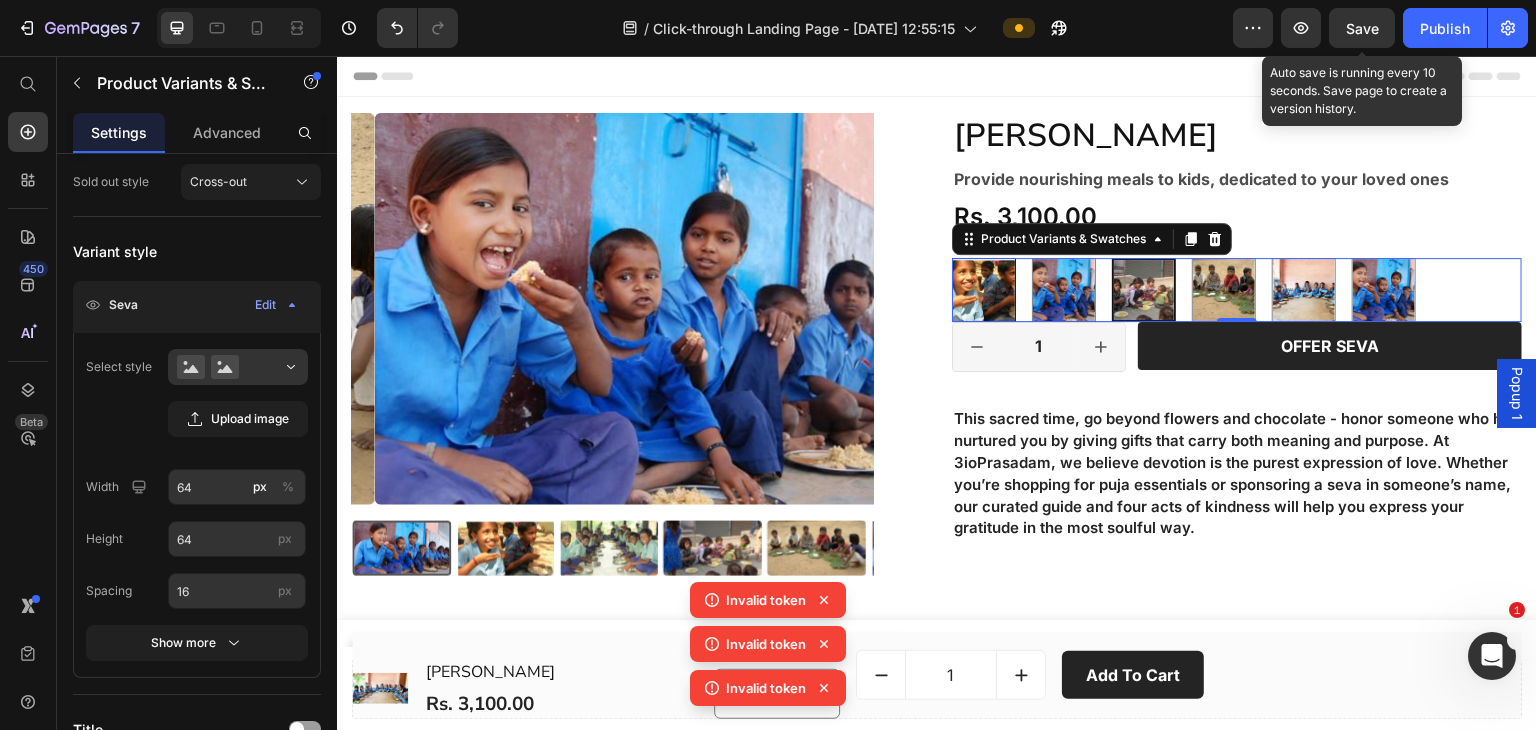 click at bounding box center (984, 290) 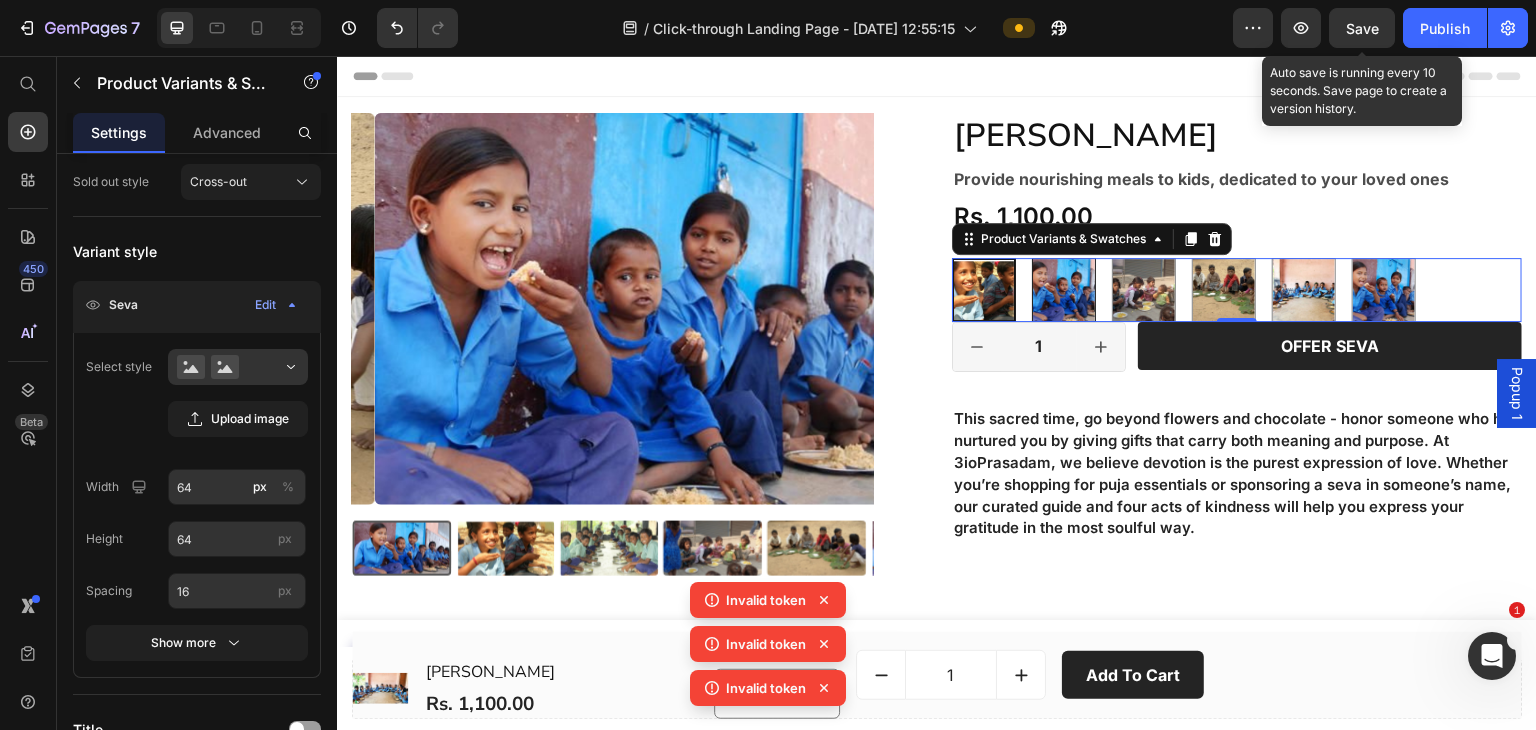 click at bounding box center (1064, 290) 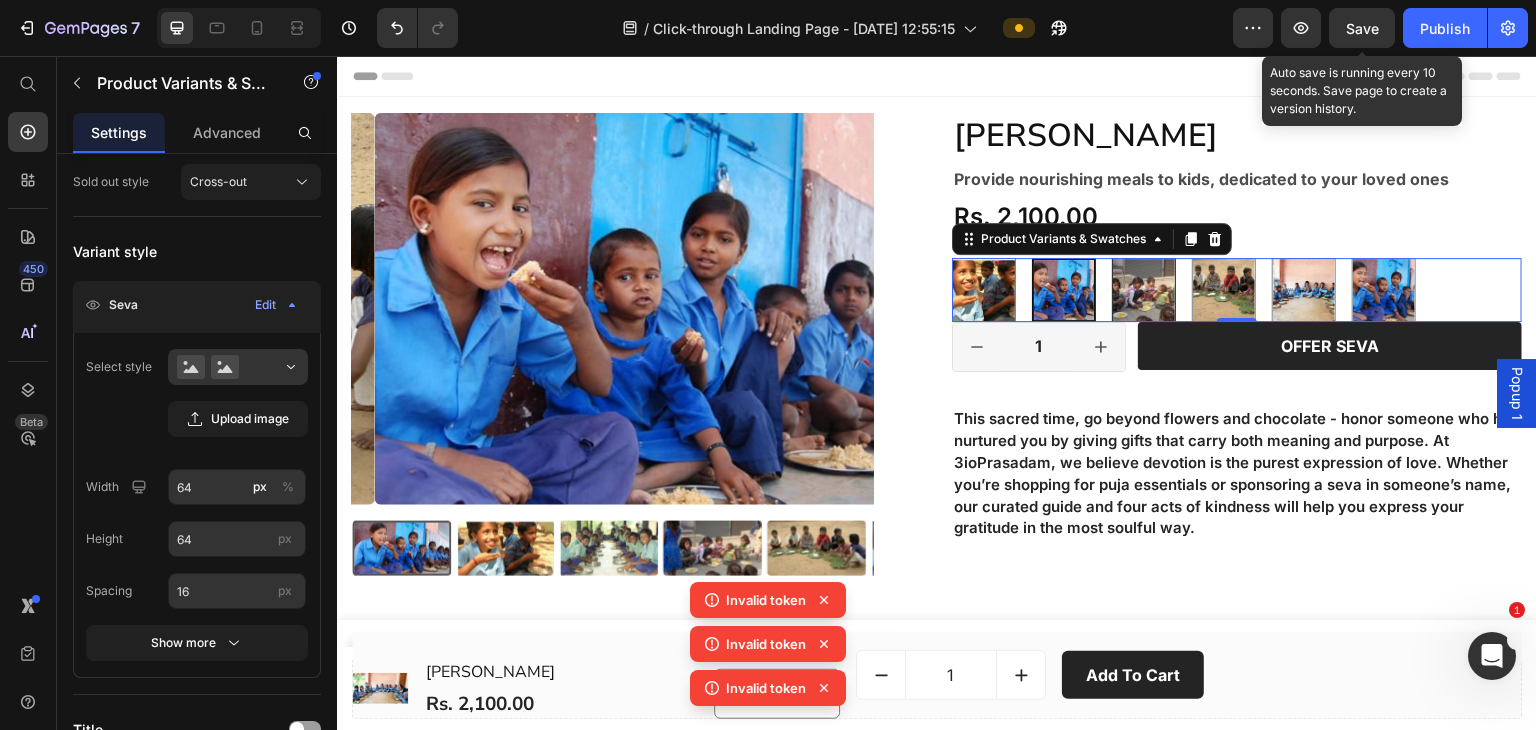 click at bounding box center (1144, 290) 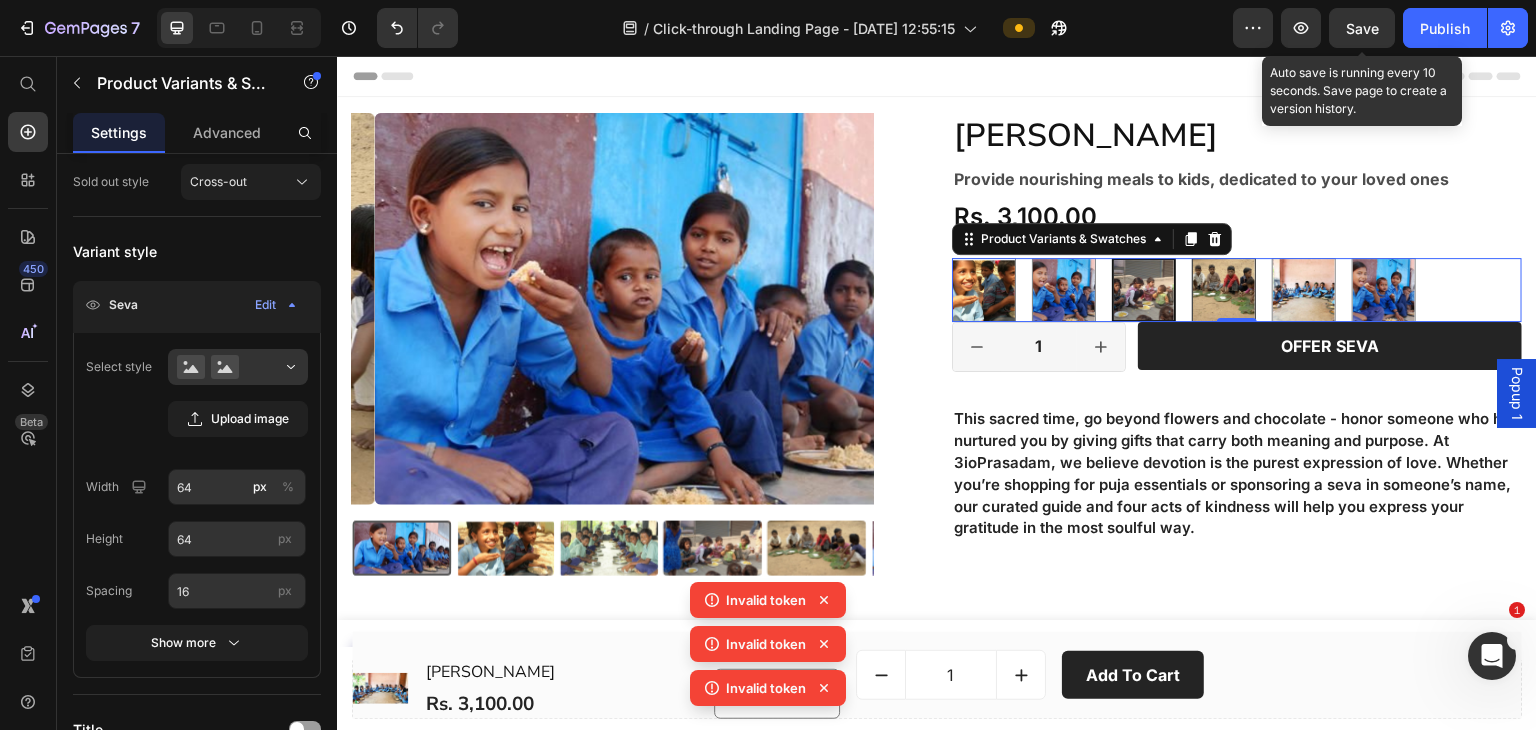 click at bounding box center (1224, 290) 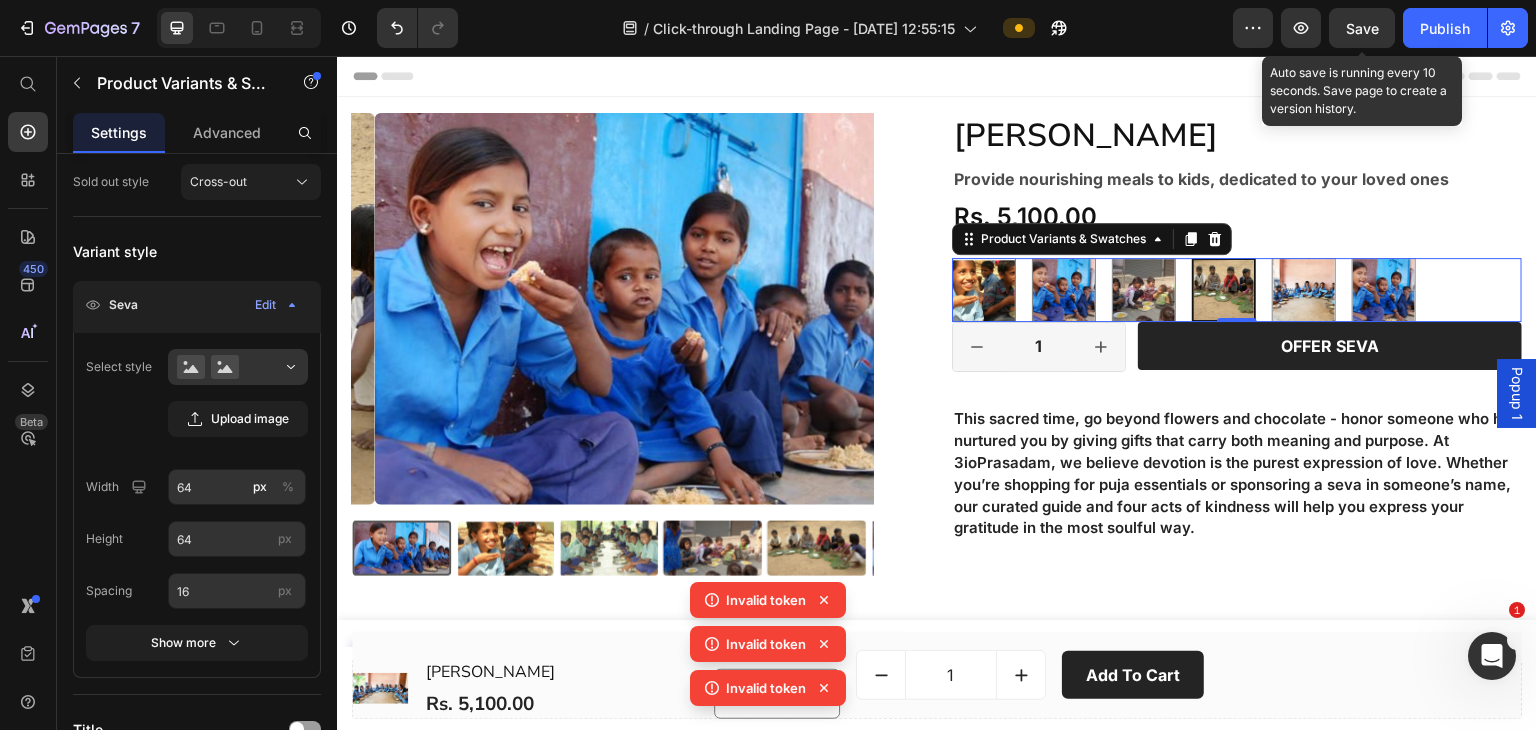 select on "251 Plates" 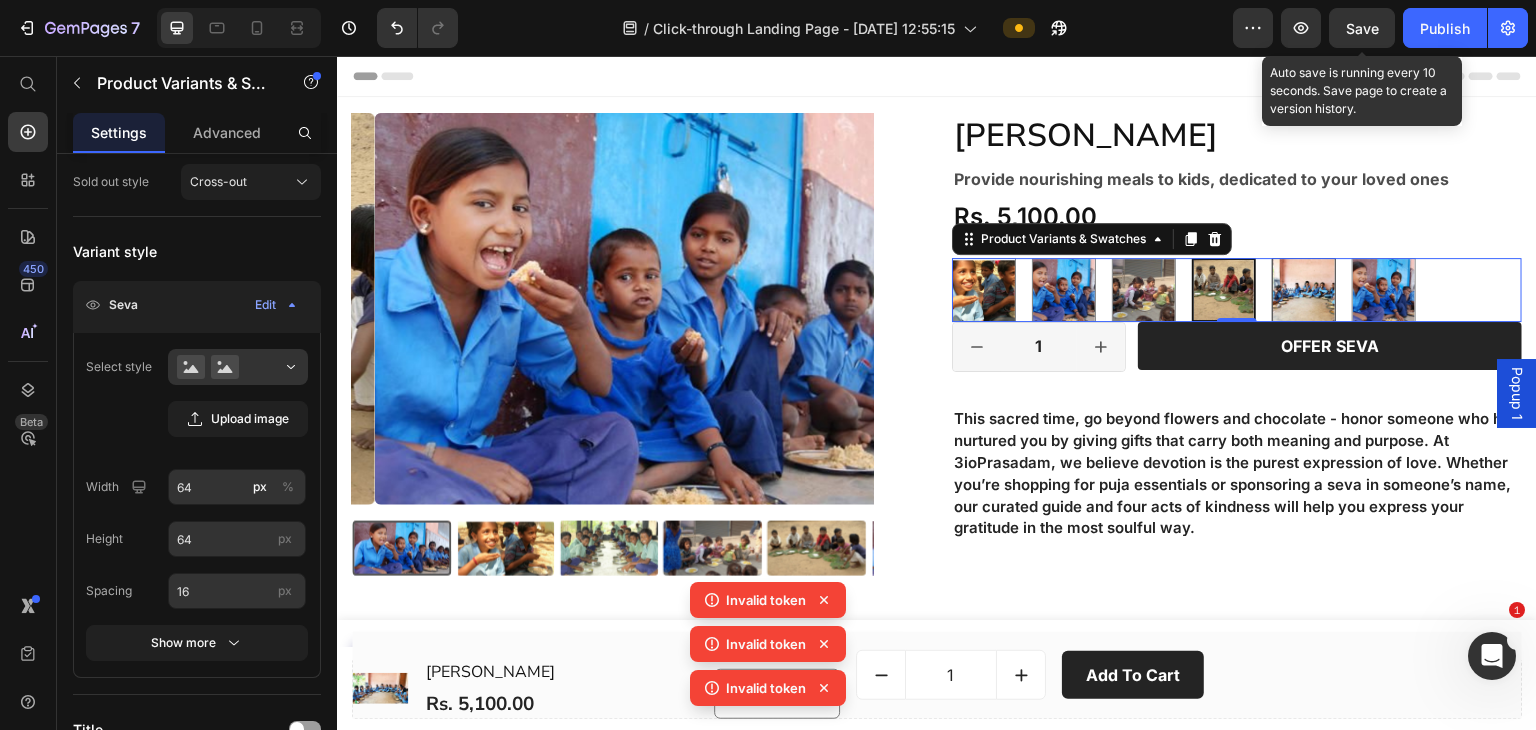 click at bounding box center (1304, 290) 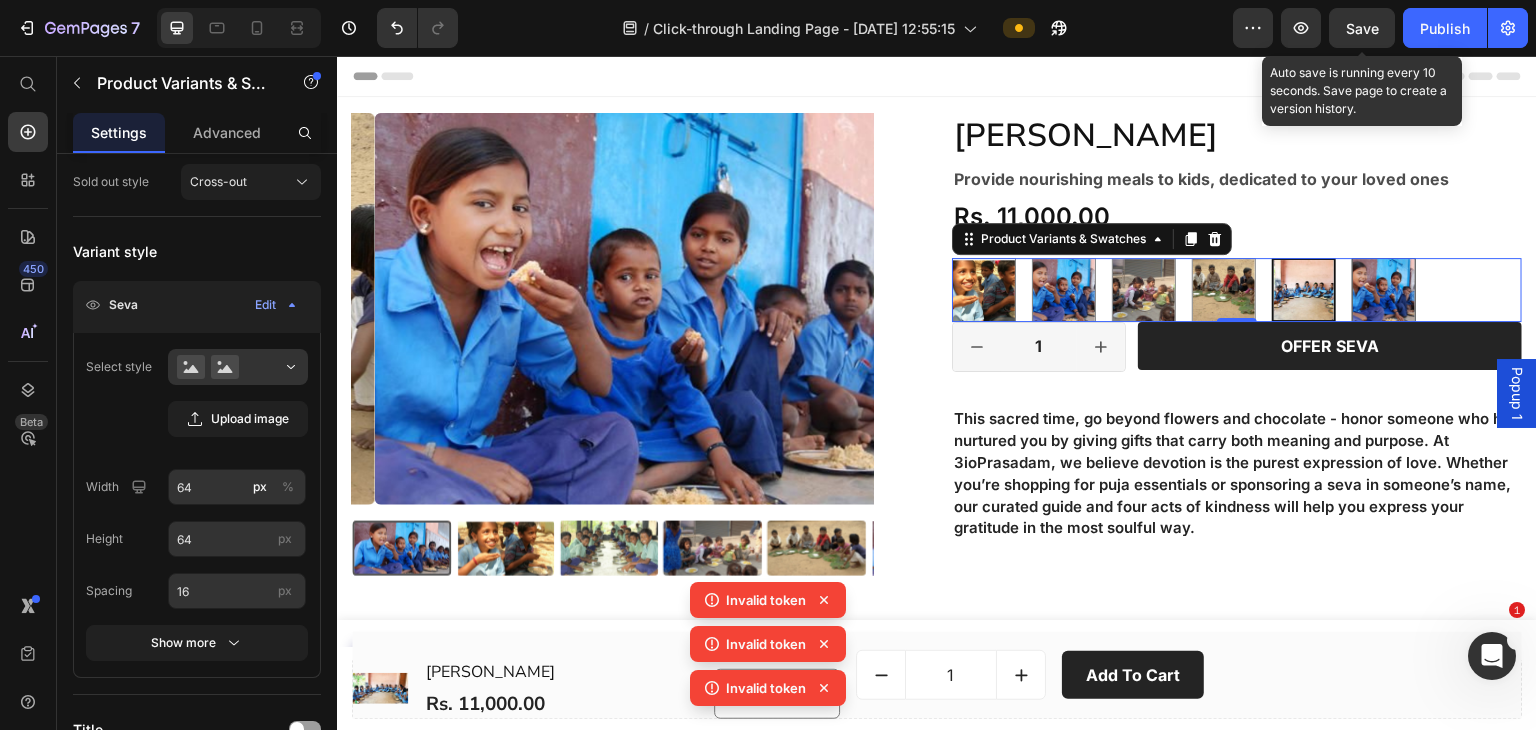 select on "501 Plates" 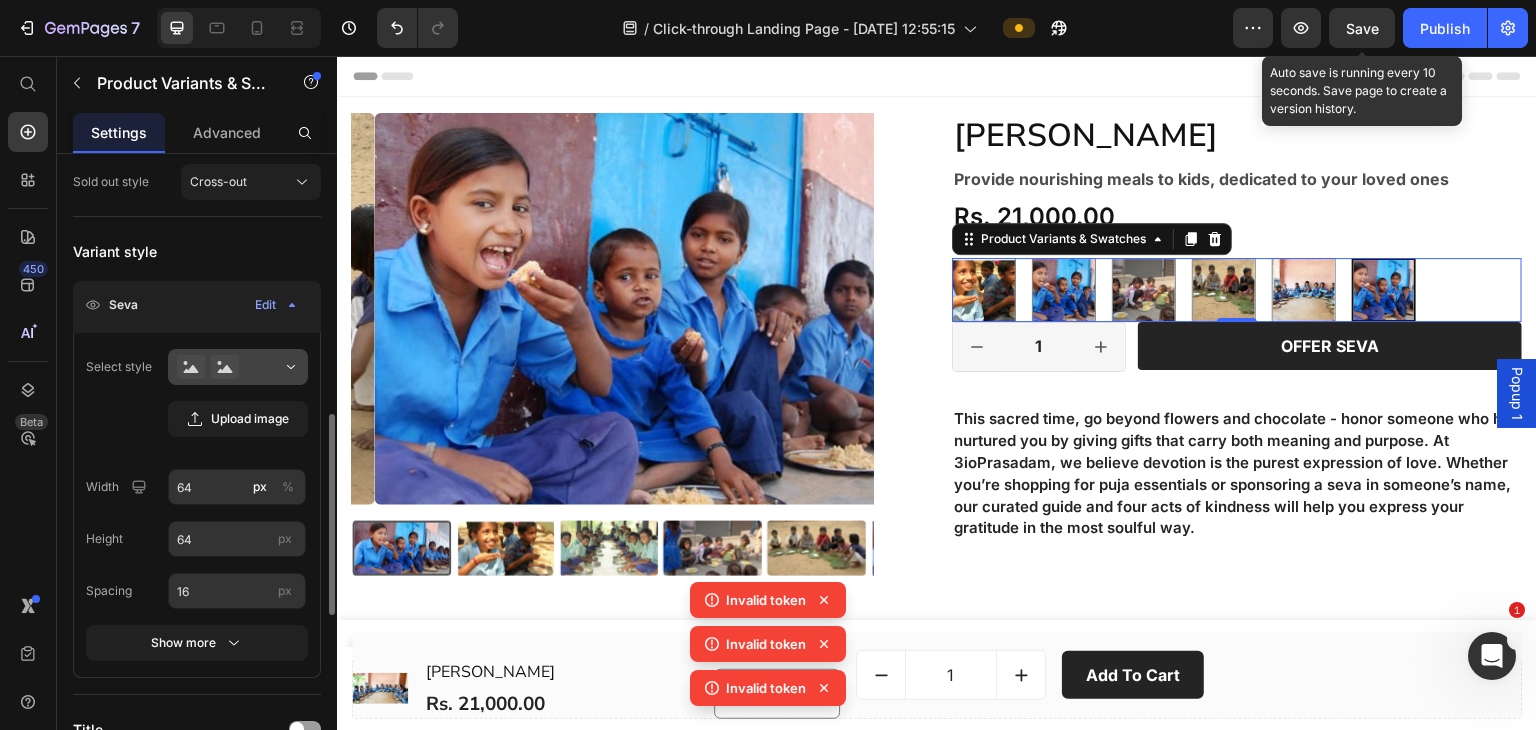 scroll, scrollTop: 400, scrollLeft: 0, axis: vertical 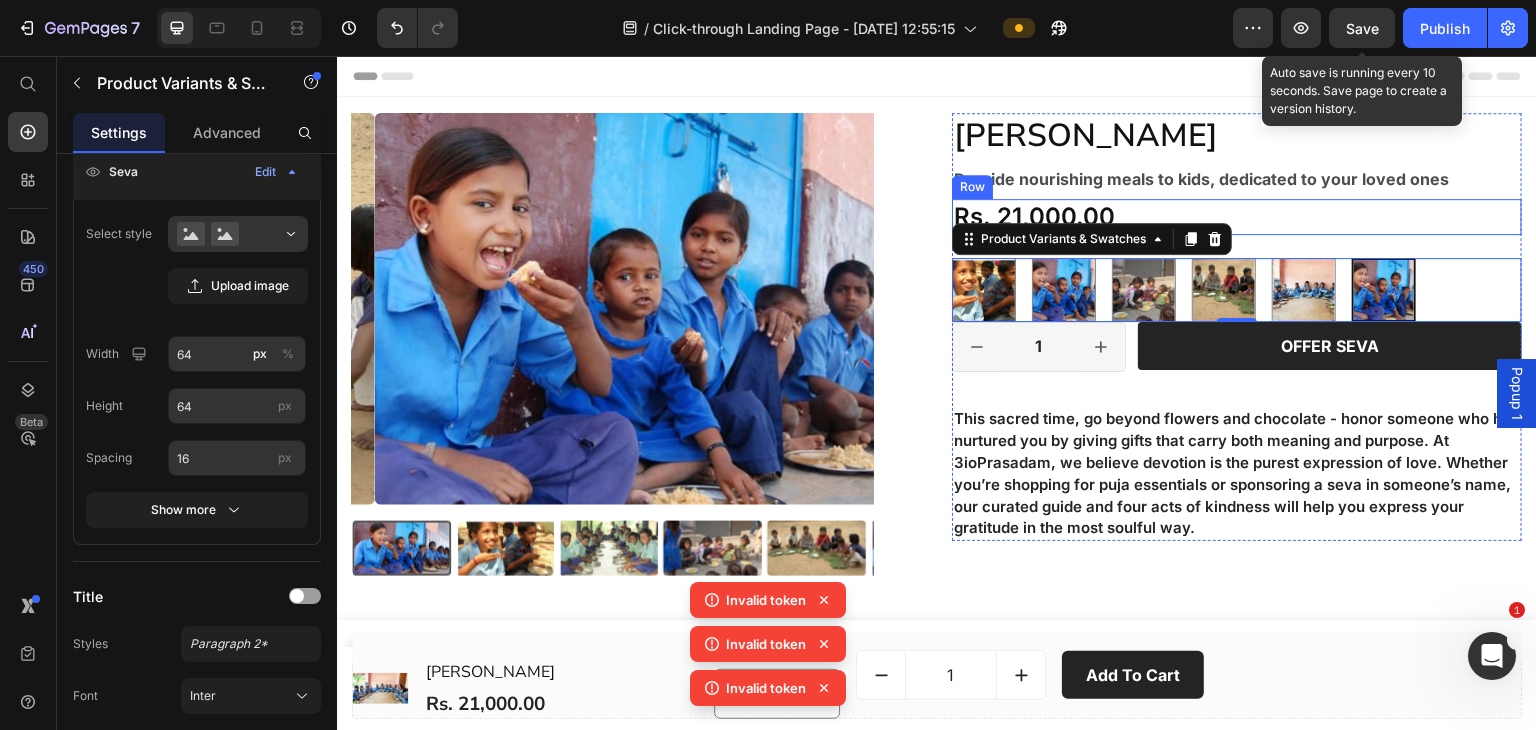 click on "Rs. 21,000.00 Product Price Row" at bounding box center (1237, 216) 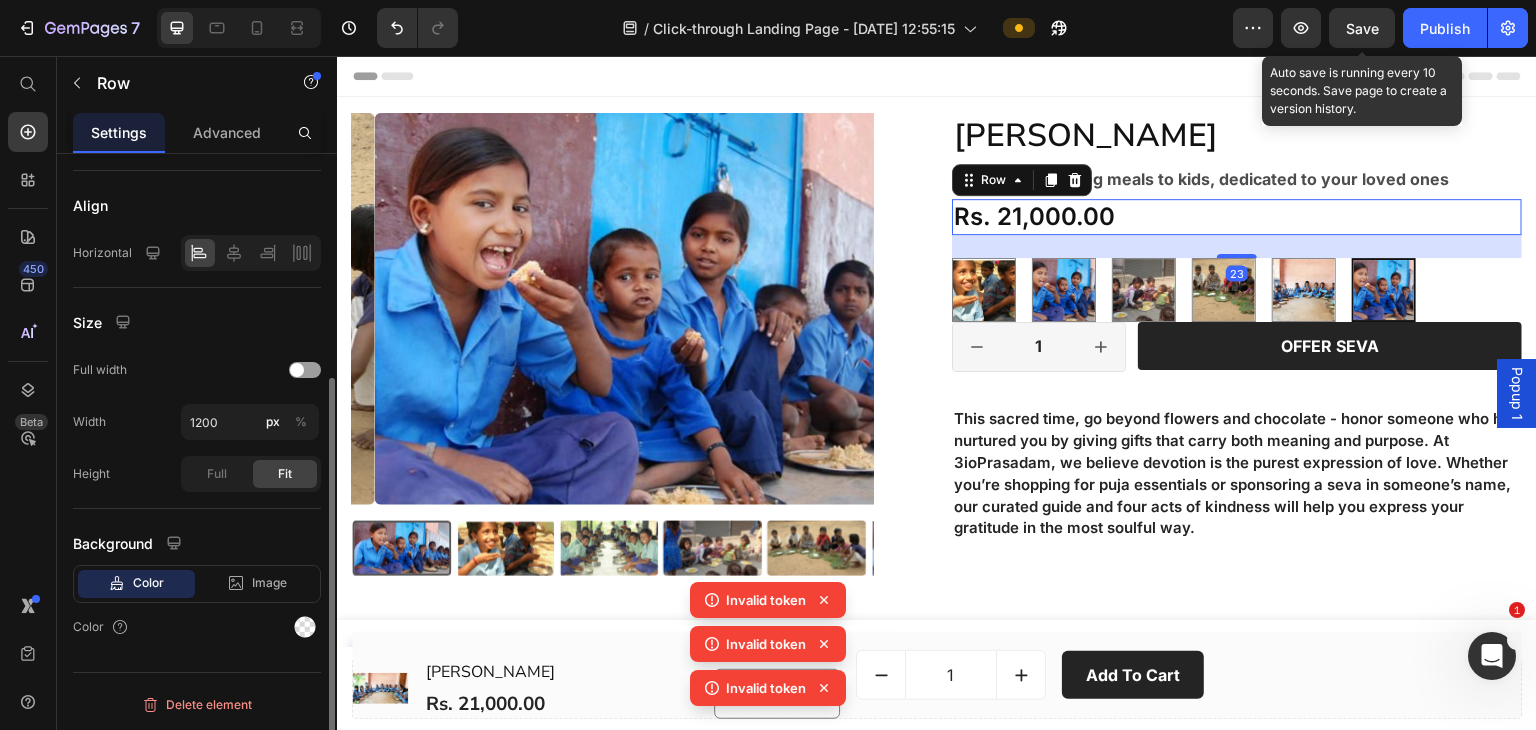 scroll, scrollTop: 0, scrollLeft: 0, axis: both 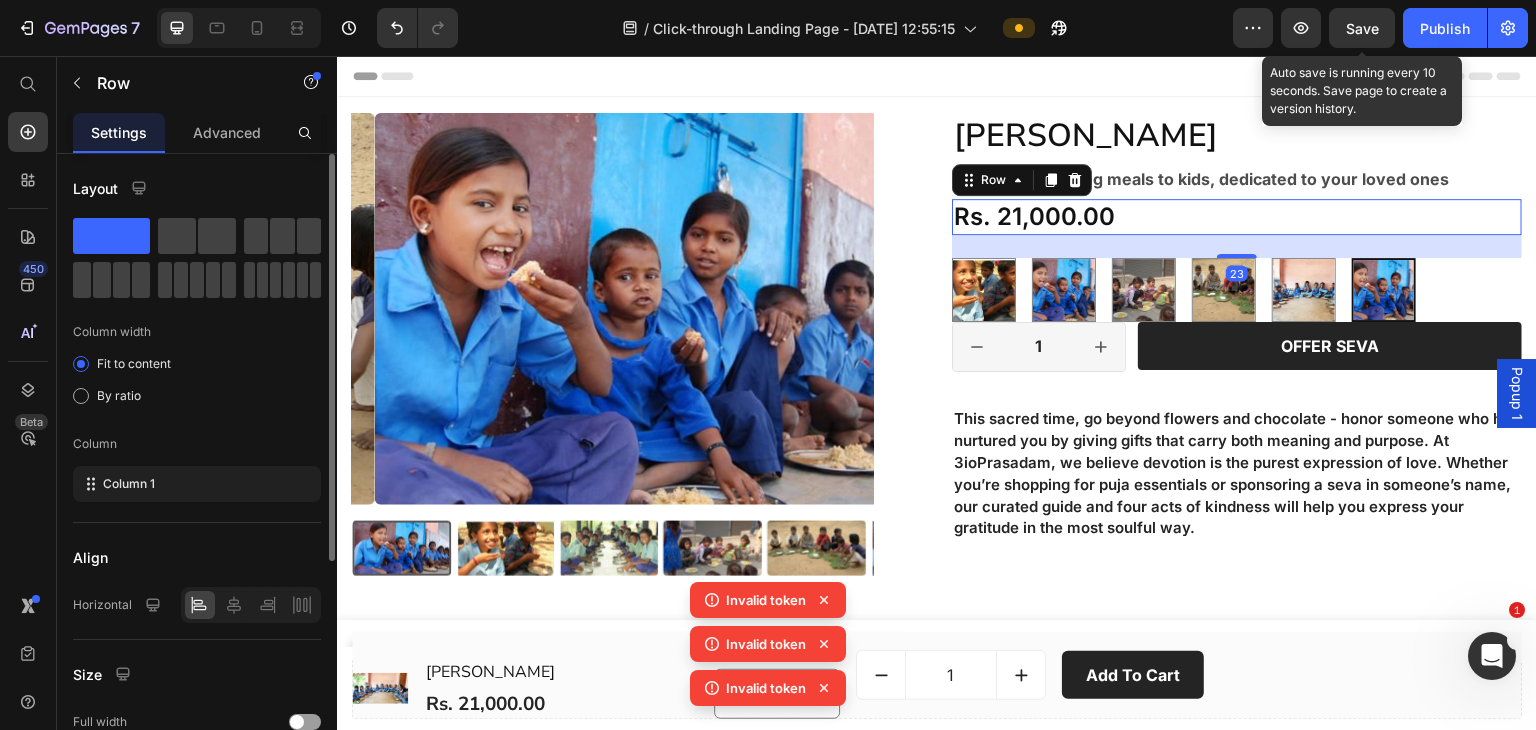 click on "23" at bounding box center (1237, 246) 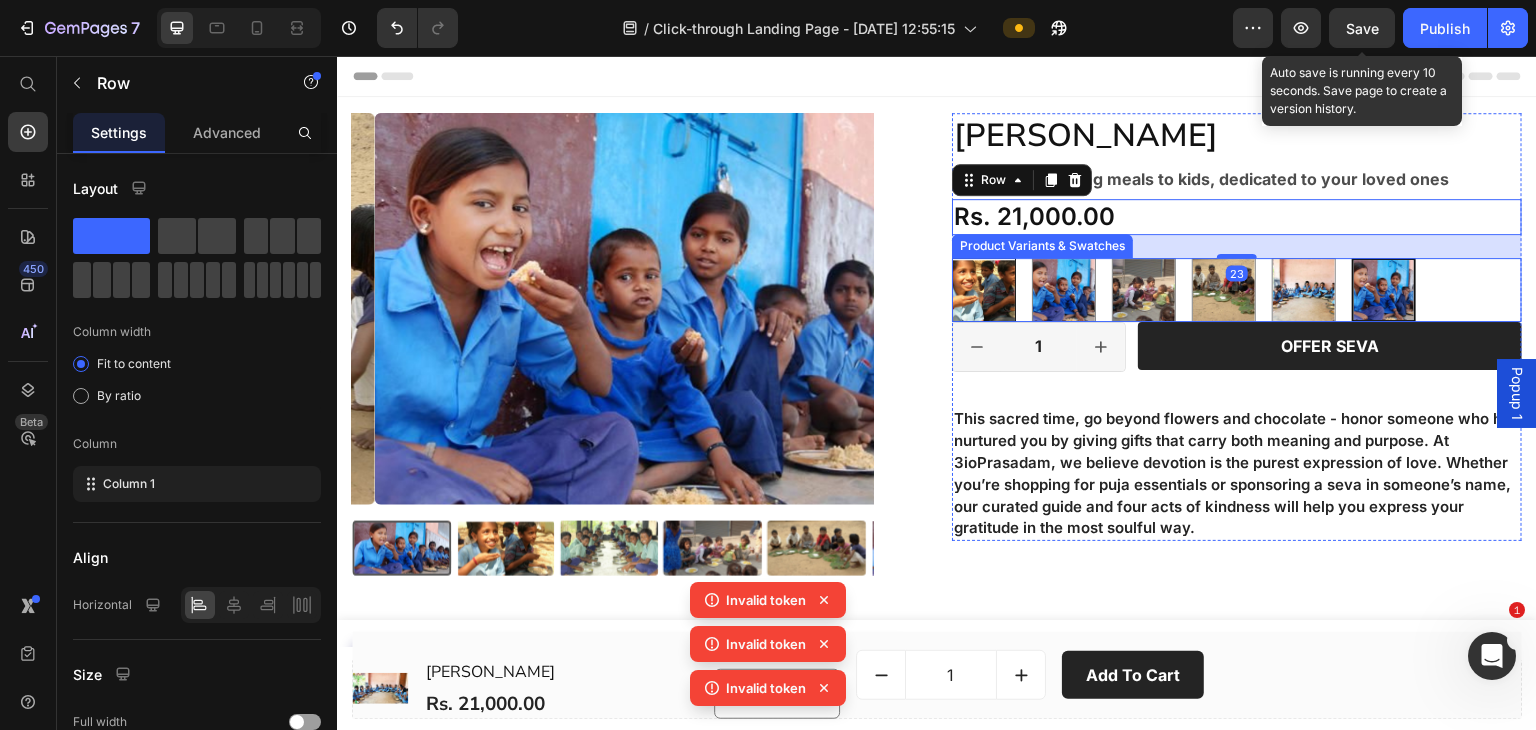 click on "51 Plates 51 Plates 101 Plates 101 Plates 151 Plates 151 Plates 251 Plates 251 Plates 501 Plates 501 Plates 1001 Plates 1001 Plates" at bounding box center (1237, 290) 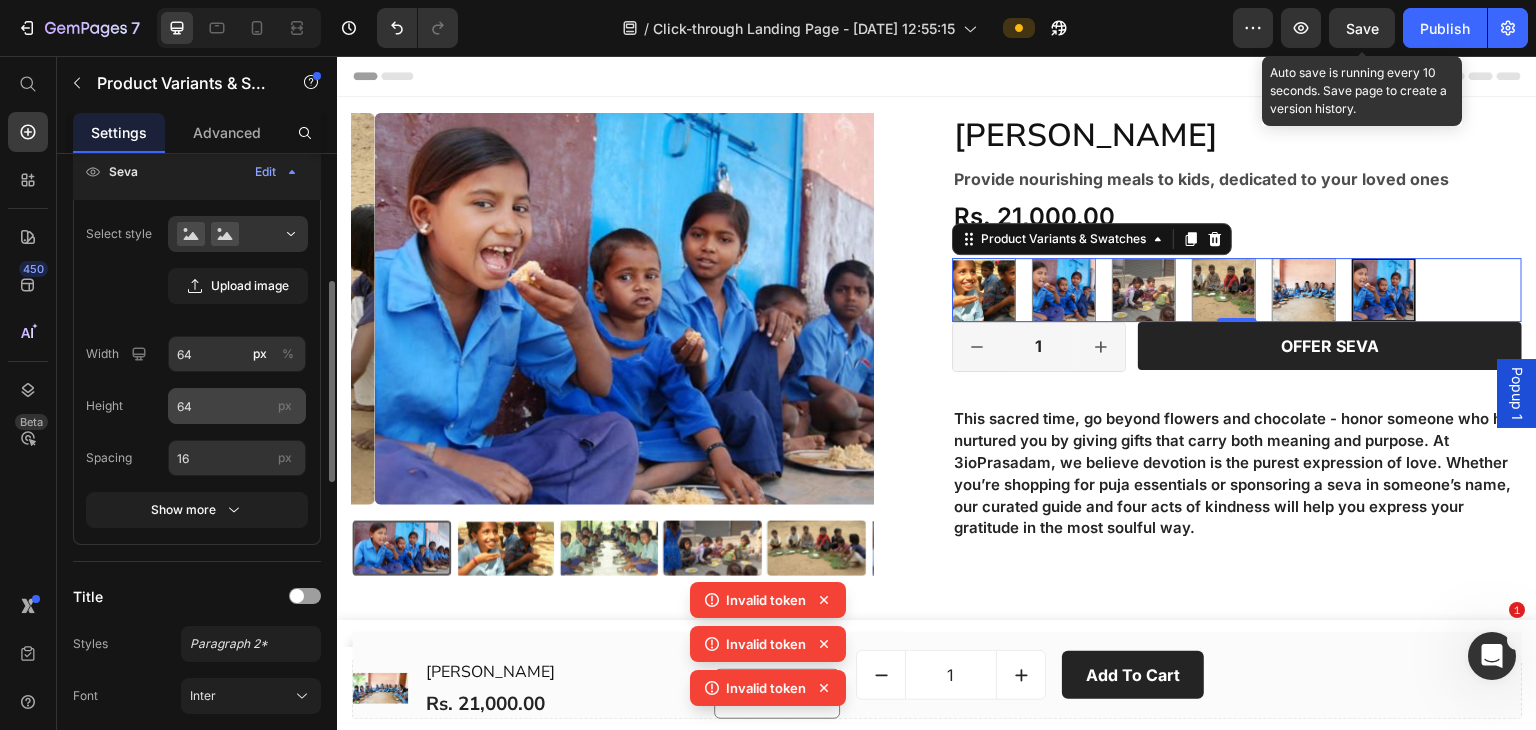 scroll, scrollTop: 534, scrollLeft: 0, axis: vertical 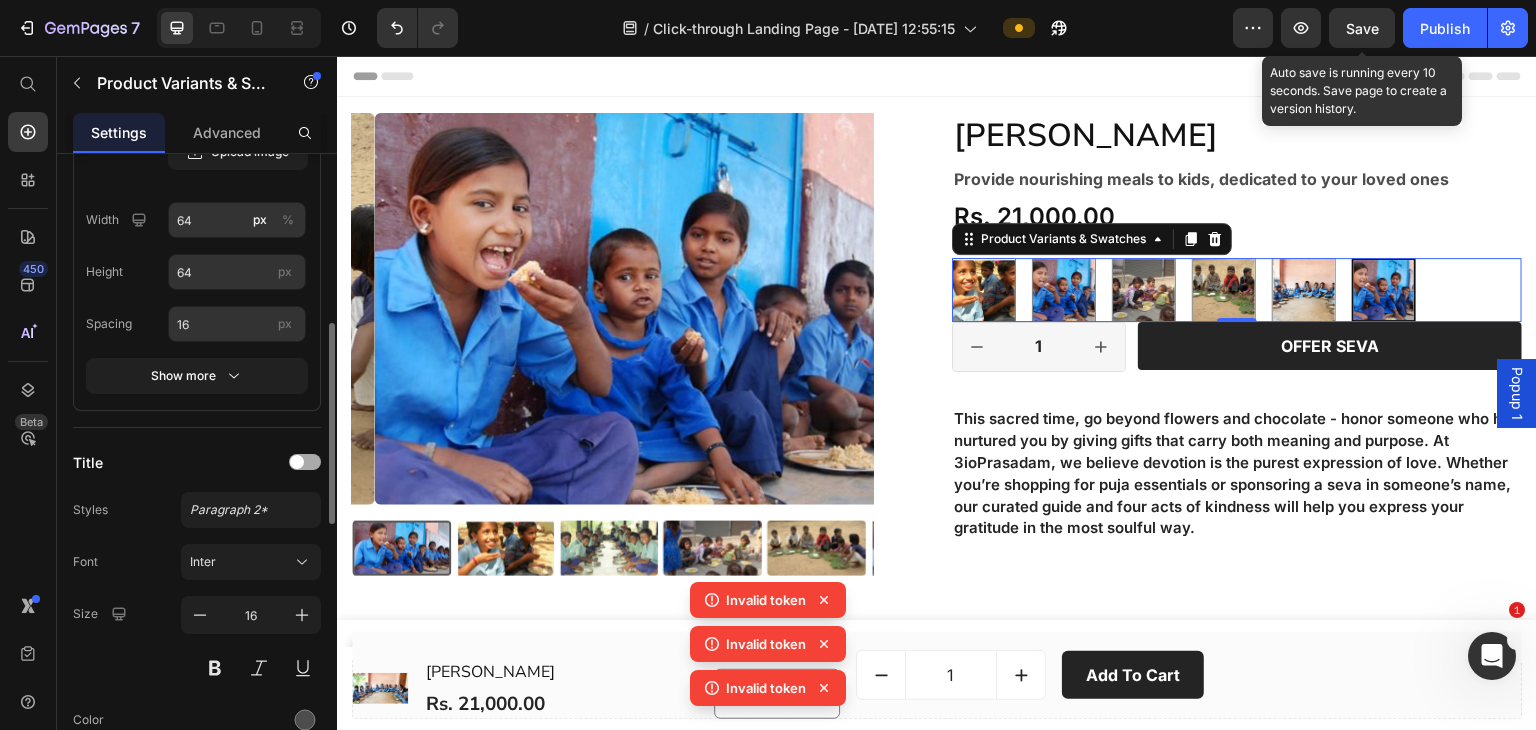 click at bounding box center [305, 462] 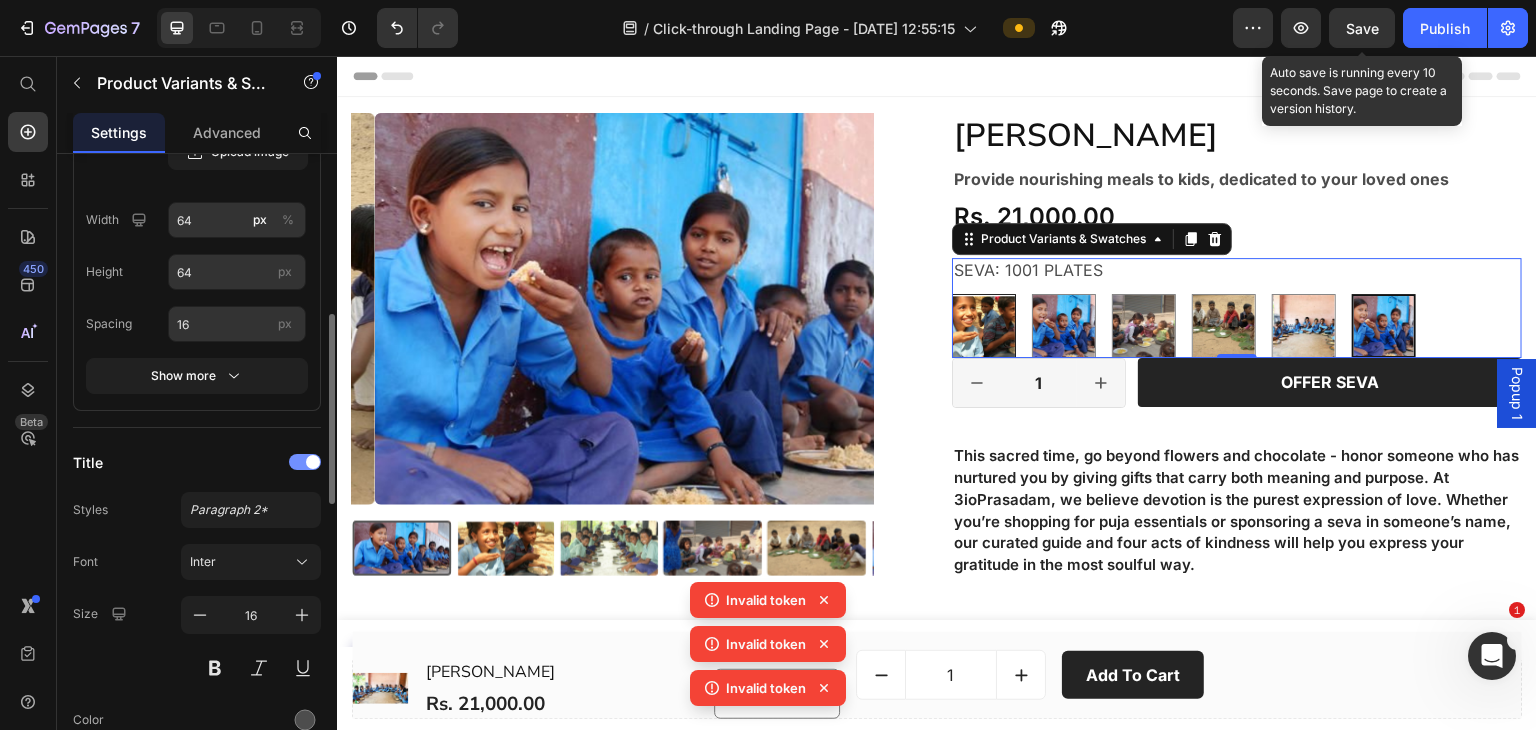 click at bounding box center [984, 326] 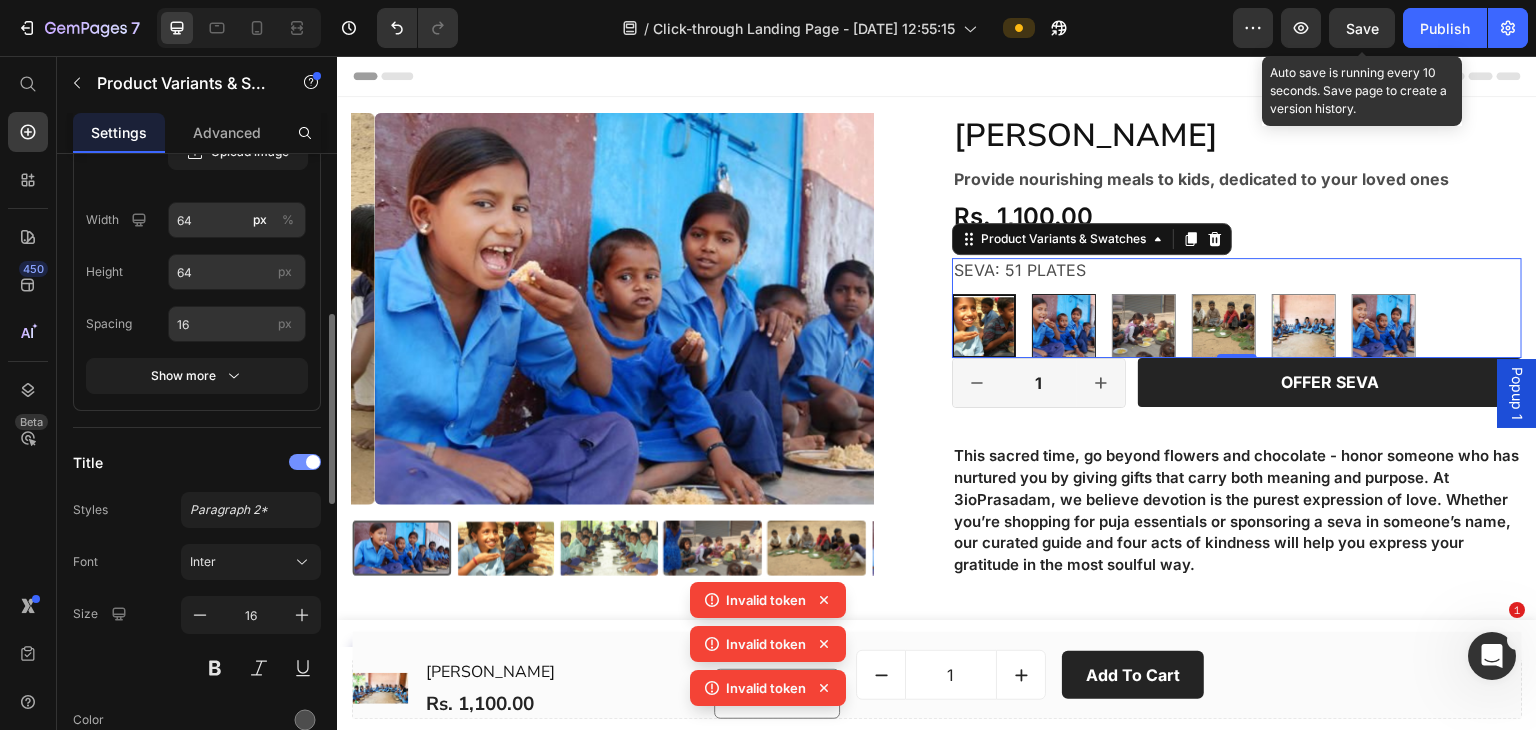 click at bounding box center [1064, 326] 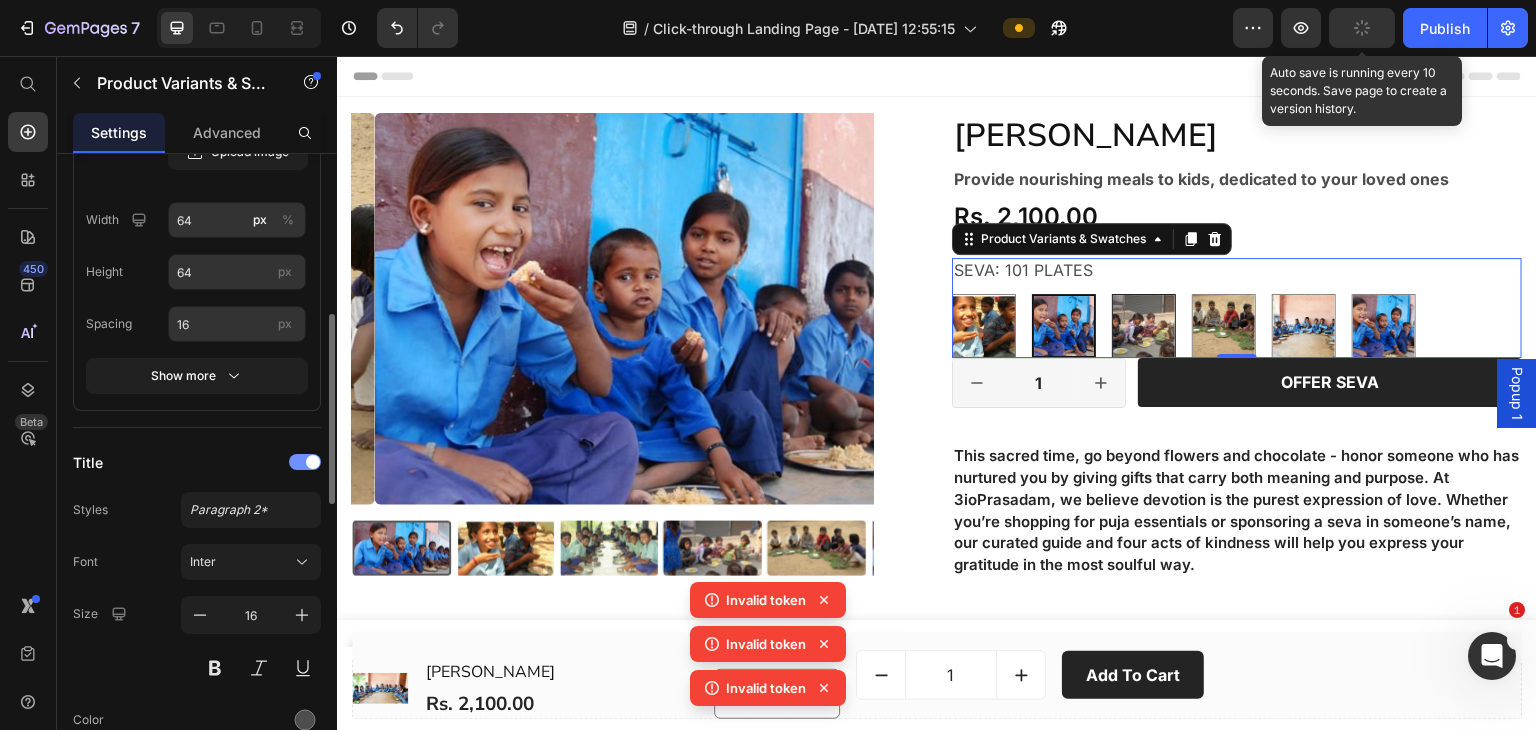 click at bounding box center (1144, 326) 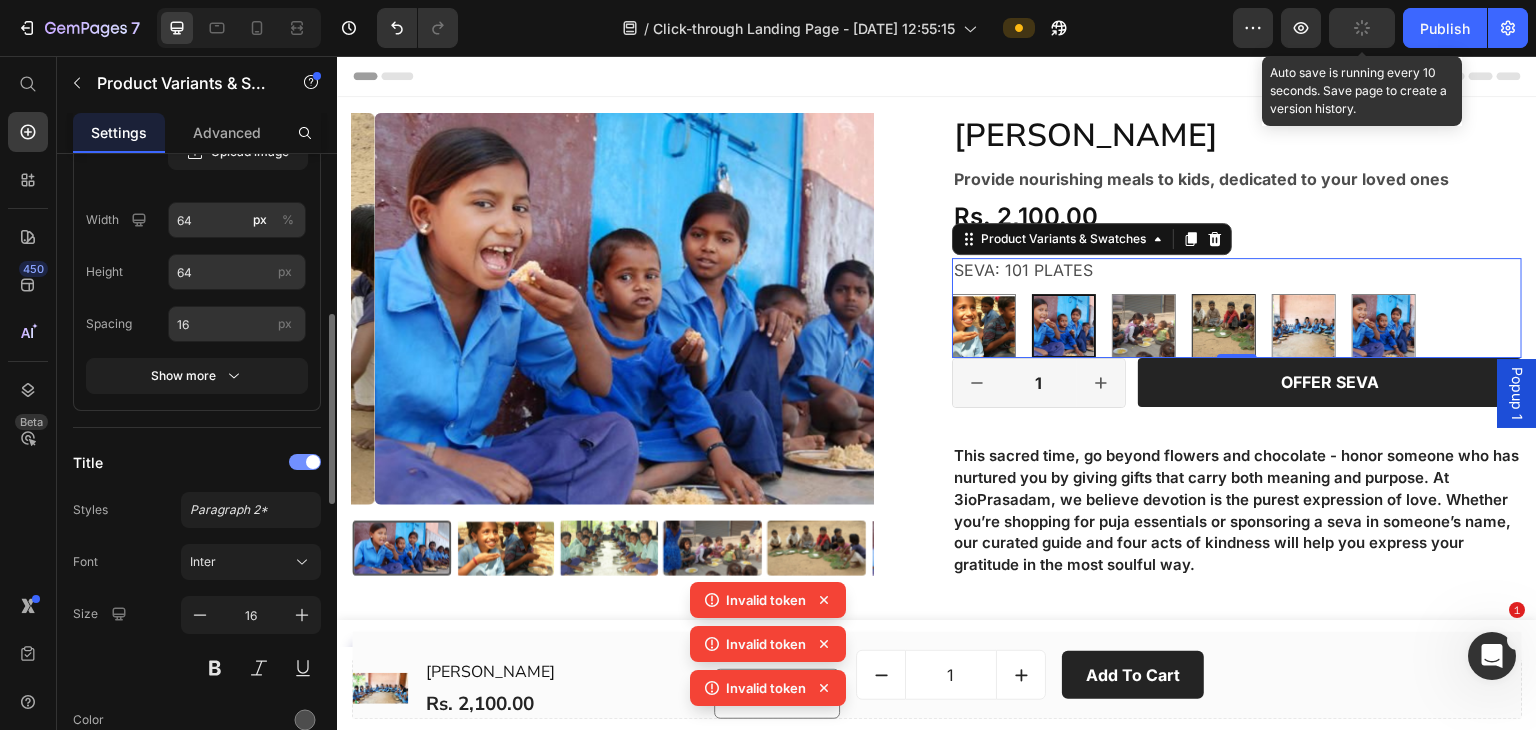 select on "151 Plates" 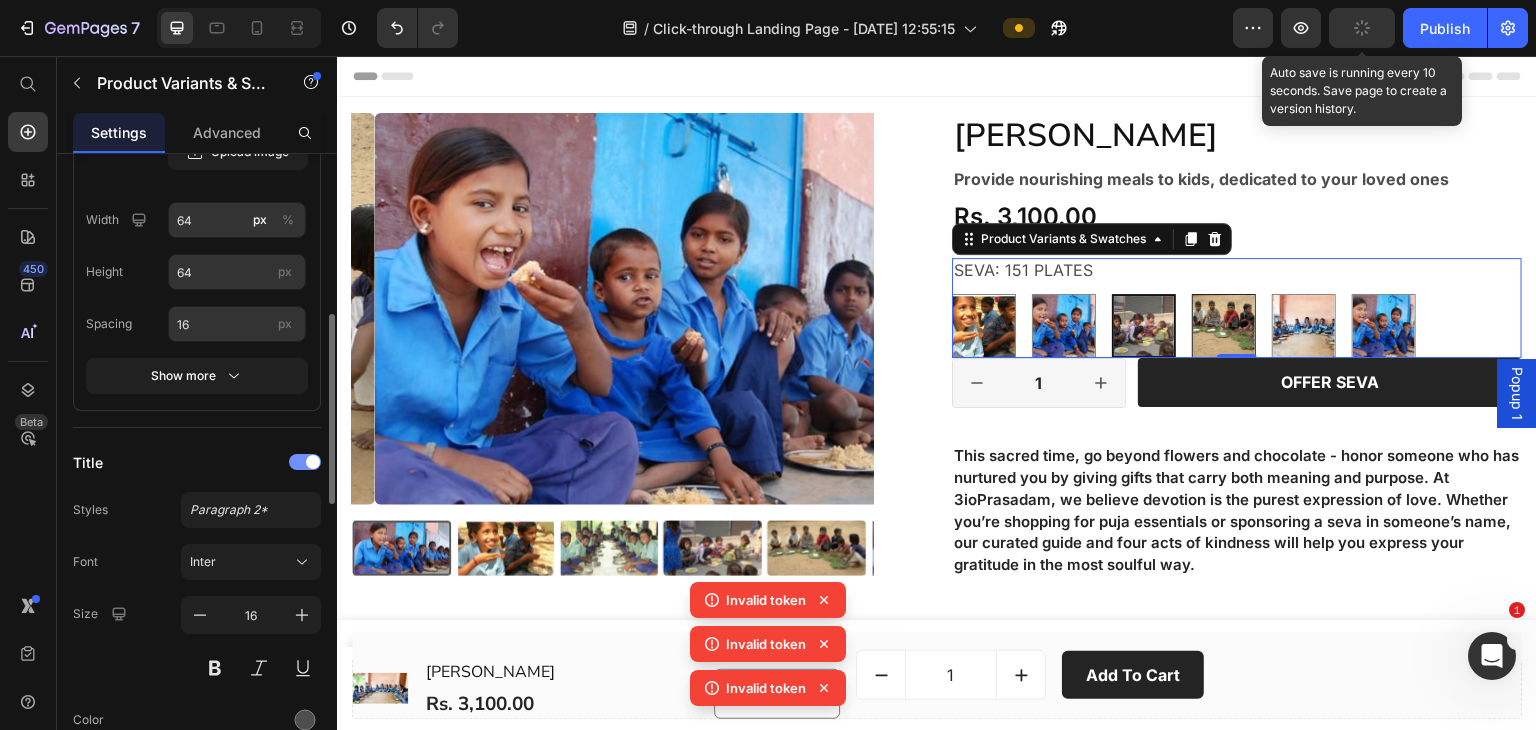 click at bounding box center [1224, 326] 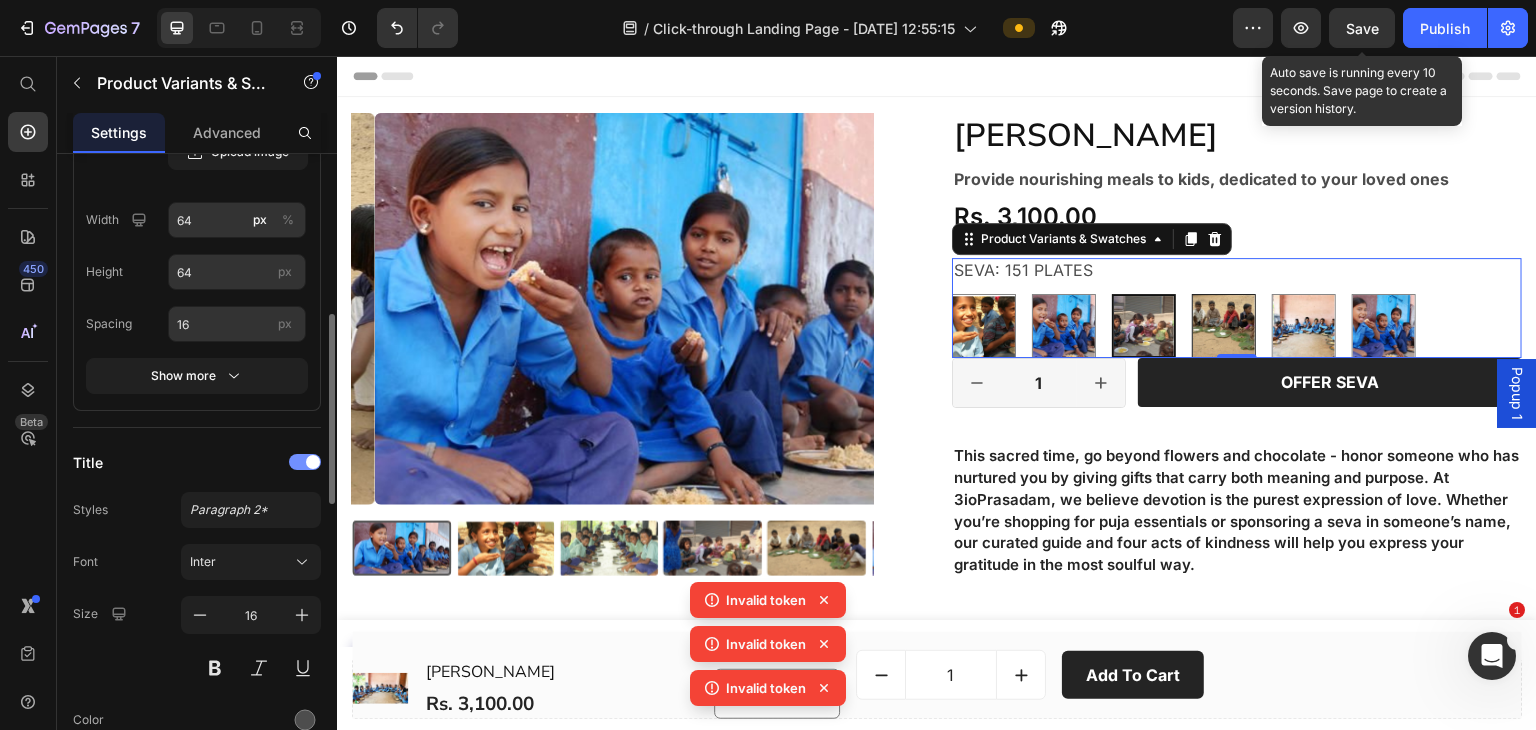 select on "251 Plates" 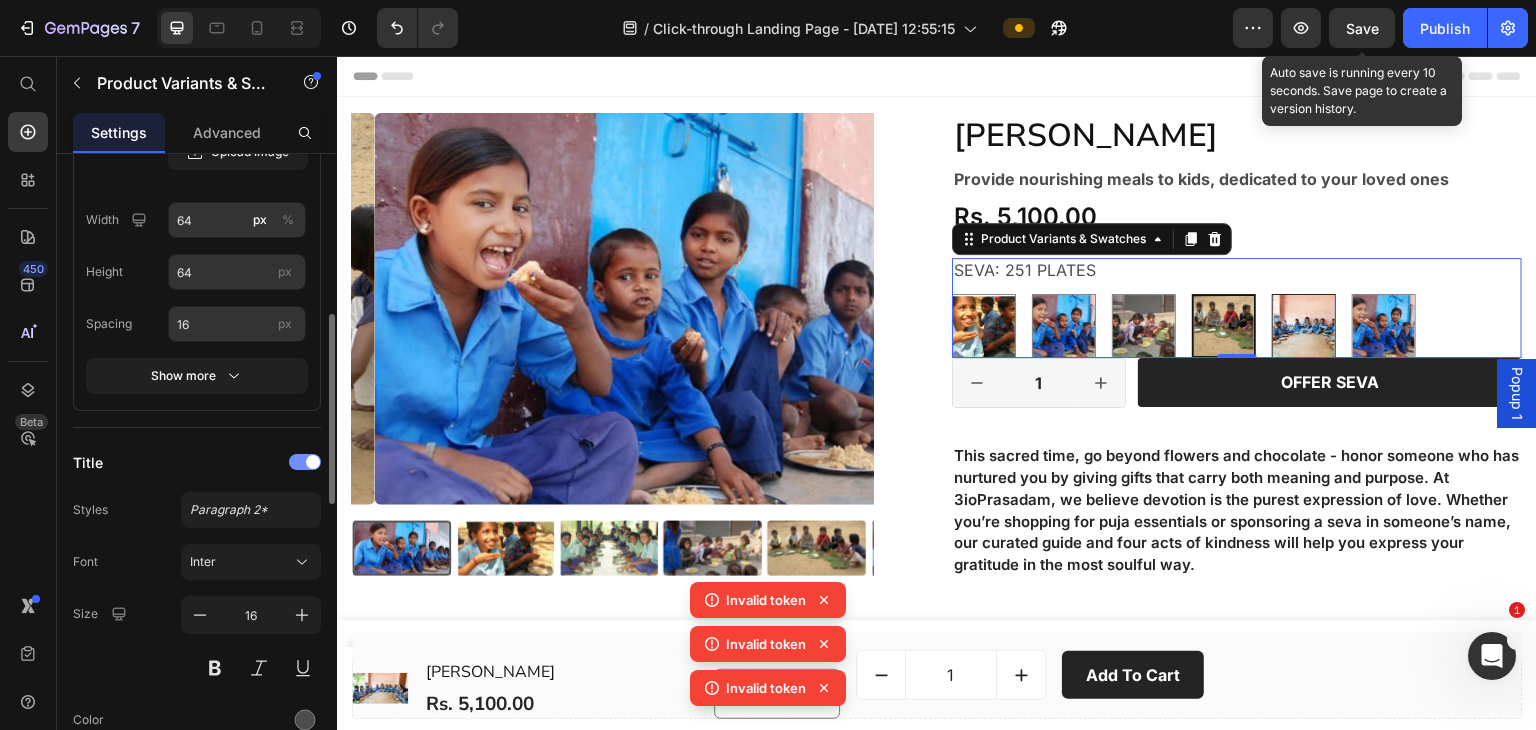 click at bounding box center [1304, 326] 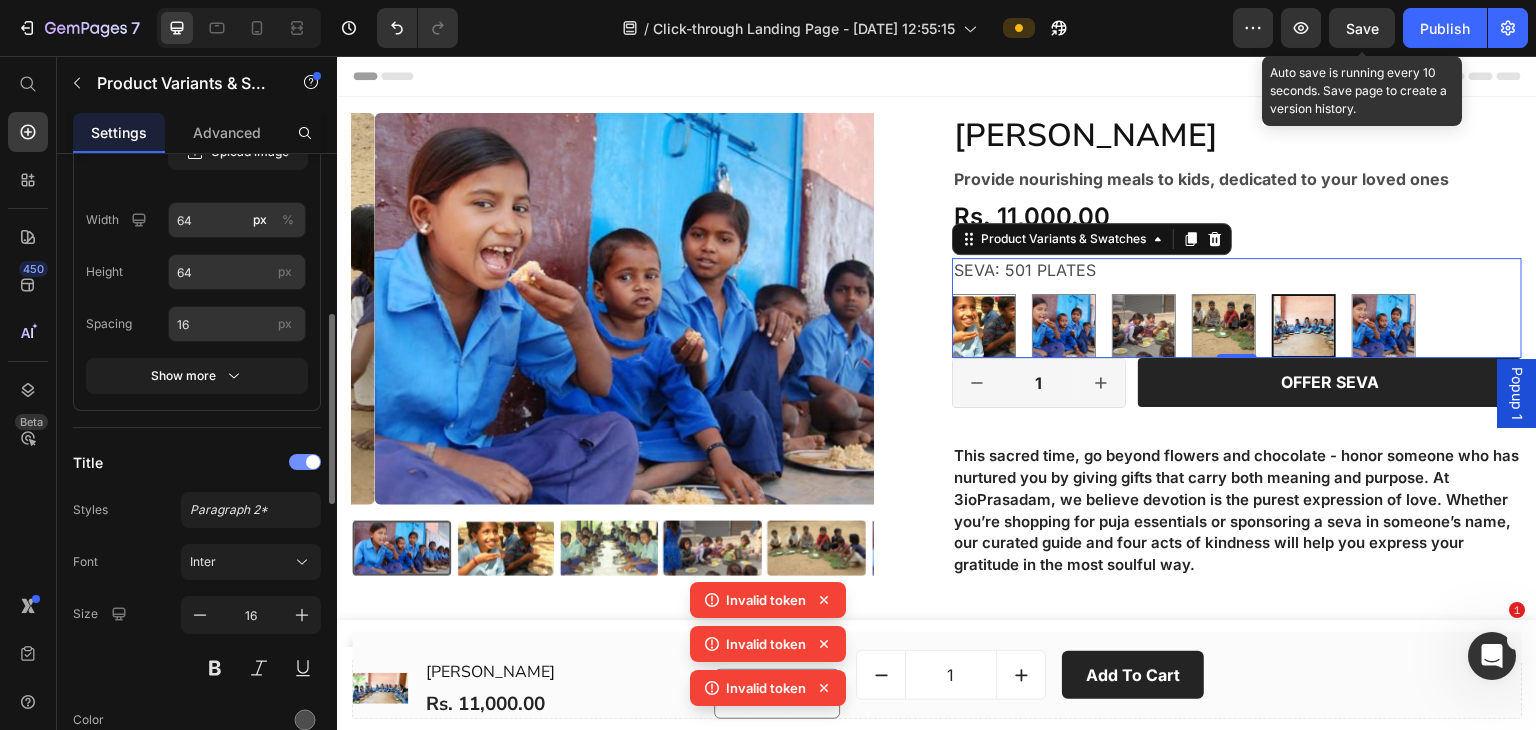 click on "Invalid token" at bounding box center [766, 600] 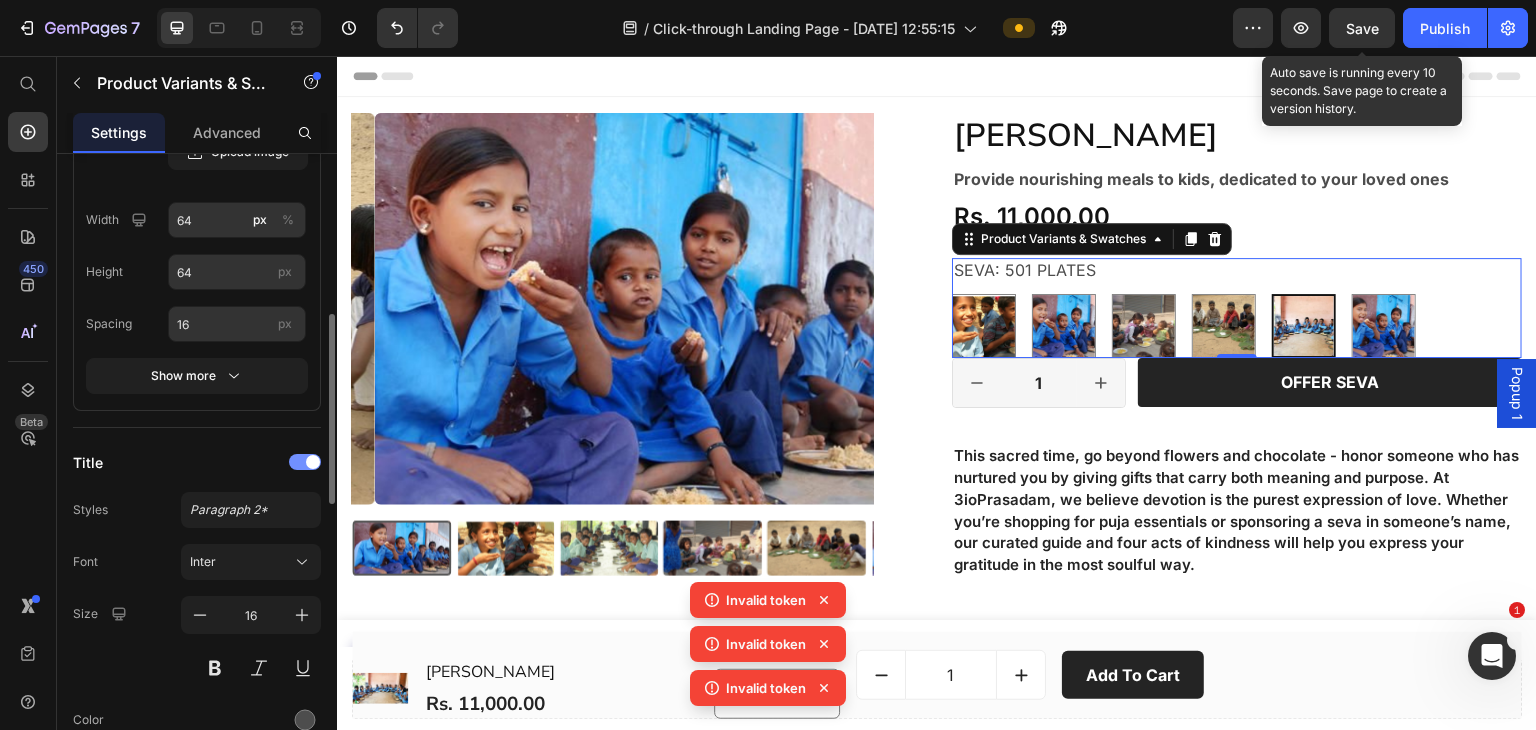 click 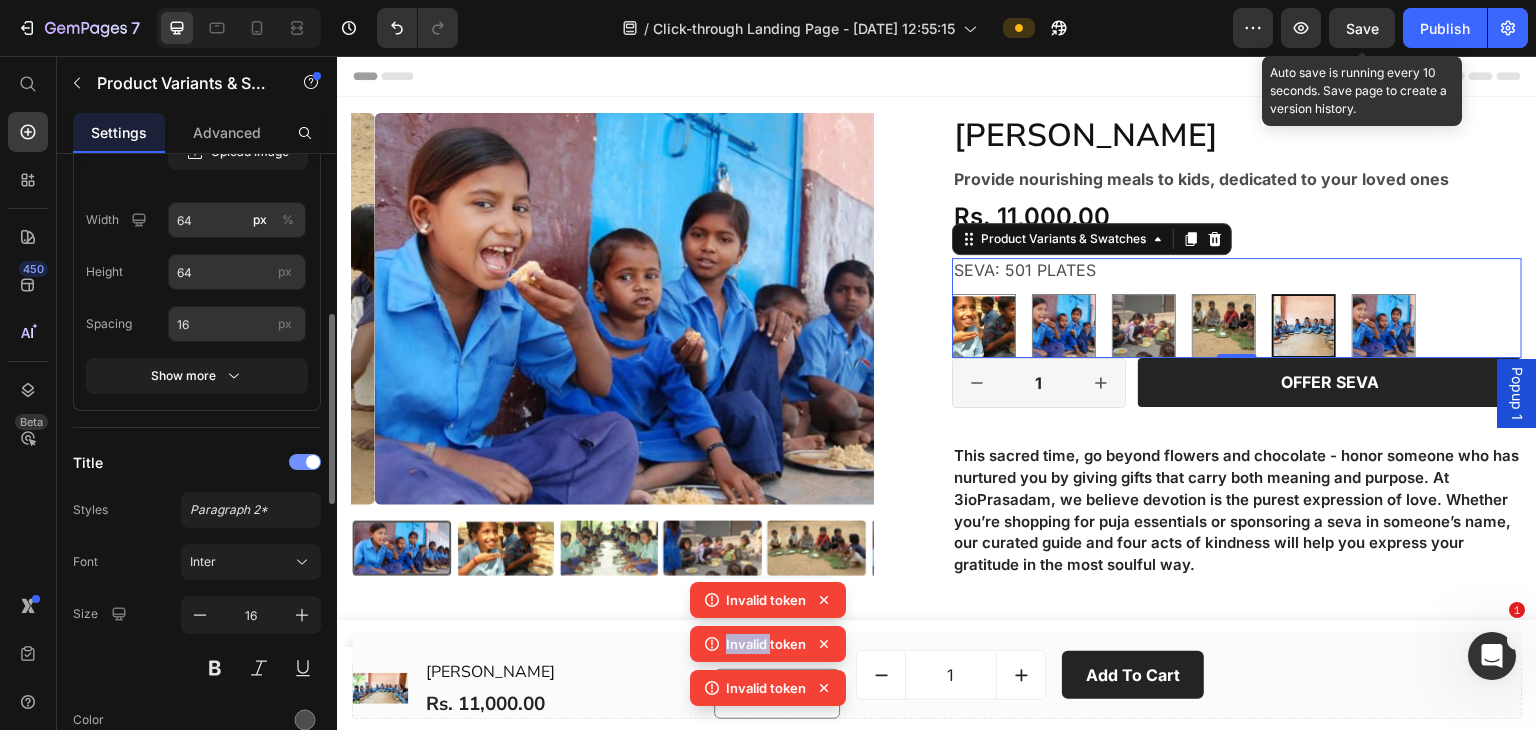 click 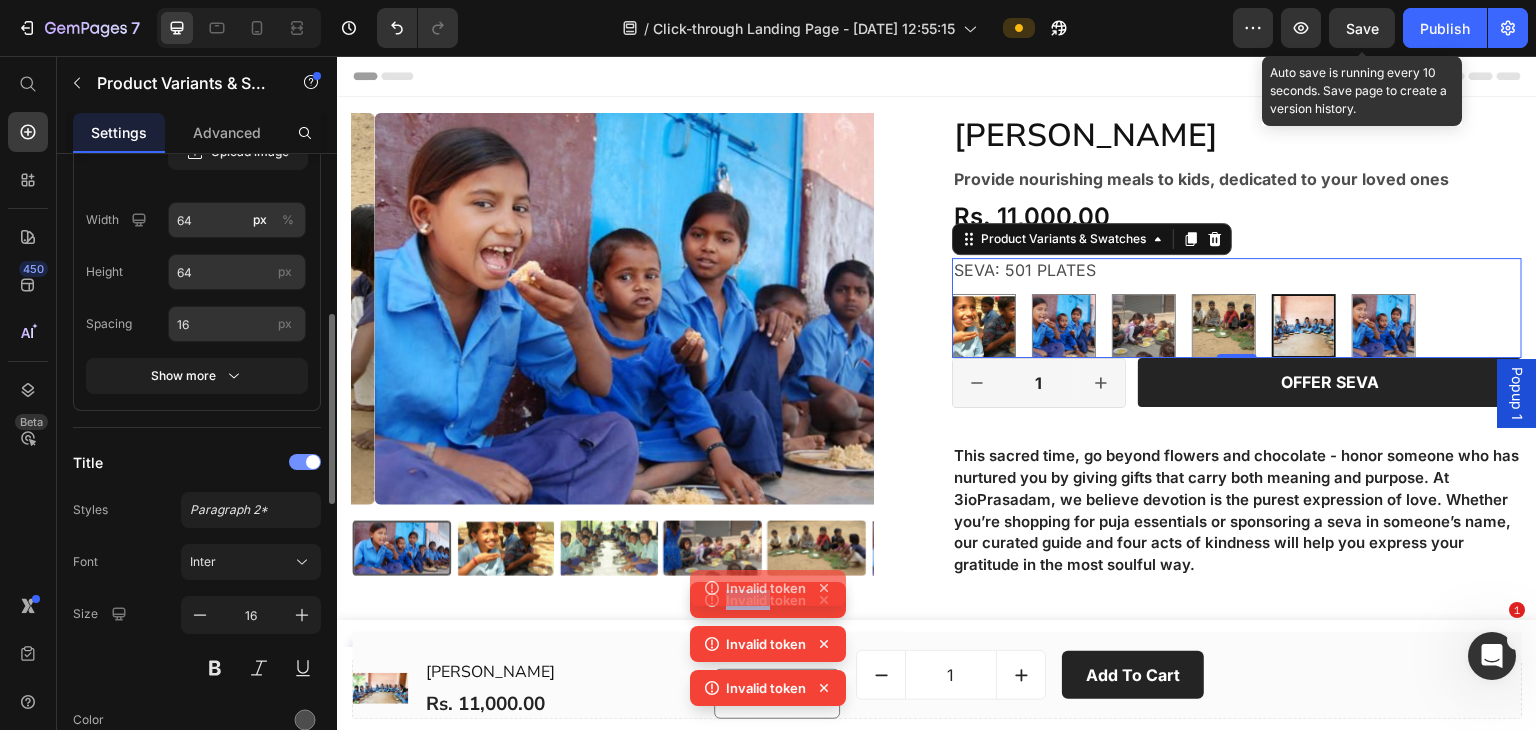 click 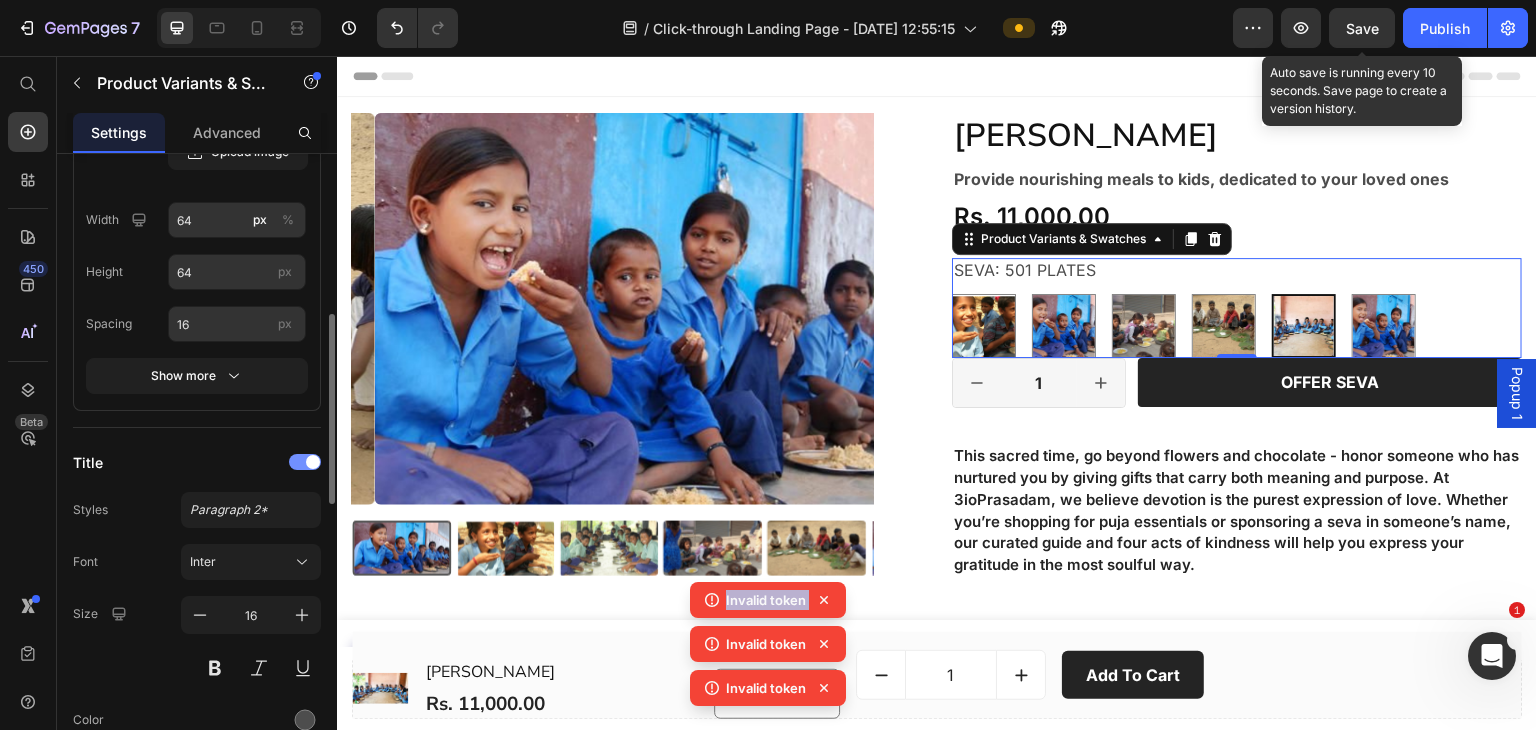 click 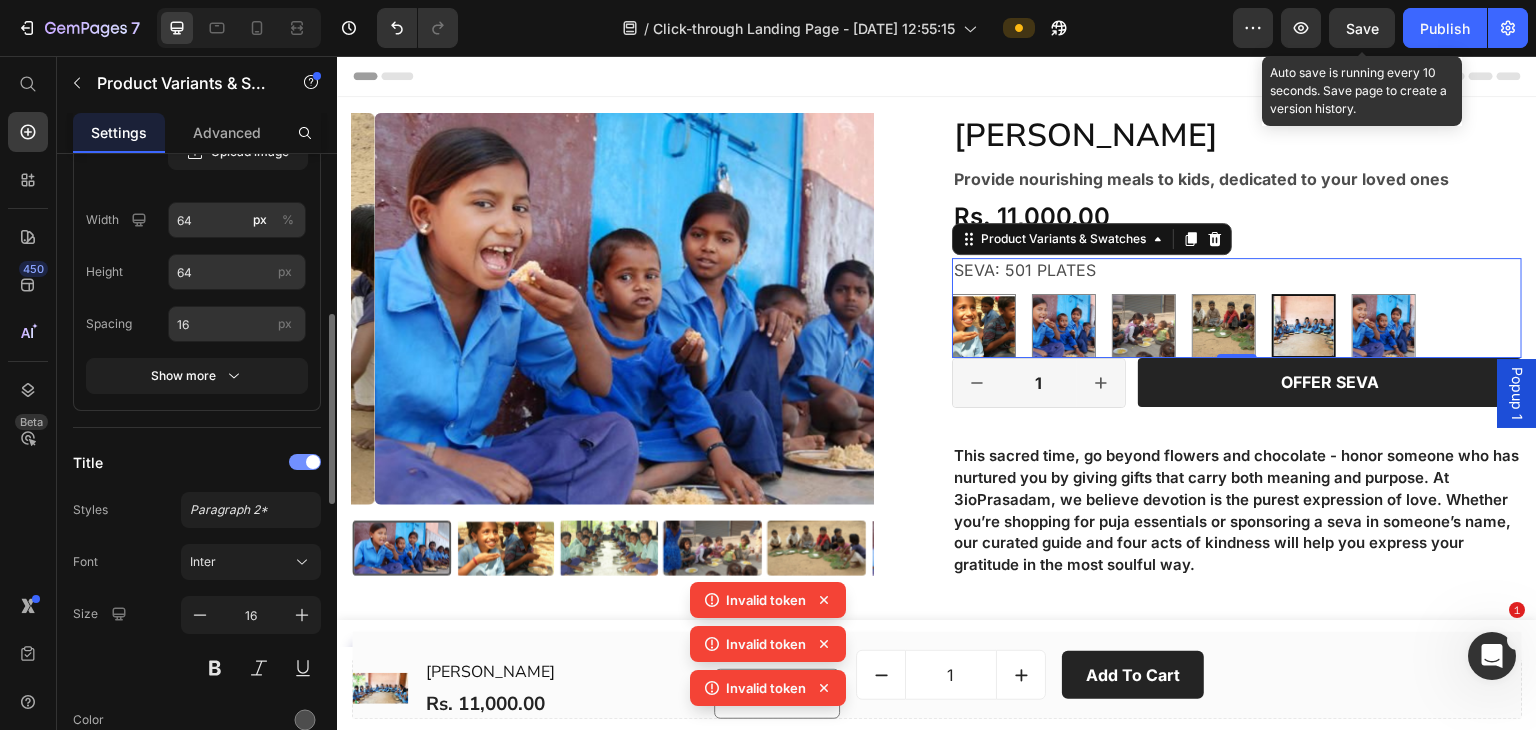 click 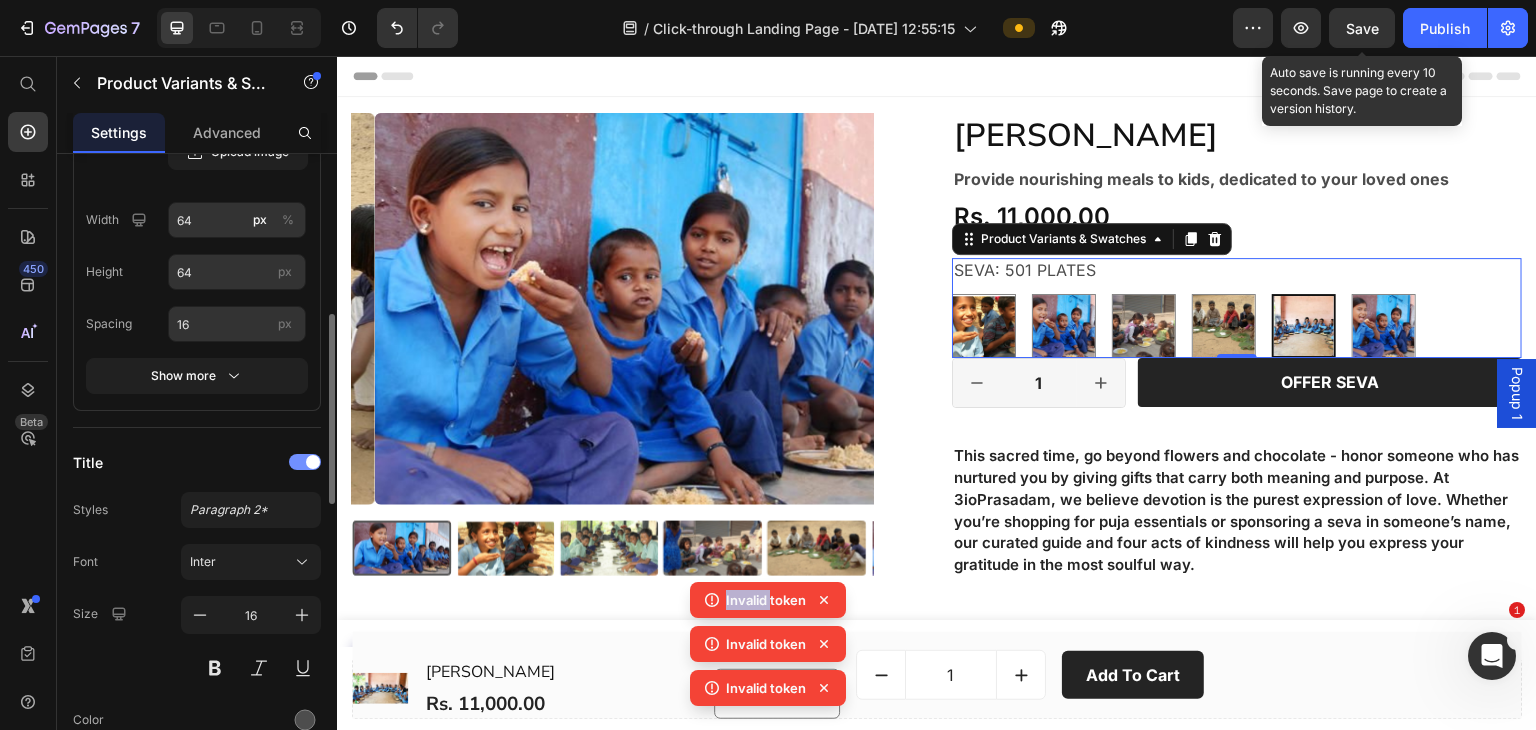 click 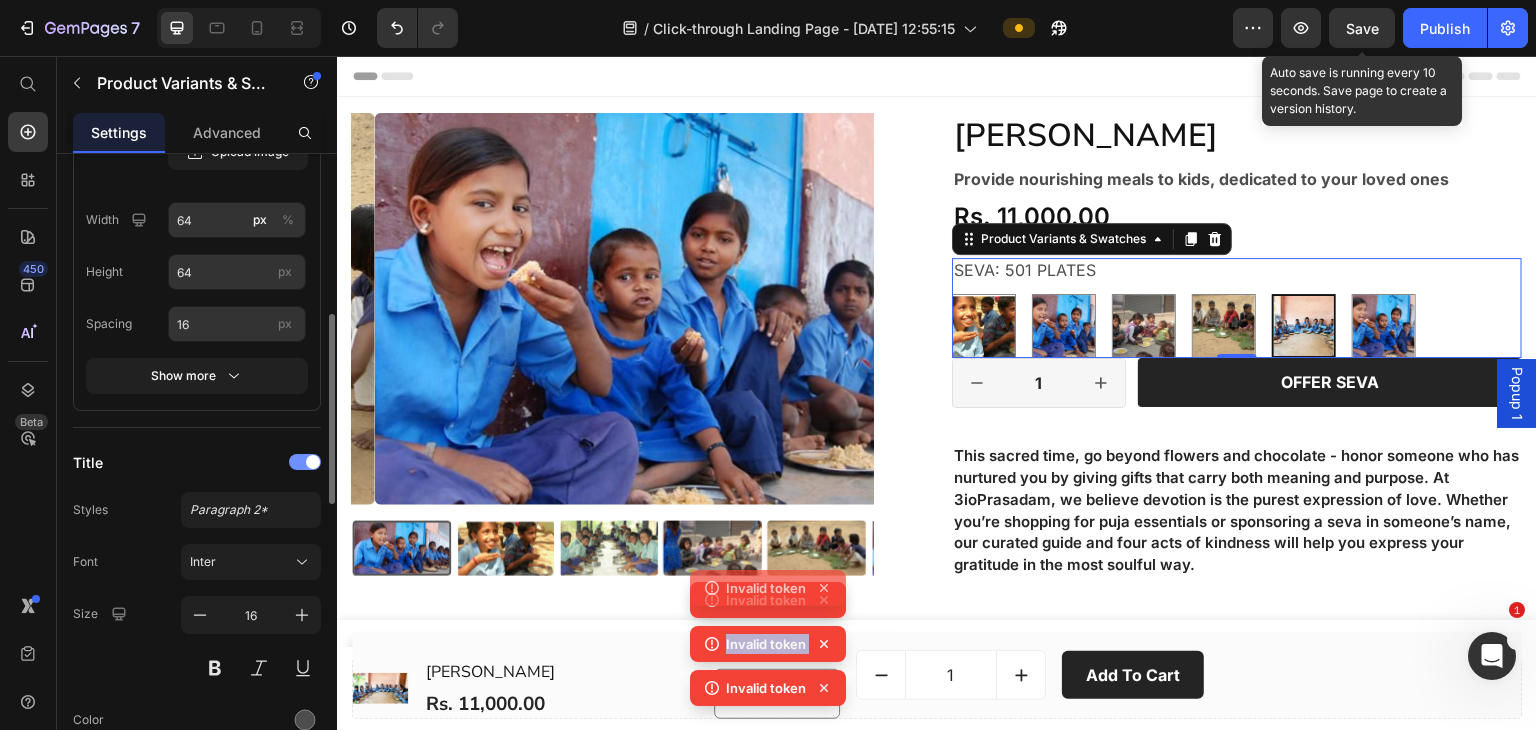 click 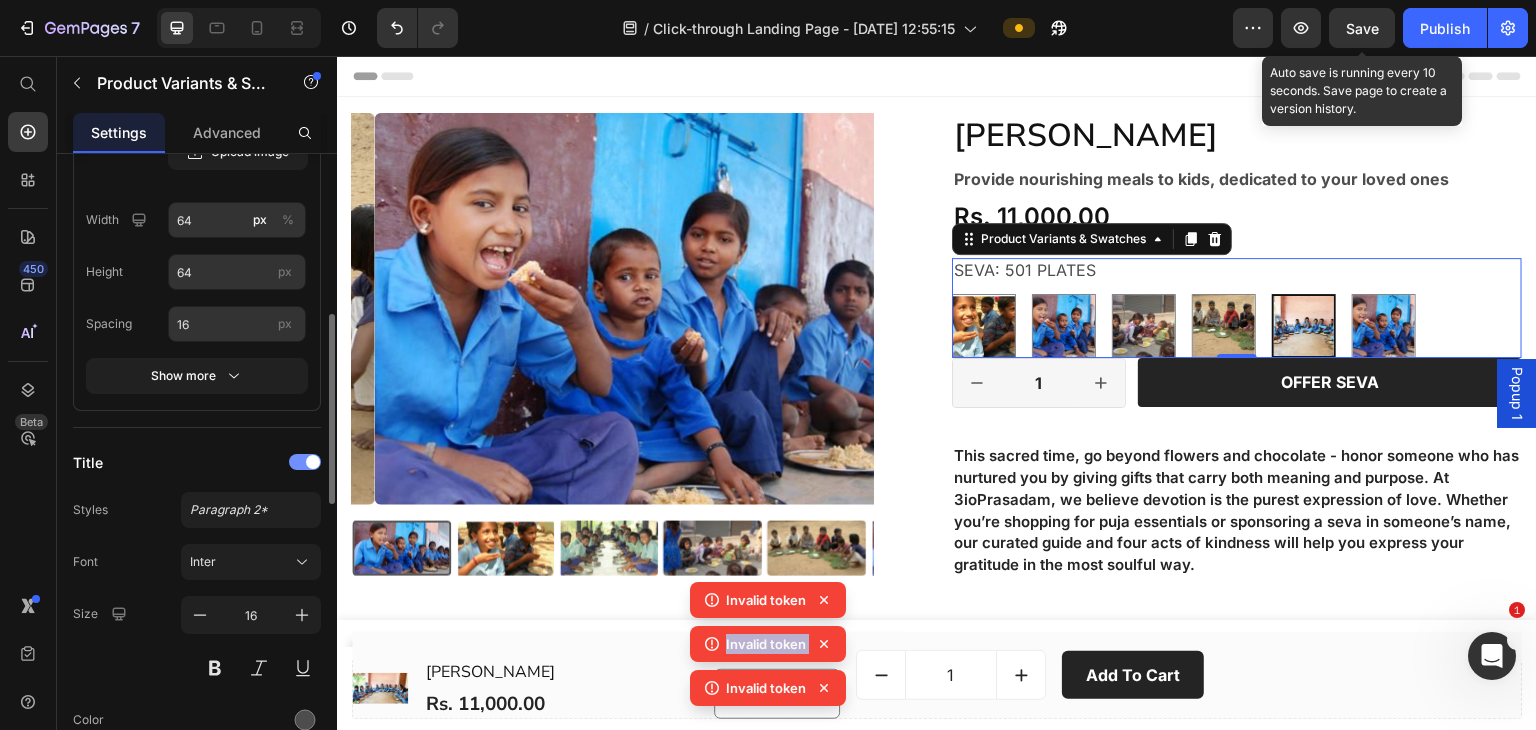 click 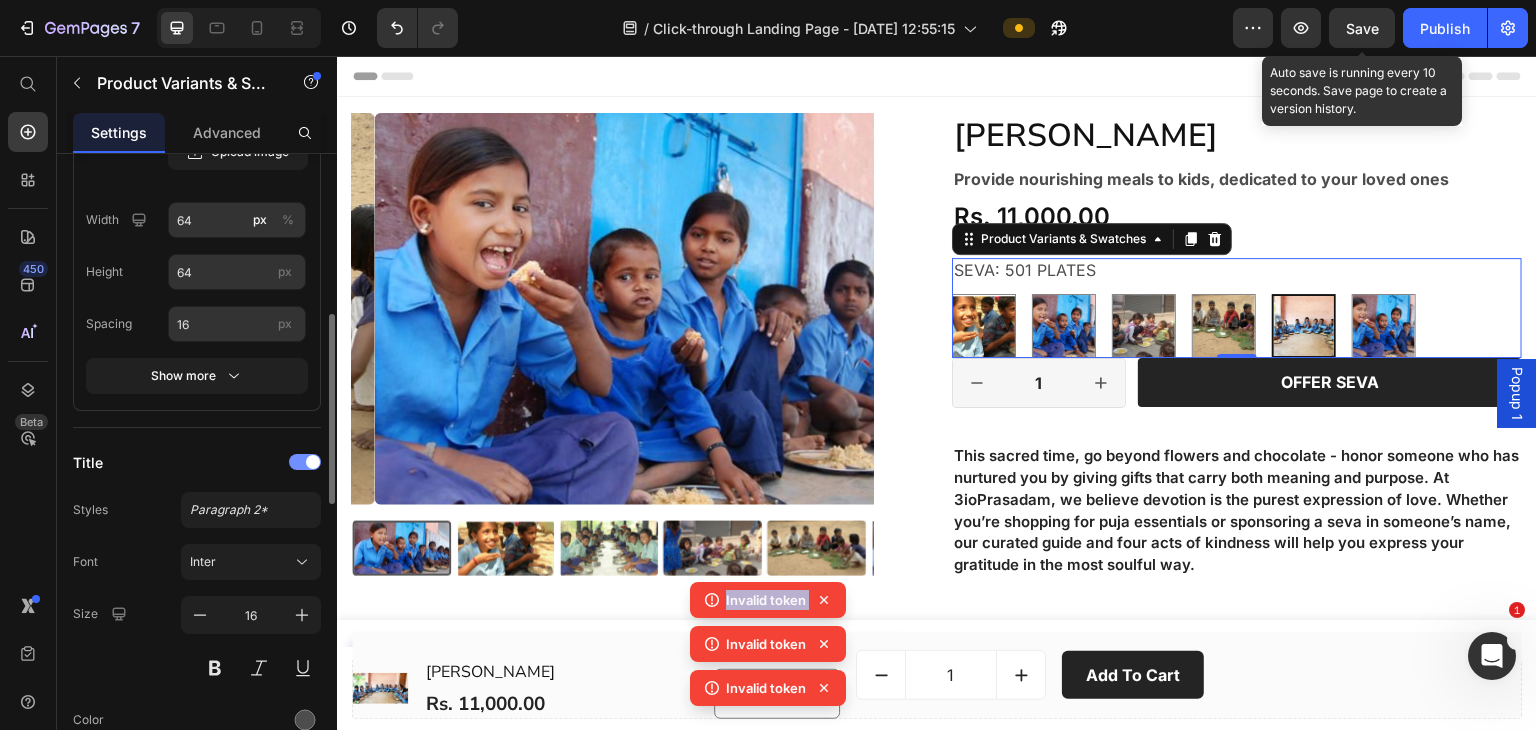 click 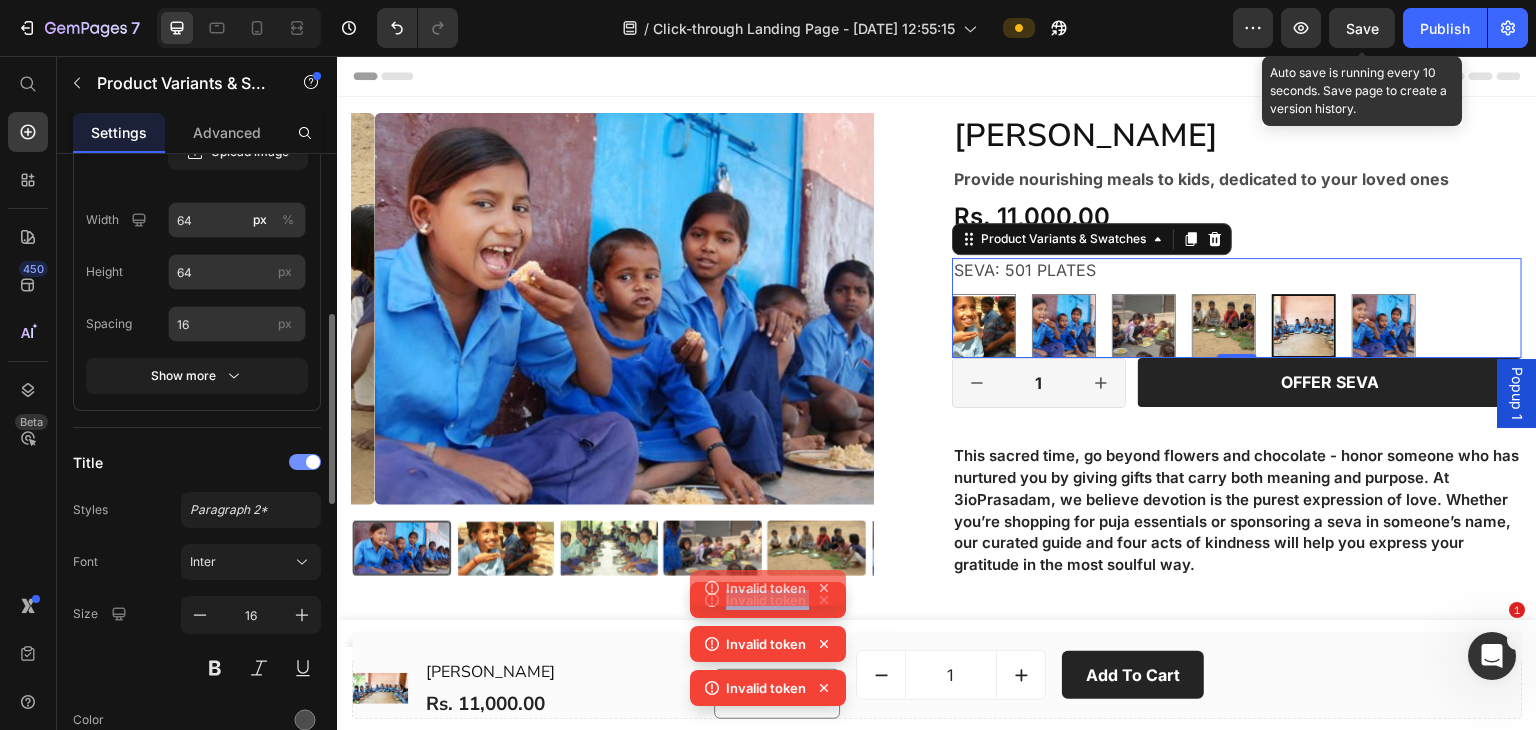 click on "Invalid token Invalid token Invalid token Invalid token" at bounding box center [768, 626] 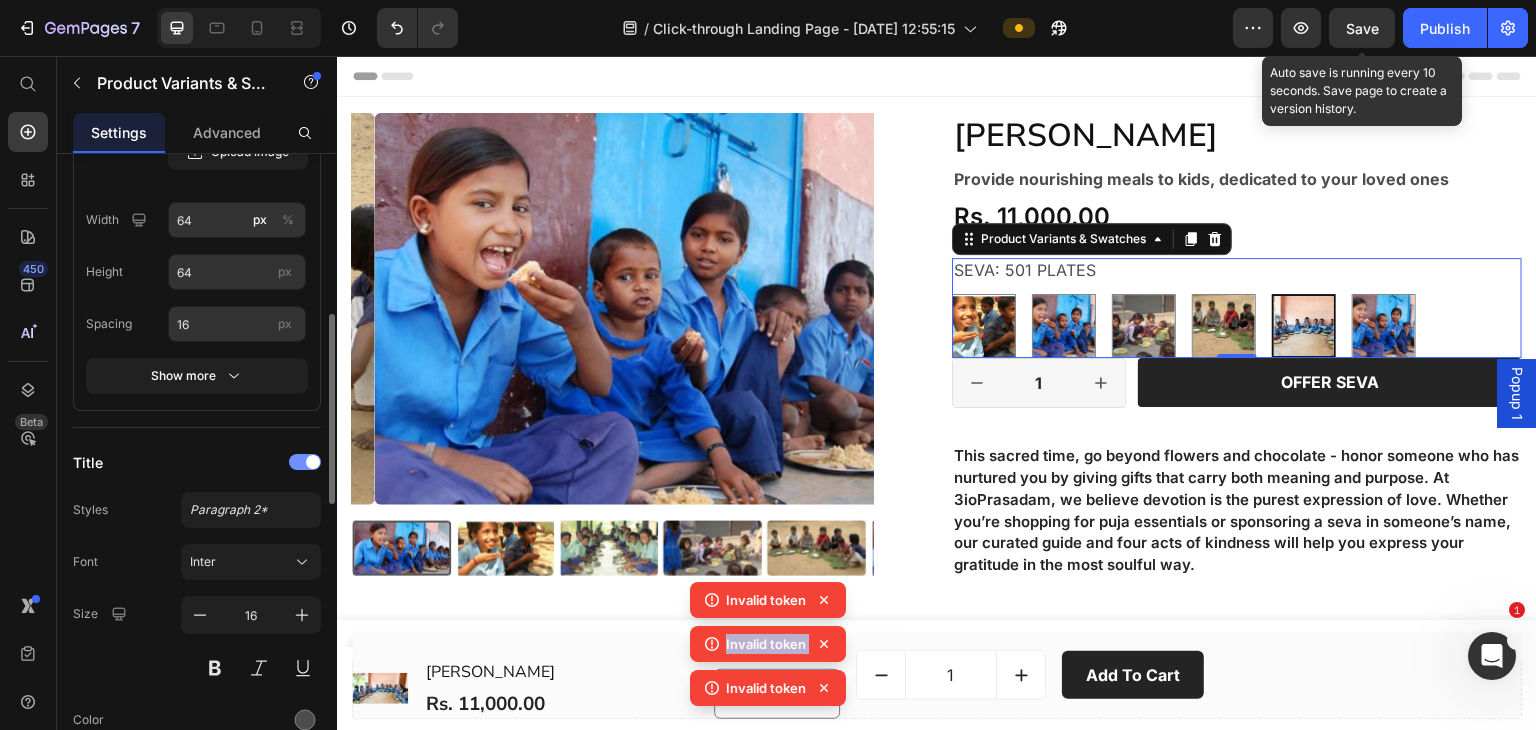 click 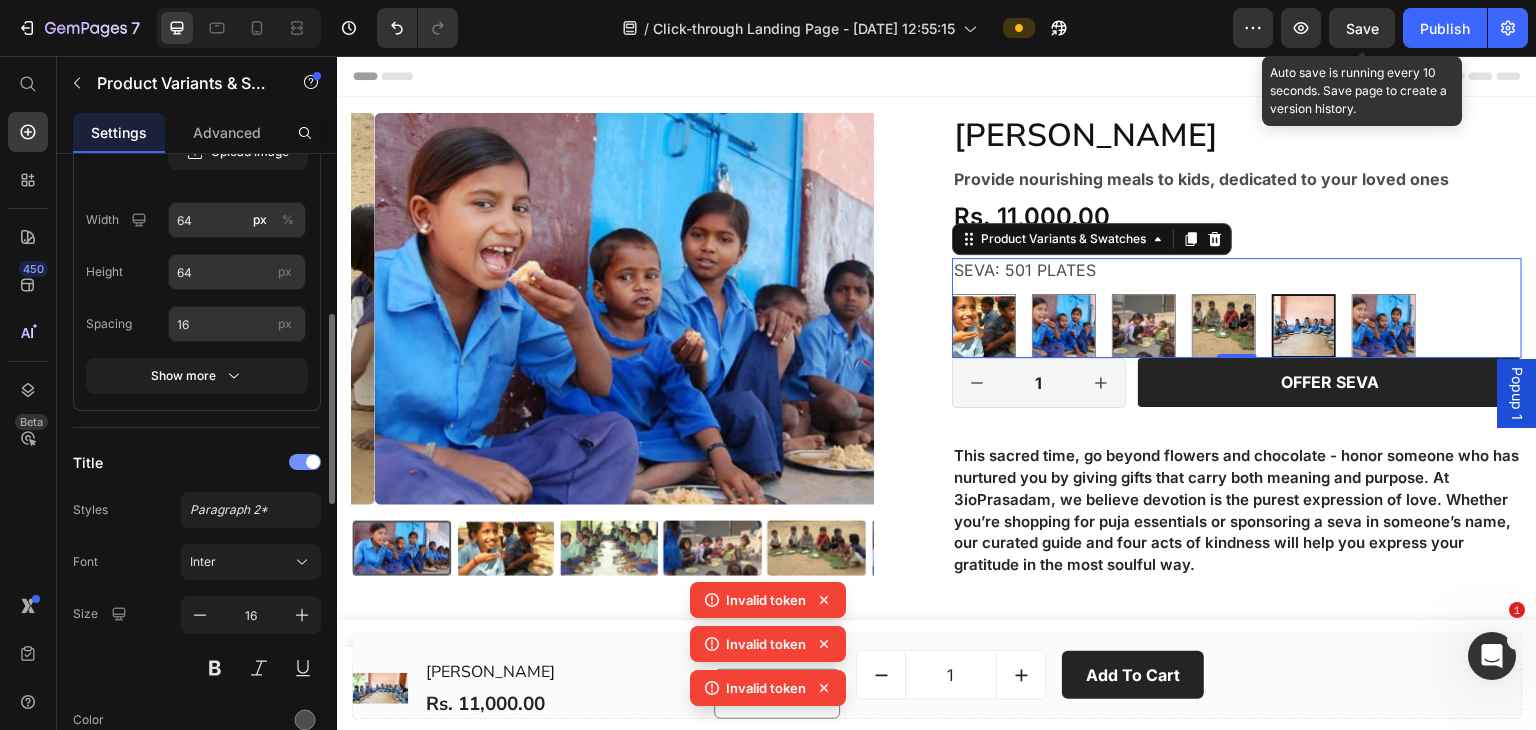 click on "Invalid token Invalid token Invalid token" at bounding box center [768, 648] 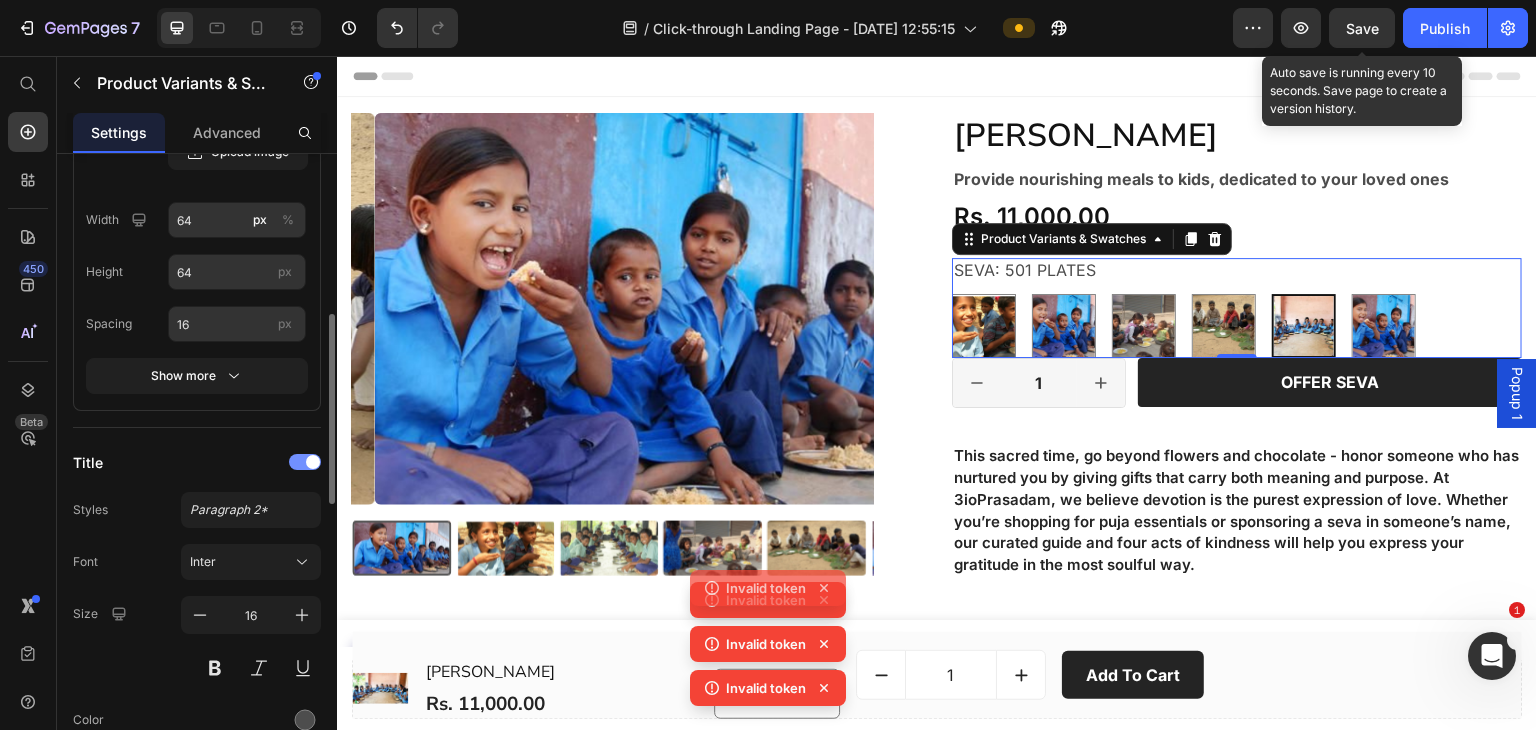 click 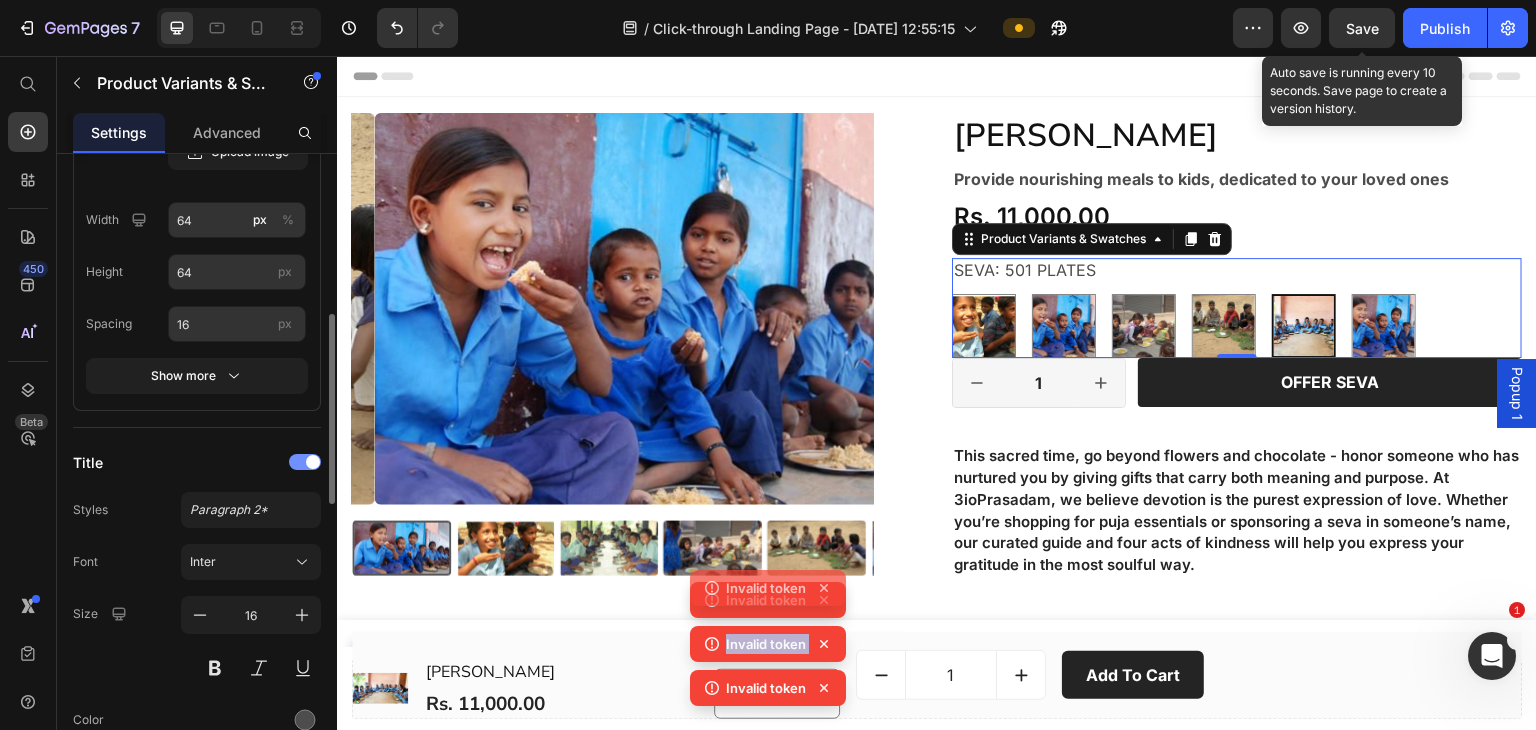 click 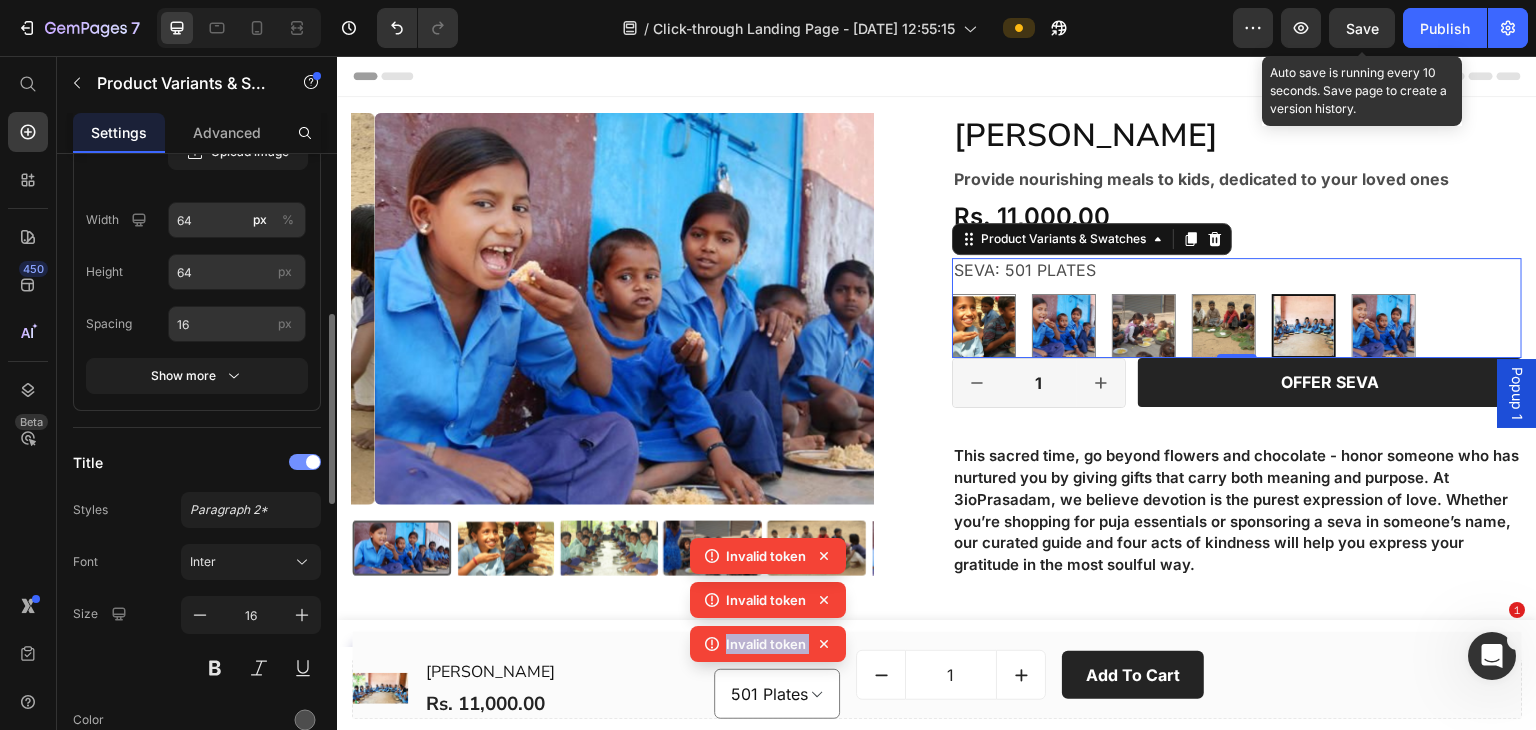 click on "Invalid token Invalid token Invalid token Invalid token" at bounding box center [768, 626] 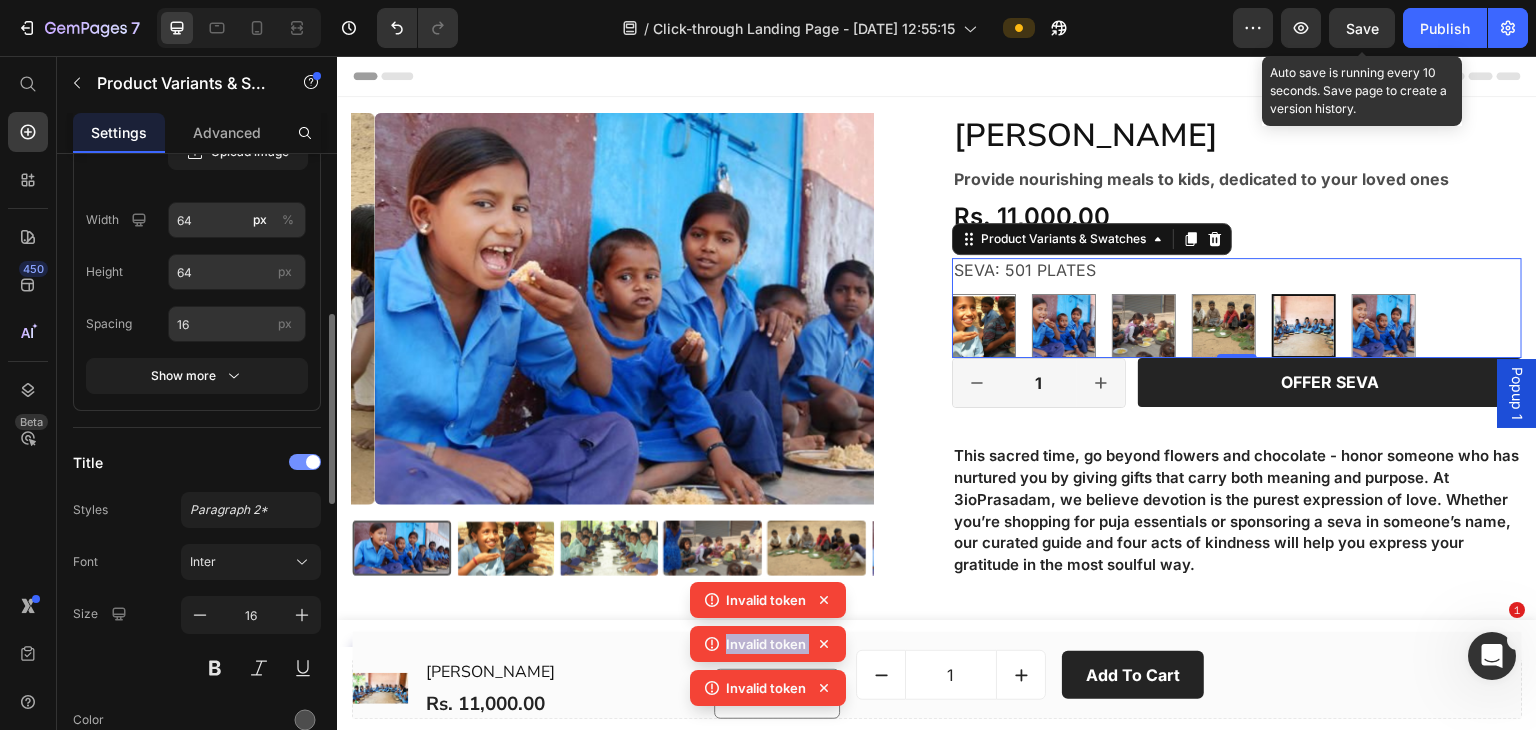 click 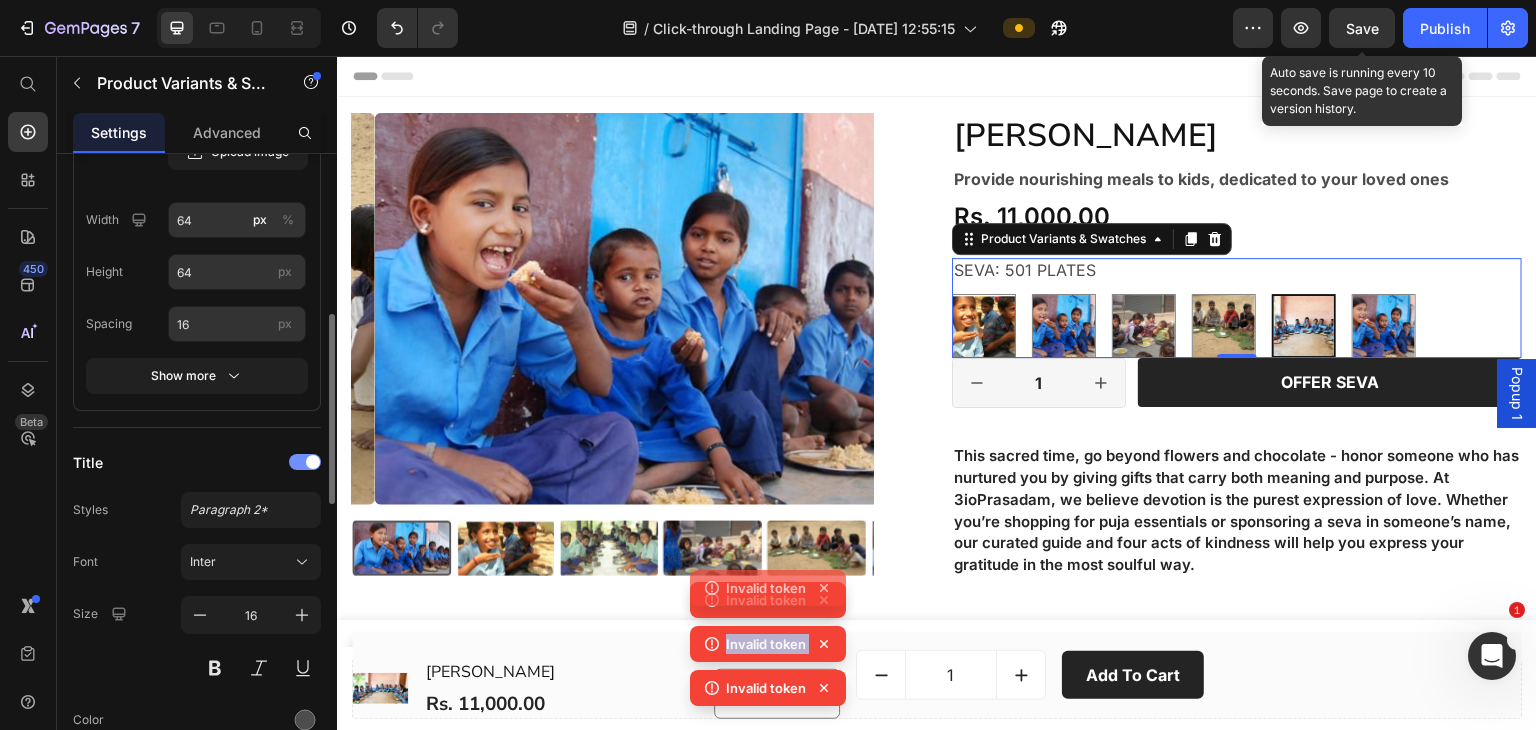 click on "Invalid token Invalid token Invalid token Invalid token" at bounding box center (768, 626) 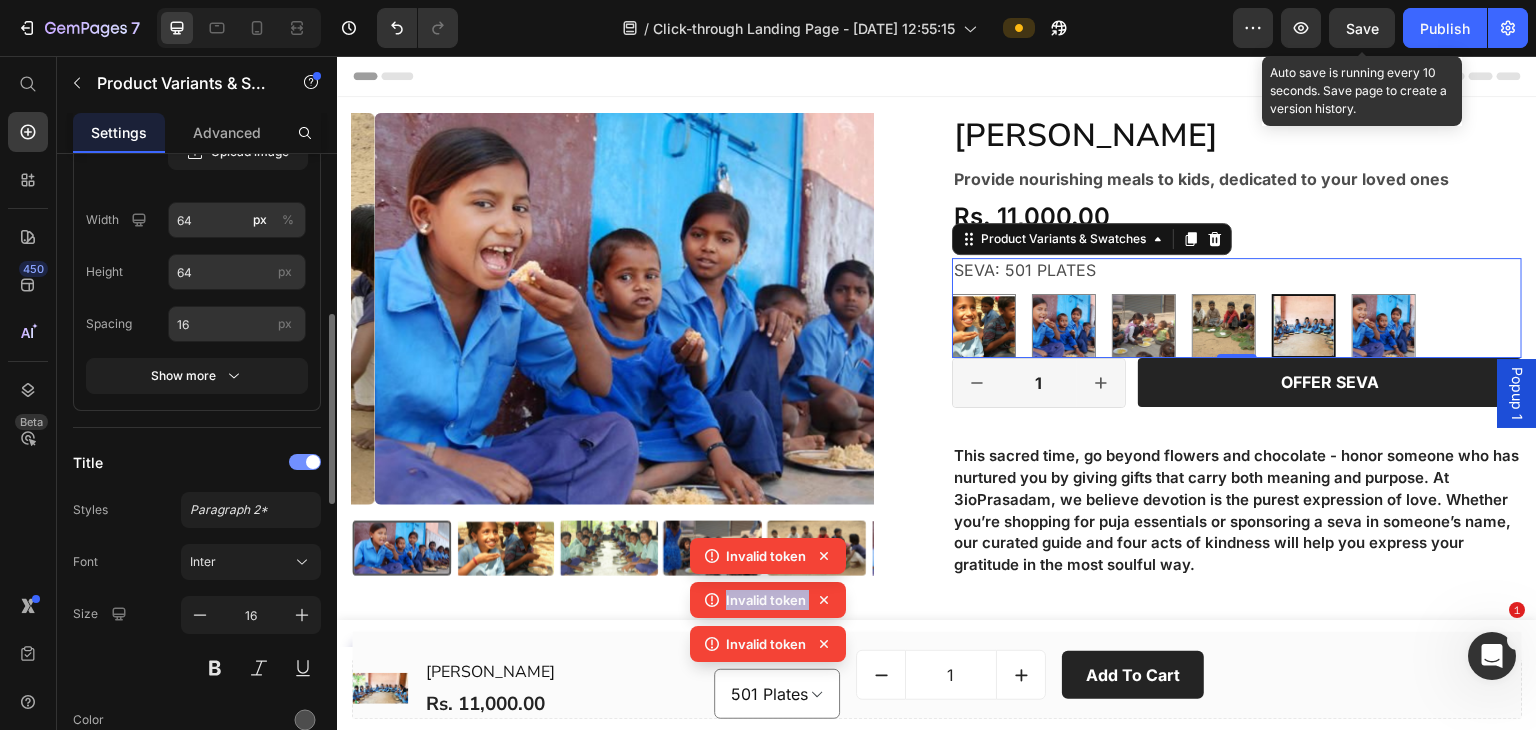 click on "Invalid token Invalid token Invalid token Invalid token" at bounding box center [768, 626] 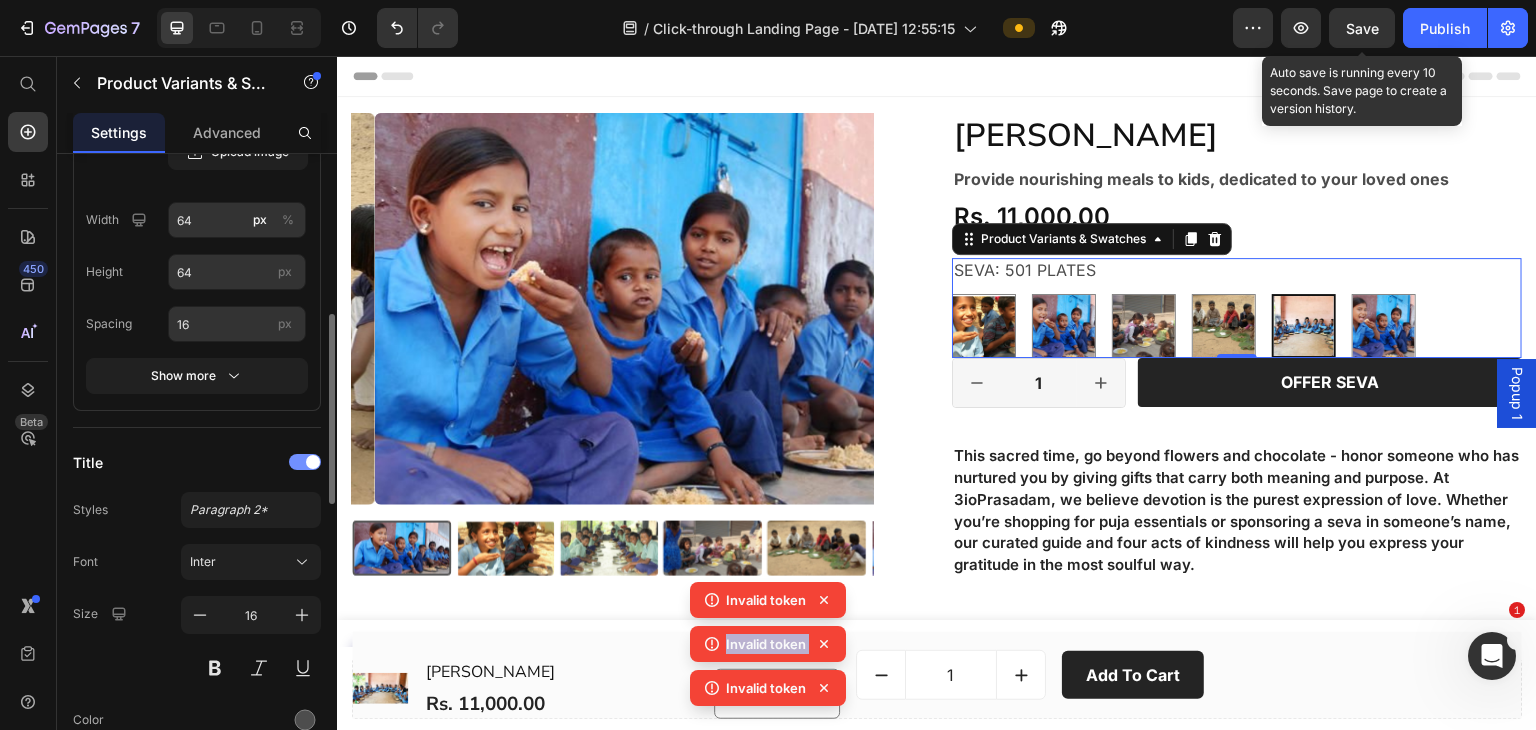 click 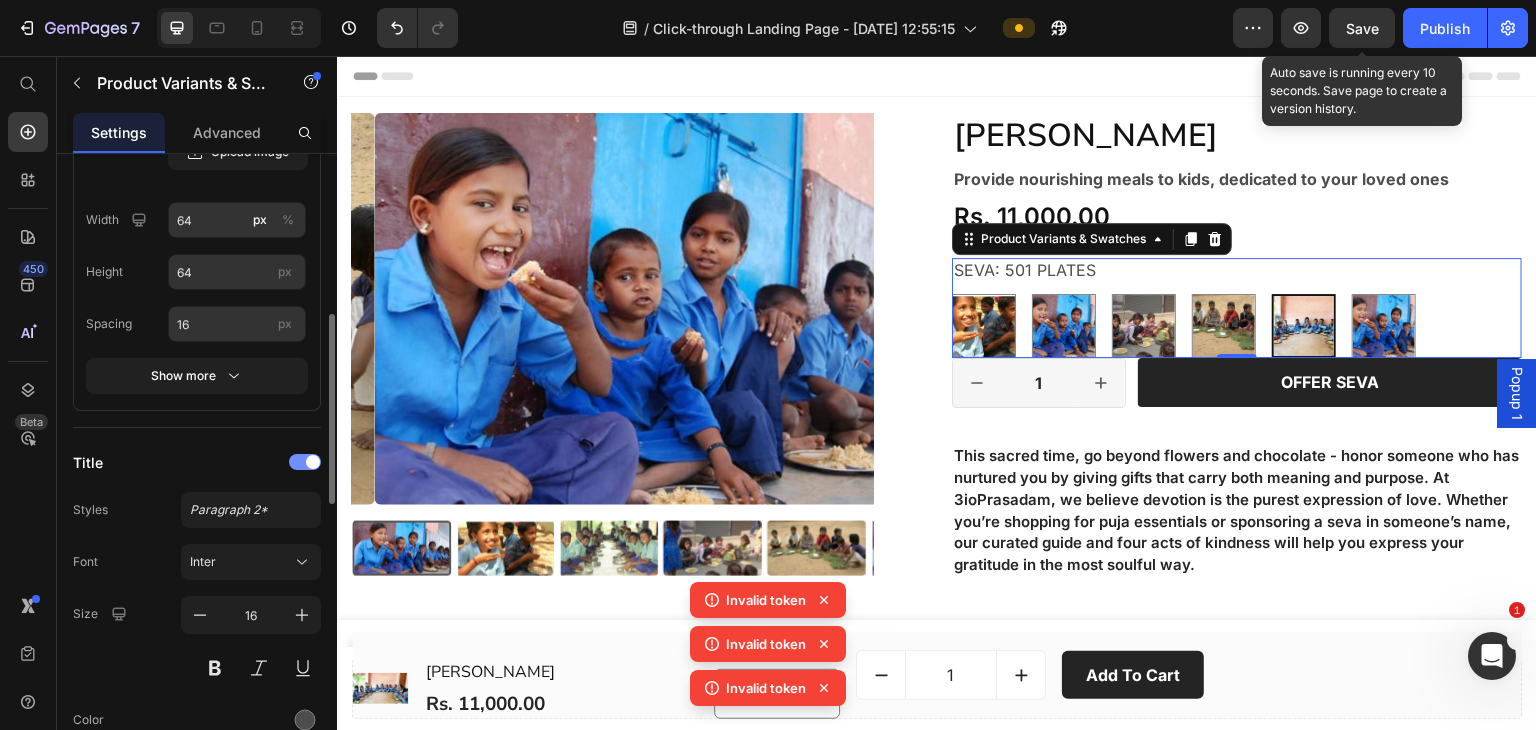 click on "Invalid token Invalid token Invalid token" at bounding box center (768, 648) 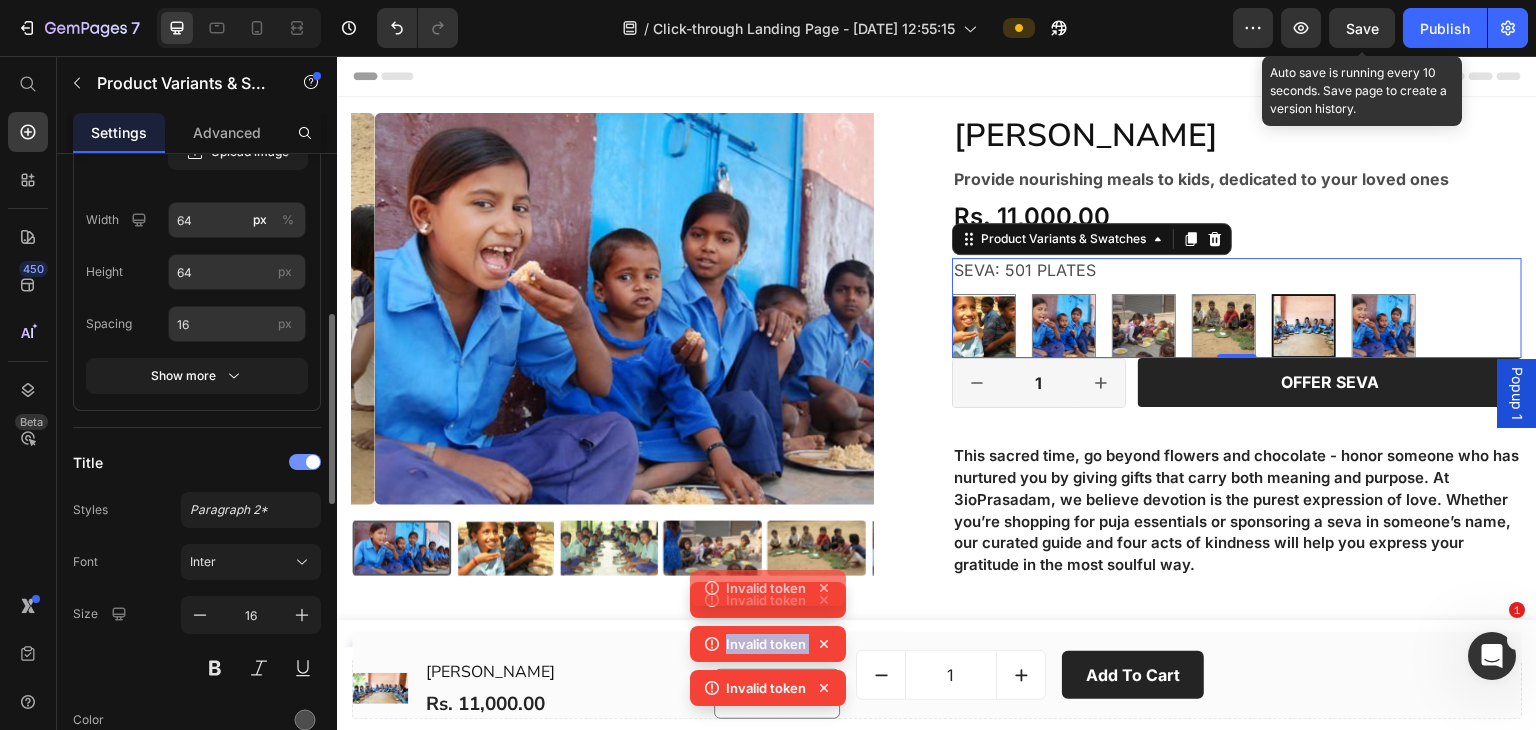 click 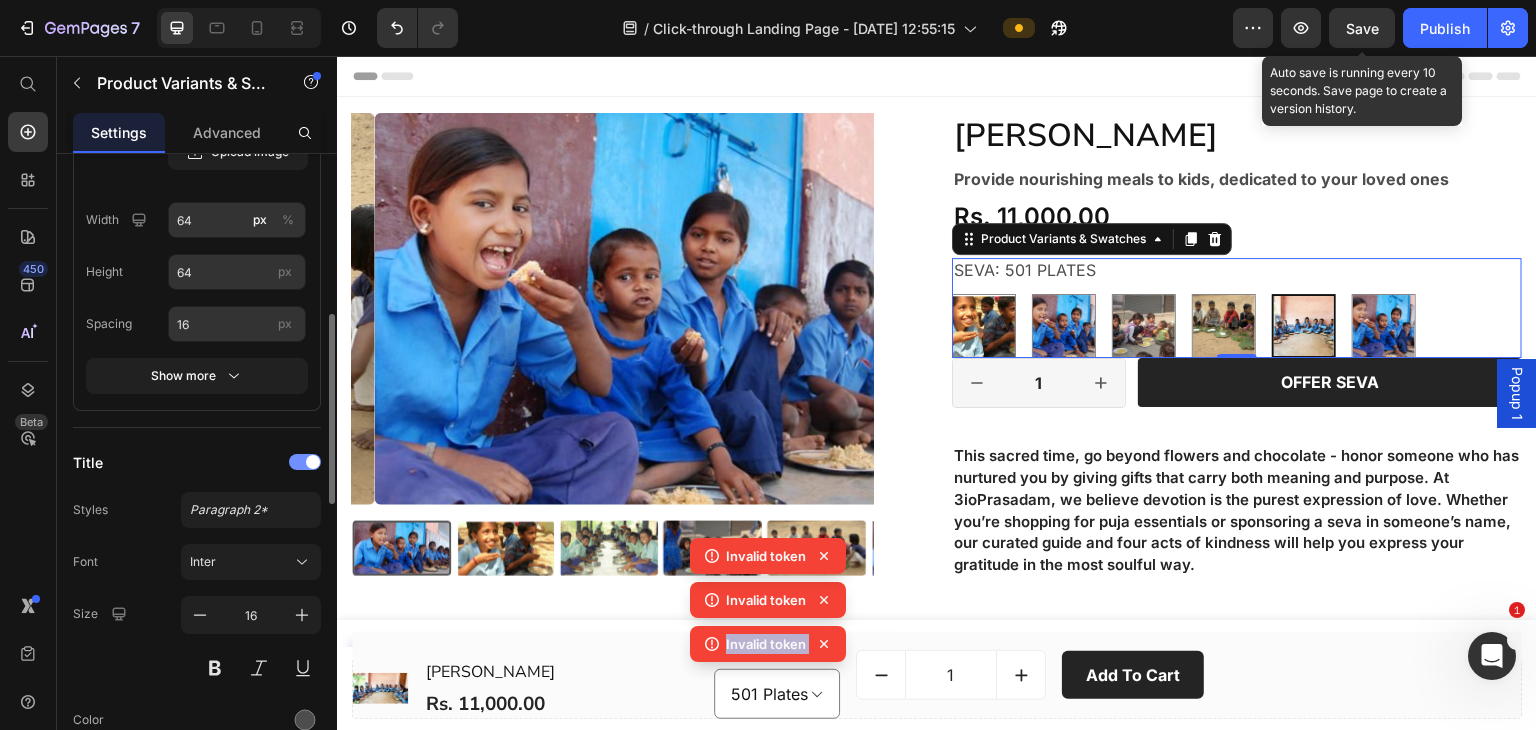 click on "Invalid token Invalid token Invalid token Invalid token" at bounding box center [768, 626] 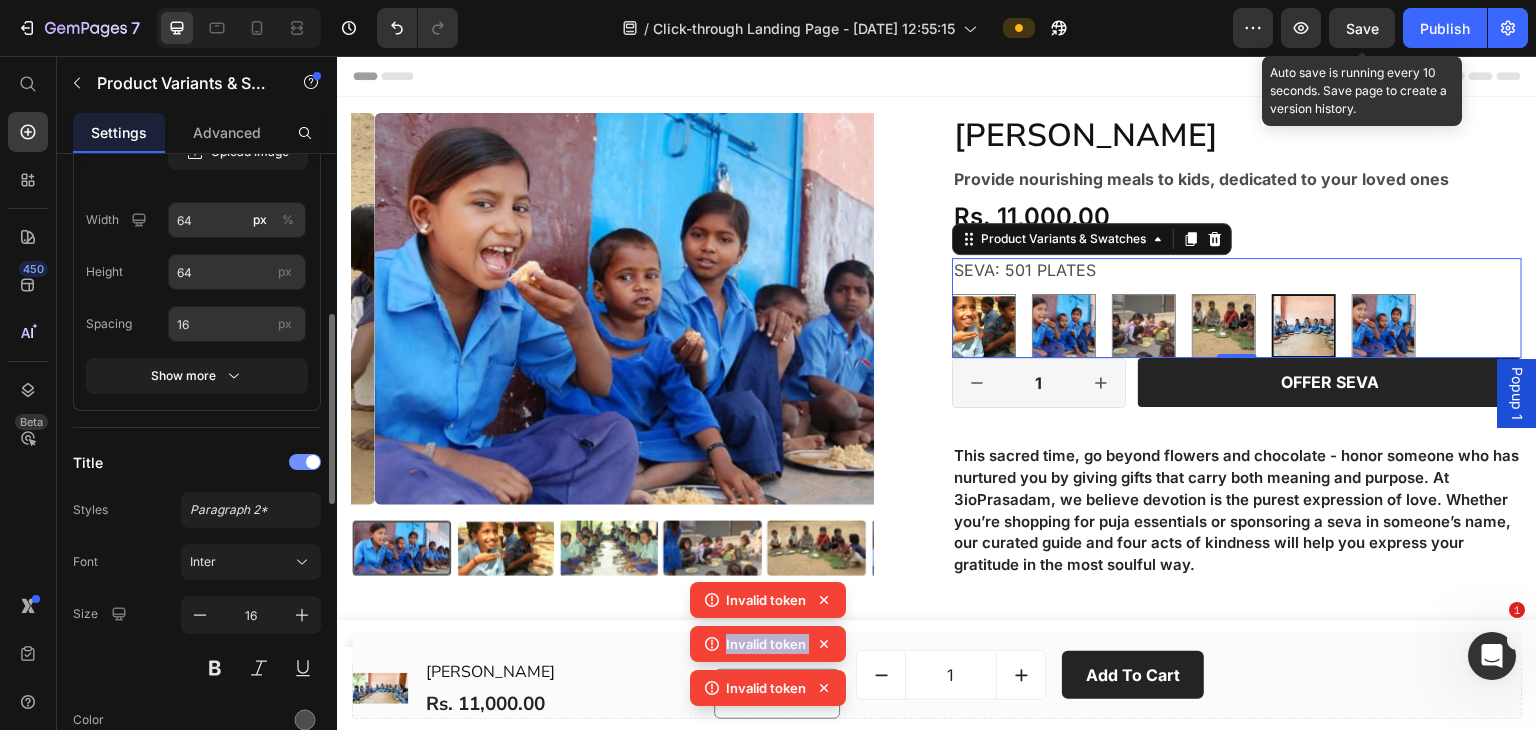 click 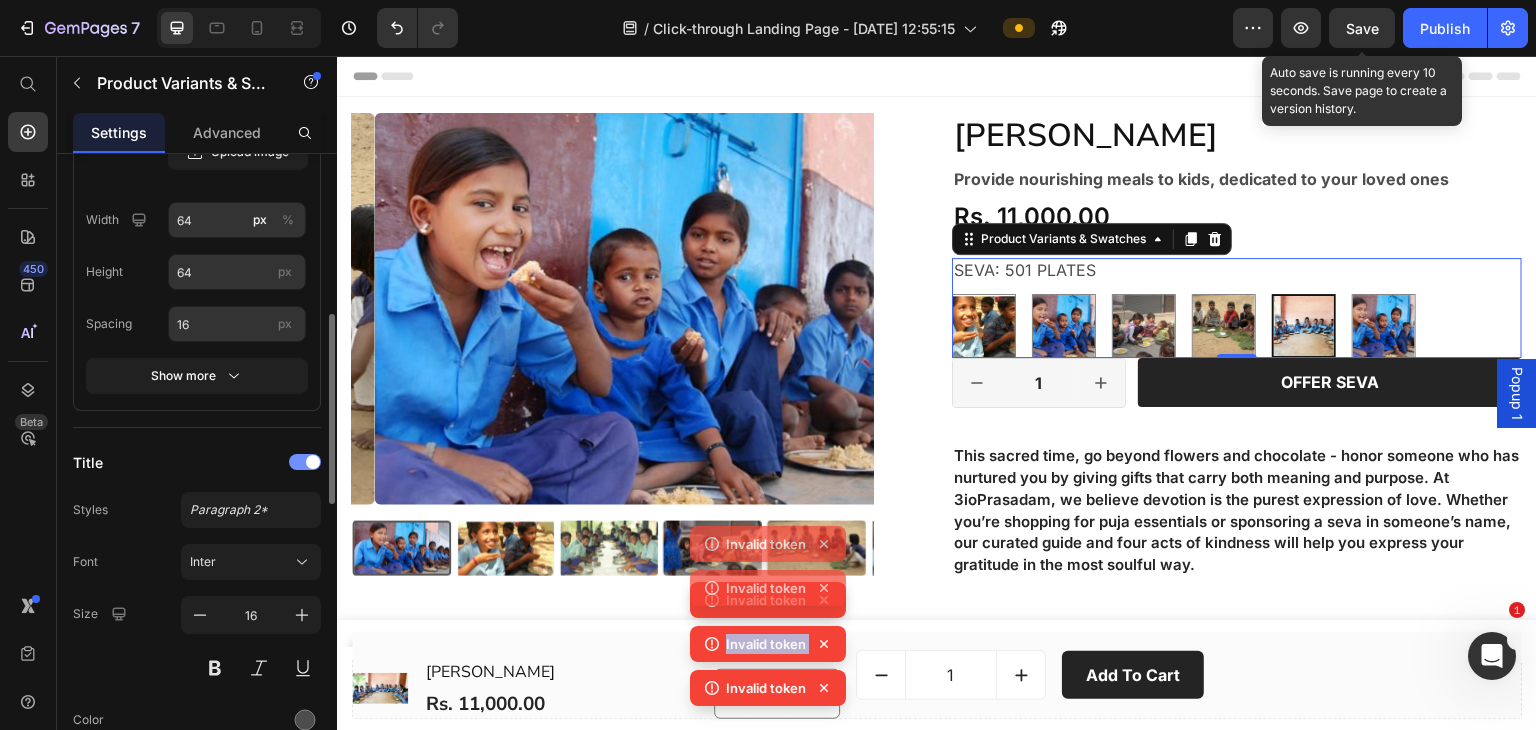 click 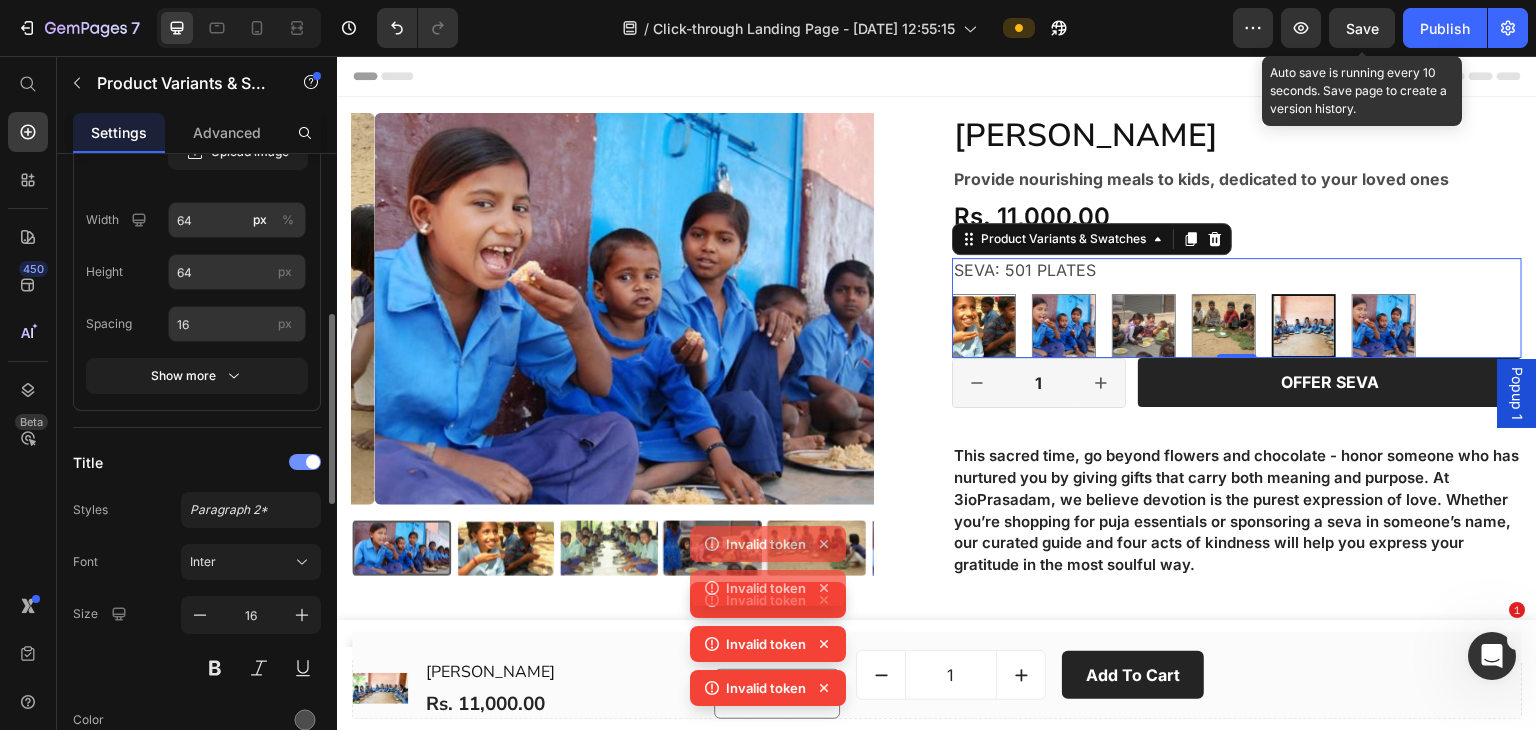 click 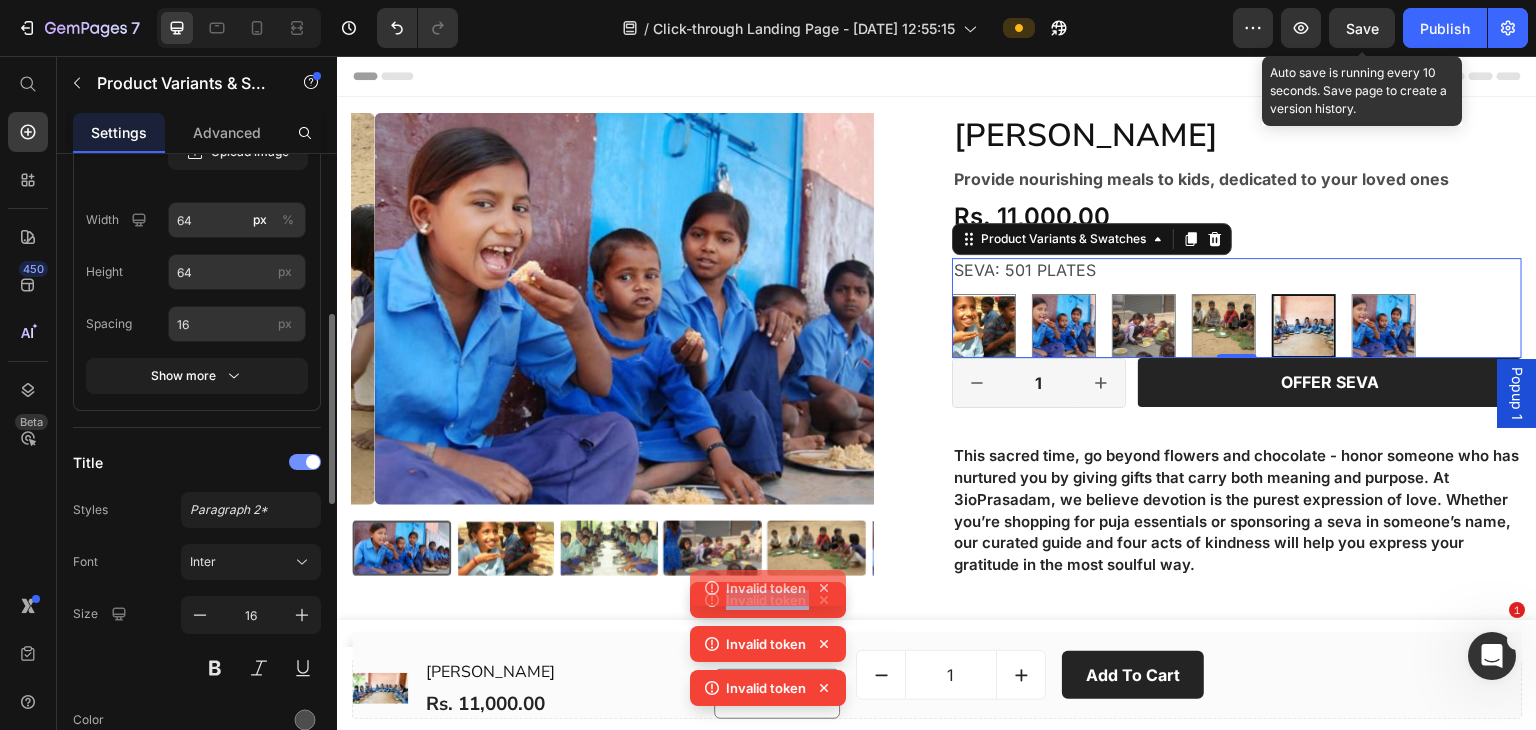 click 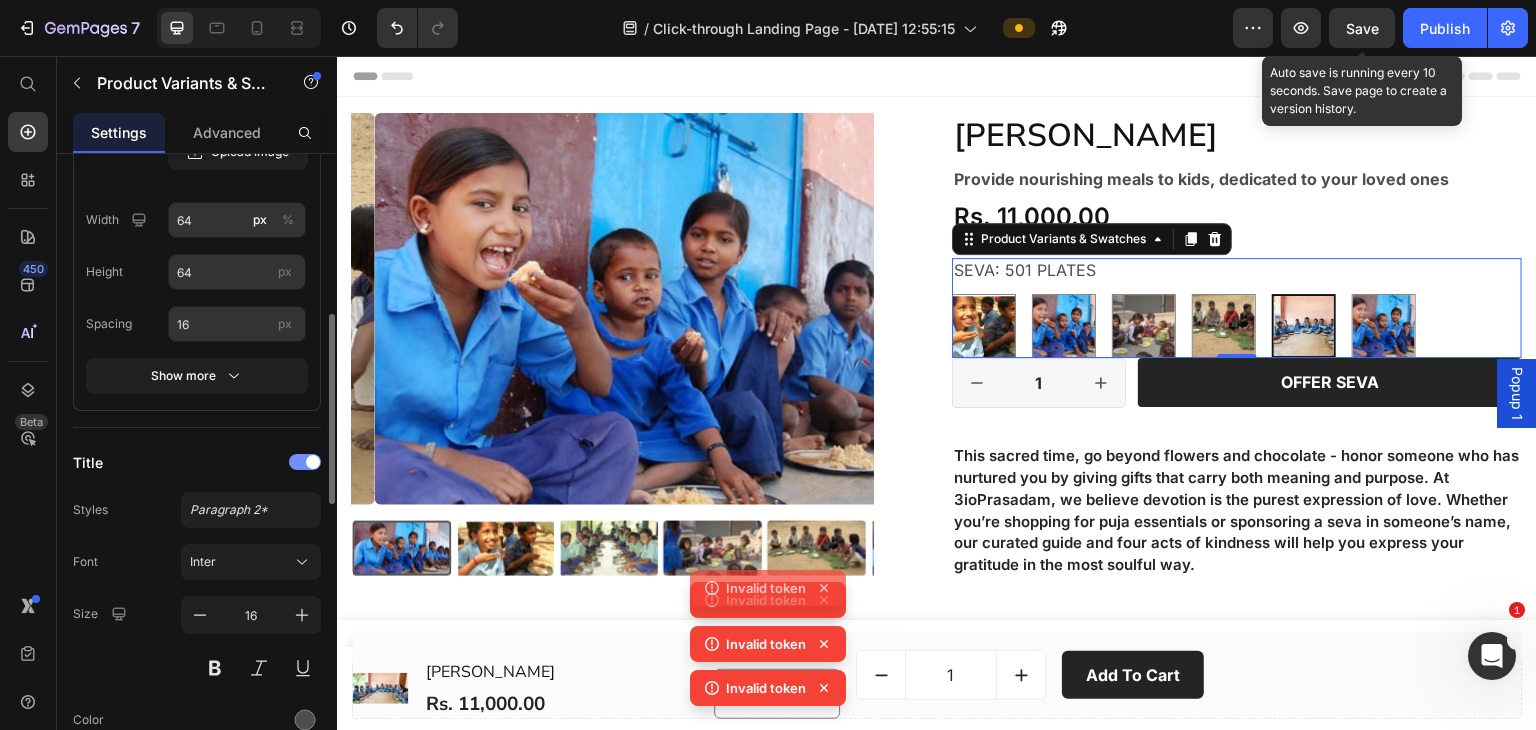 click on "Invalid token" 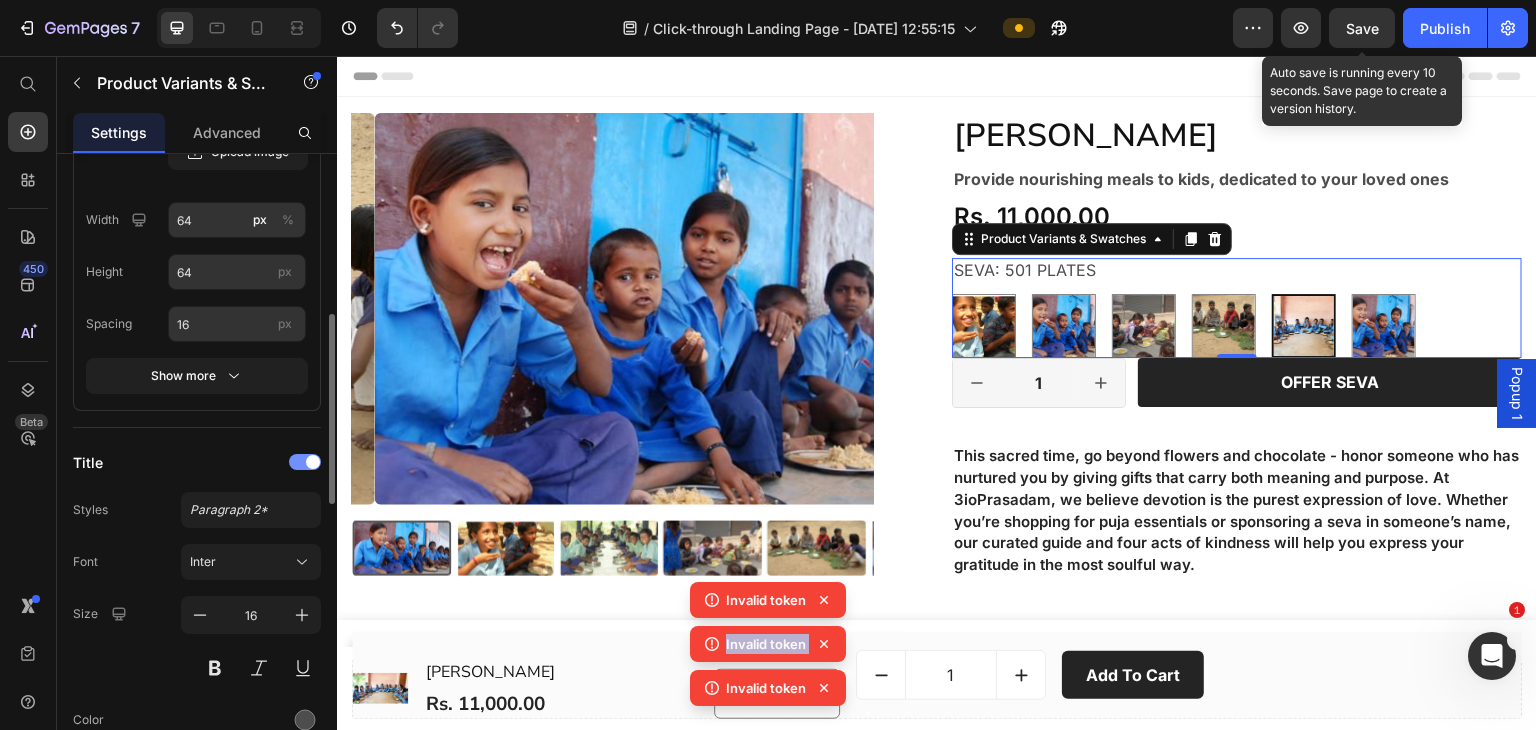 click 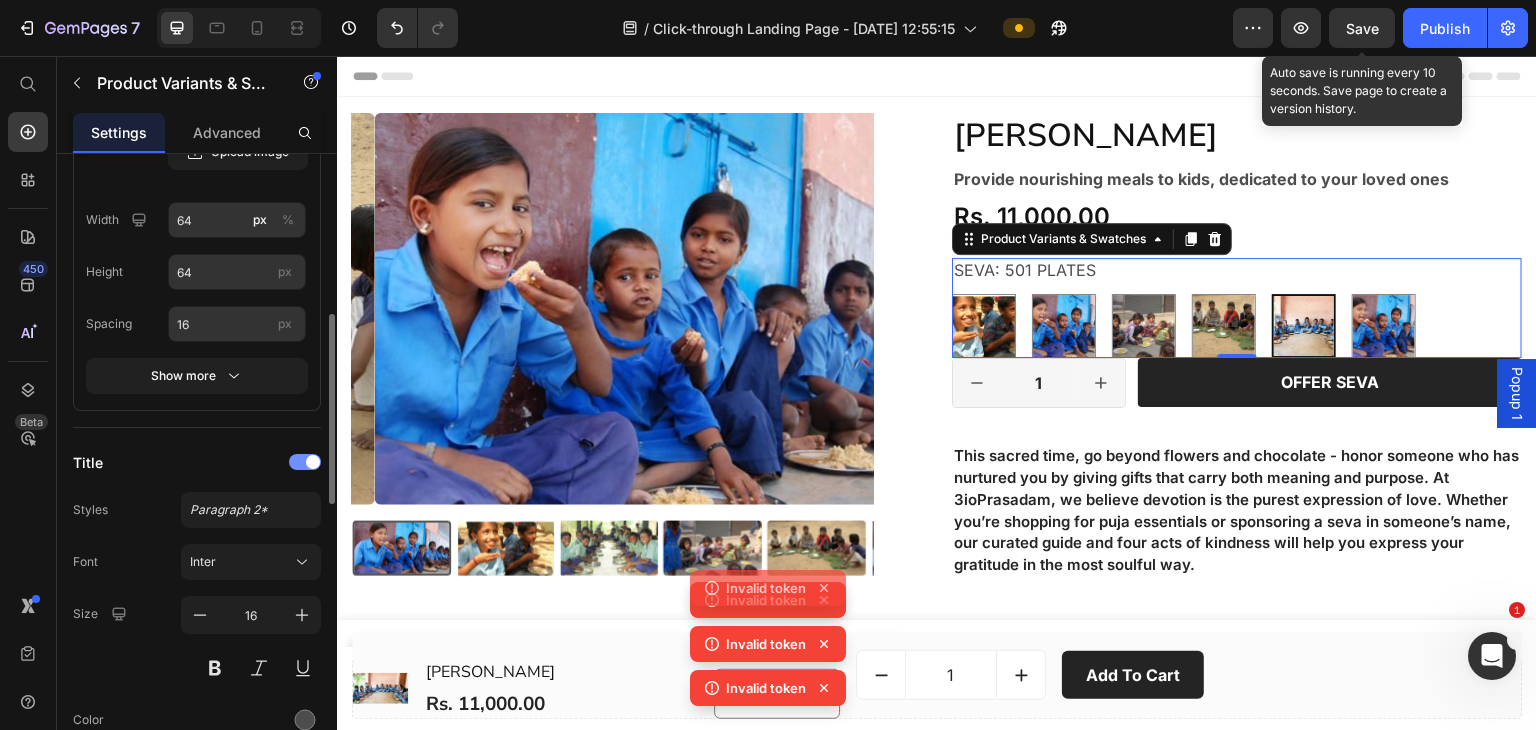 click 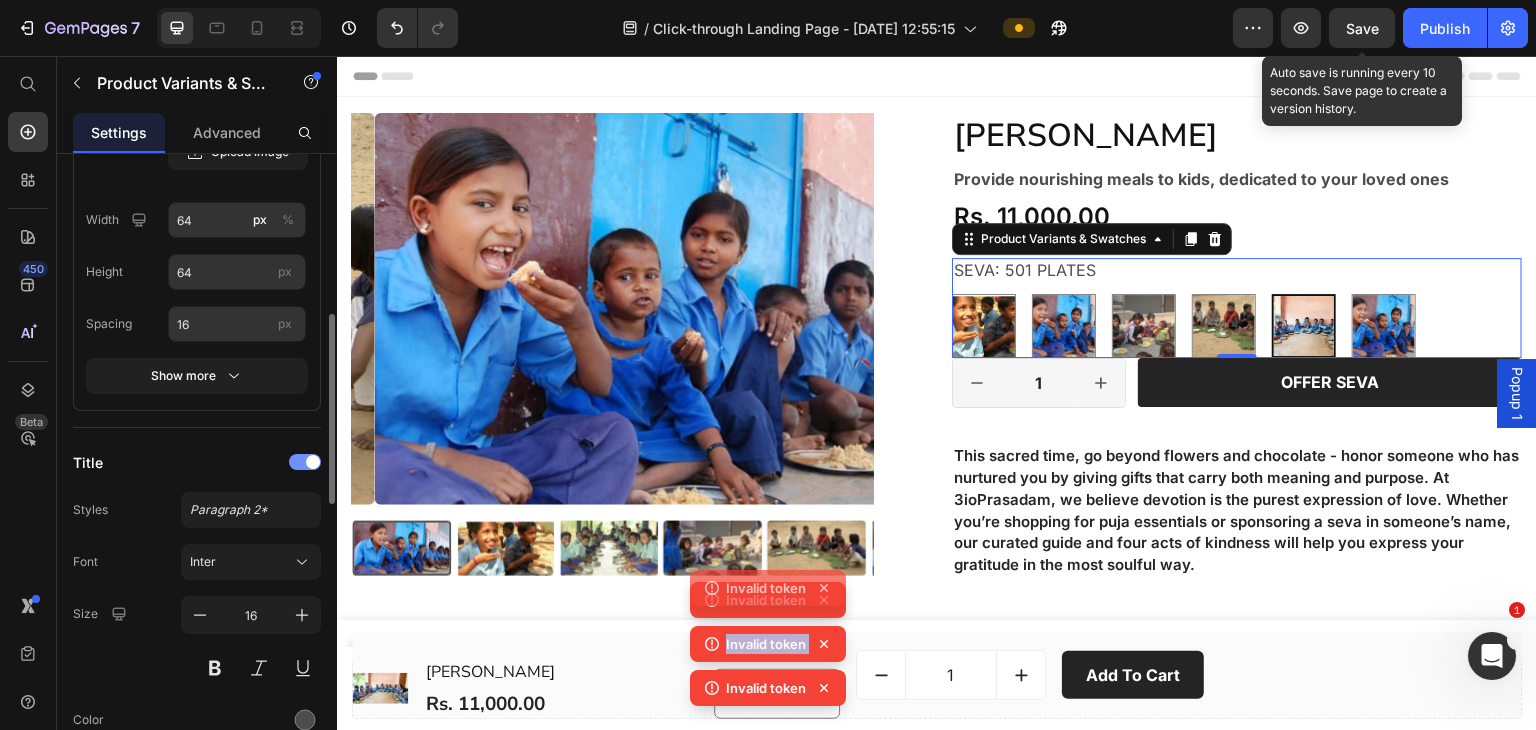 click on "Invalid token" 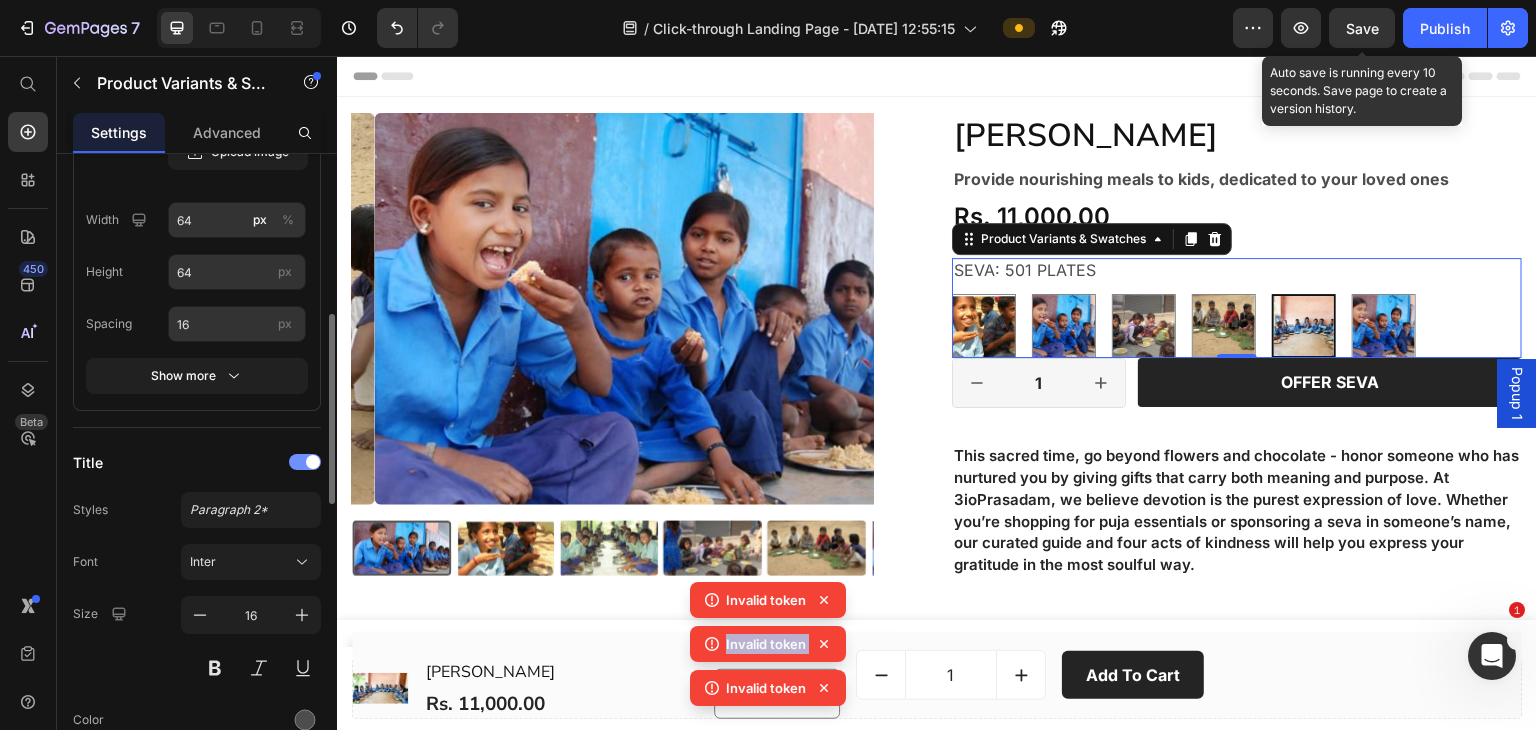 click 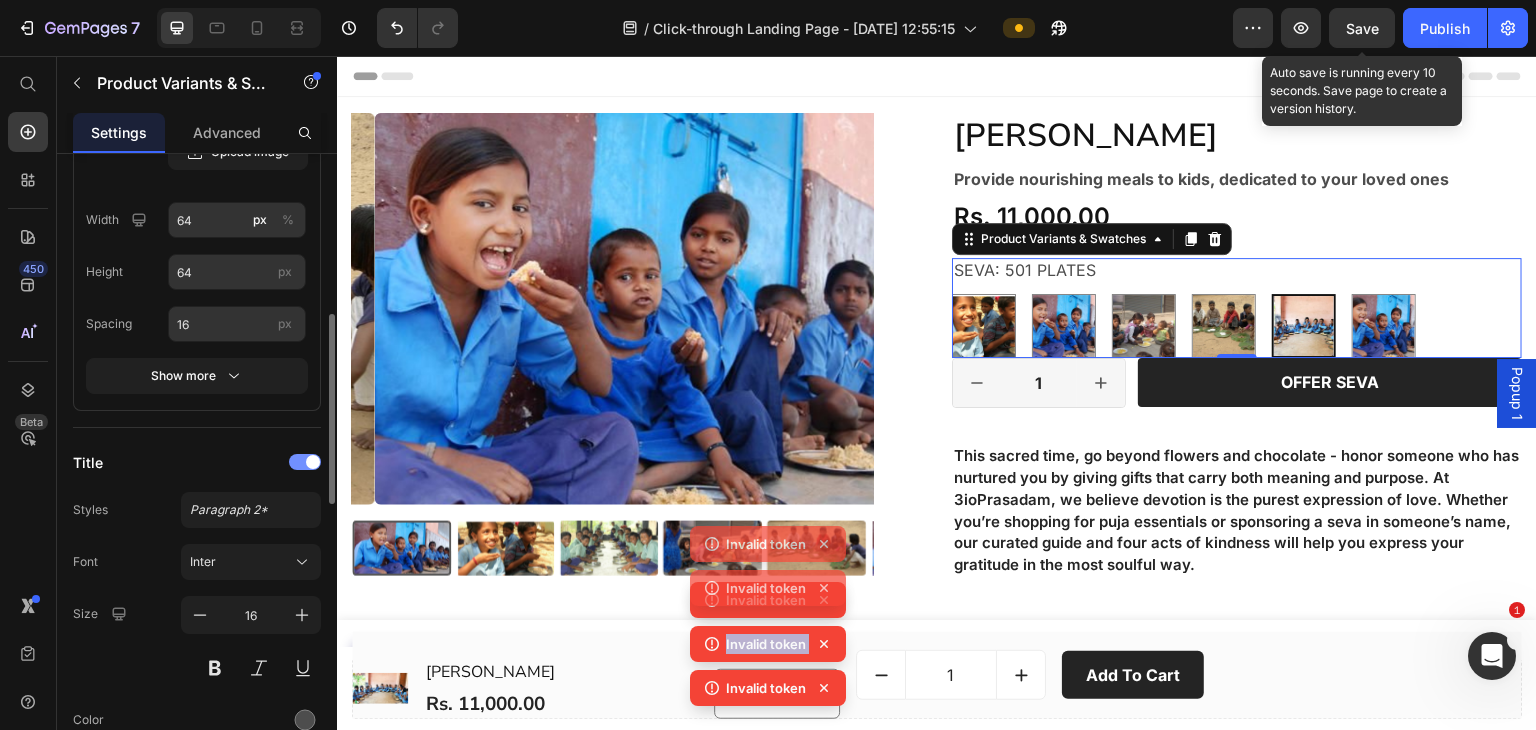 click 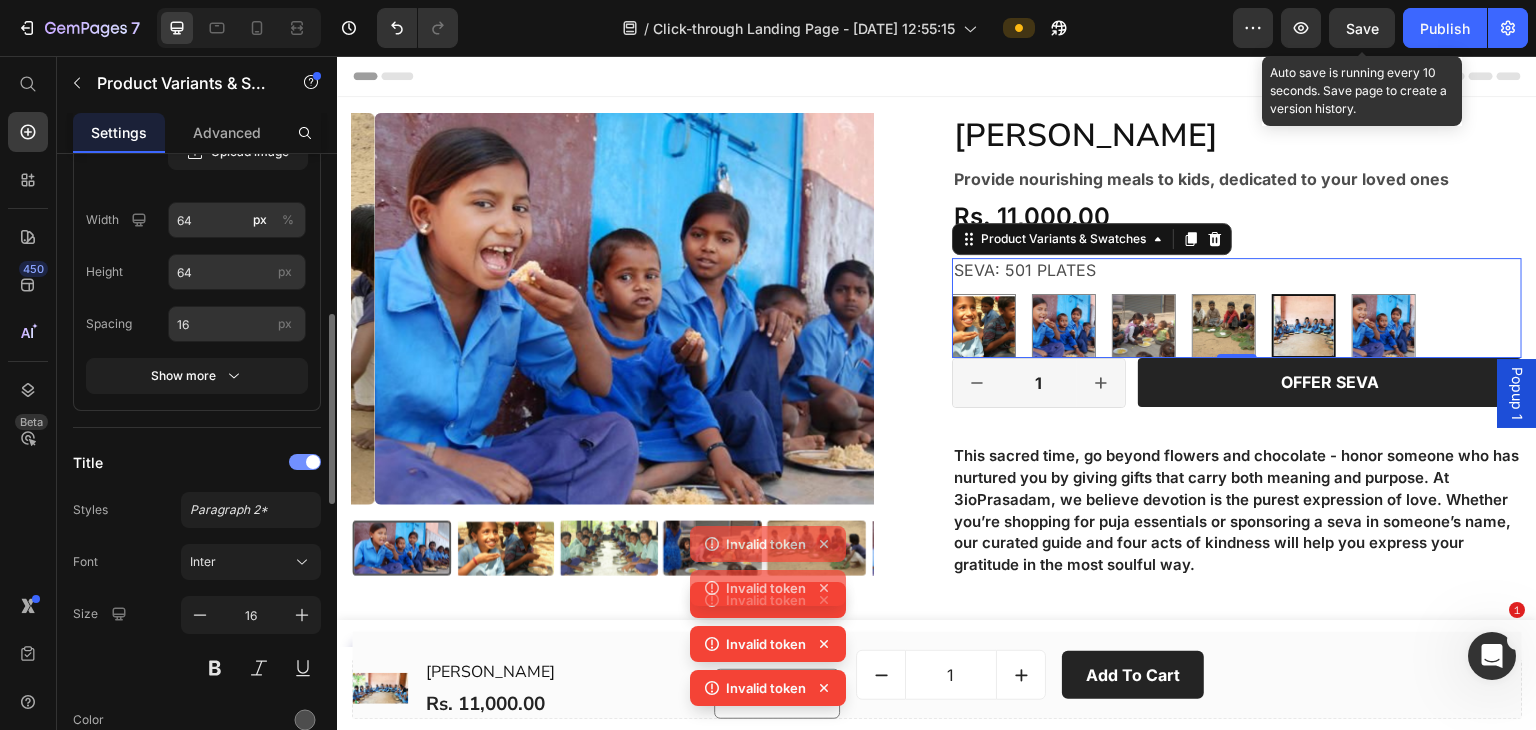 click 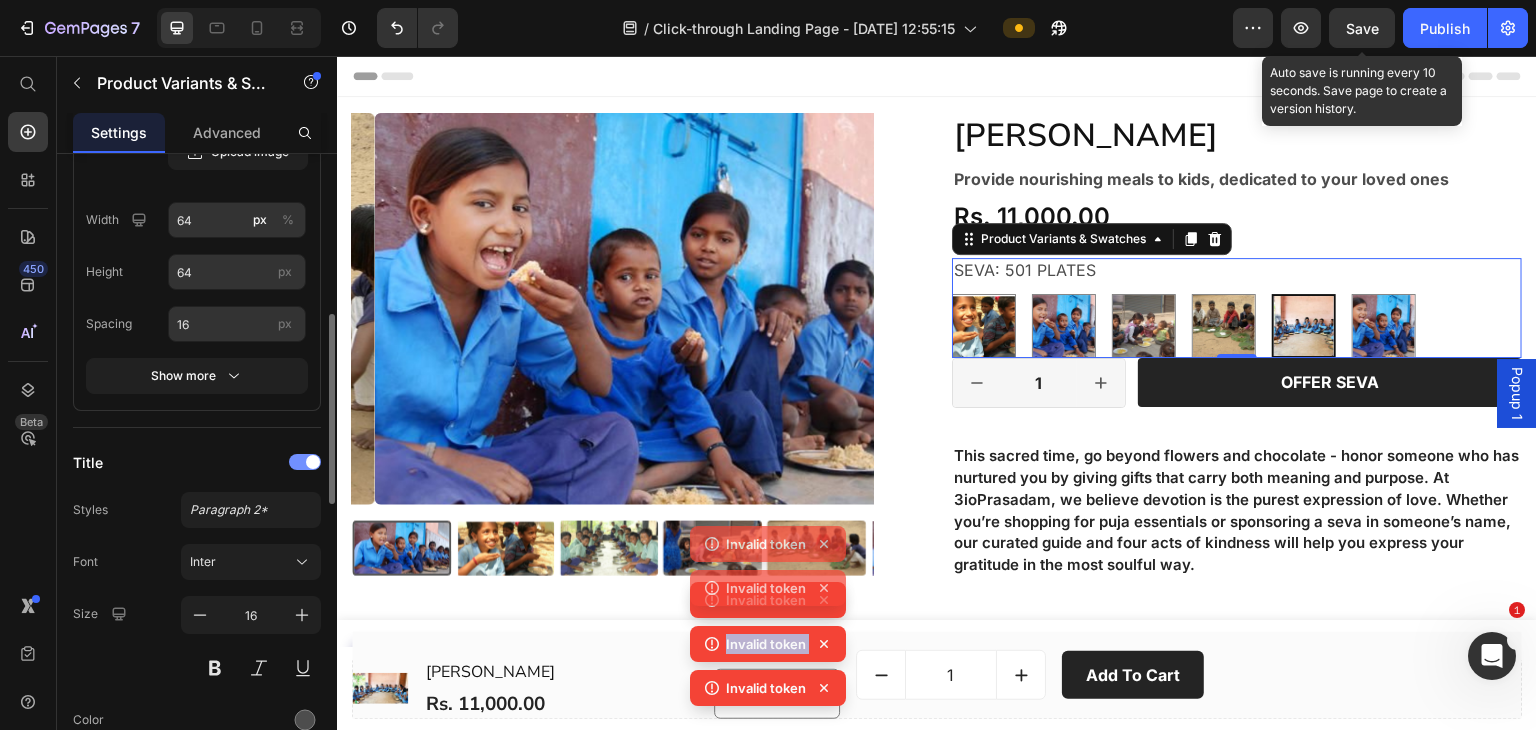 click on "Invalid token" 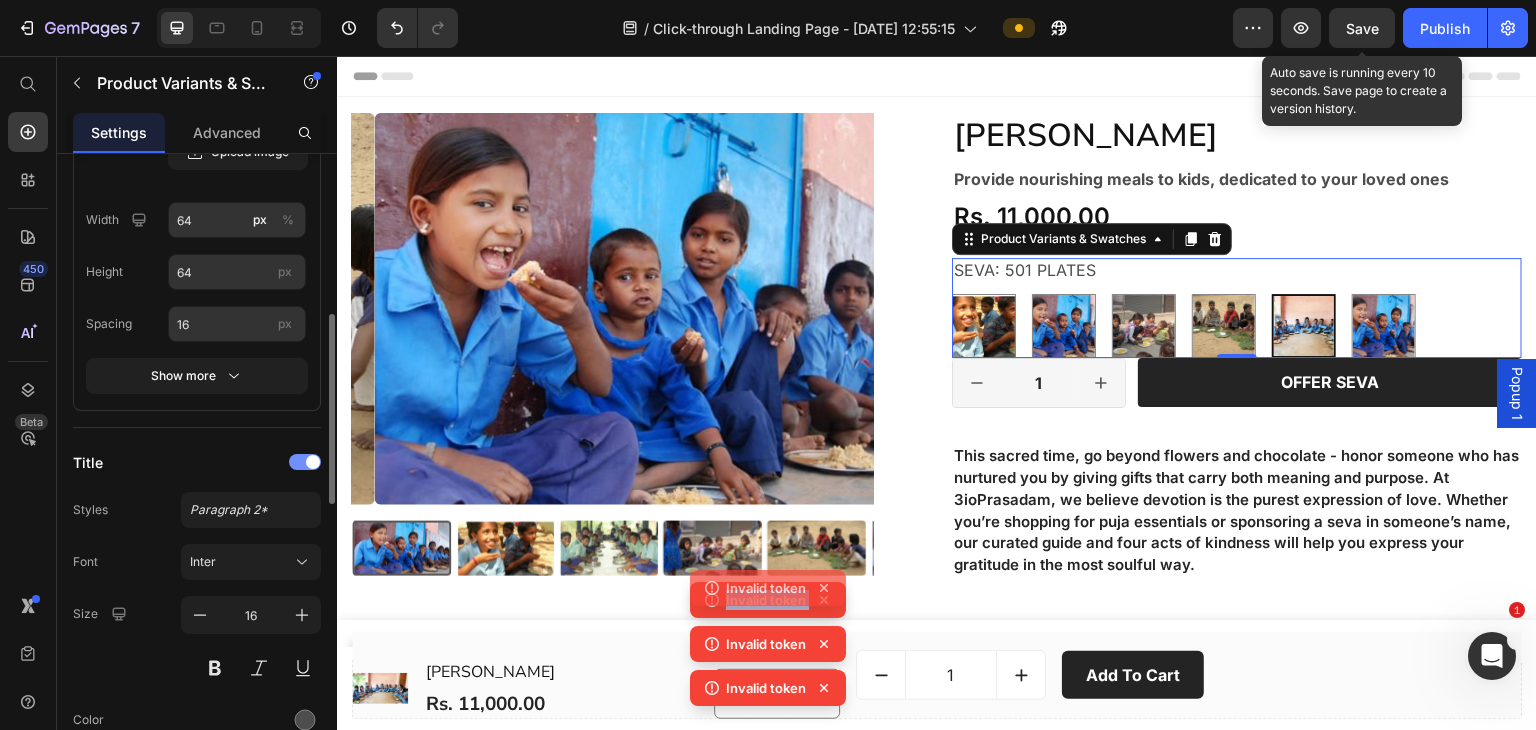 click 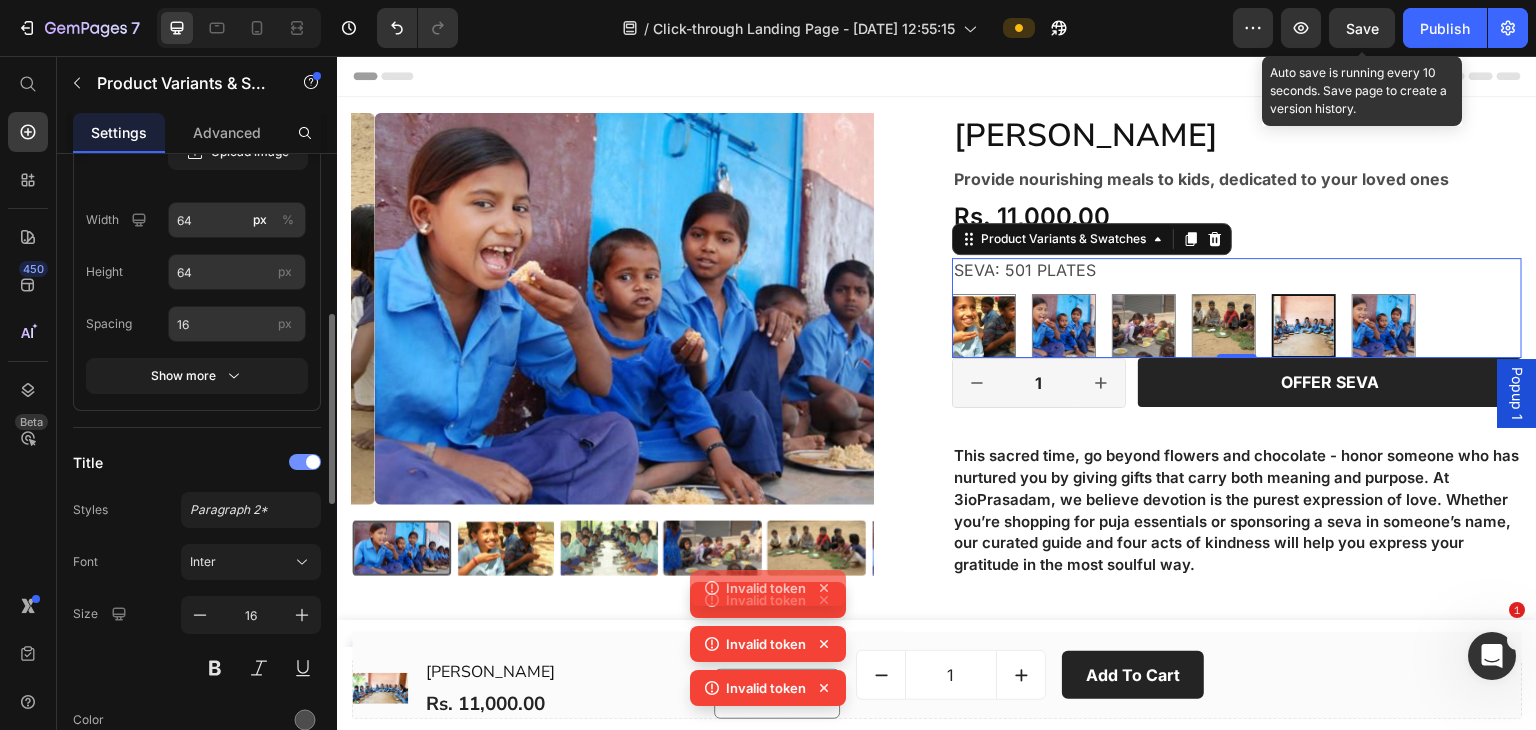 click on "Invalid token" 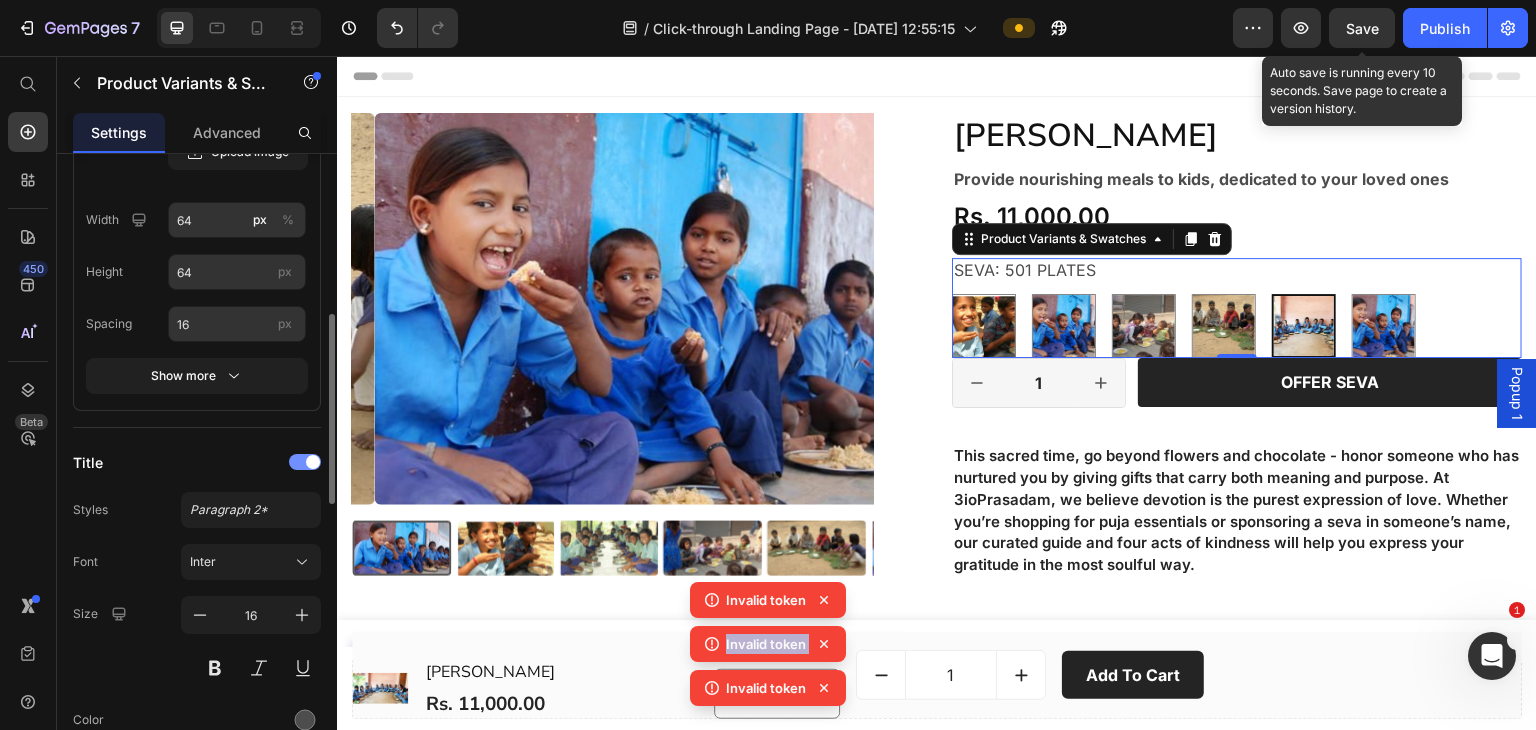 click 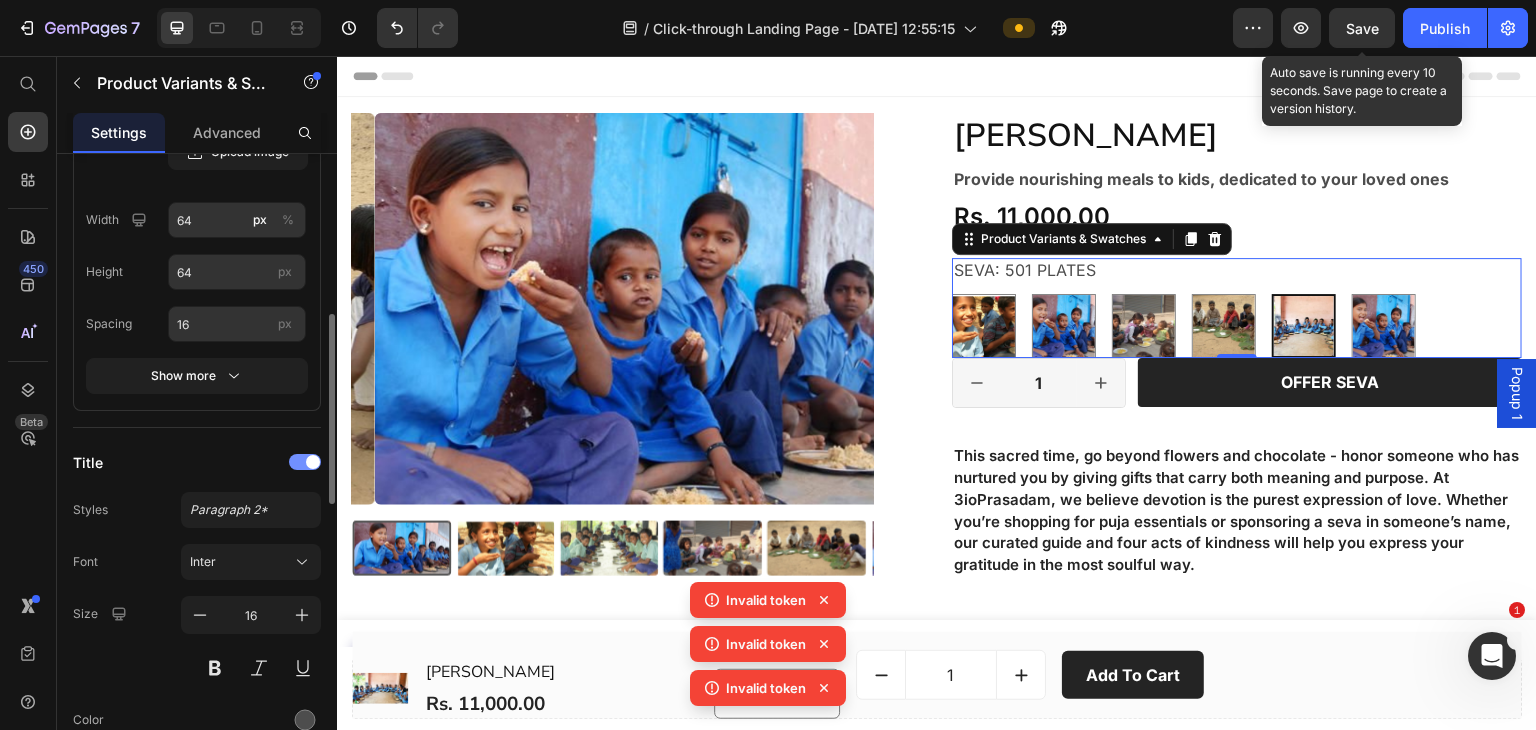 click on "Invalid token" 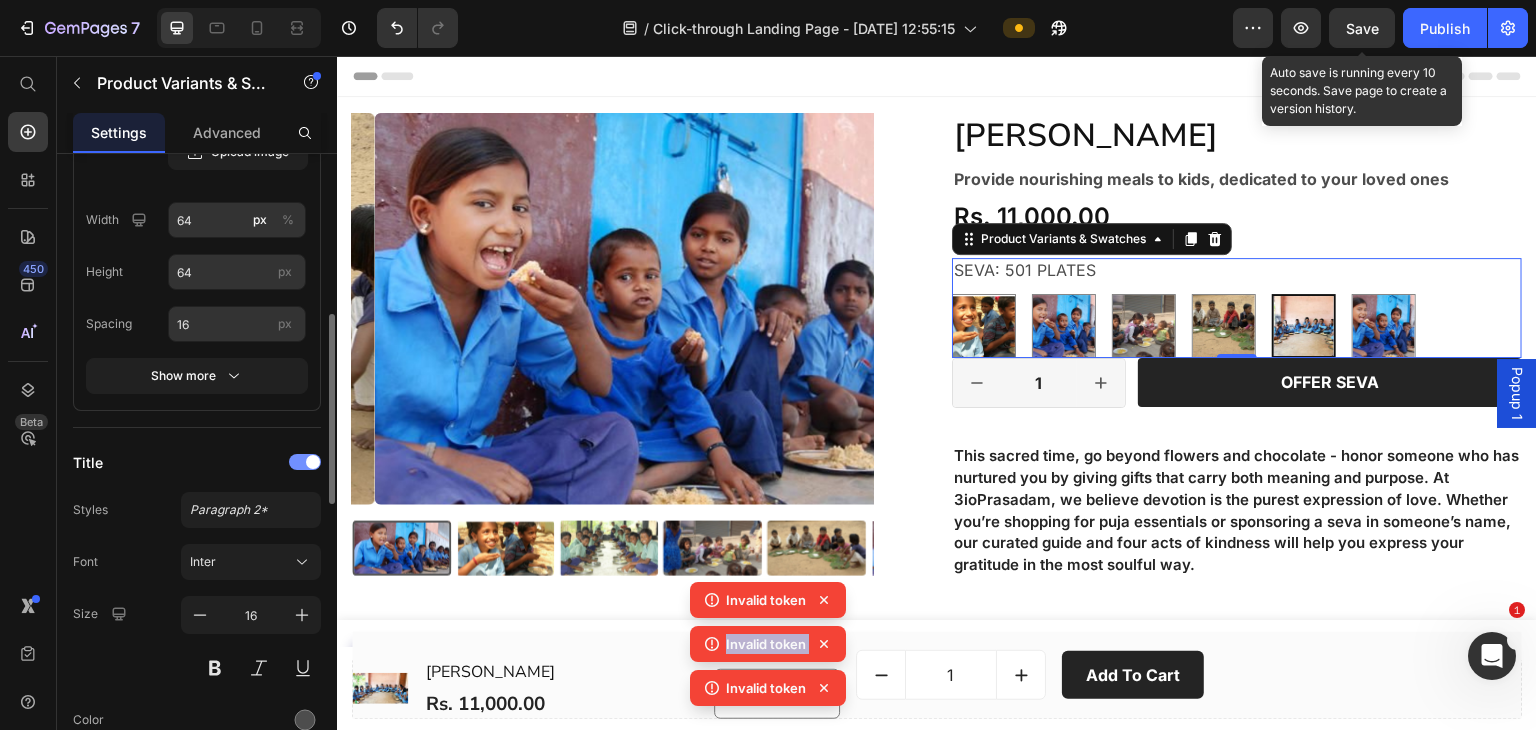 click 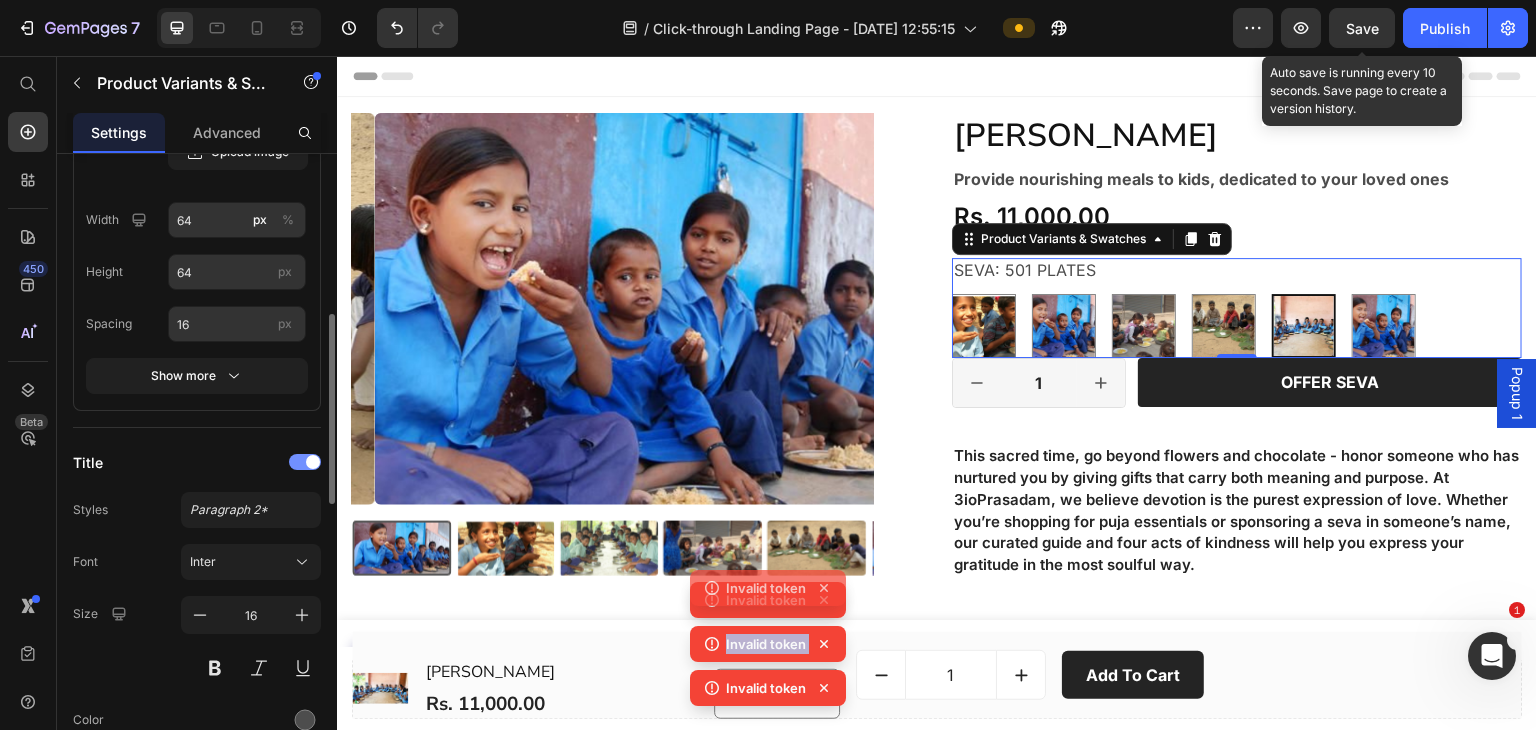 click on "Invalid token" 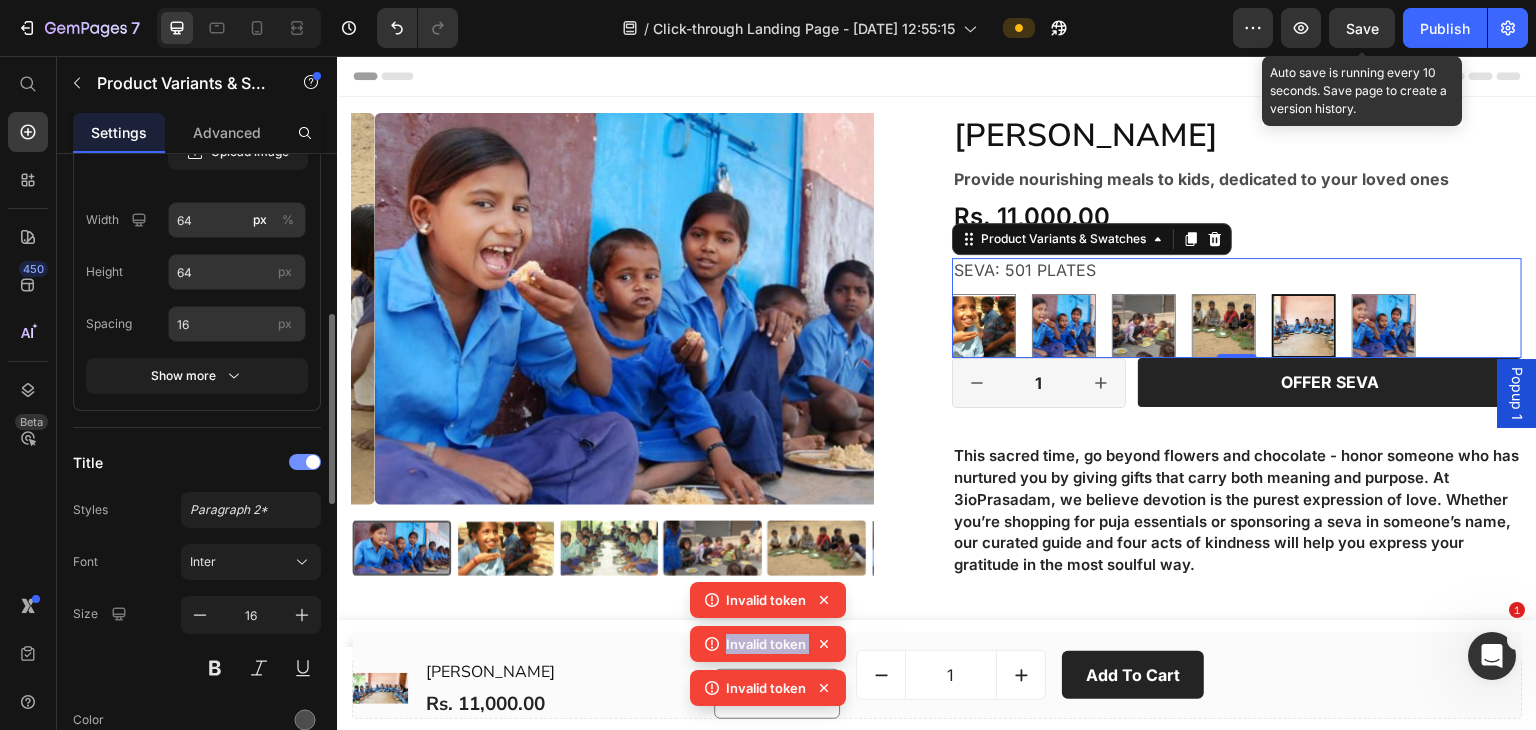 click 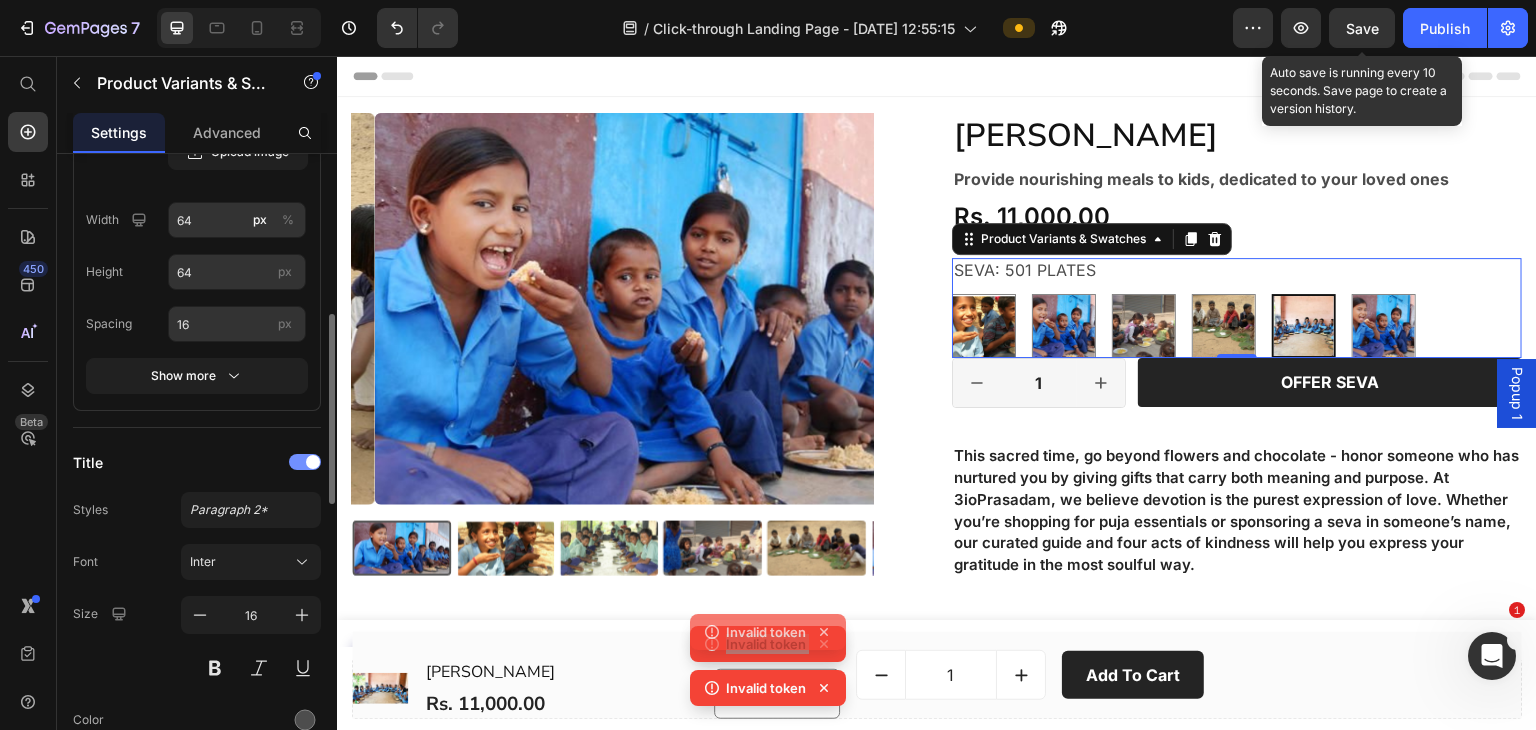 click on "Product Images" at bounding box center [637, 368] 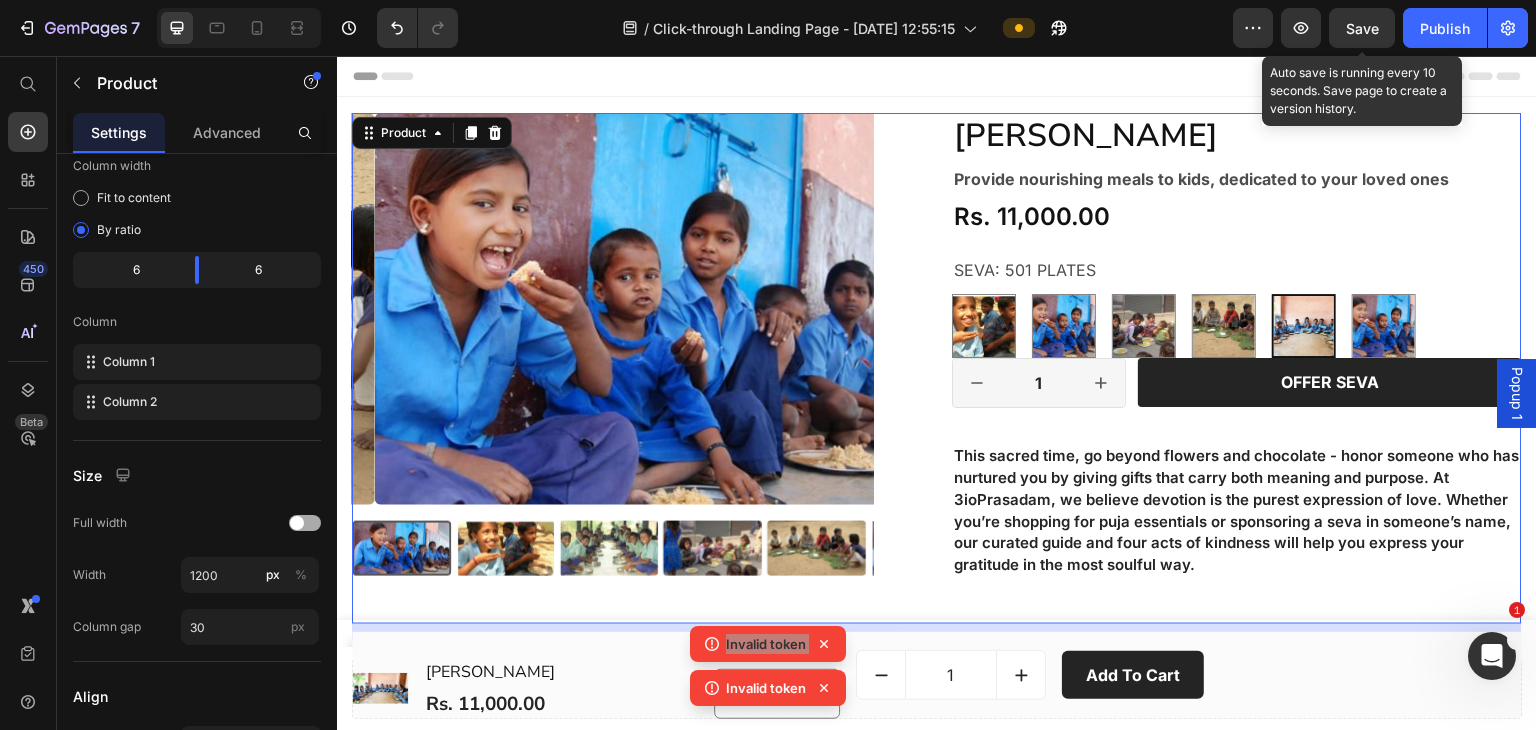 scroll, scrollTop: 0, scrollLeft: 0, axis: both 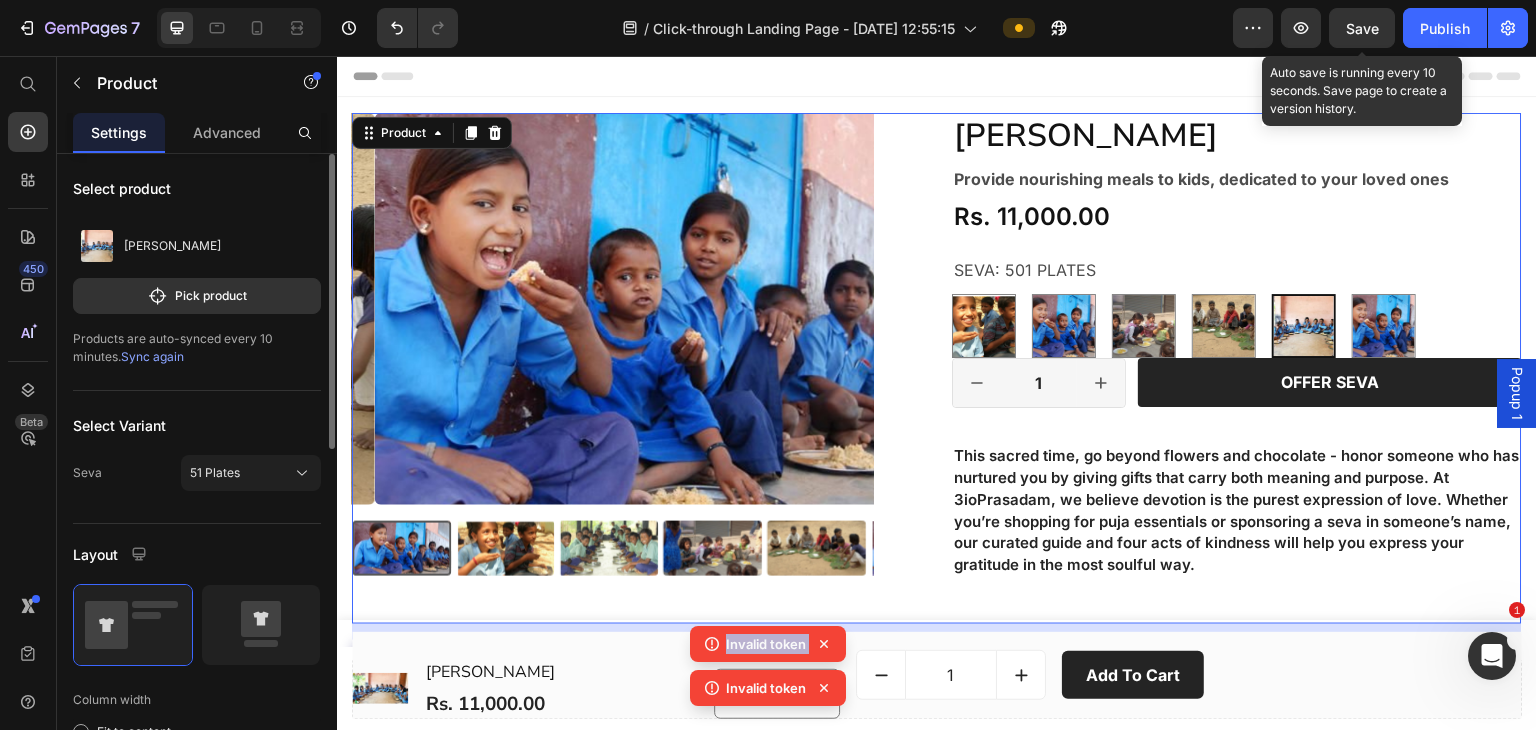 click 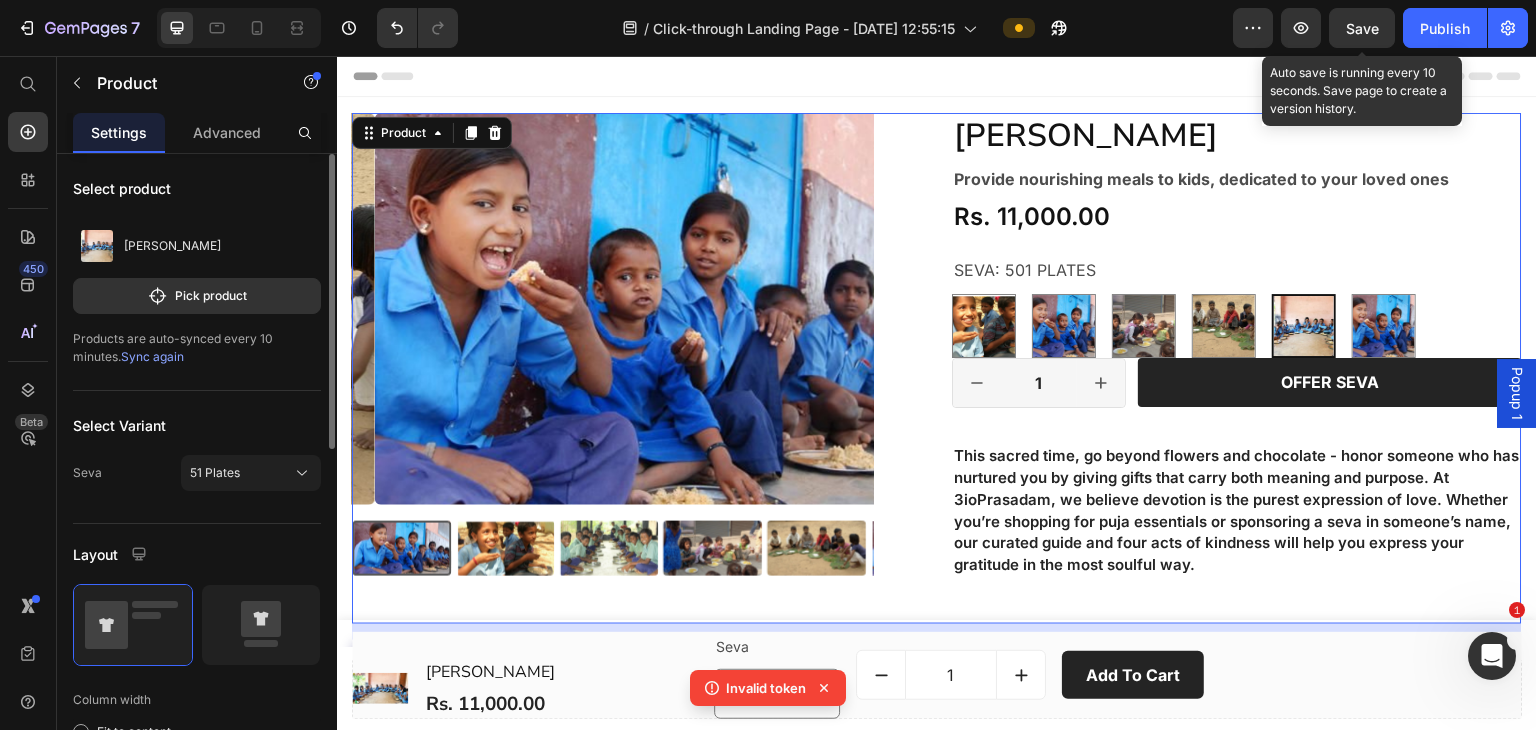 click 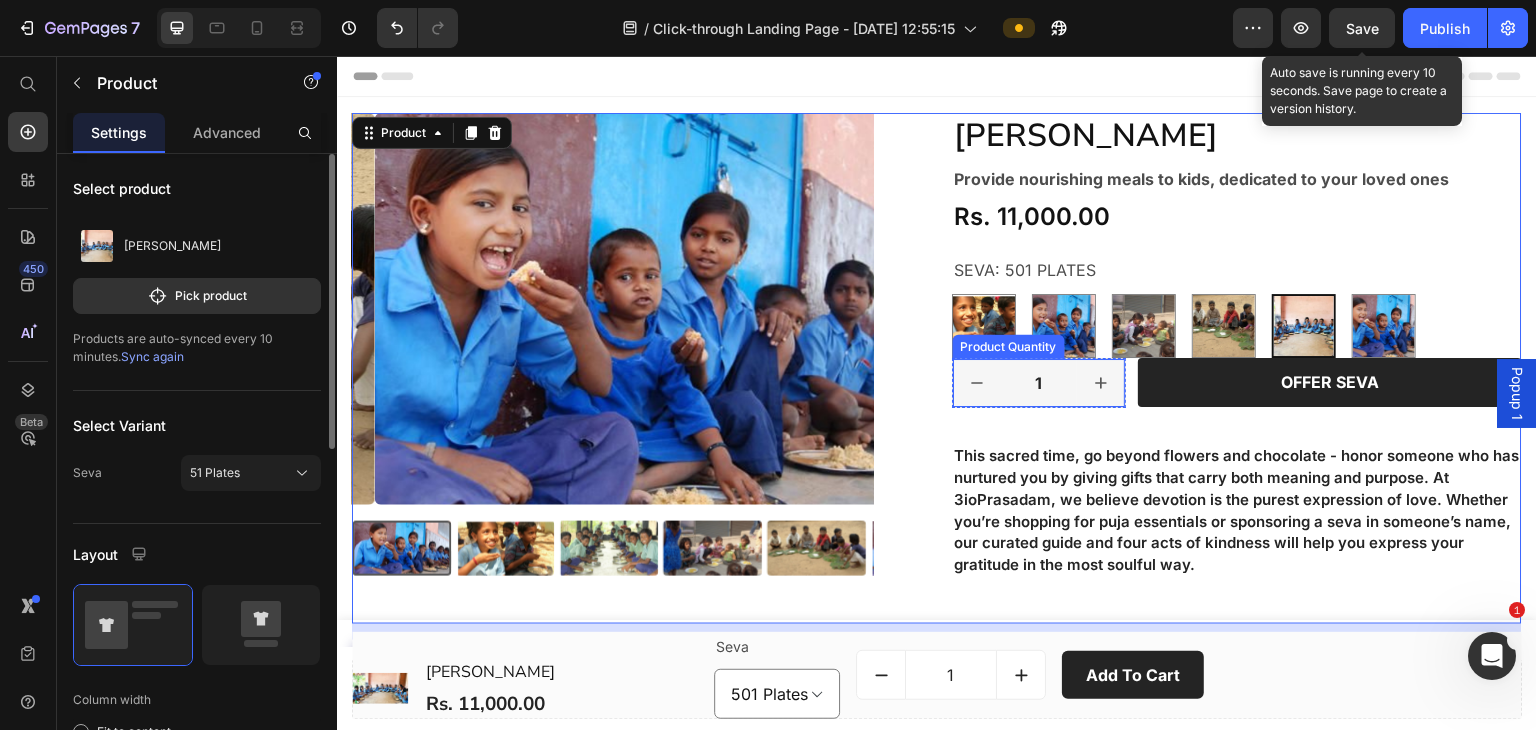 click on "Product Quantity" at bounding box center (1009, 347) 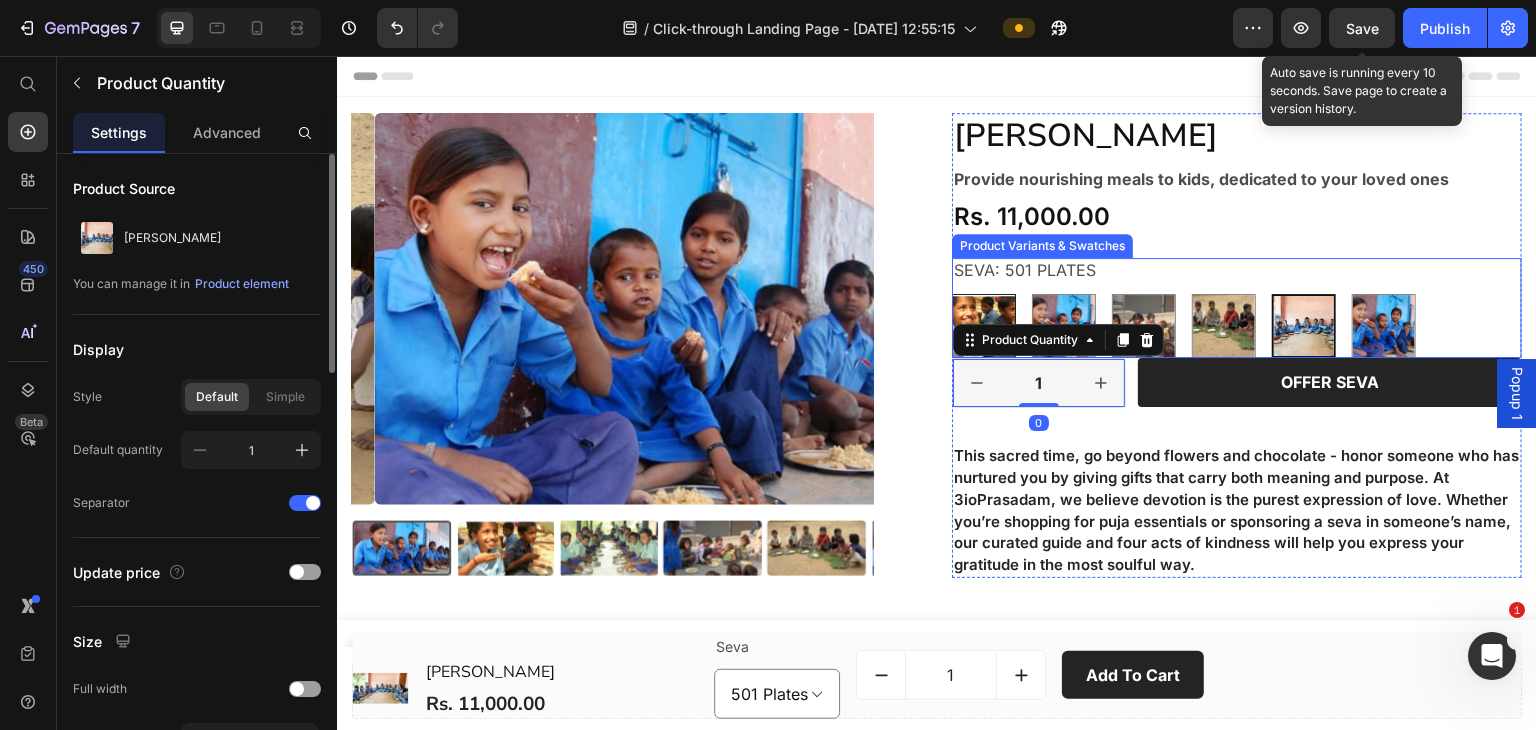 click at bounding box center (984, 326) 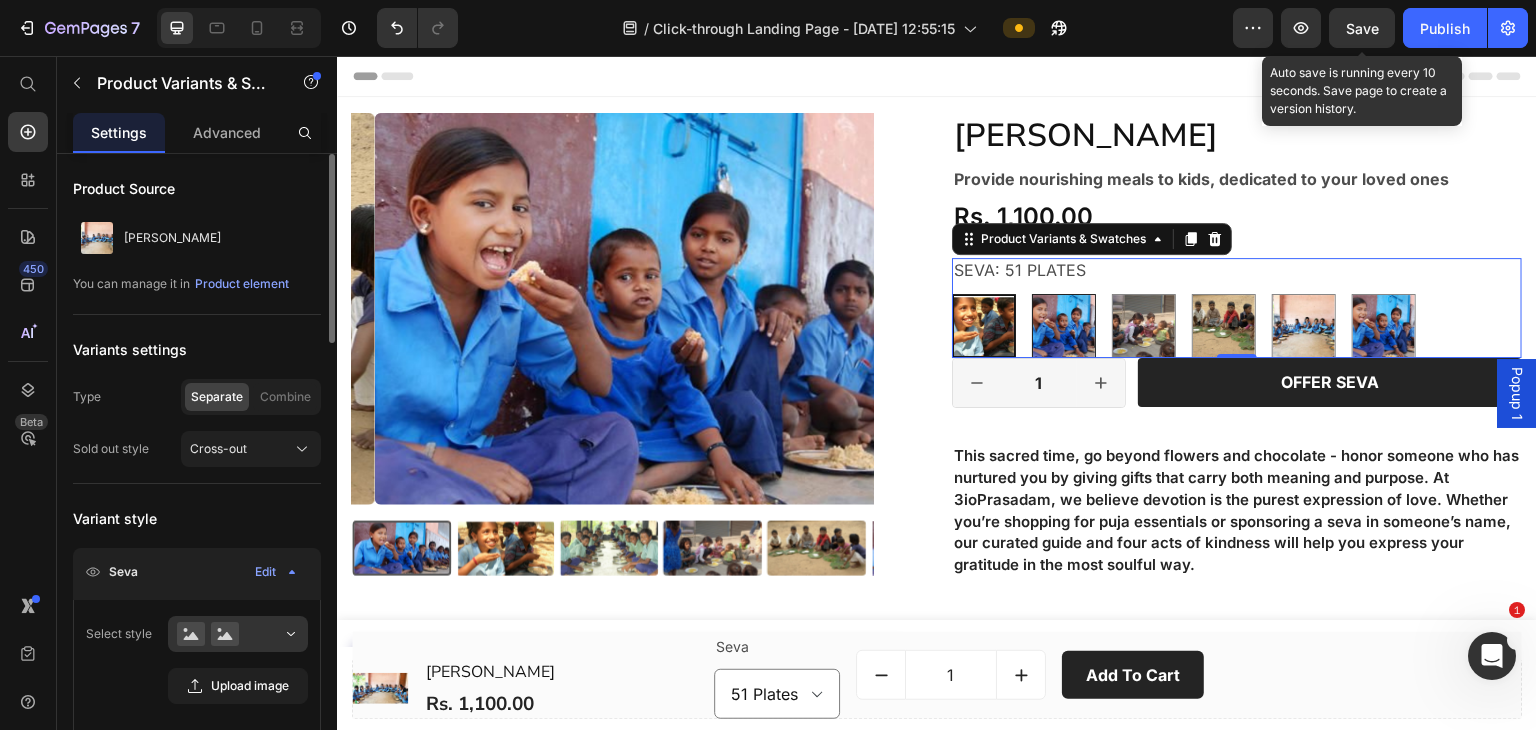 click at bounding box center (1064, 326) 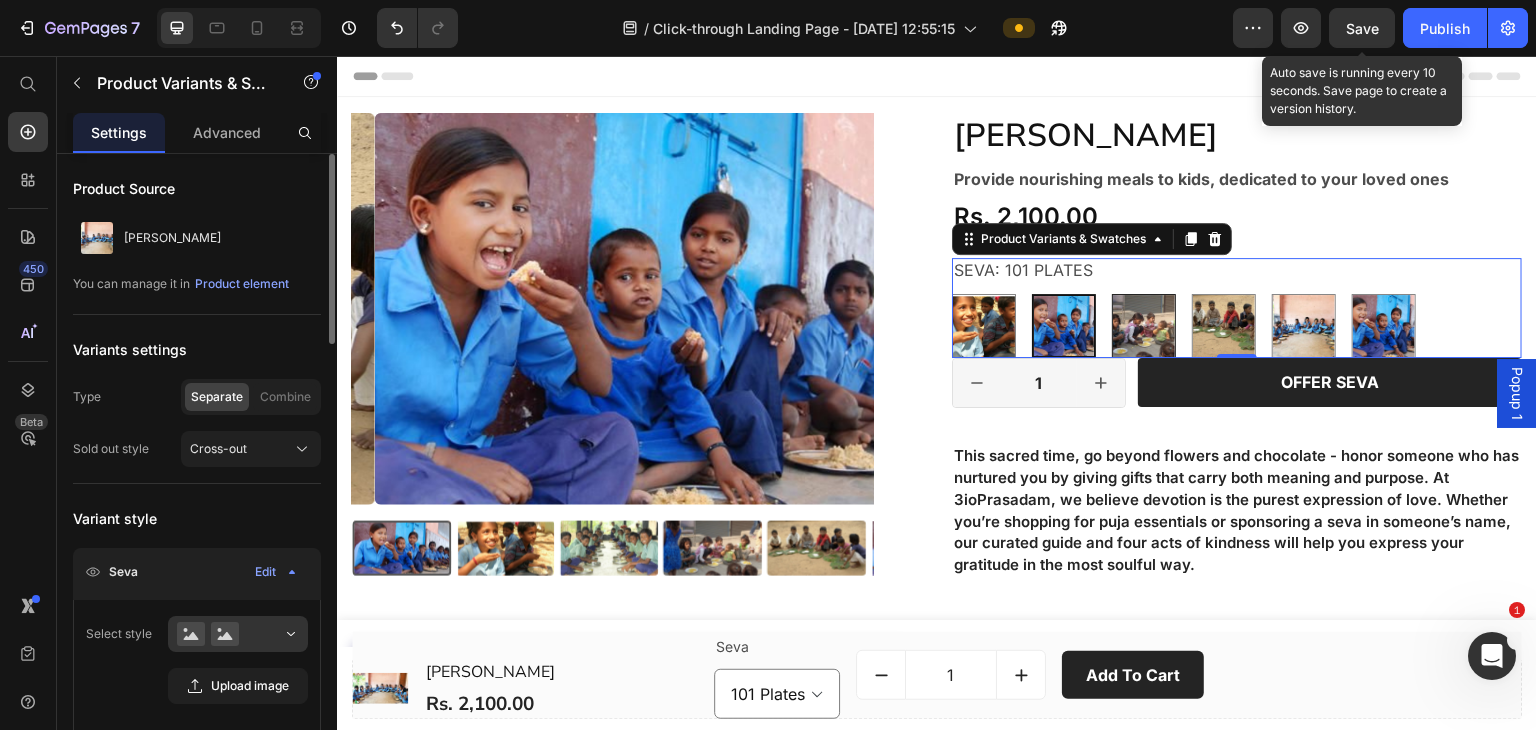 click at bounding box center [1144, 326] 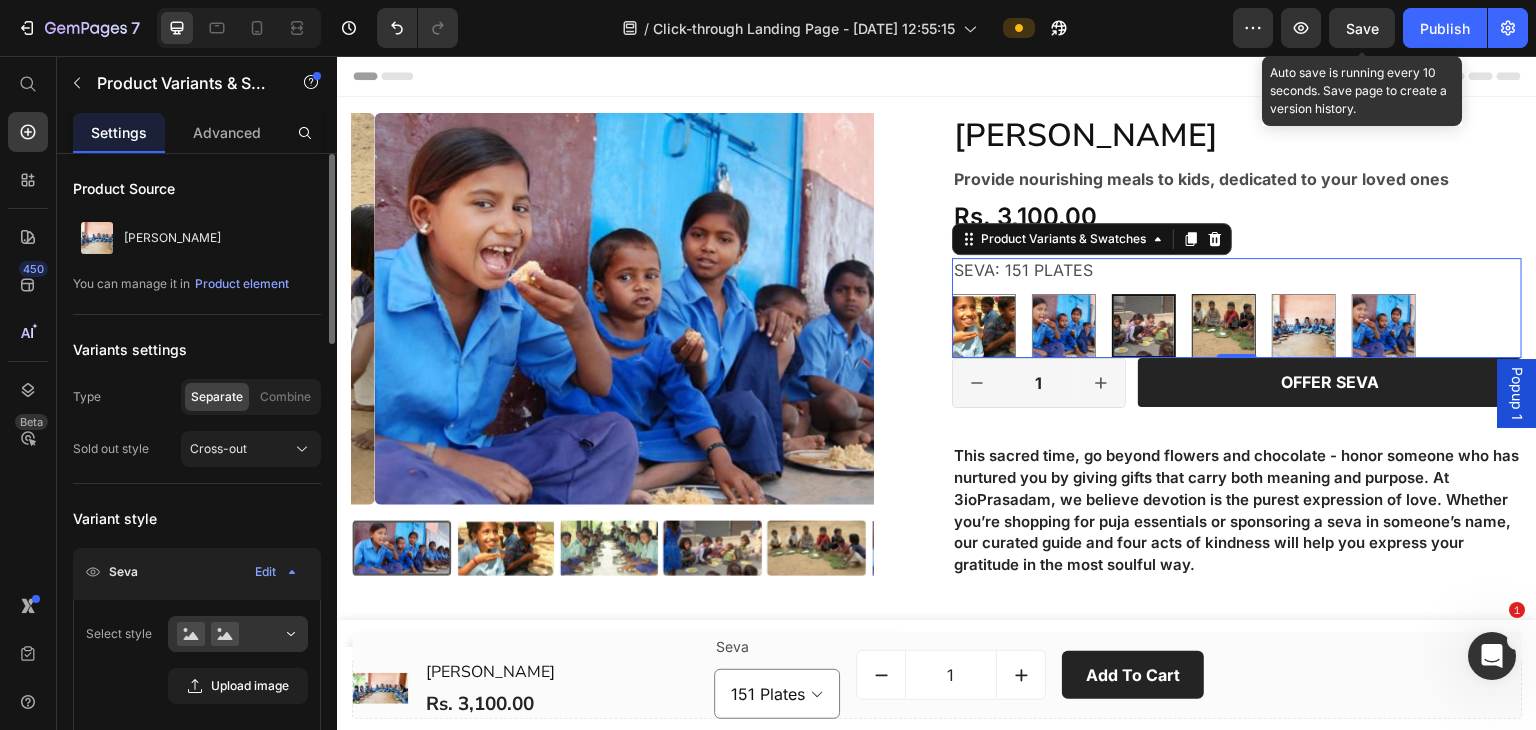 click at bounding box center [1224, 326] 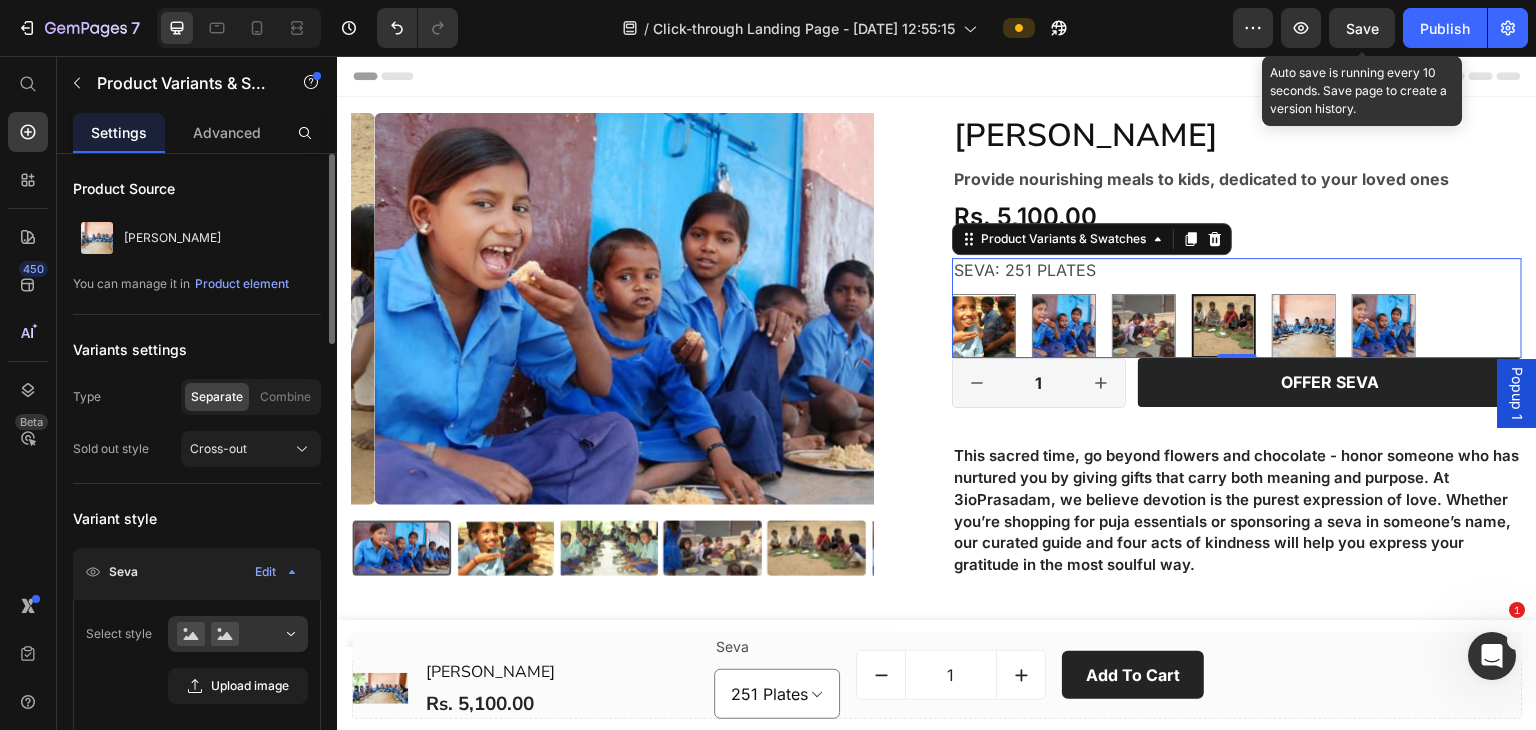 scroll, scrollTop: 133, scrollLeft: 0, axis: vertical 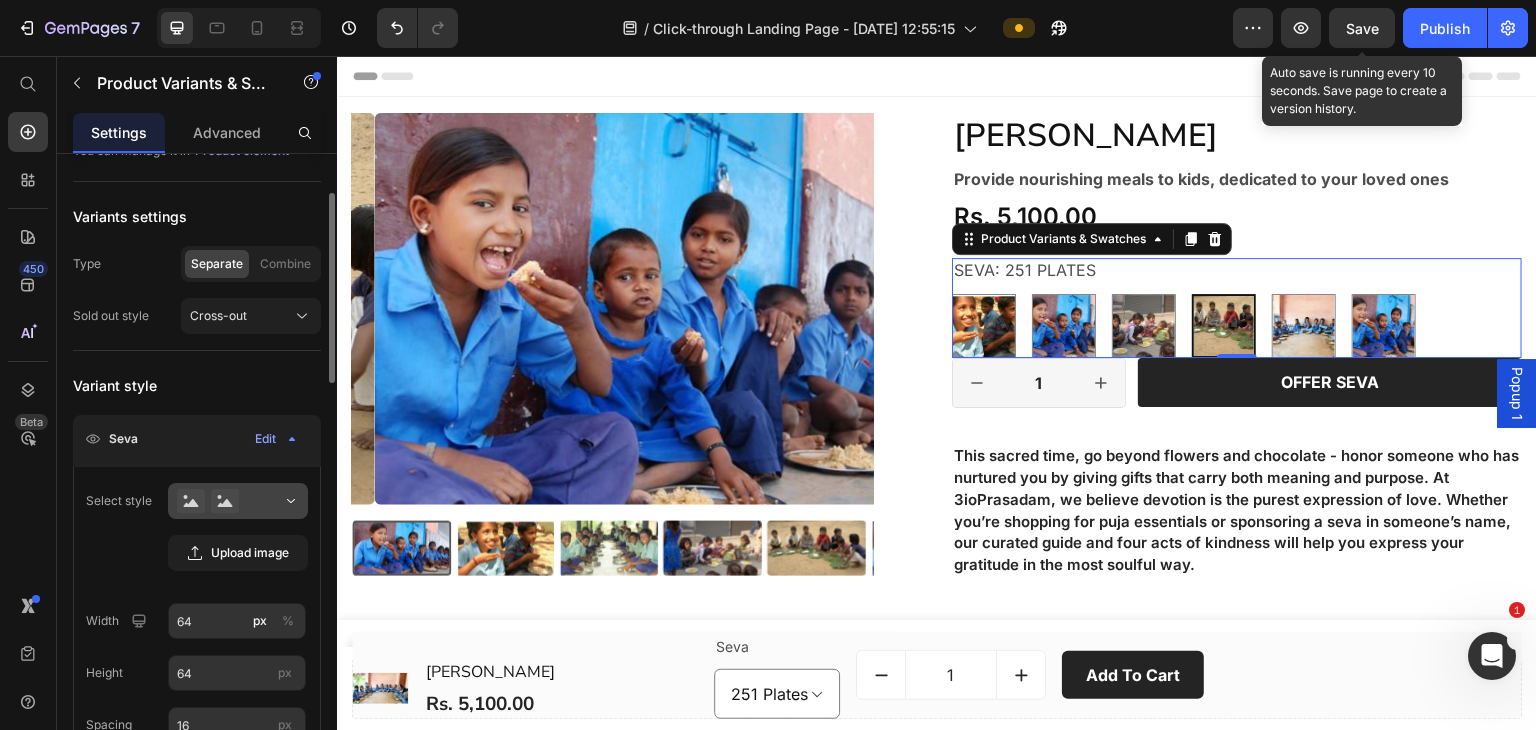 click at bounding box center (238, 501) 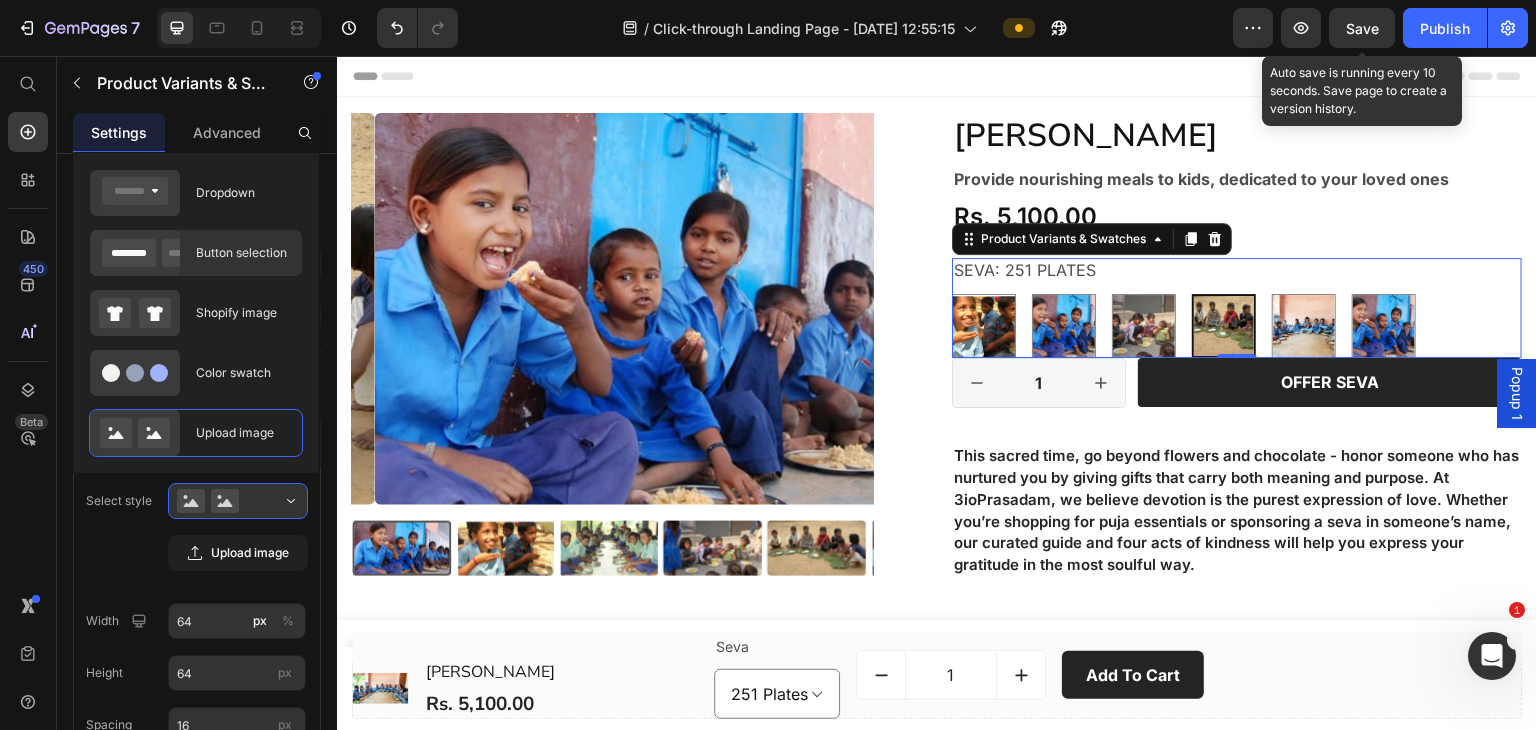 click on "Button selection" 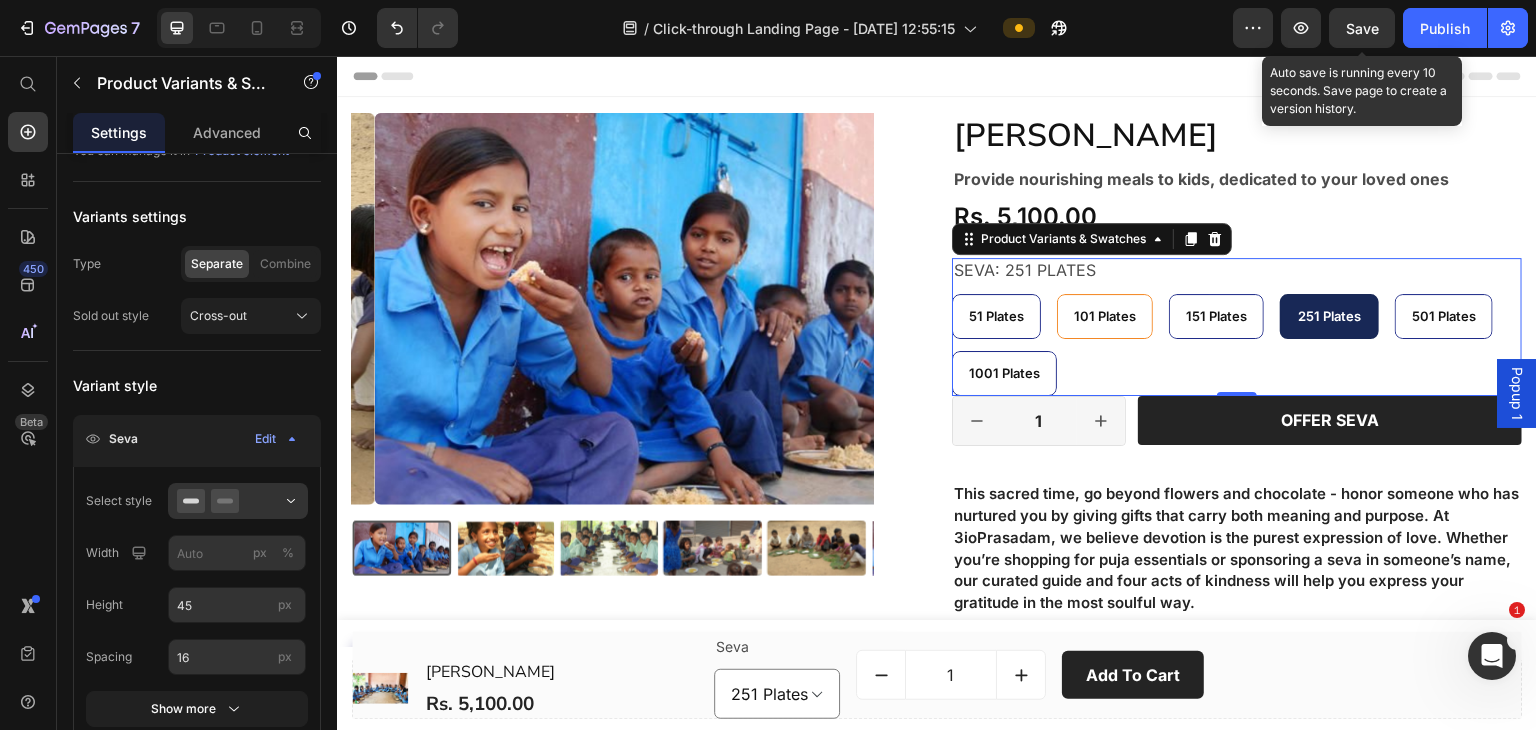 click on "101 Plates" at bounding box center (1105, 316) 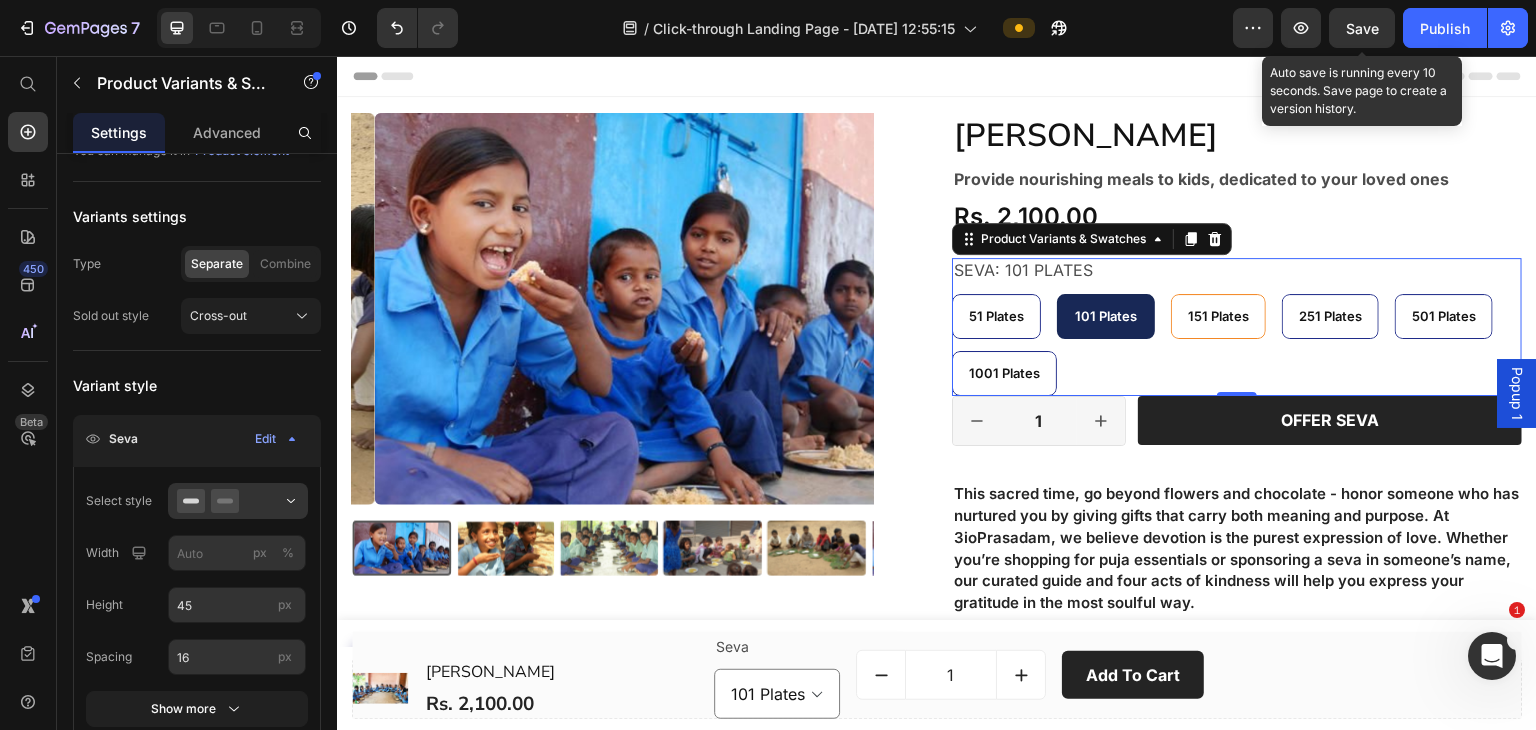 click on "151 Plates" at bounding box center [1218, 316] 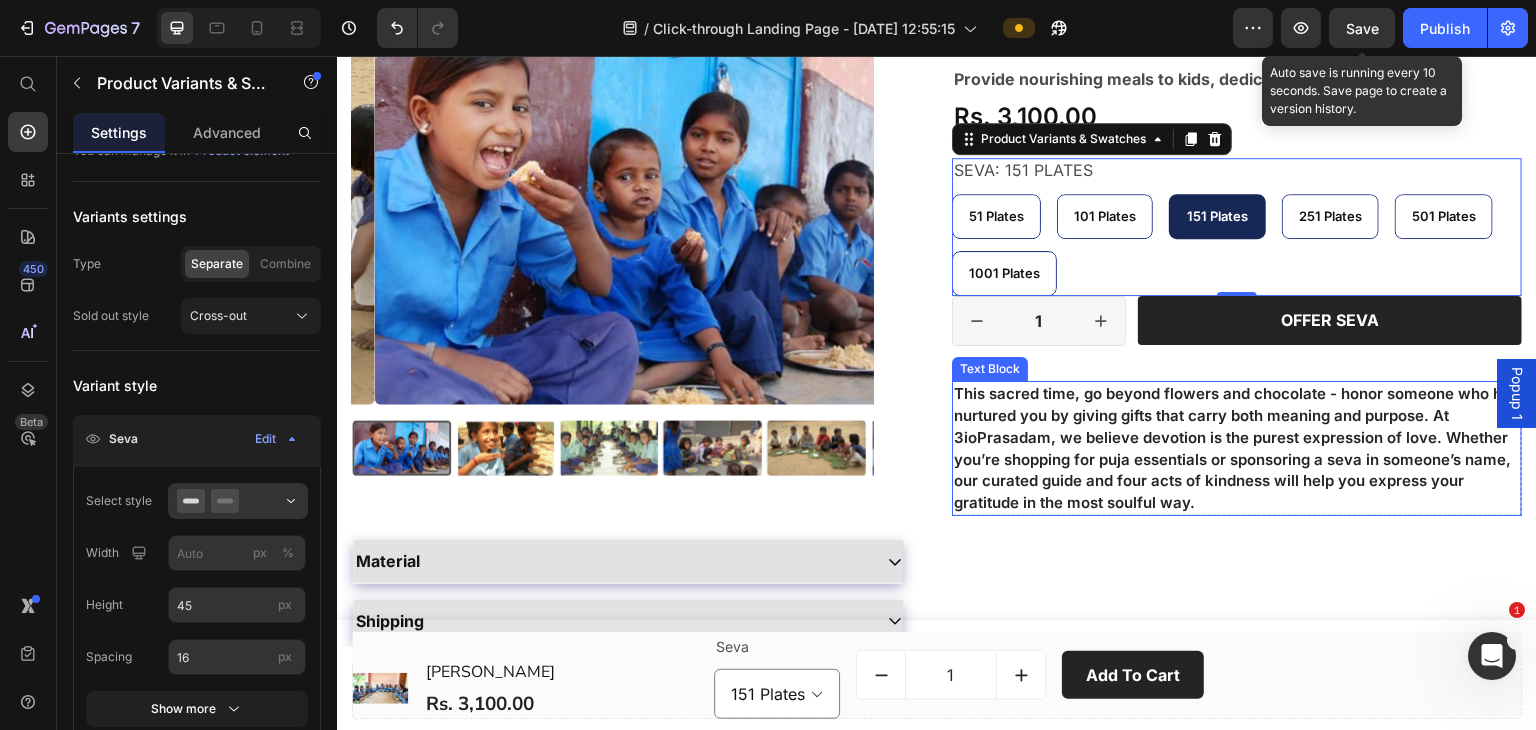 scroll, scrollTop: 133, scrollLeft: 0, axis: vertical 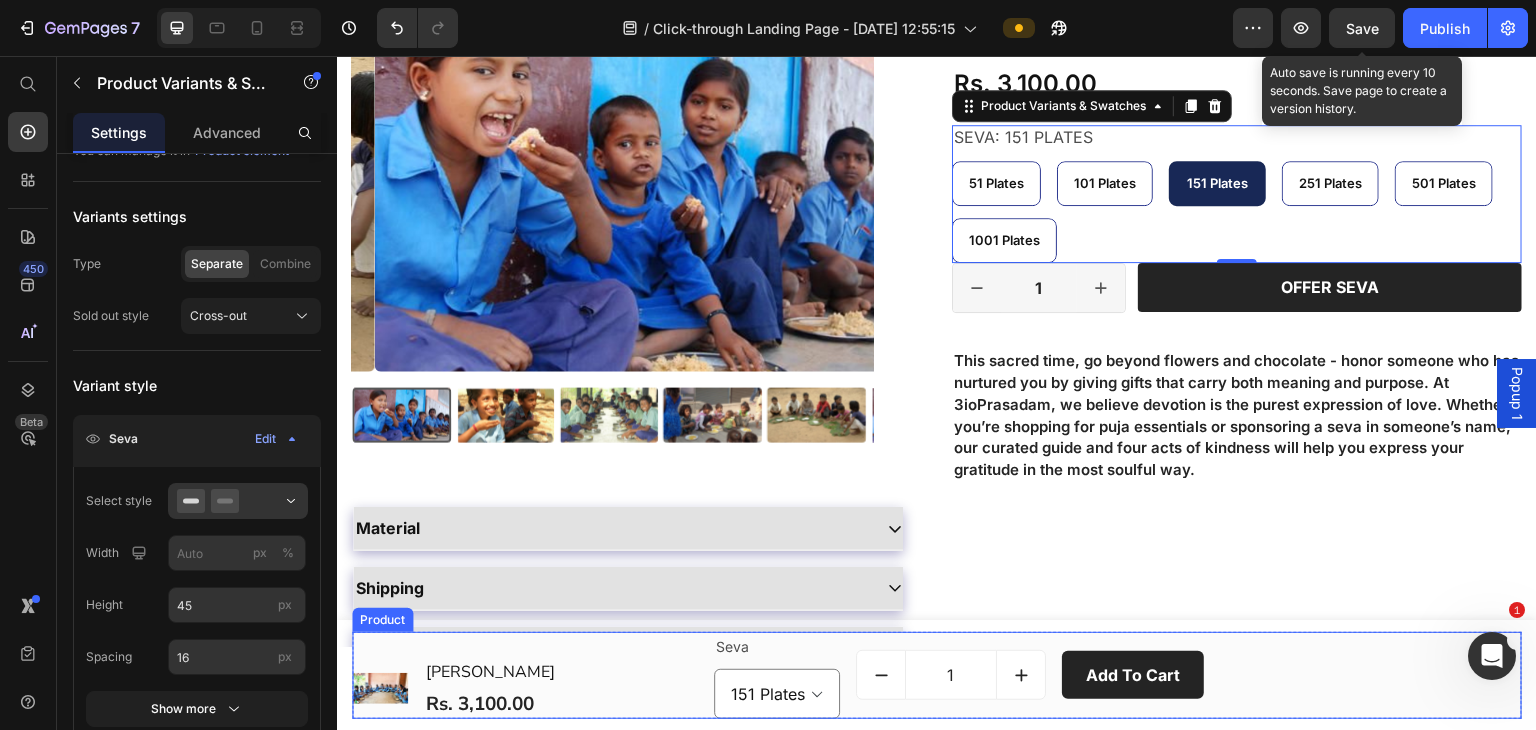 click on "(P) Images & Gallery [PERSON_NAME] (P) Title Rs. 3,100.00 (P) Price Row Row Seva 51 Plates 101 Plates 151 Plates 251 Plates 501 Plates 1001 Plates Product Variants & Swatches 1 (P) Quantity Row add to cart (P) Cart Button Row Product" at bounding box center (937, 675) 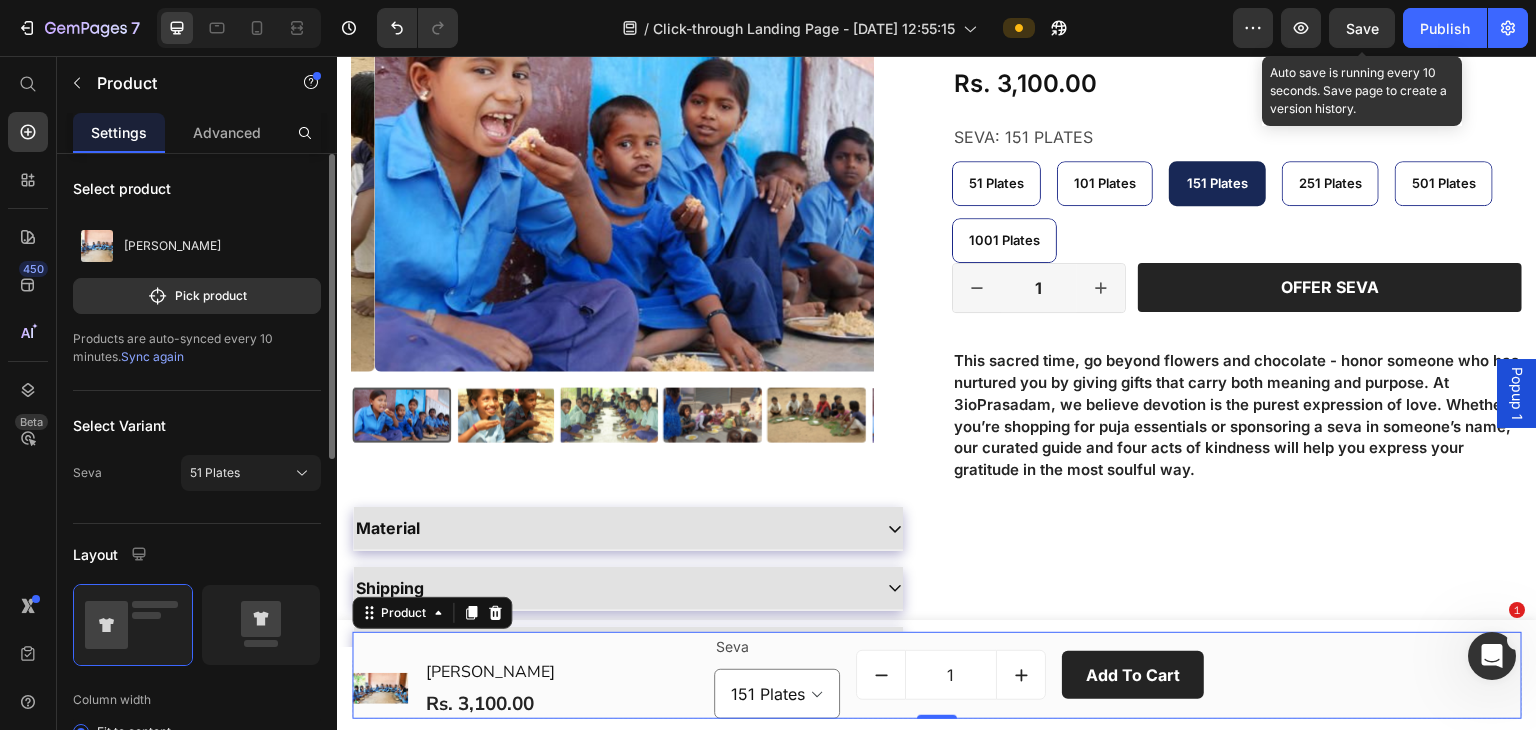 scroll, scrollTop: 133, scrollLeft: 0, axis: vertical 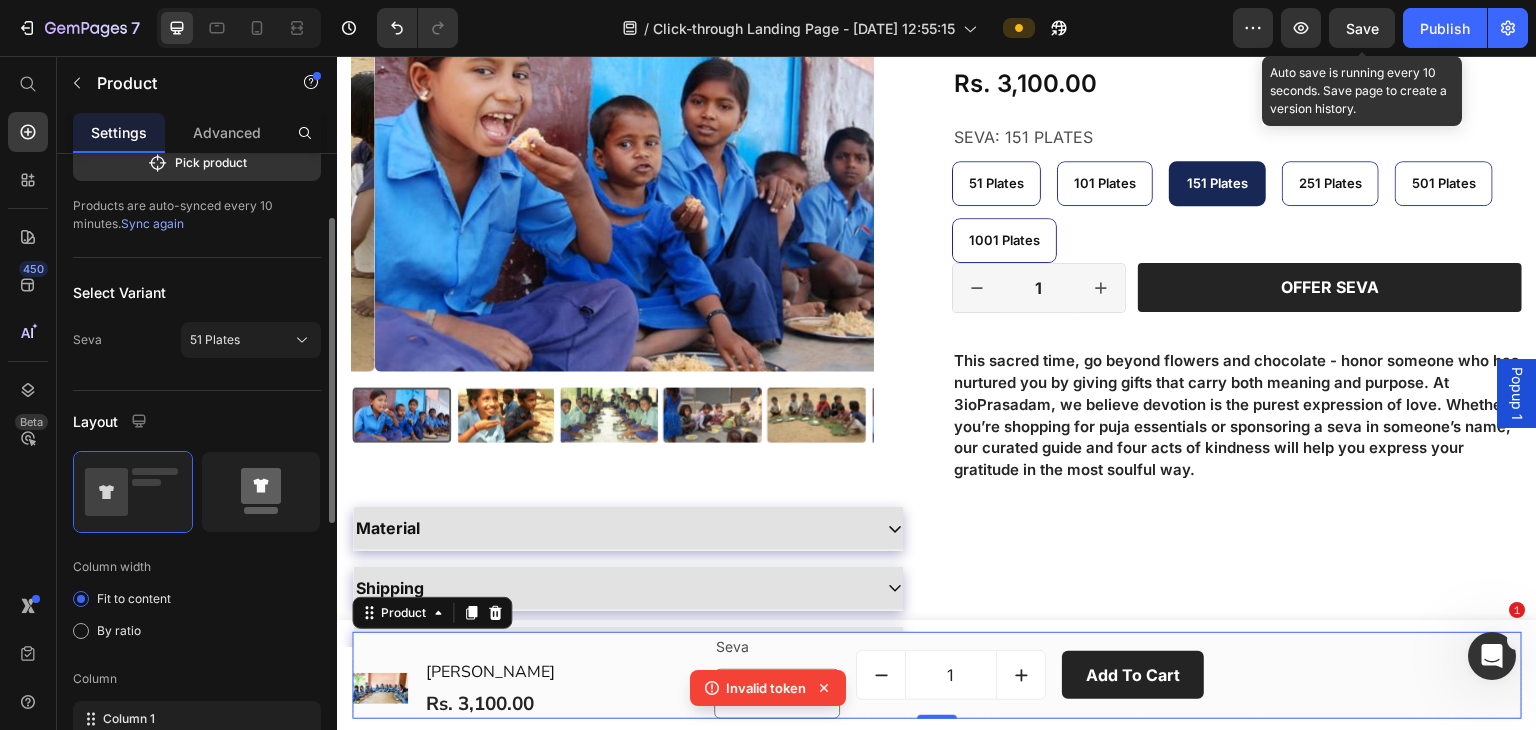 click 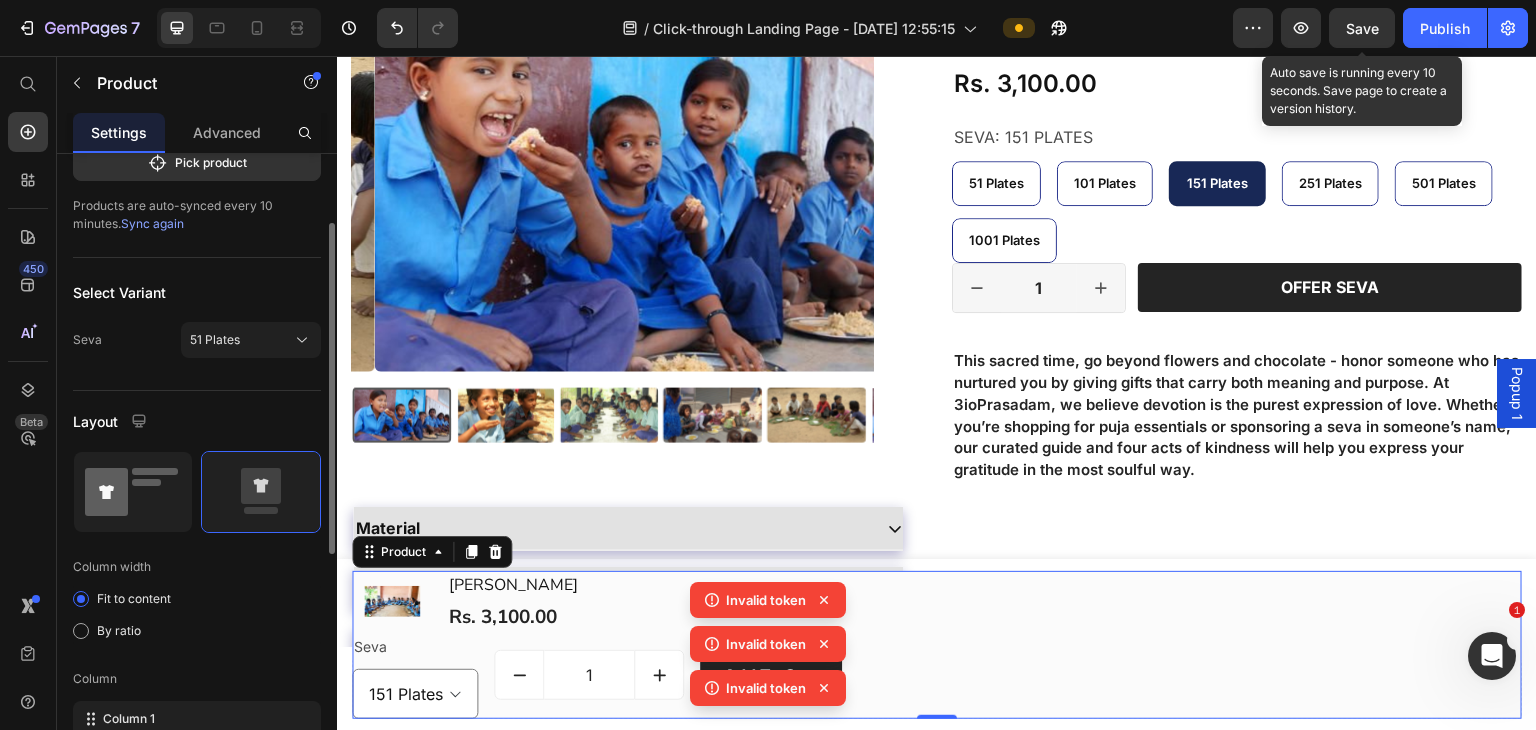 click 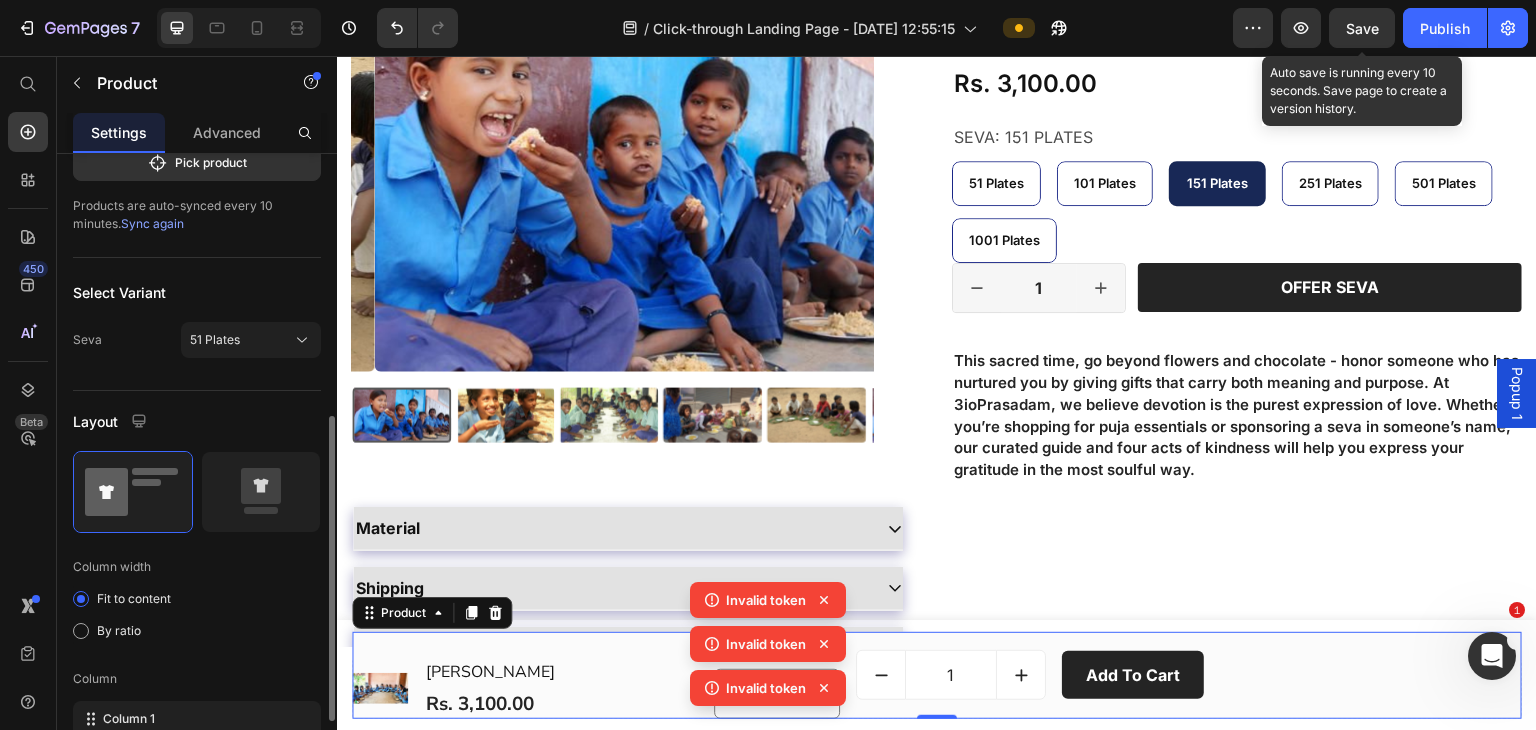 scroll, scrollTop: 267, scrollLeft: 0, axis: vertical 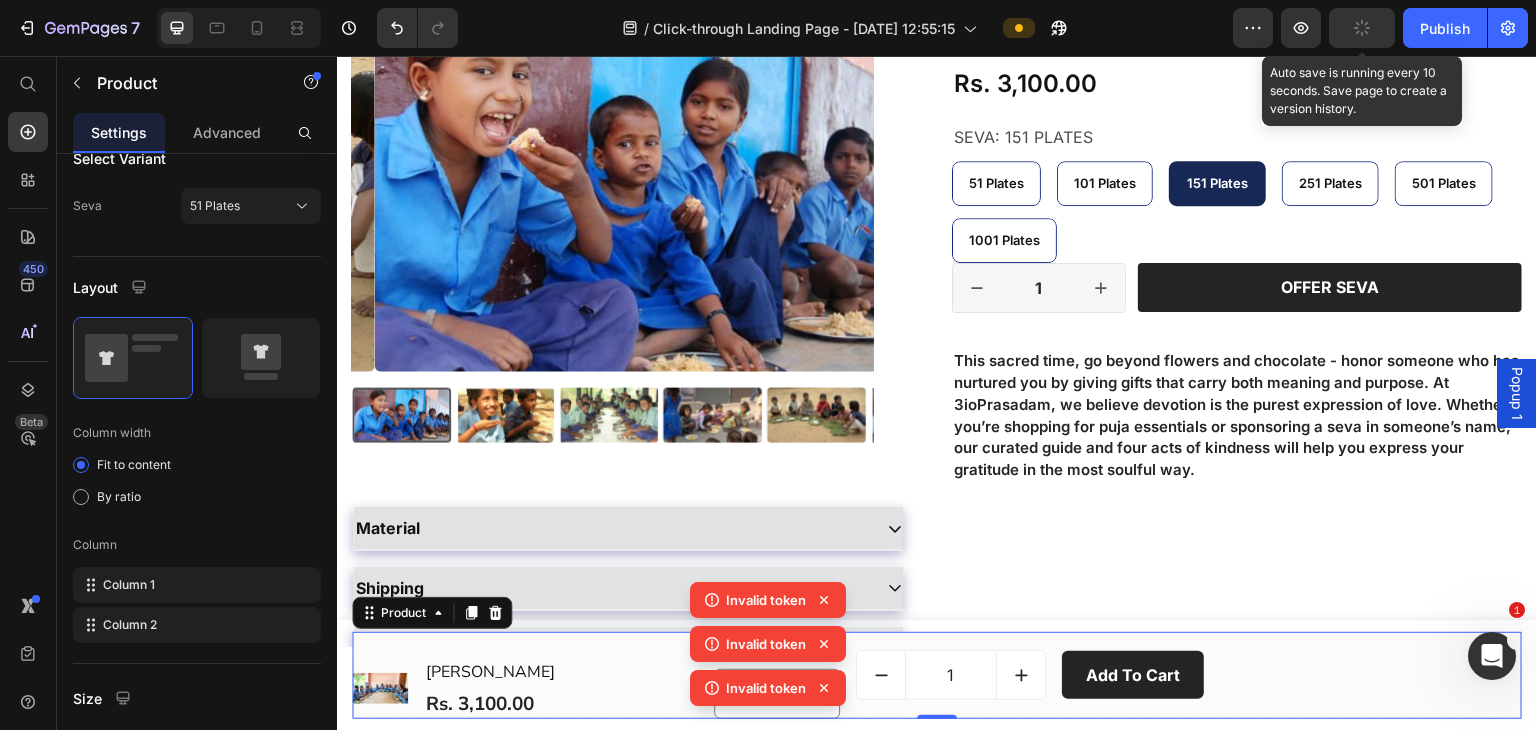 click 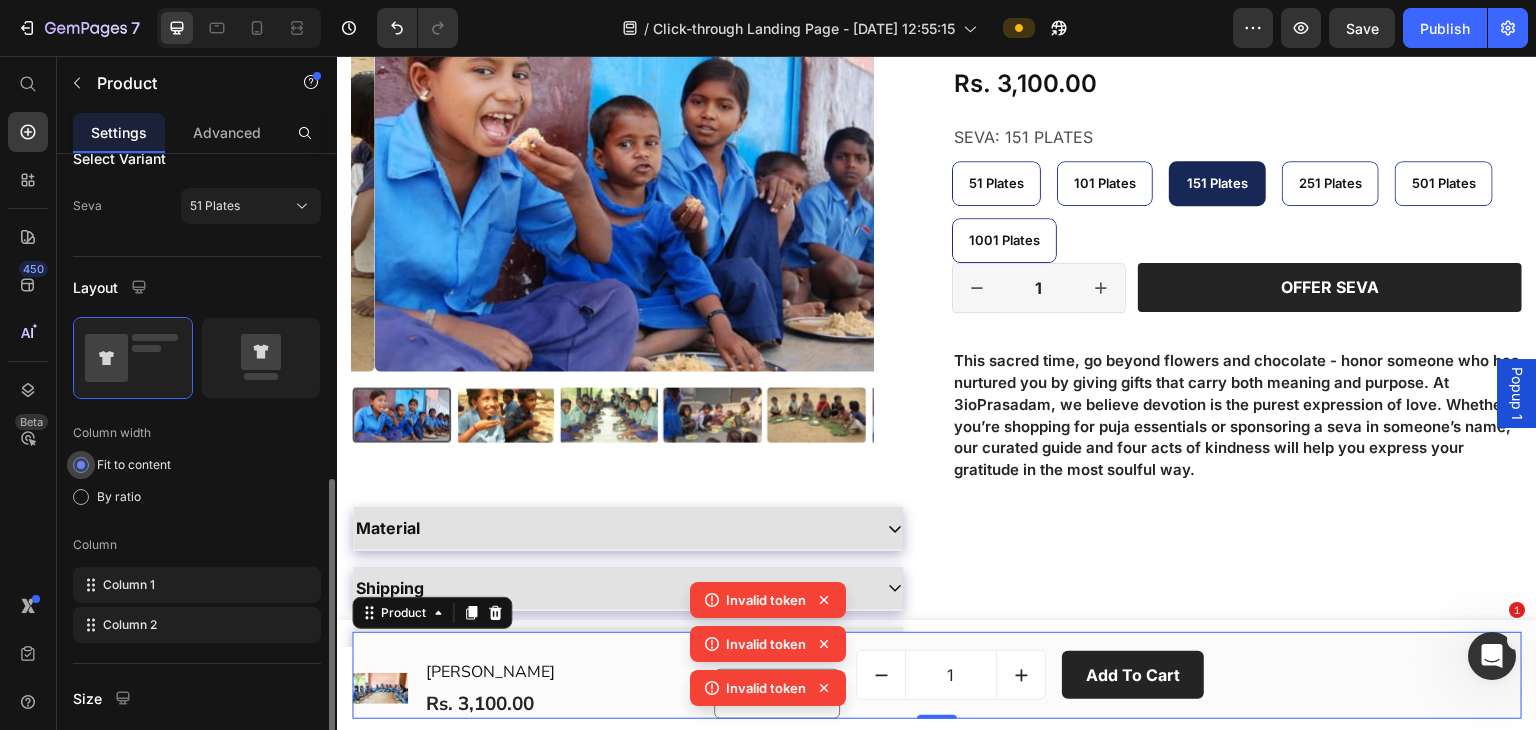 scroll, scrollTop: 400, scrollLeft: 0, axis: vertical 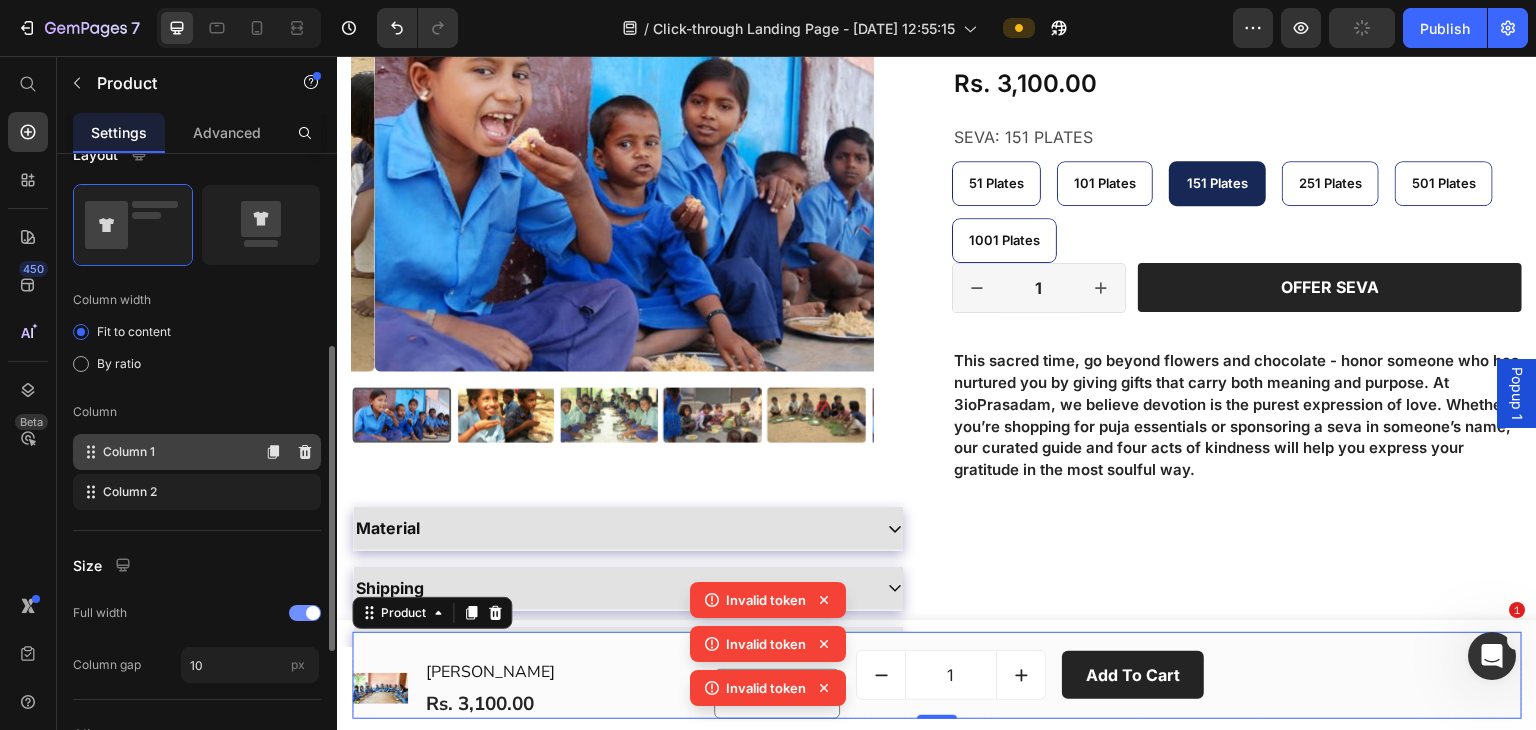 click on "Column 1" 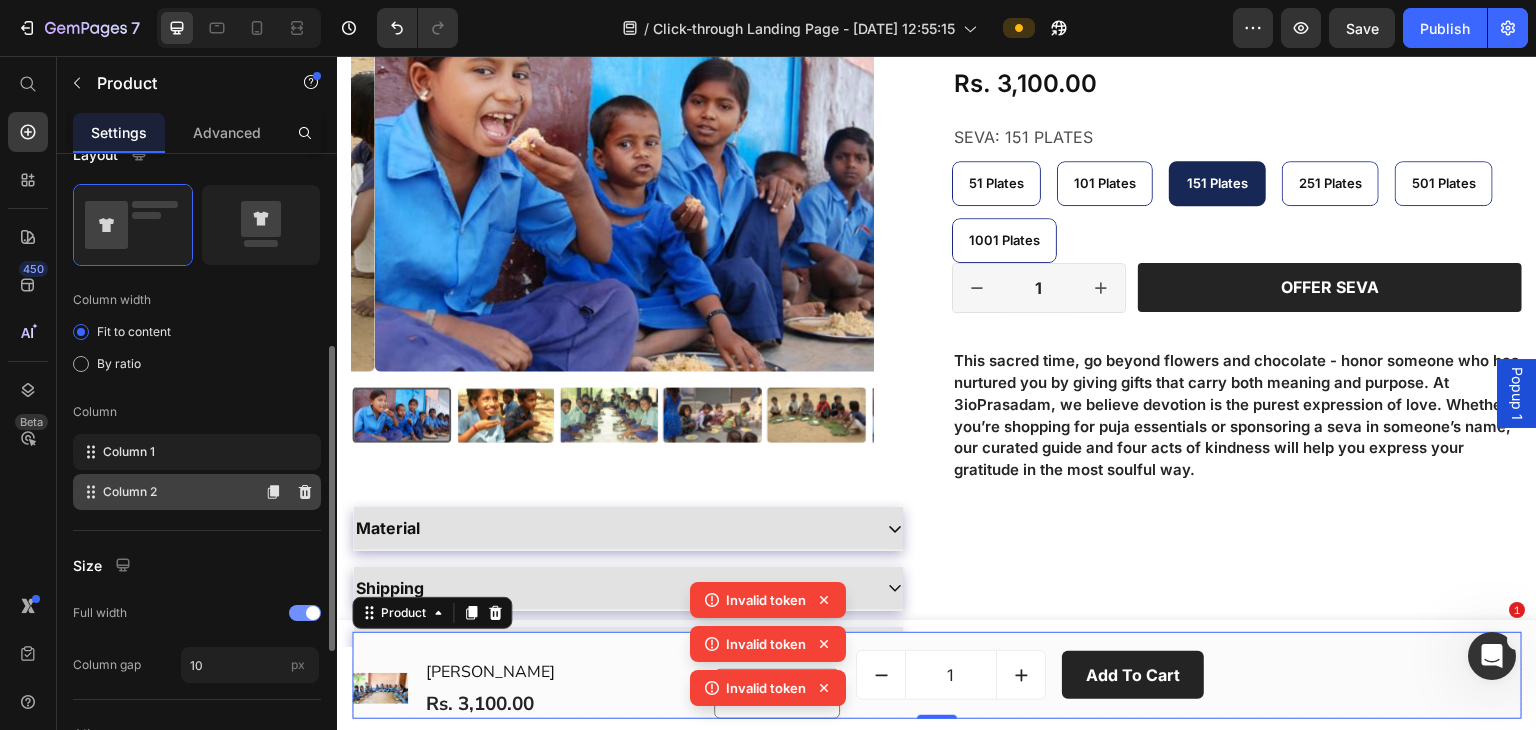 click on "Column 2" 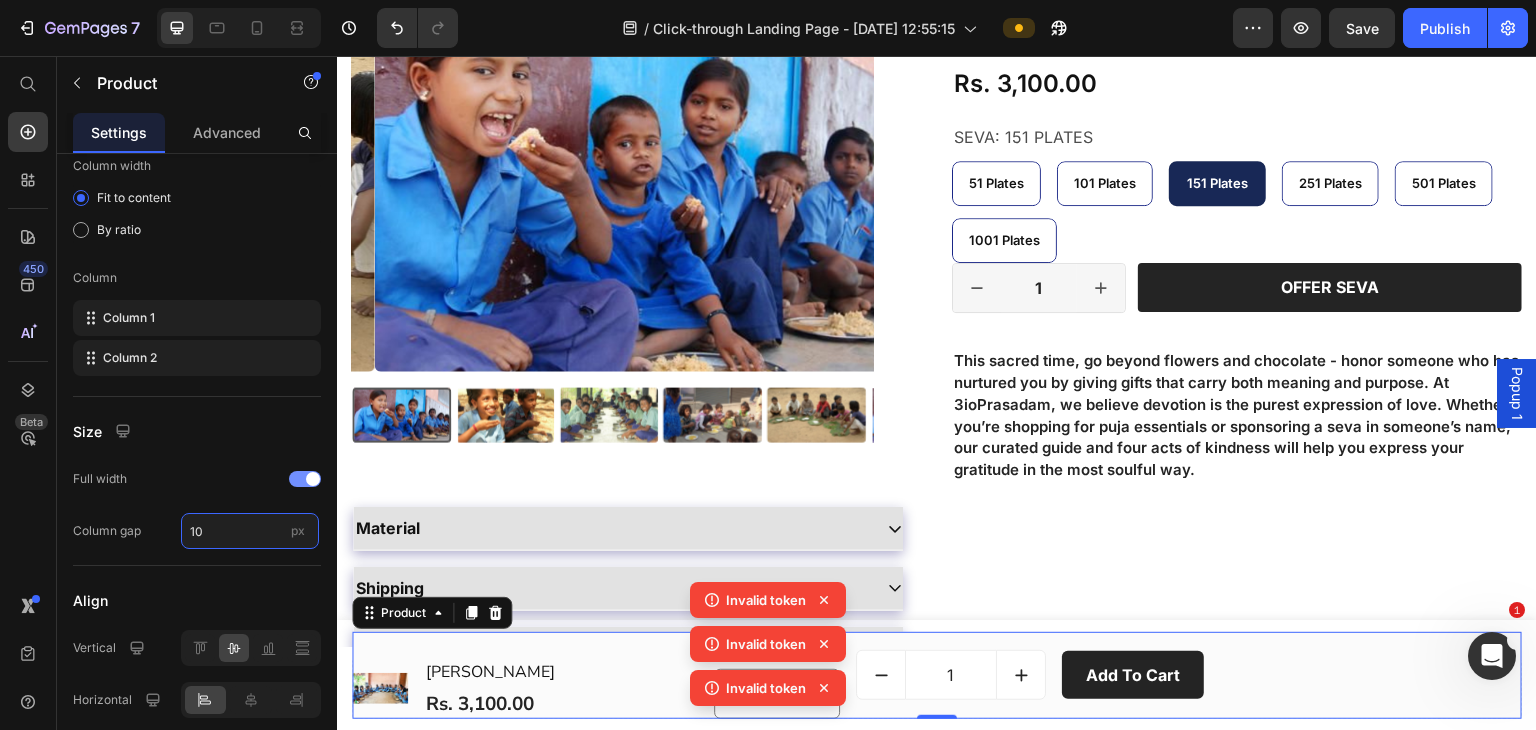 click on "10" at bounding box center (250, 531) 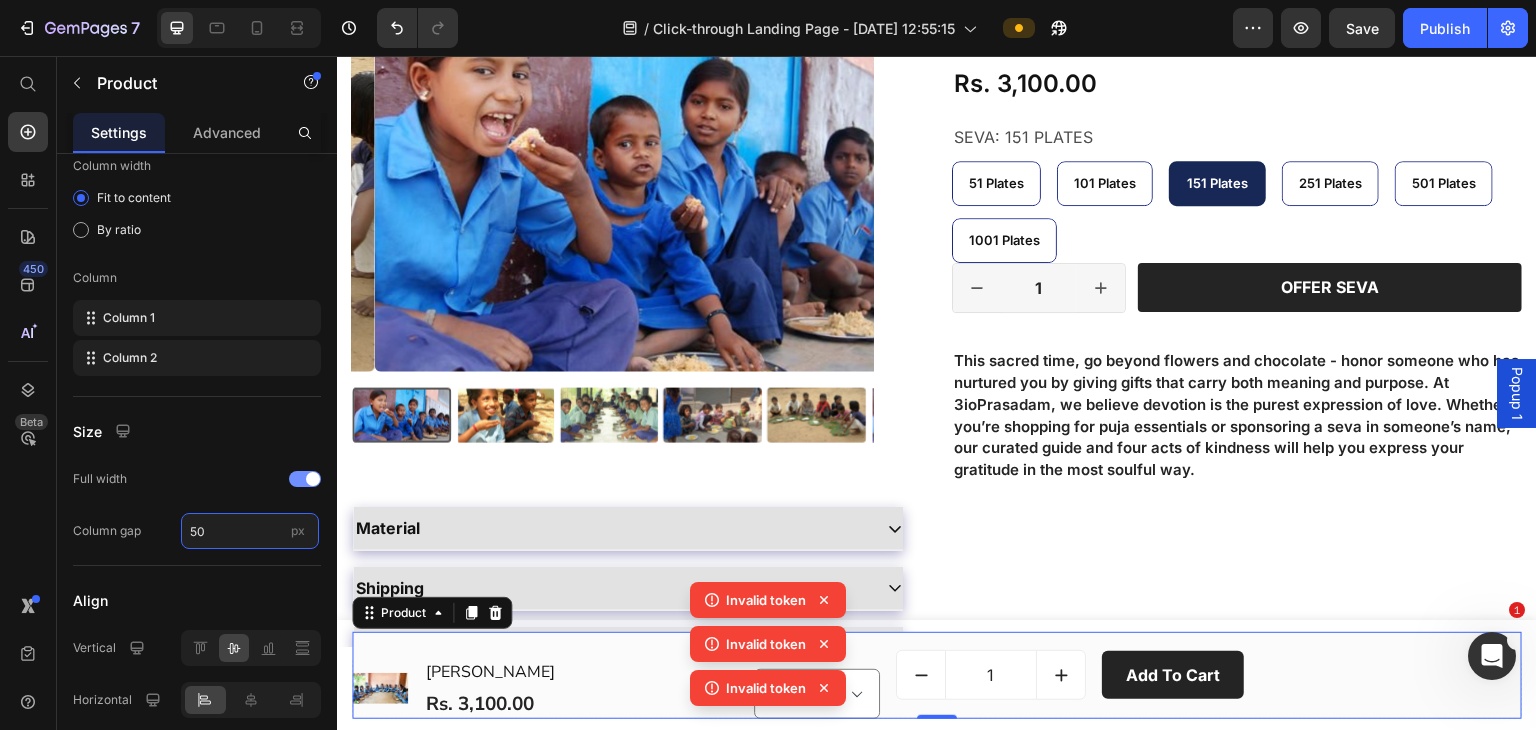 click on "50" at bounding box center [250, 531] 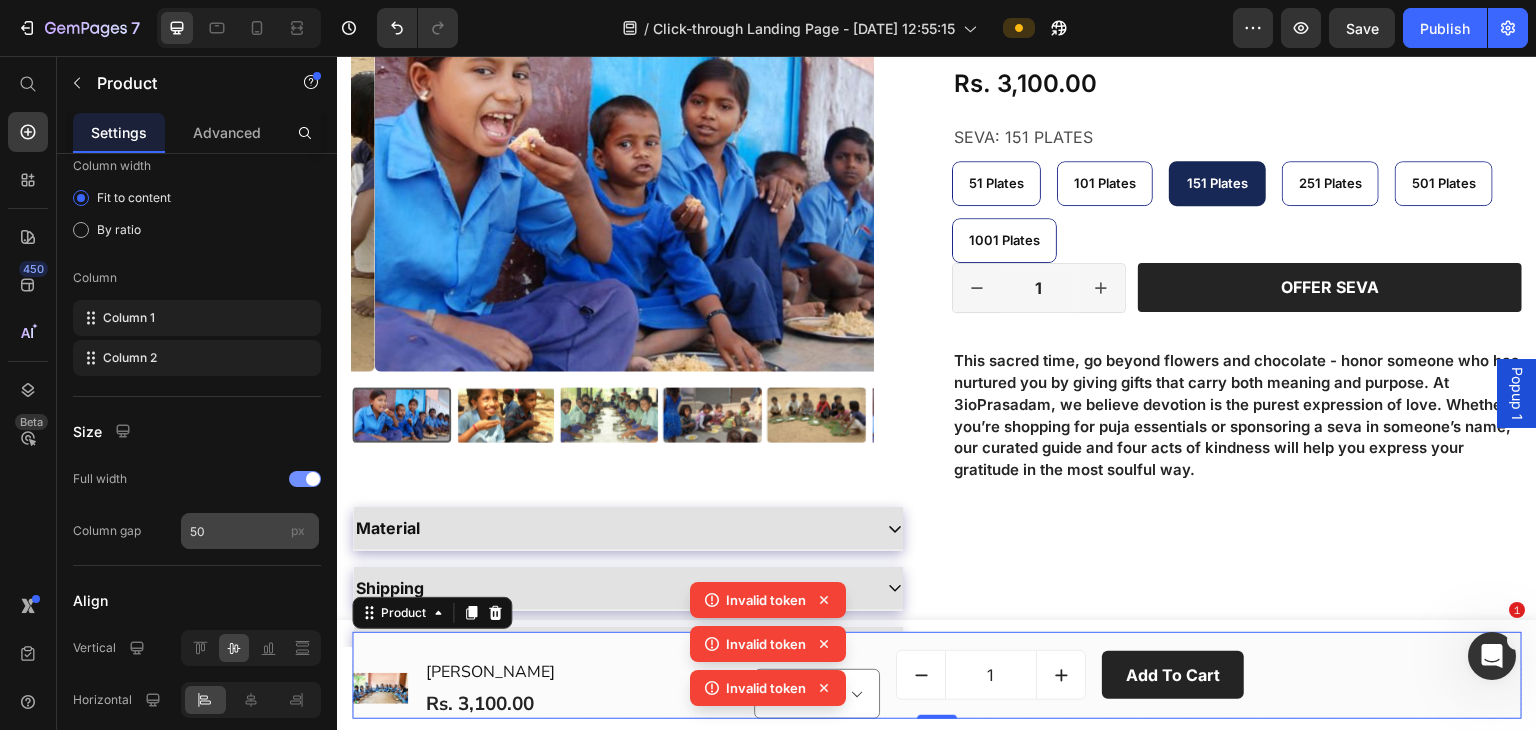 click on "px" at bounding box center [298, 531] 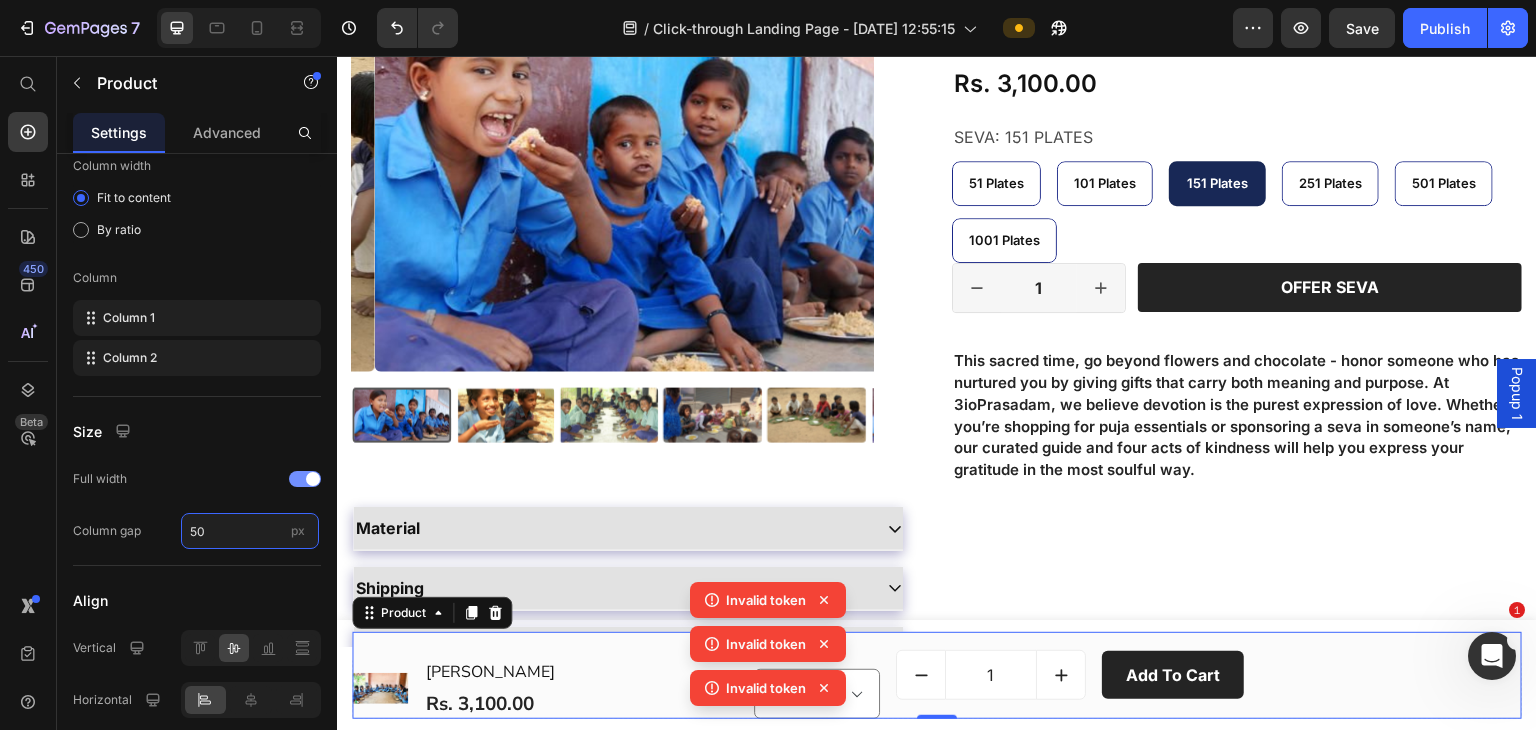 click on "50" at bounding box center [250, 531] 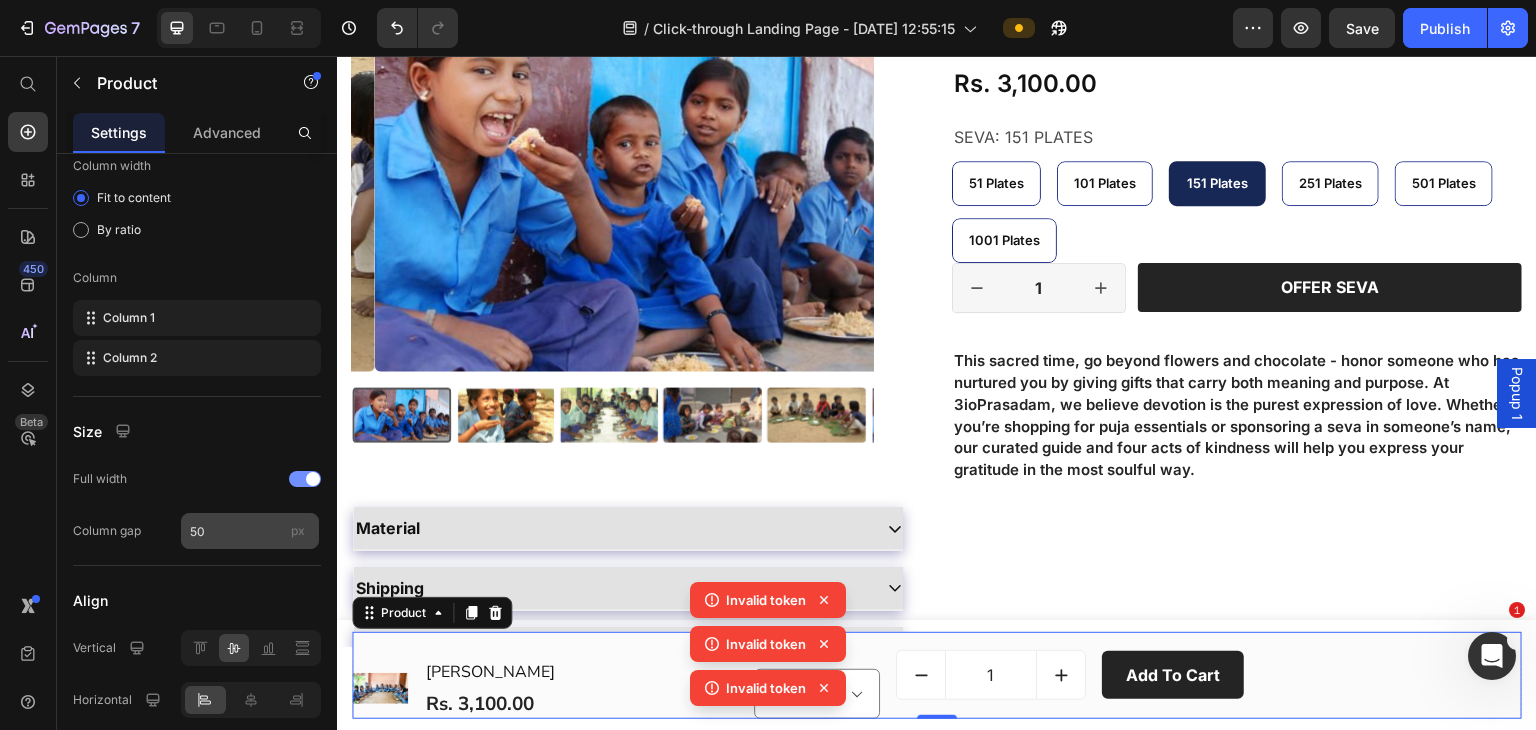 click on "px" at bounding box center (298, 530) 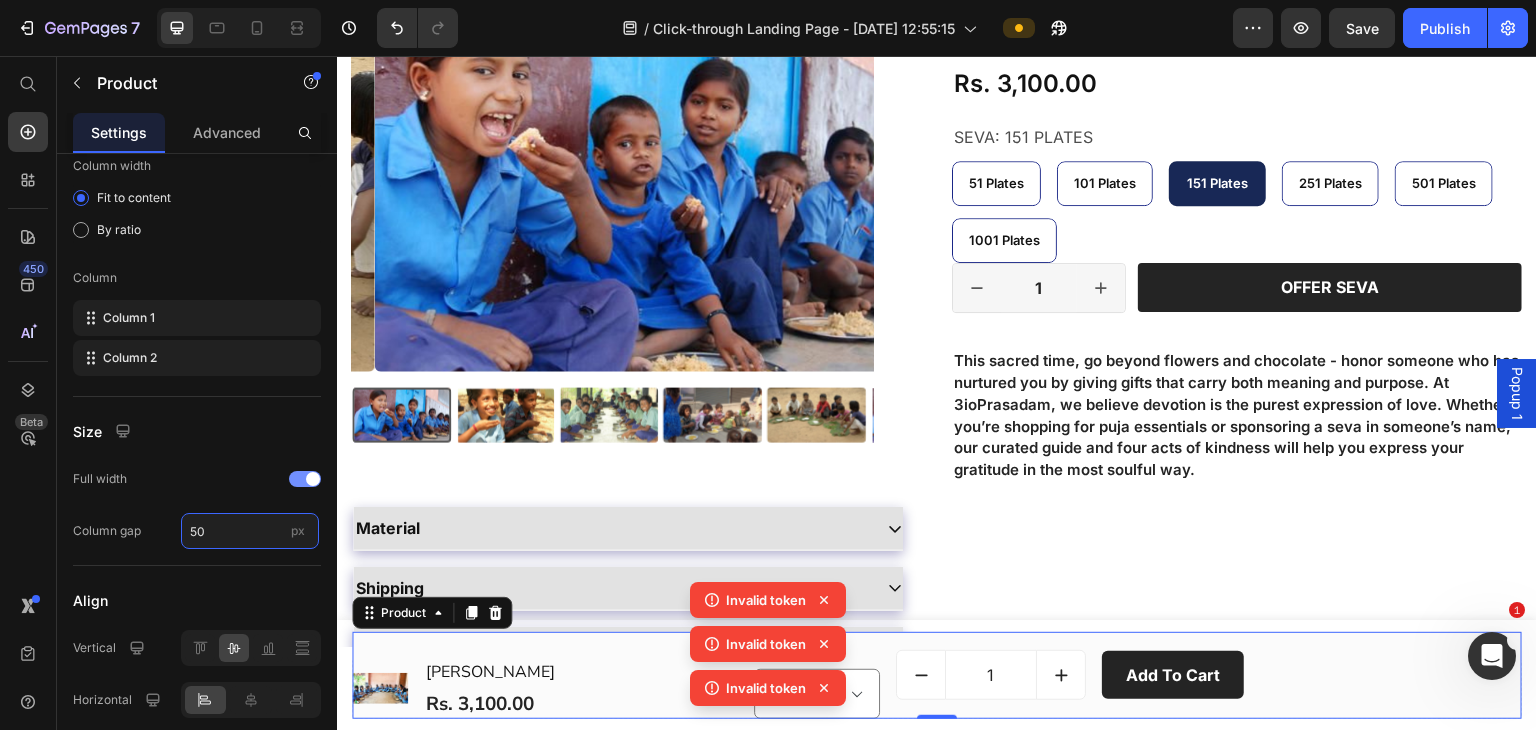 click on "50" at bounding box center (250, 531) 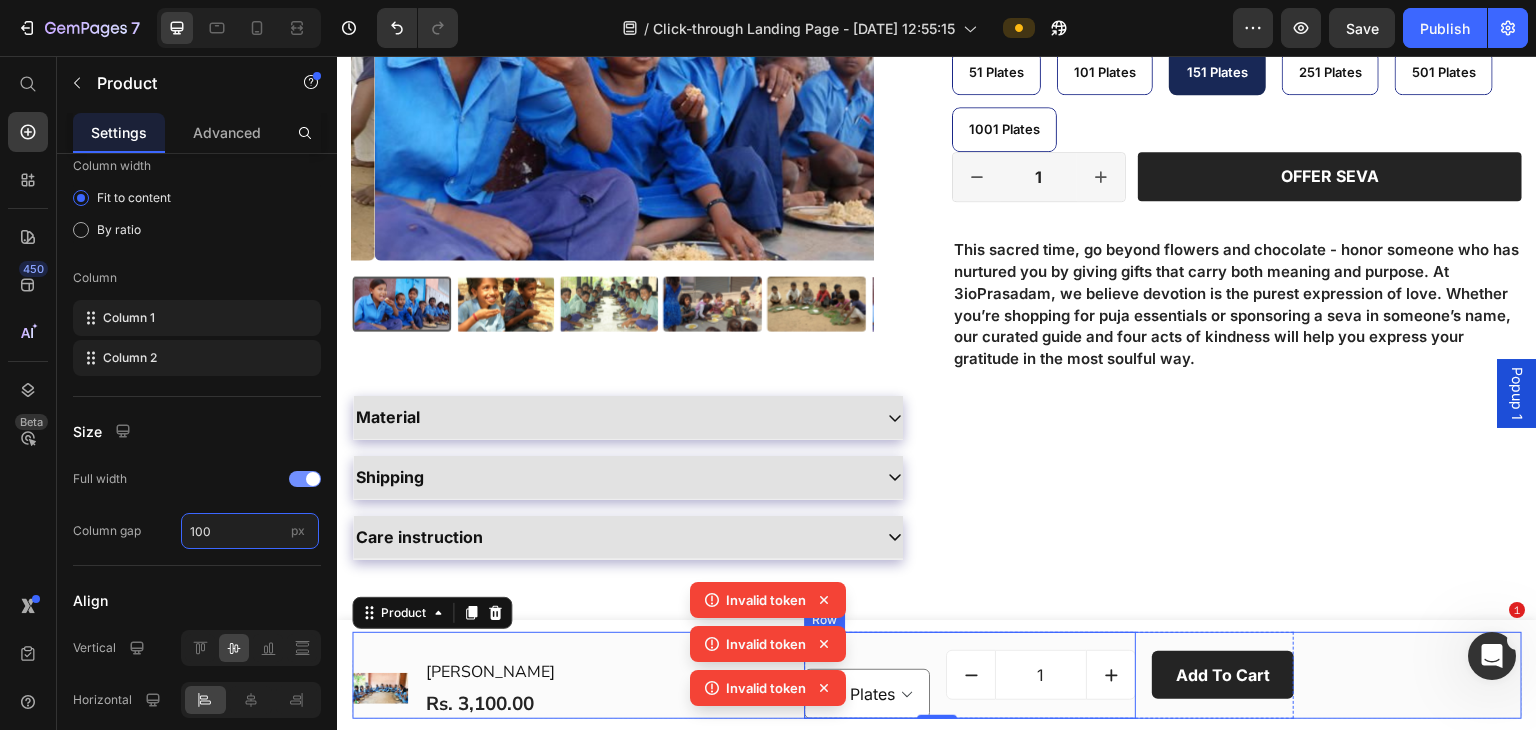 scroll, scrollTop: 266, scrollLeft: 0, axis: vertical 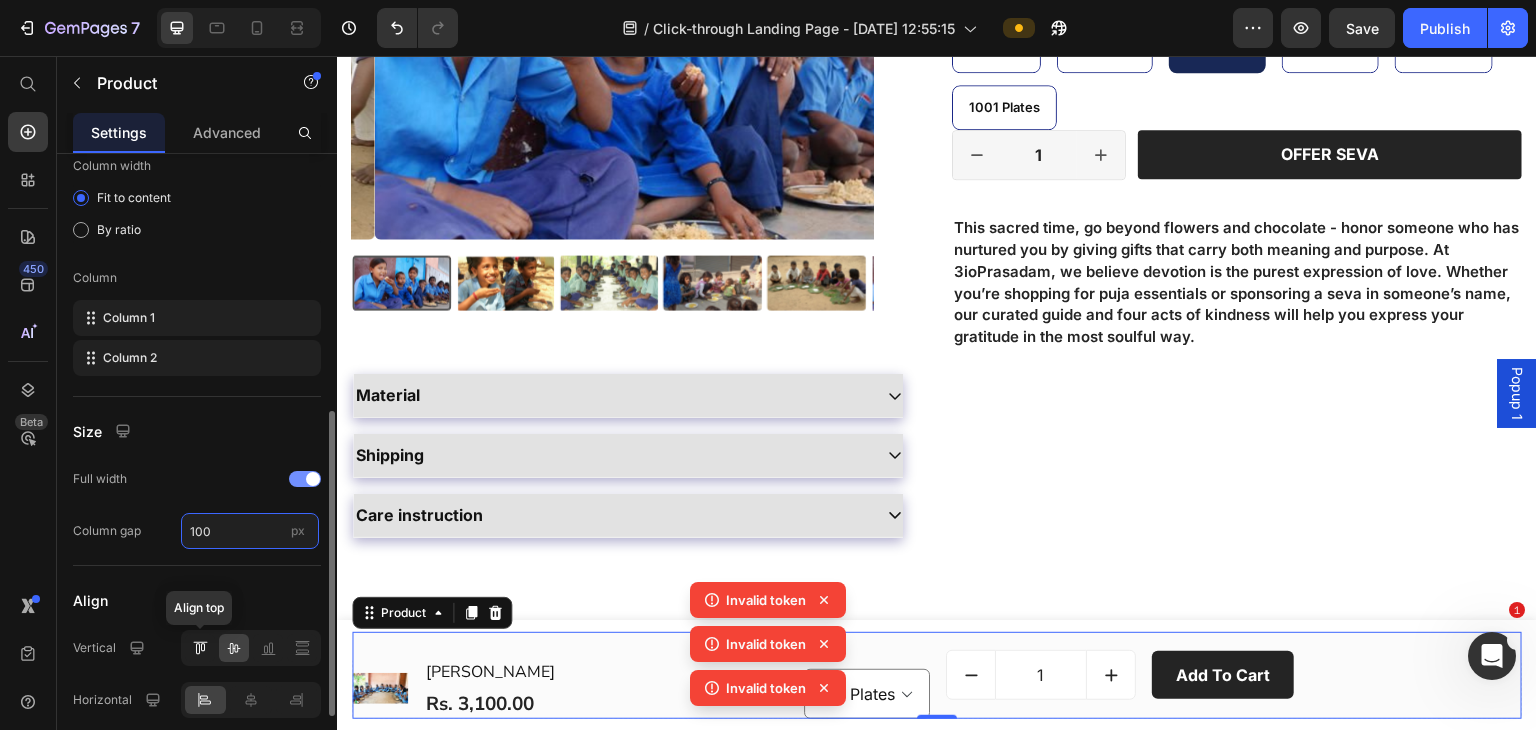 type on "100" 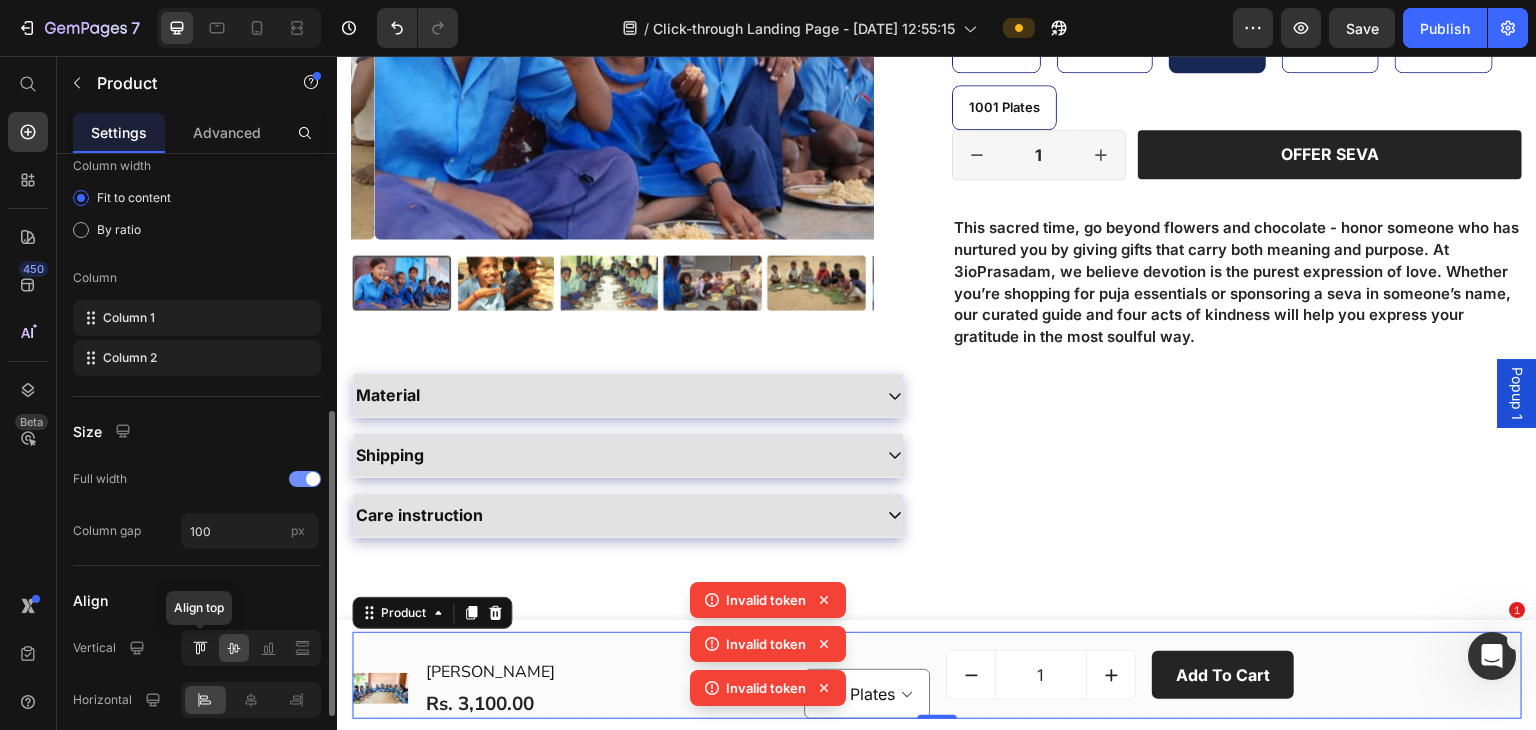 click 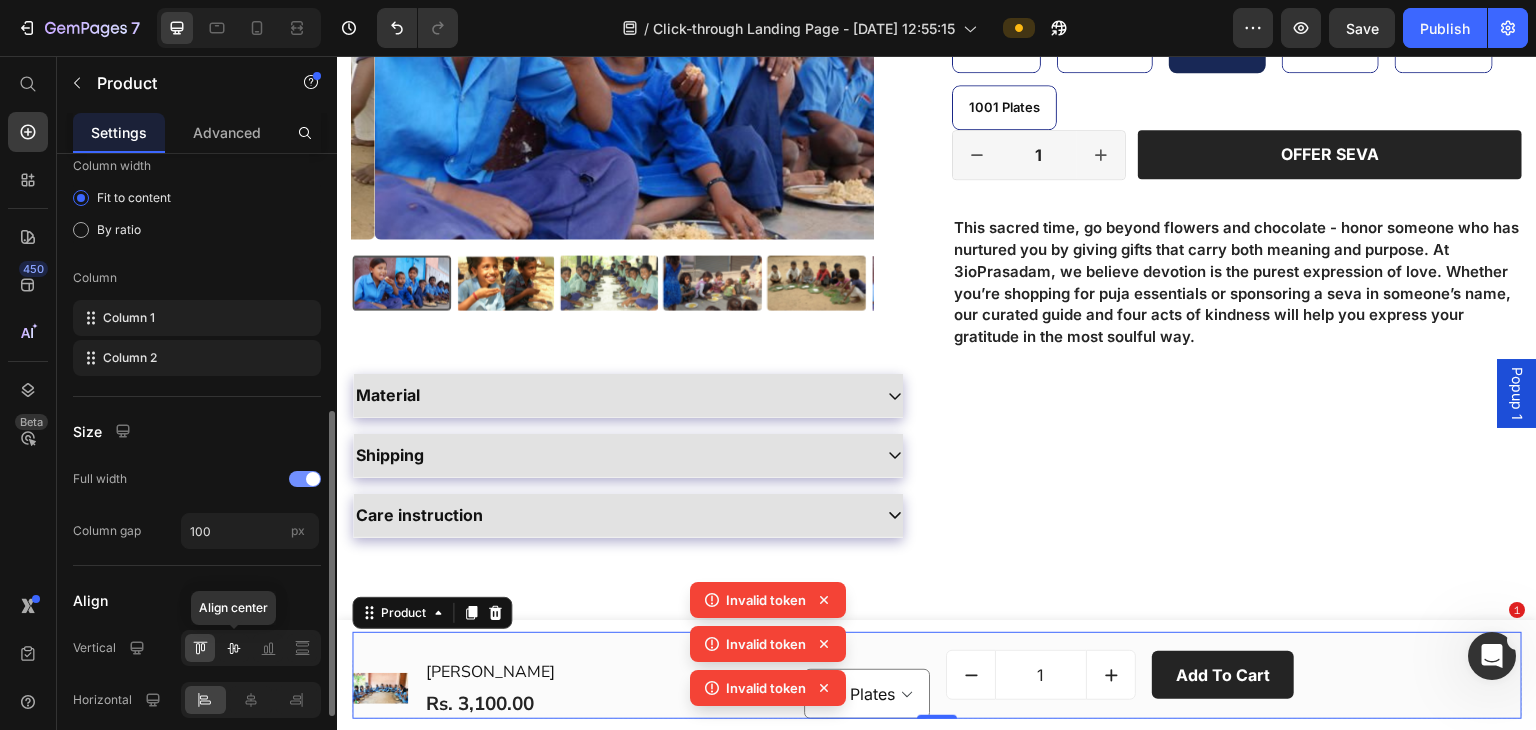 click 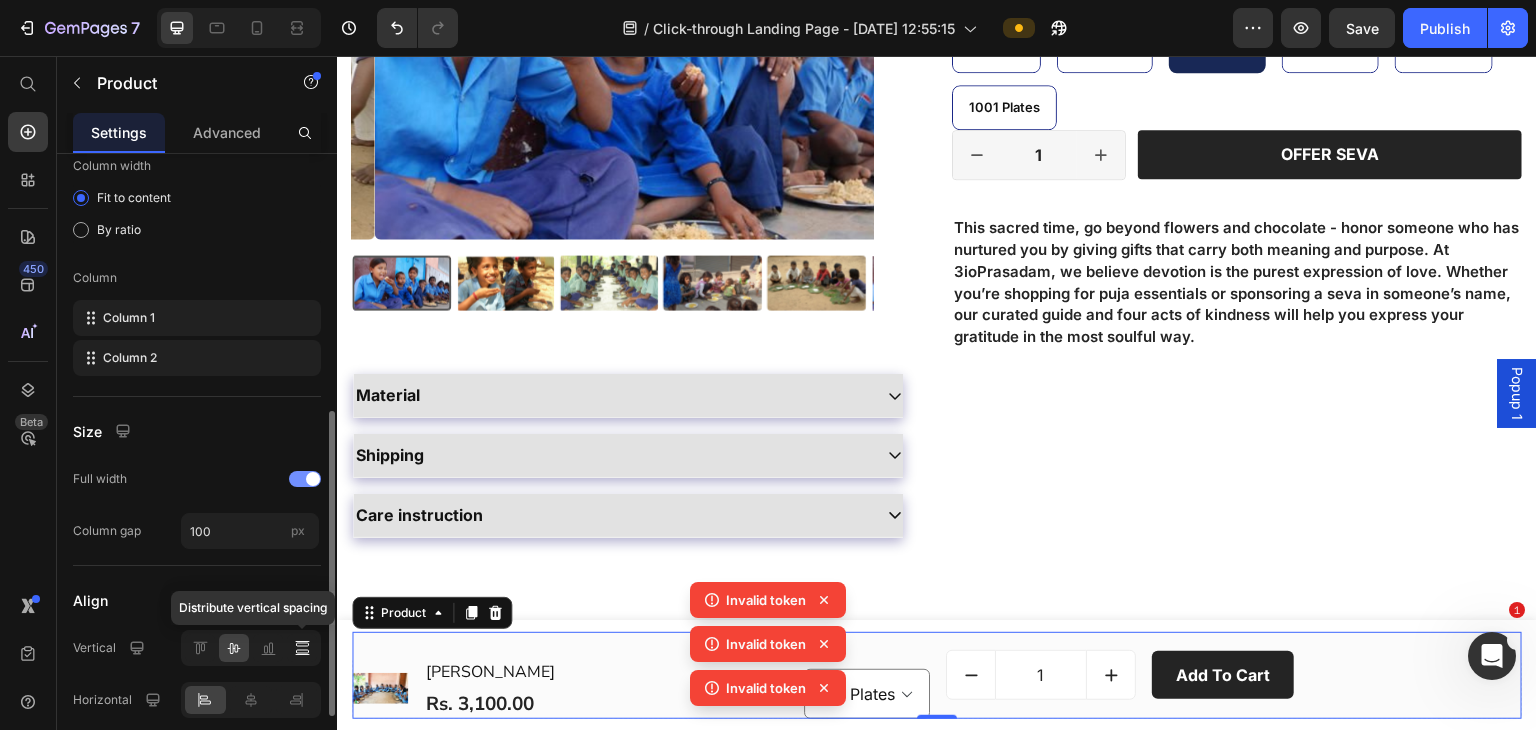 click 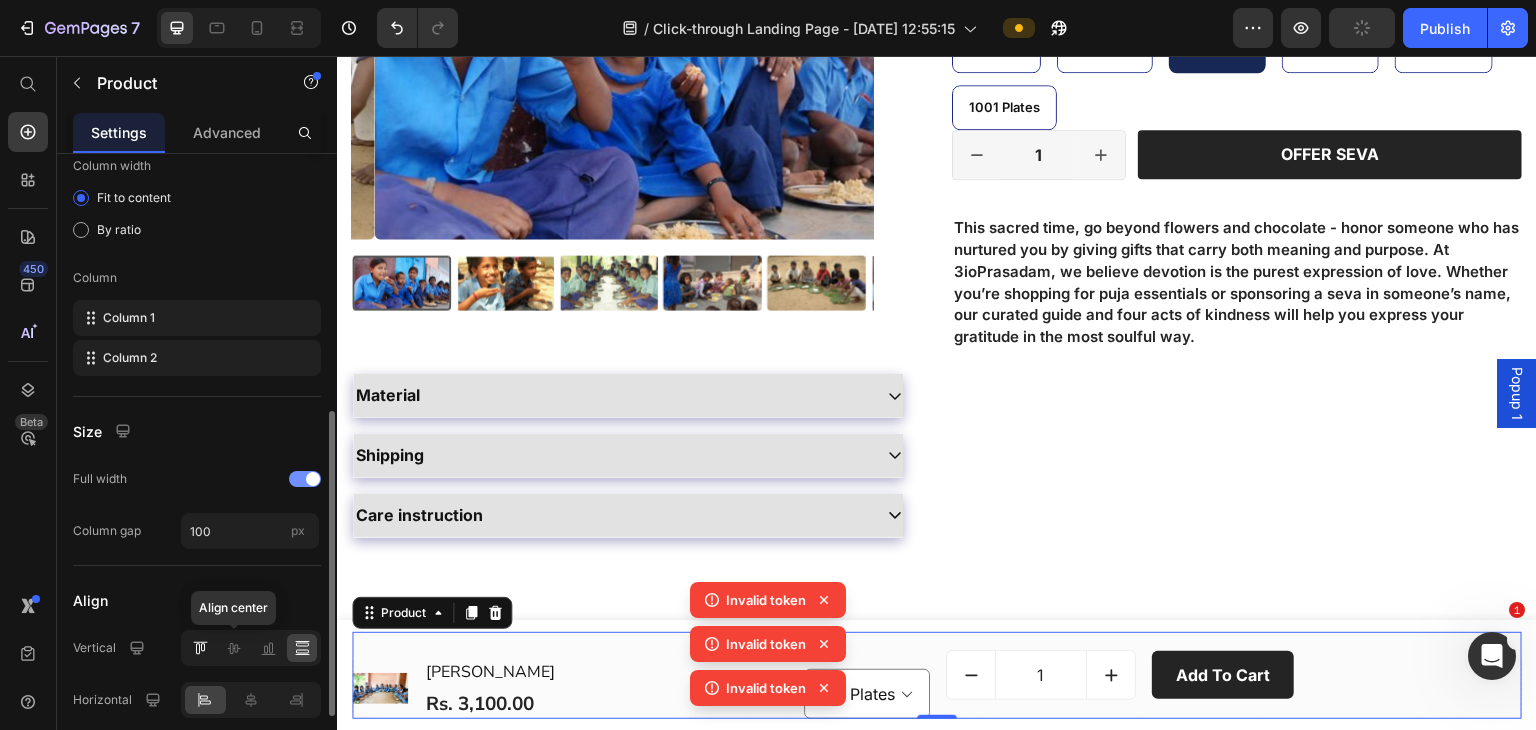 click 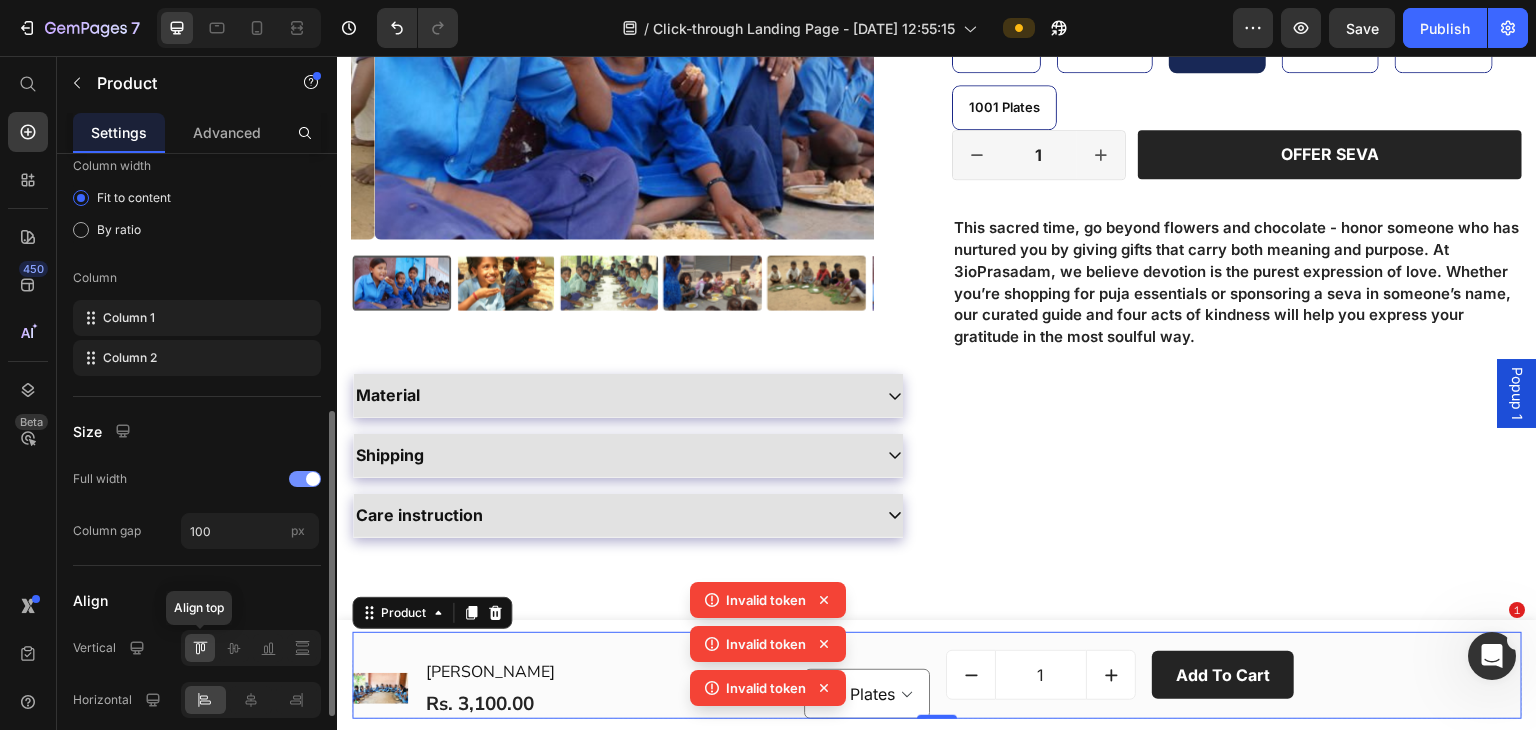 click 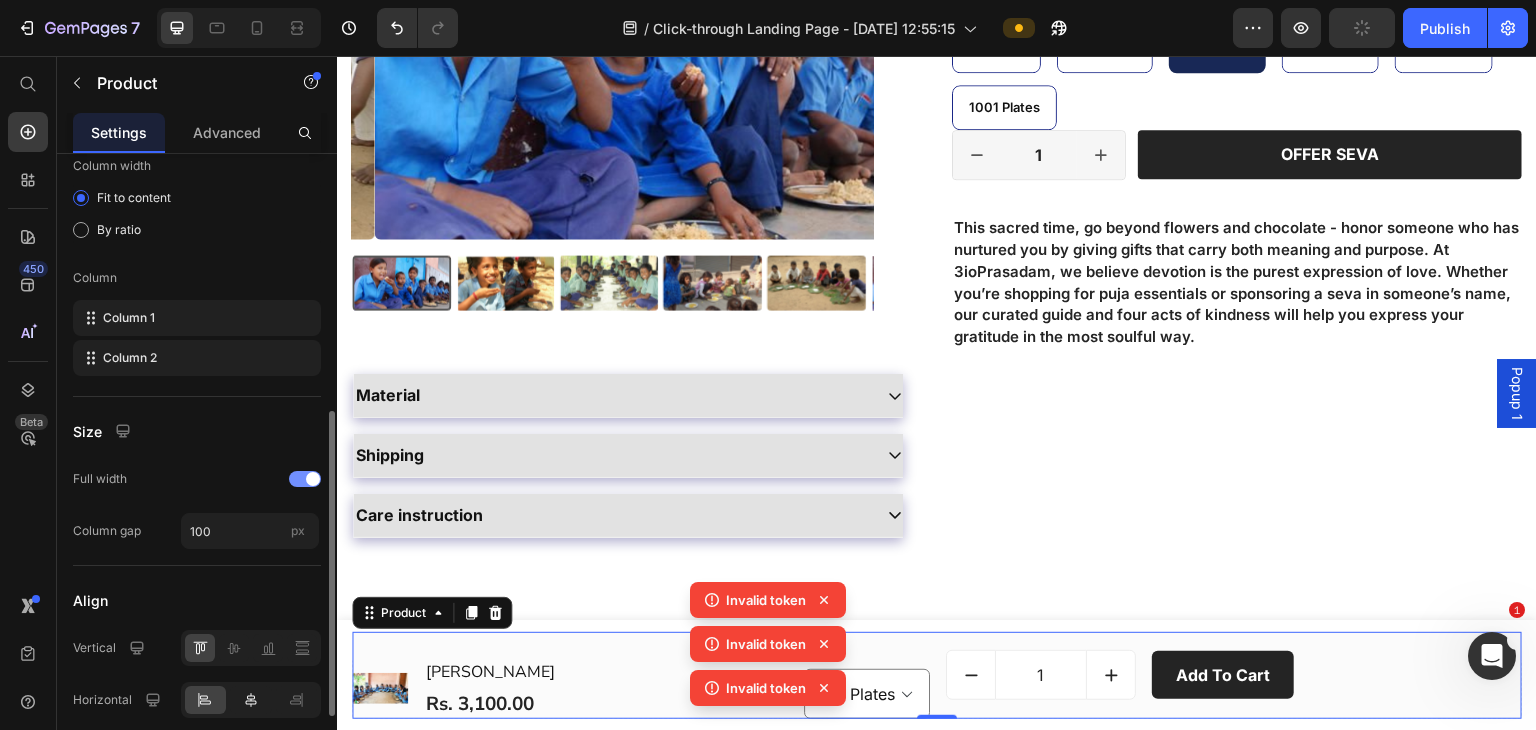 click 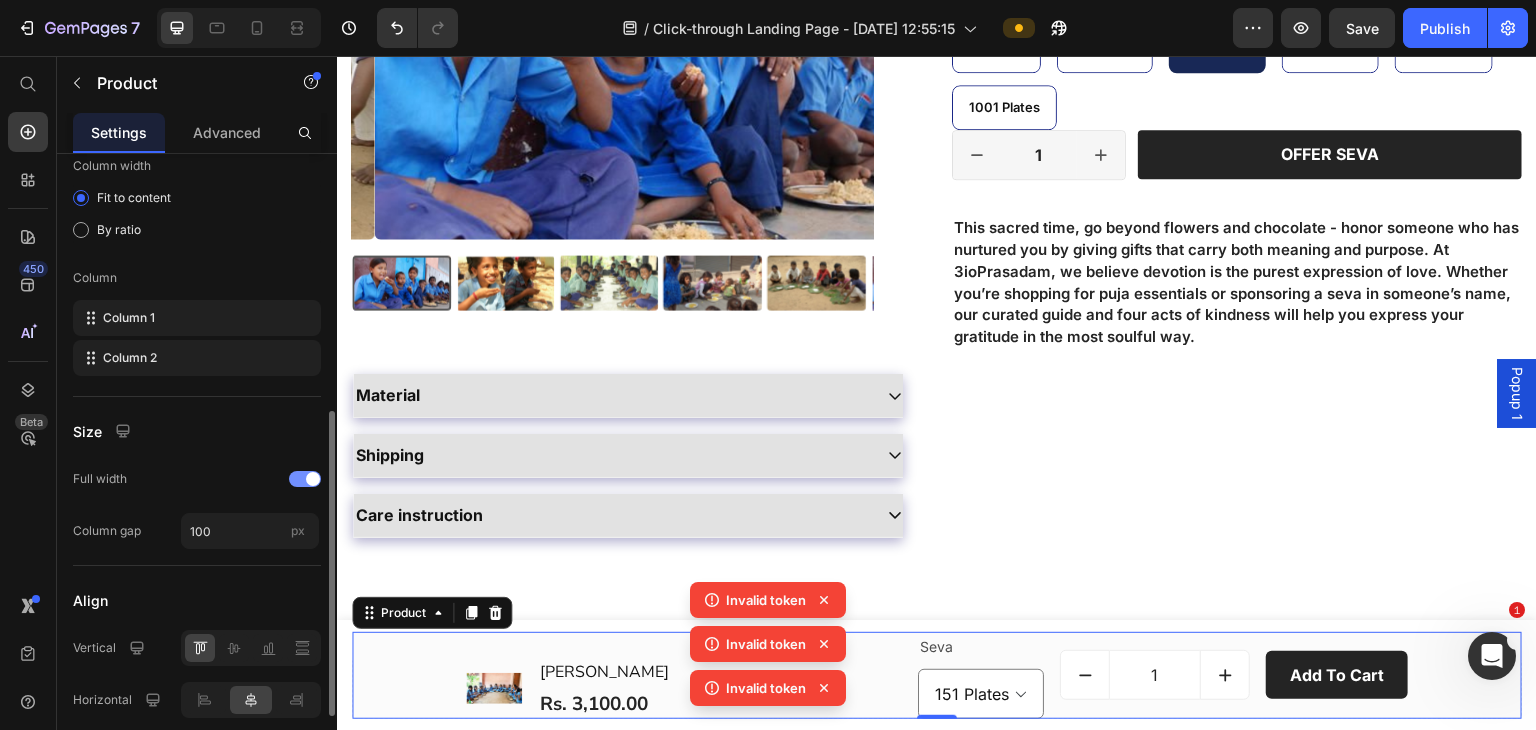 scroll, scrollTop: 668, scrollLeft: 0, axis: vertical 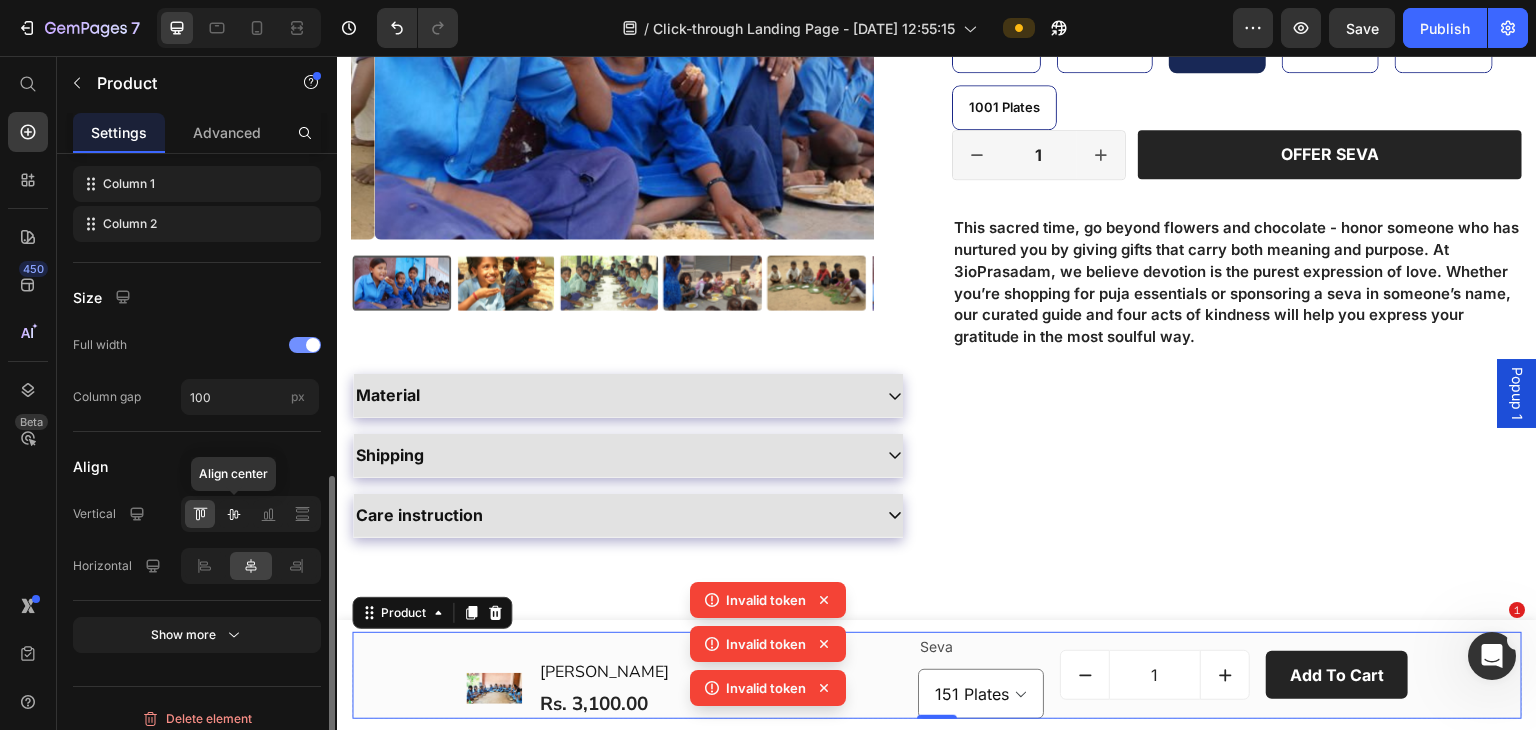 click 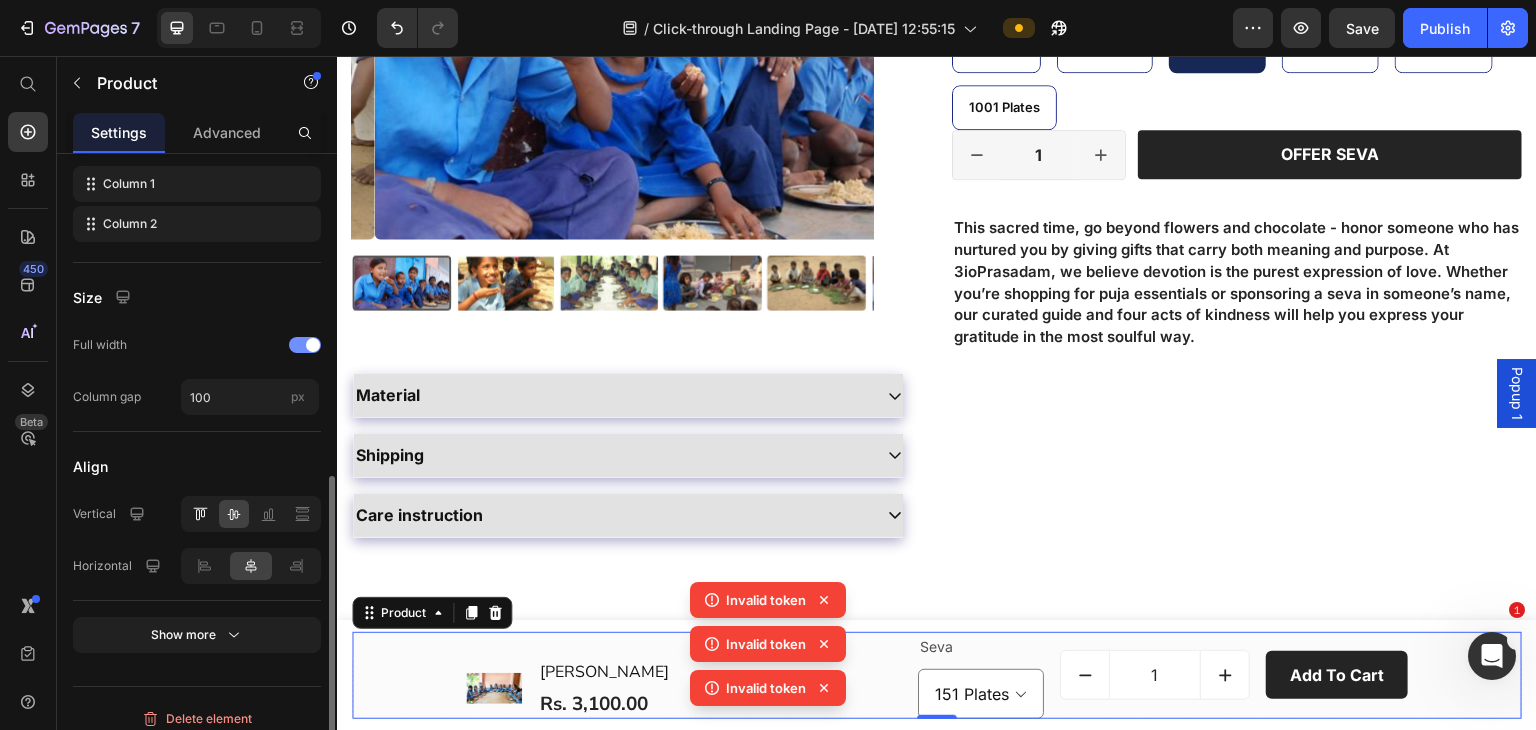 click 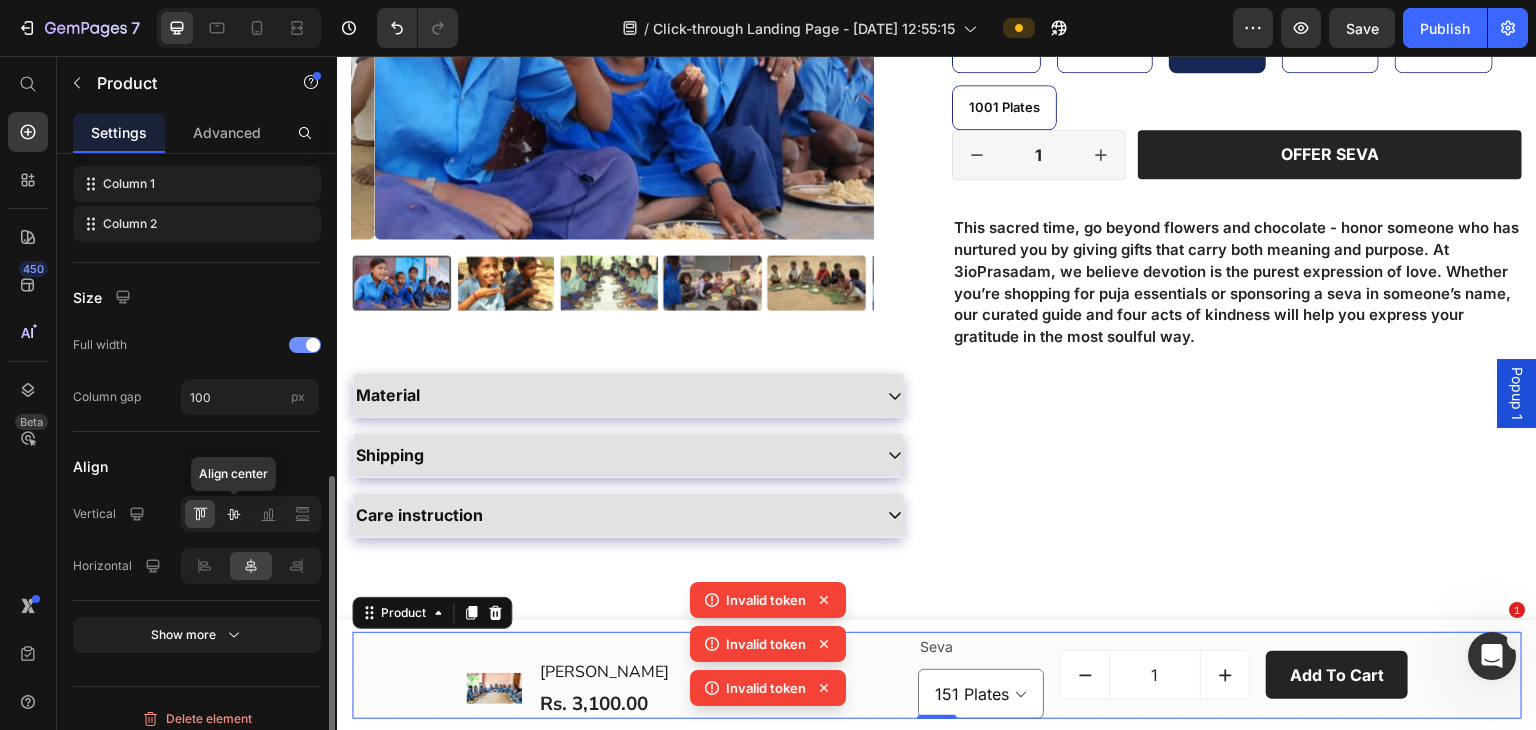 click 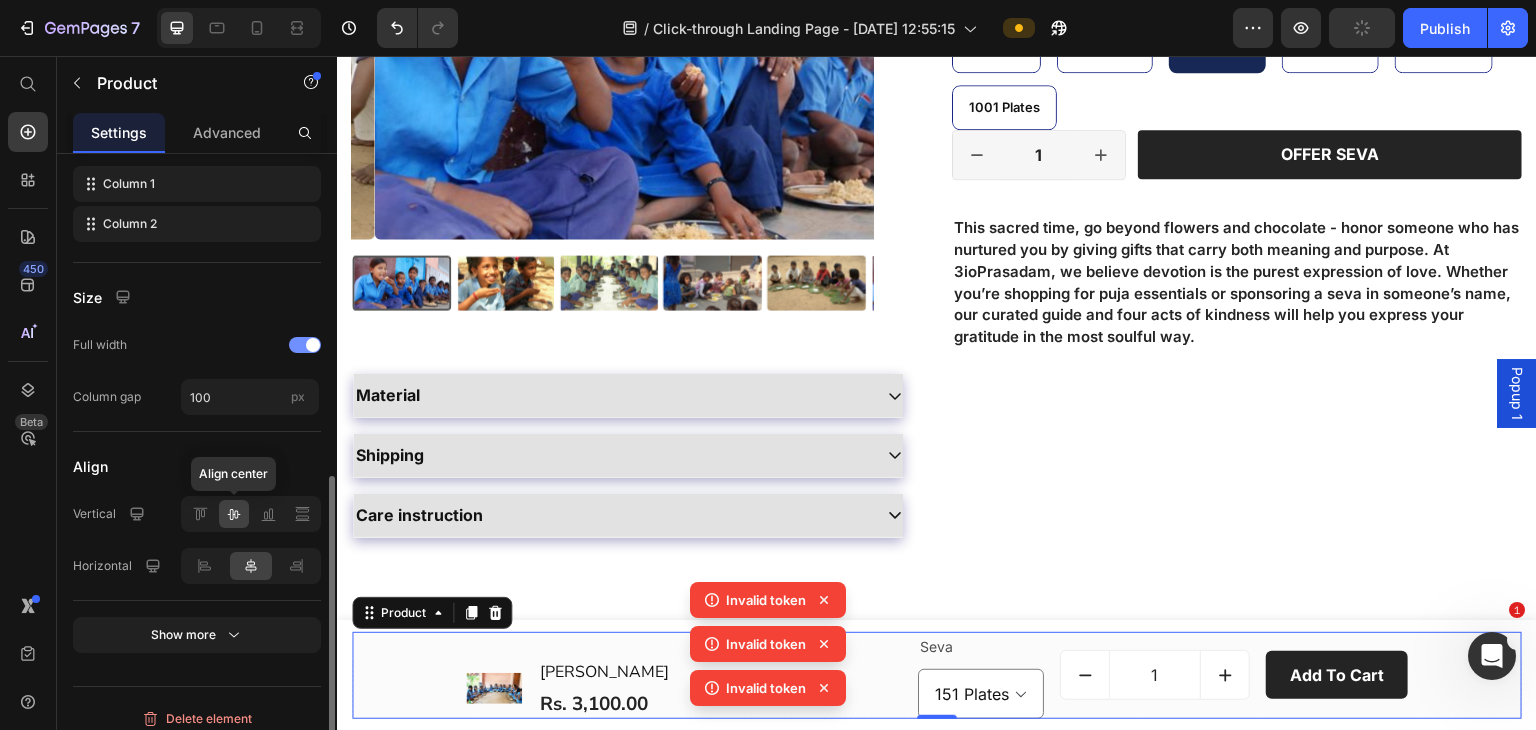 click 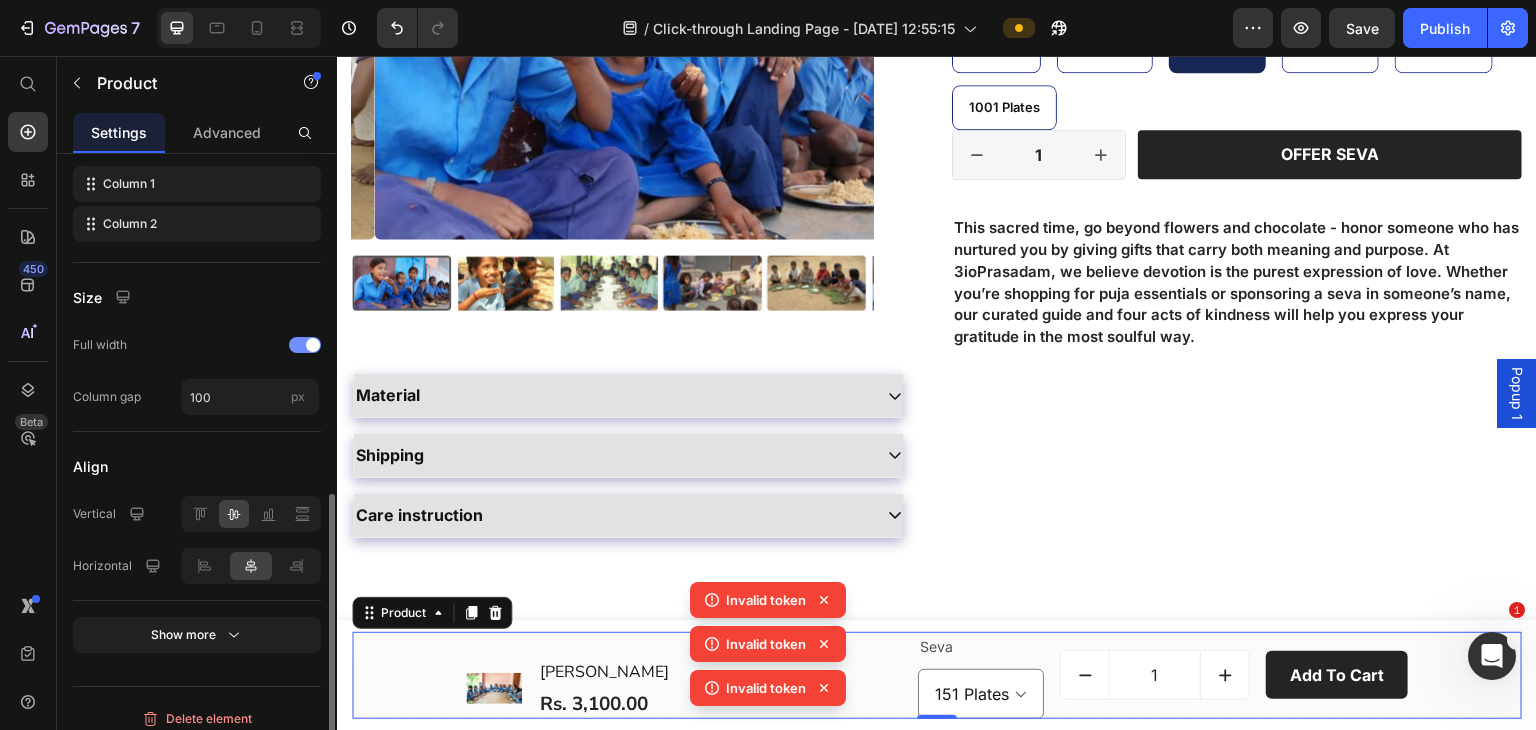 scroll, scrollTop: 680, scrollLeft: 0, axis: vertical 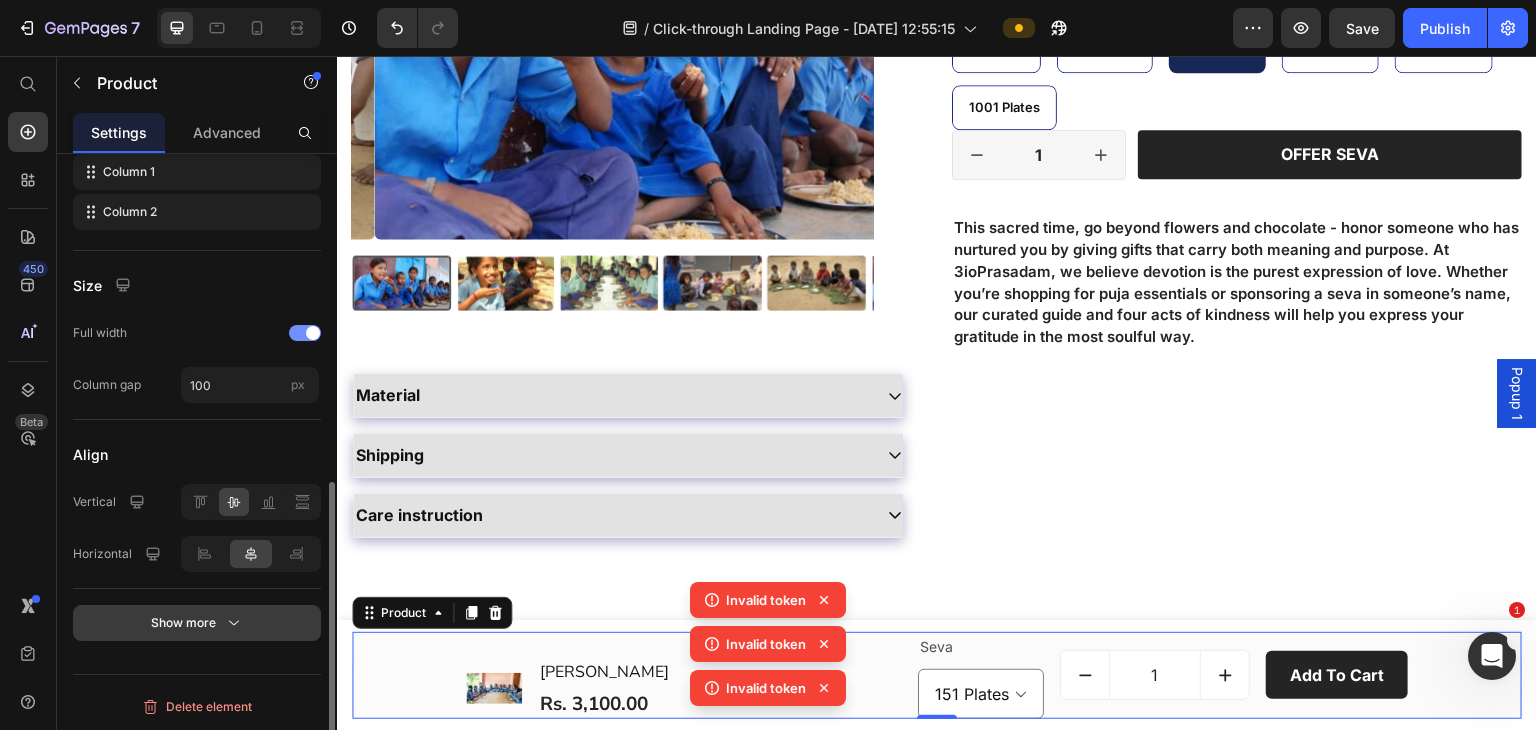 click on "Show more" at bounding box center (197, 623) 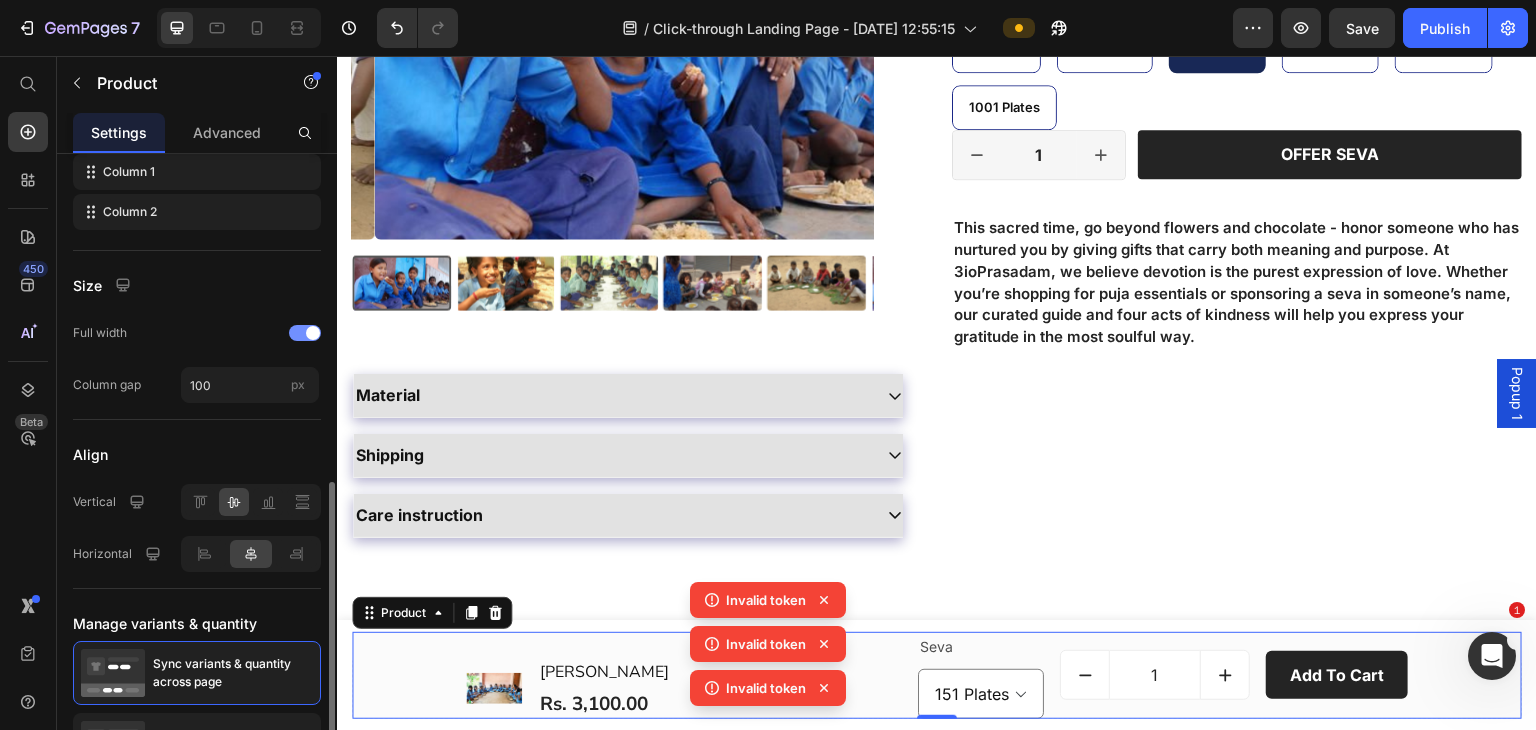 scroll, scrollTop: 814, scrollLeft: 0, axis: vertical 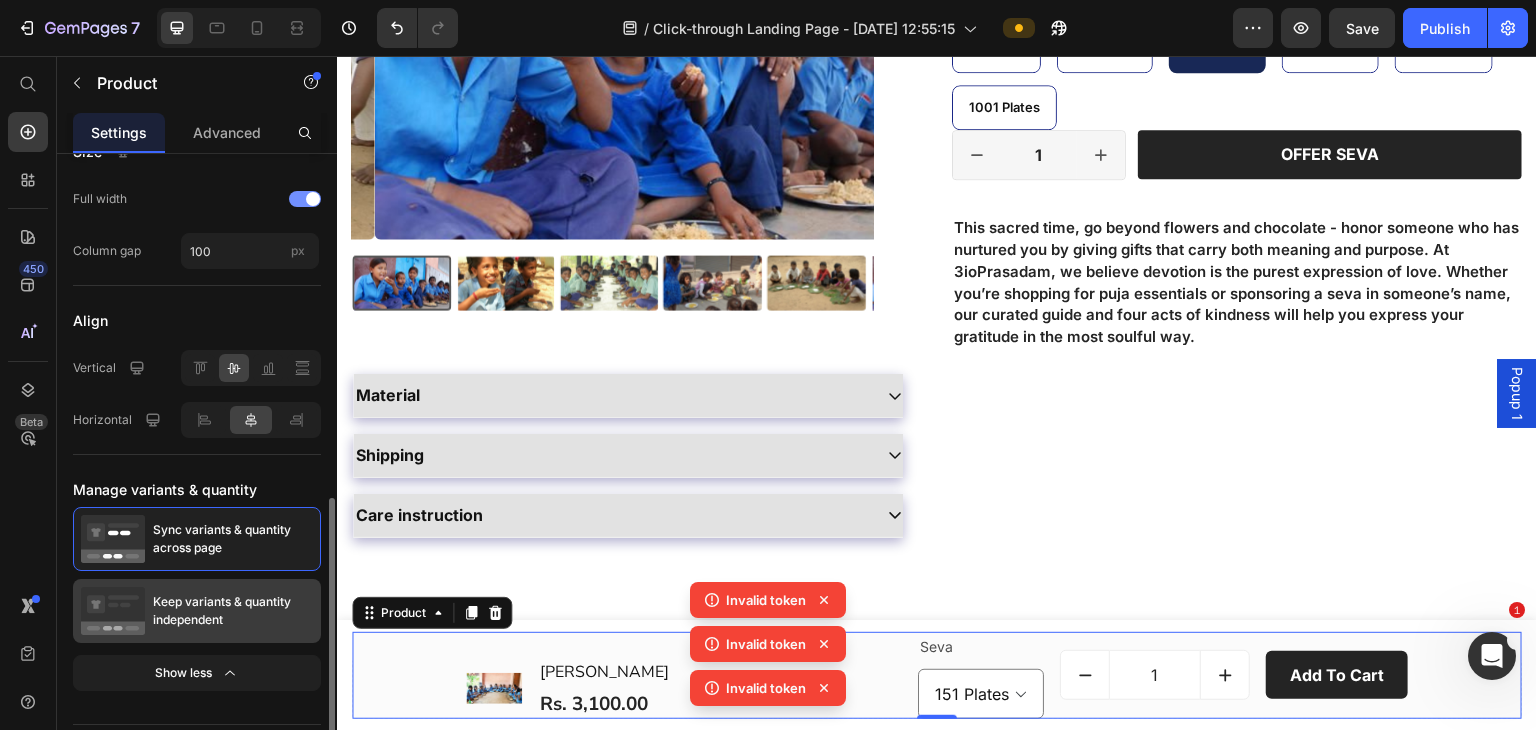 click on "Keep variants & quantity independent" at bounding box center [233, 611] 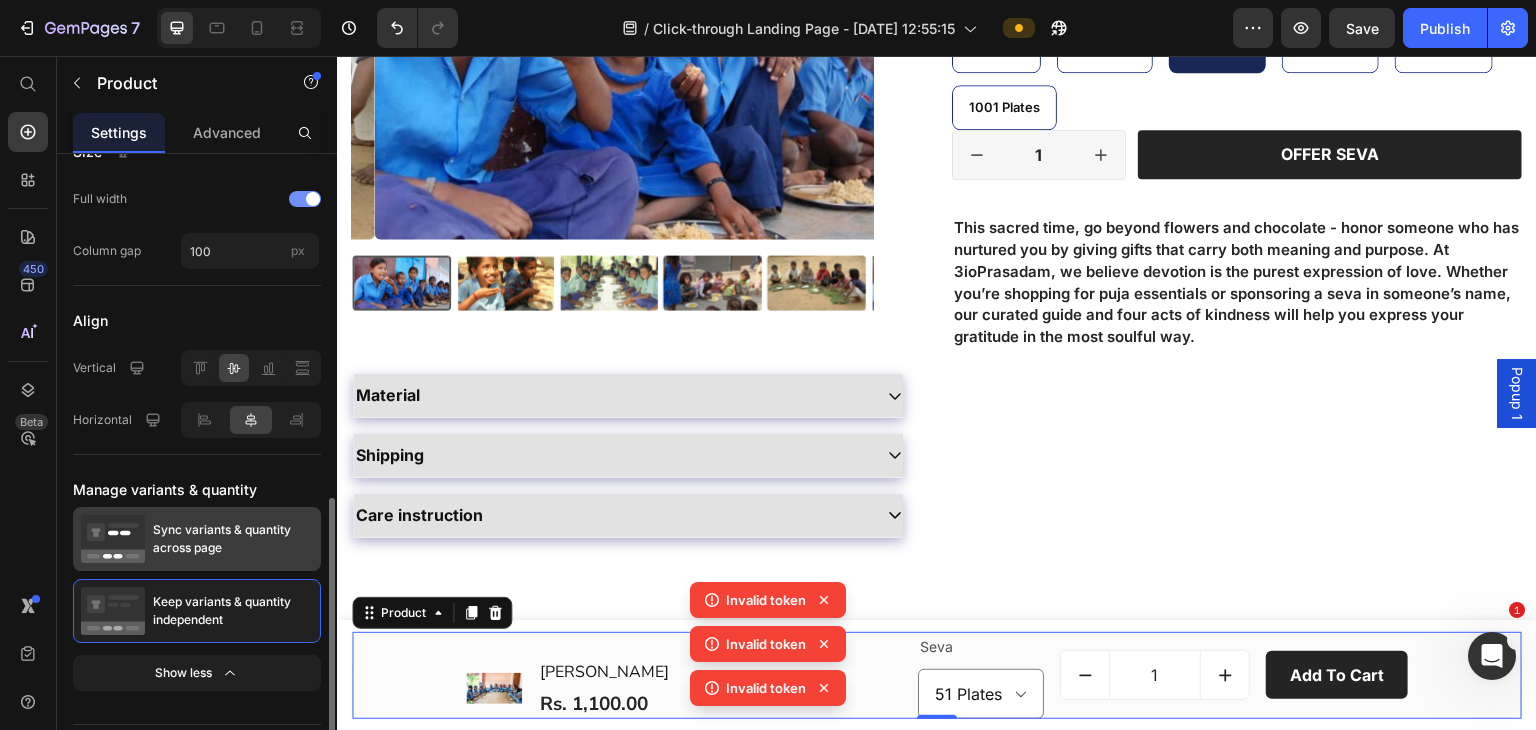 click on "Sync variants & quantity across page" at bounding box center (233, 539) 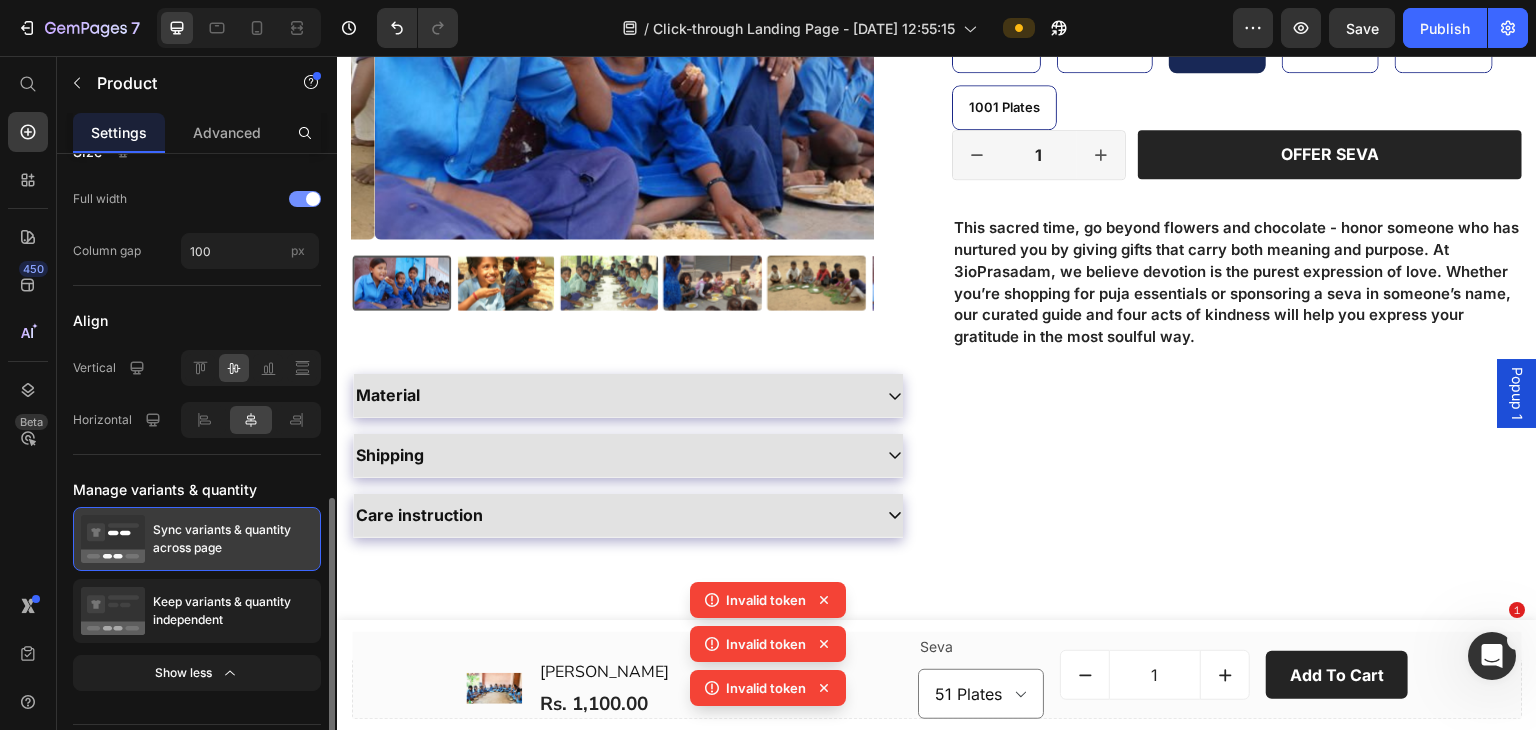 click on "Sync variants & quantity across page" at bounding box center [233, 539] 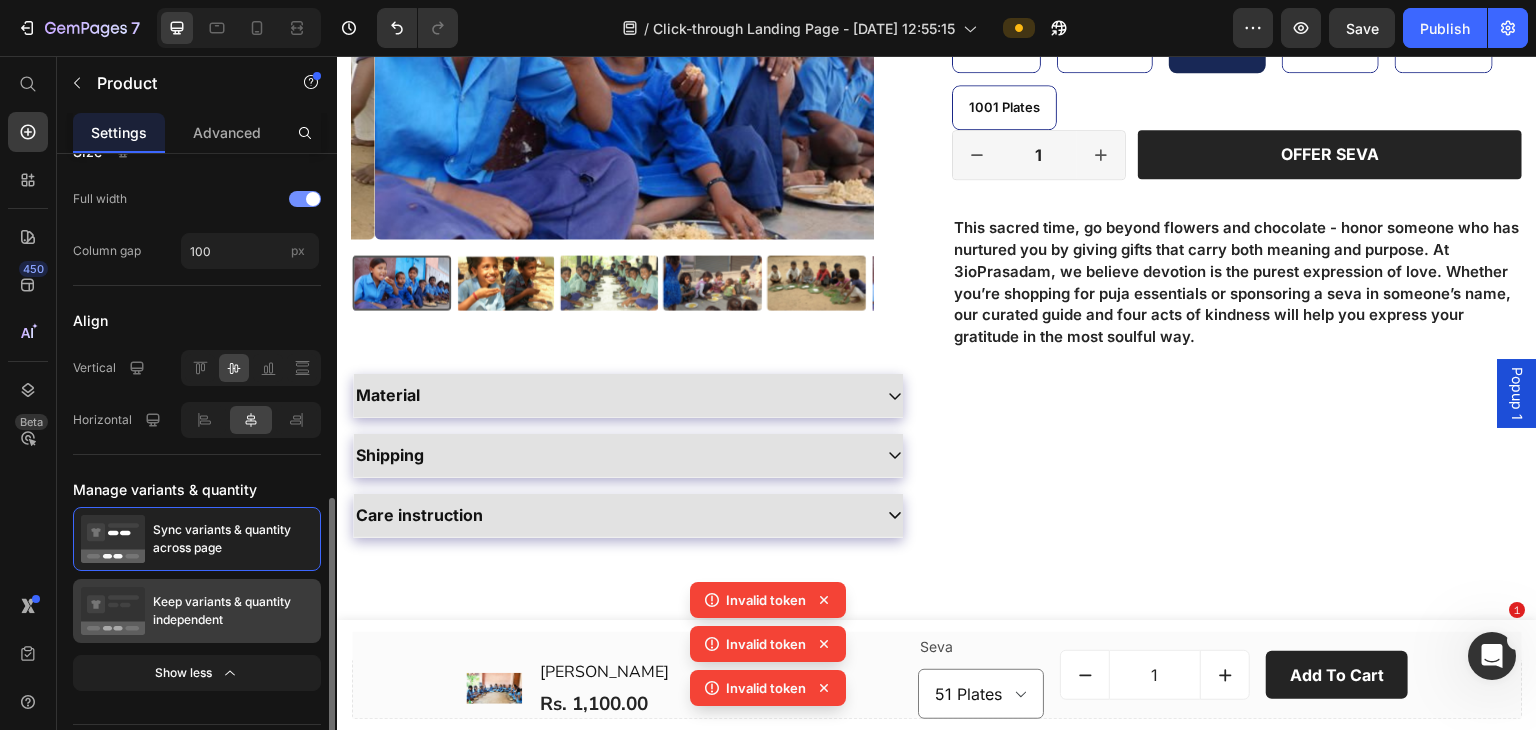 click on "Keep variants & quantity independent" at bounding box center [233, 611] 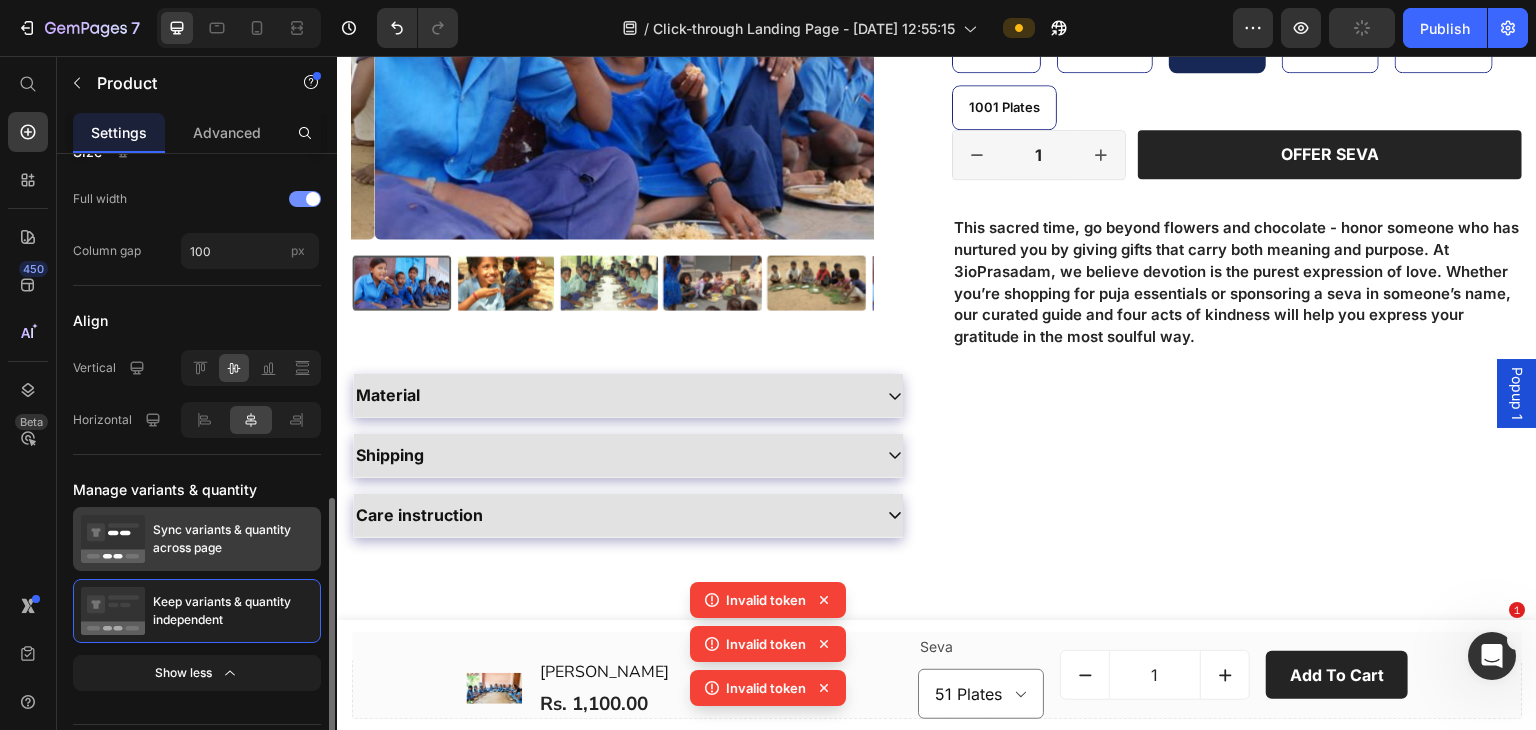 click on "Sync variants & quantity across page" at bounding box center (233, 539) 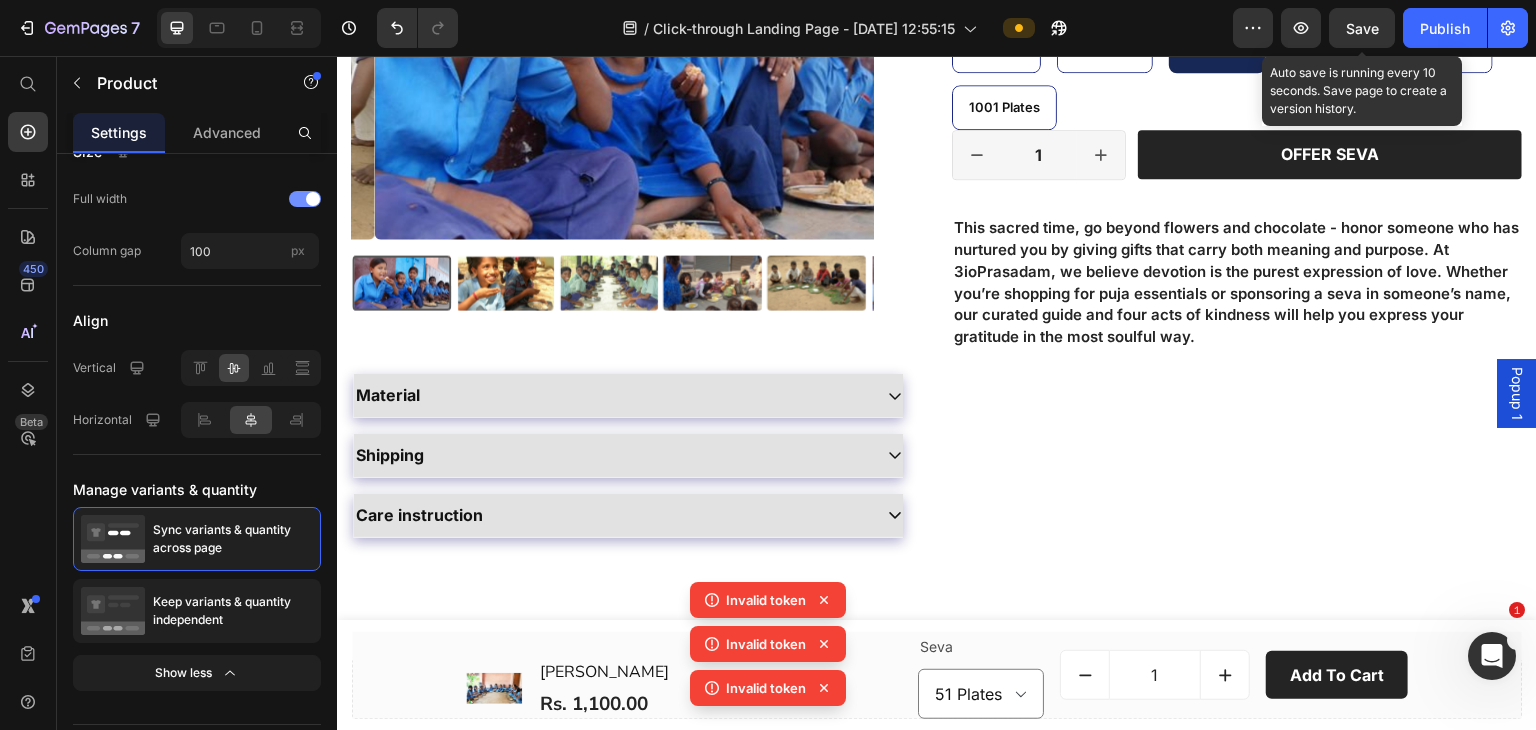 click on "Save" at bounding box center [1362, 28] 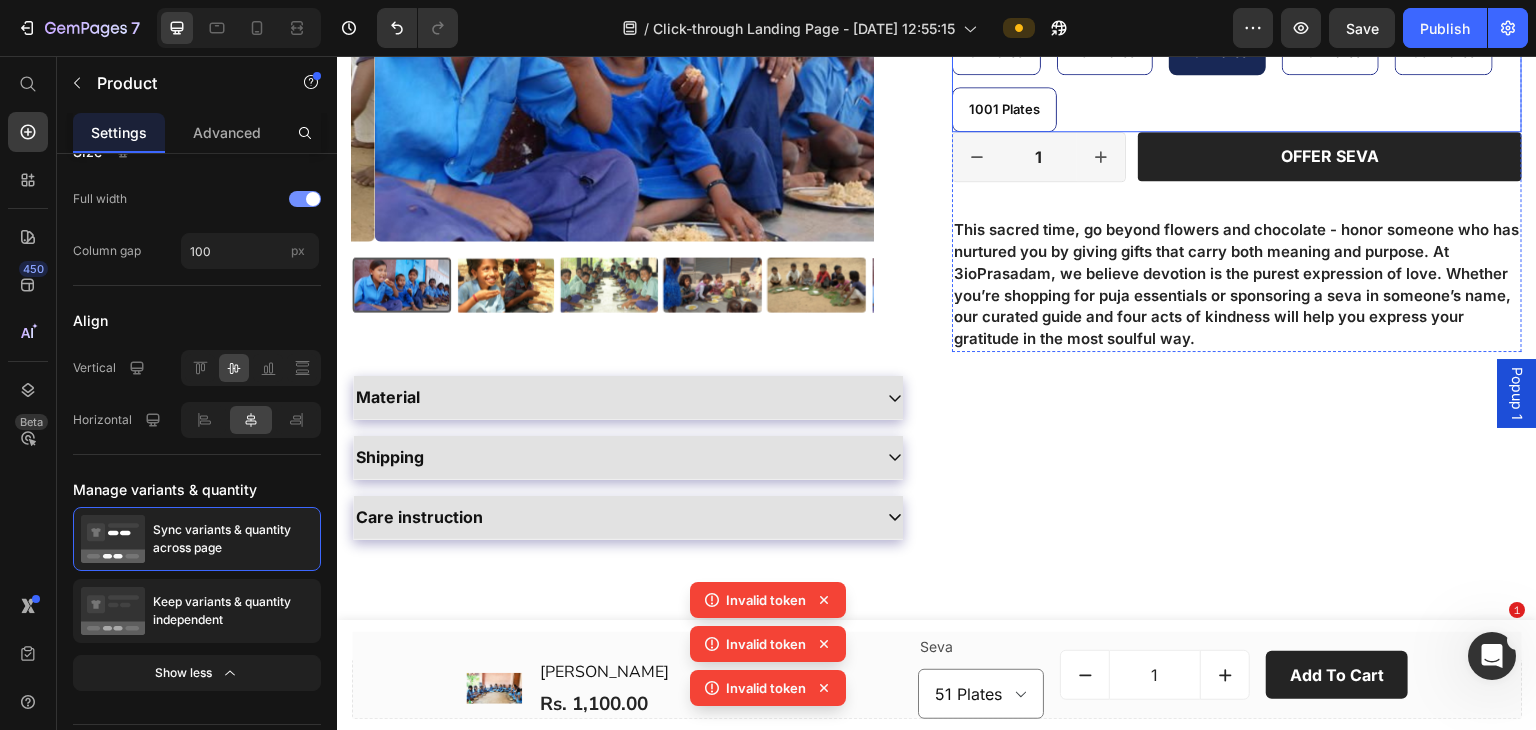 scroll, scrollTop: 266, scrollLeft: 0, axis: vertical 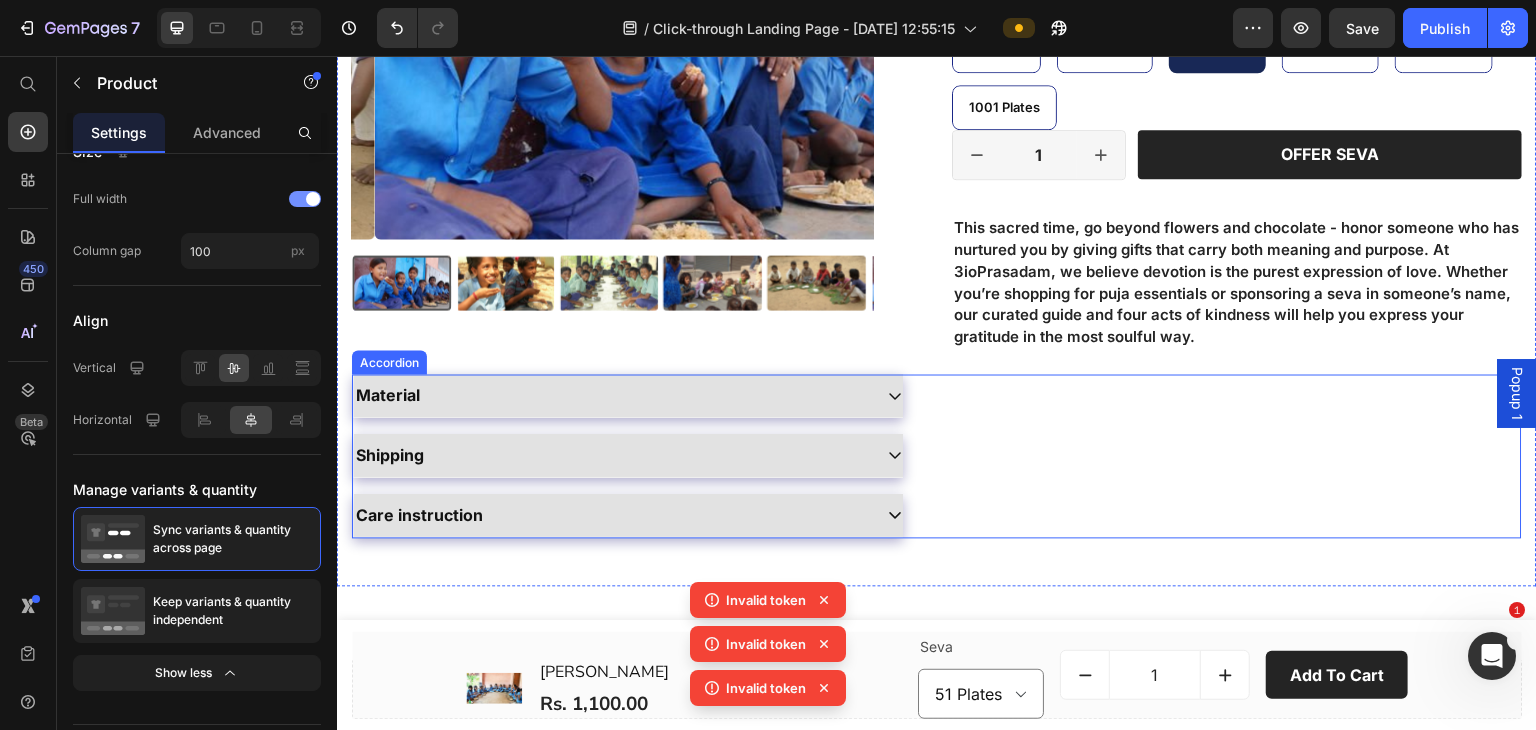click on "Material
Shipping
Care instruction" at bounding box center (913, 455) 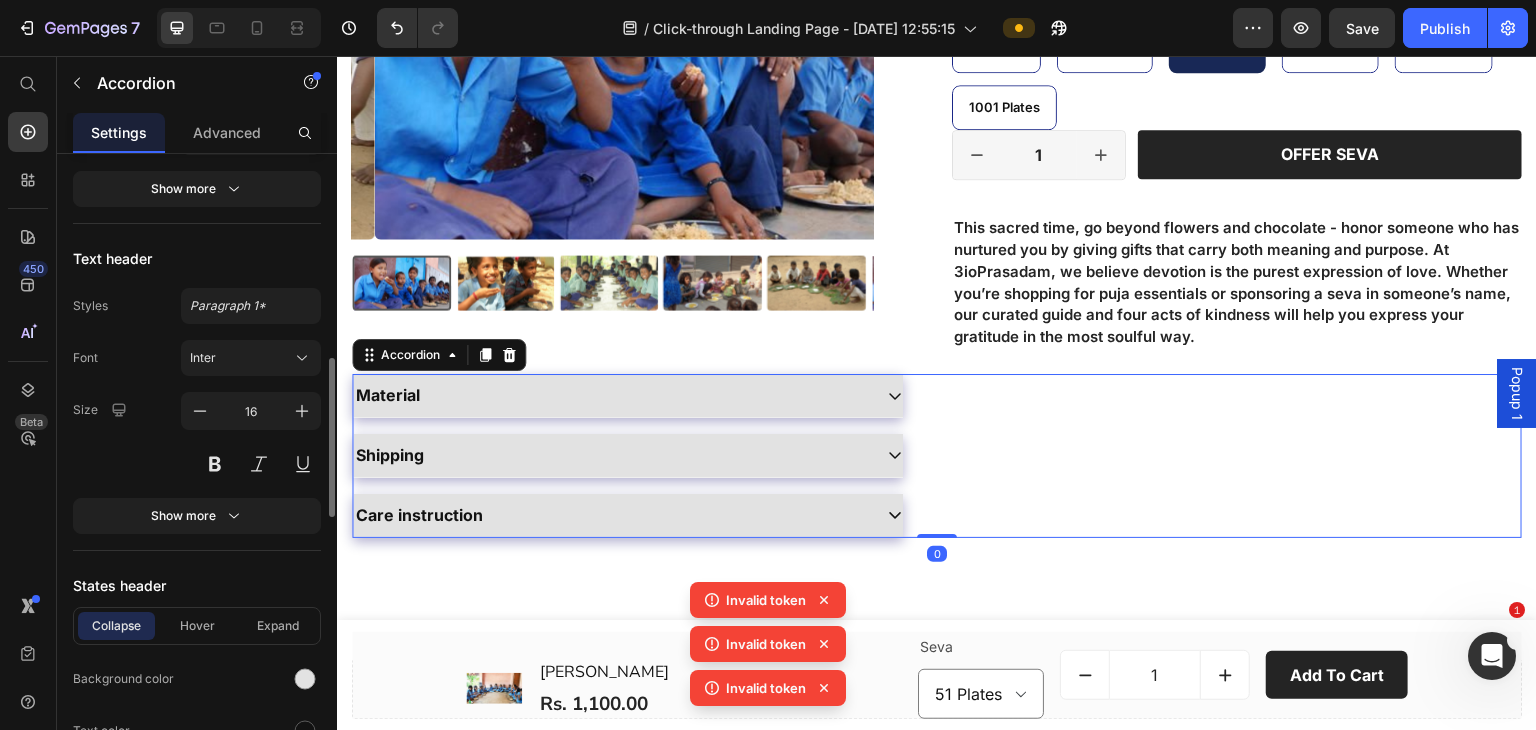 scroll, scrollTop: 0, scrollLeft: 0, axis: both 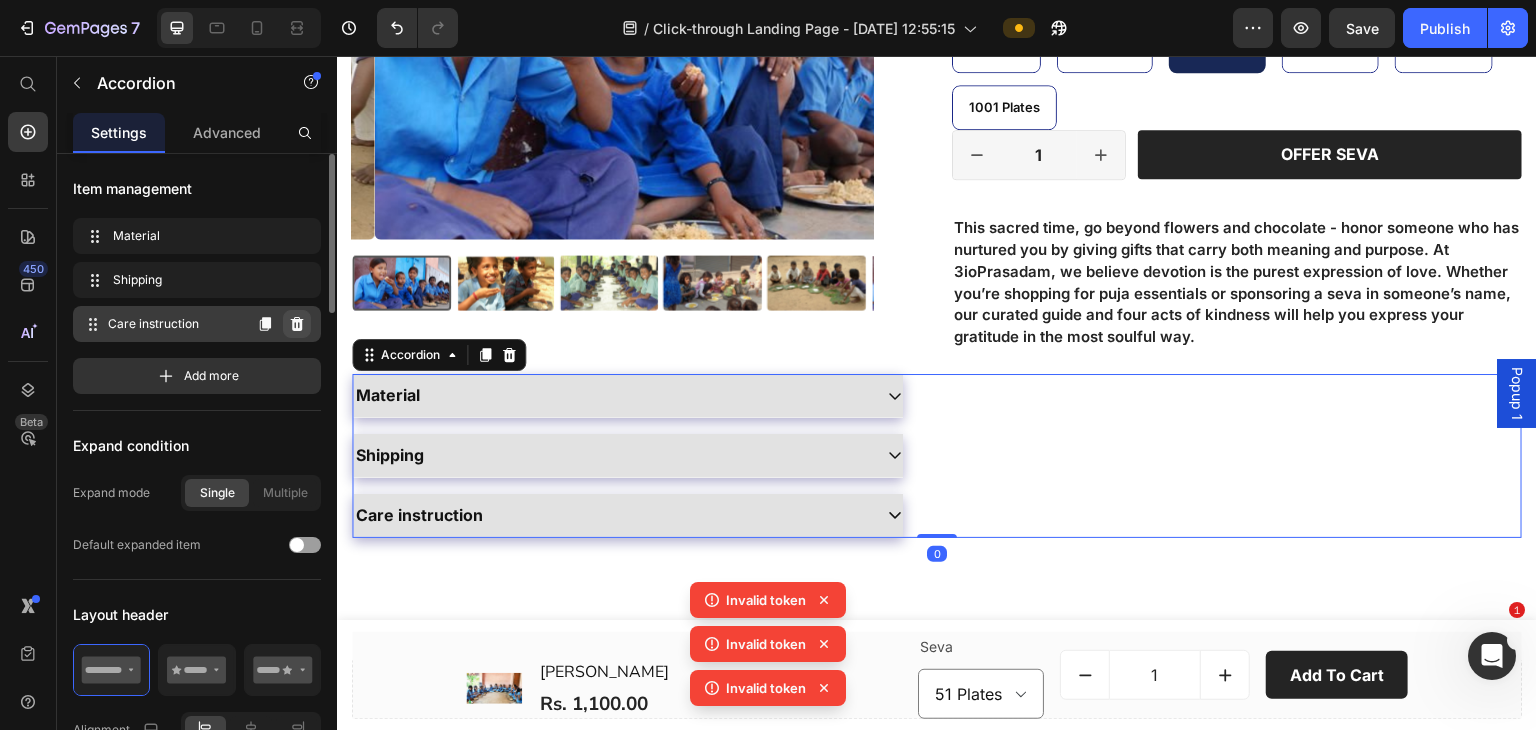 click 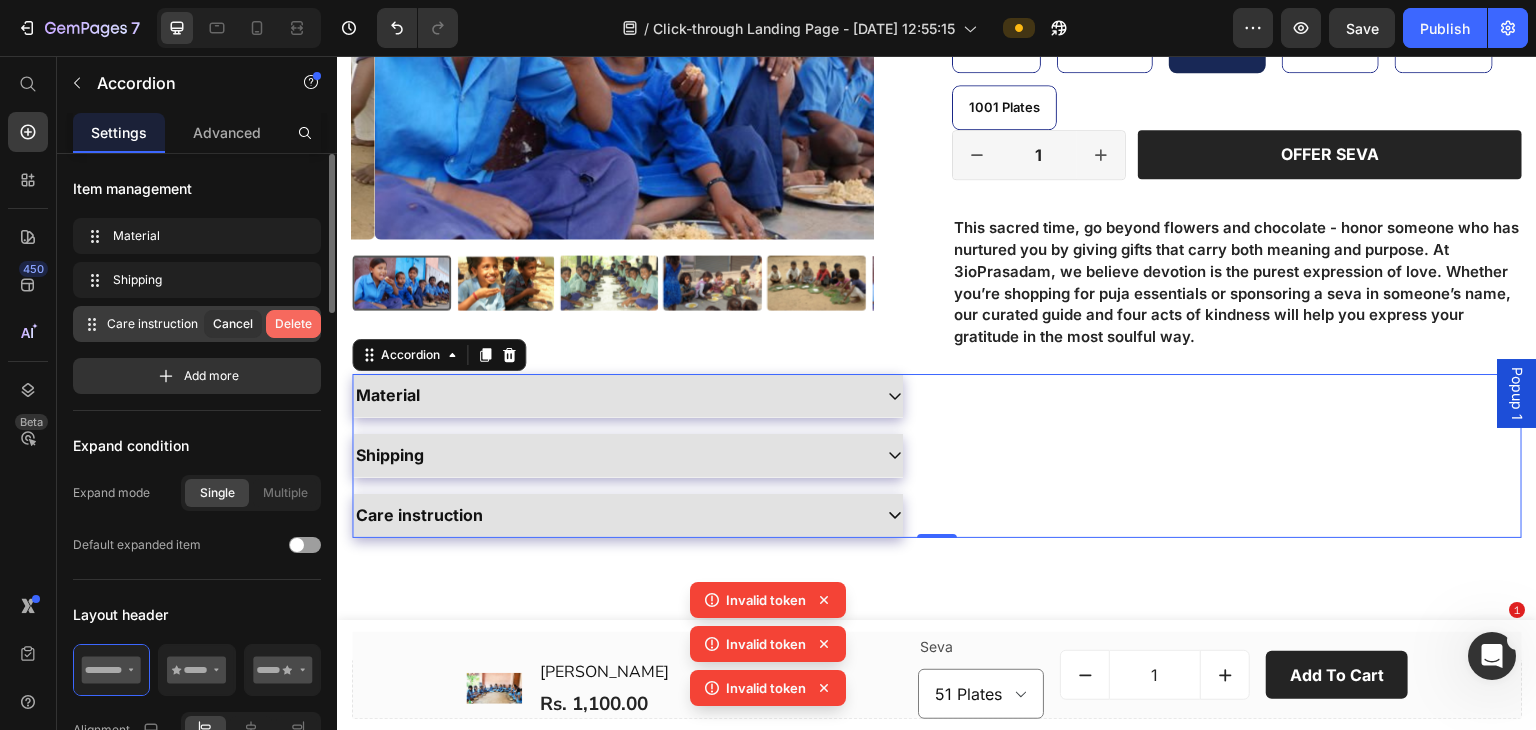 click on "Delete" at bounding box center [293, 324] 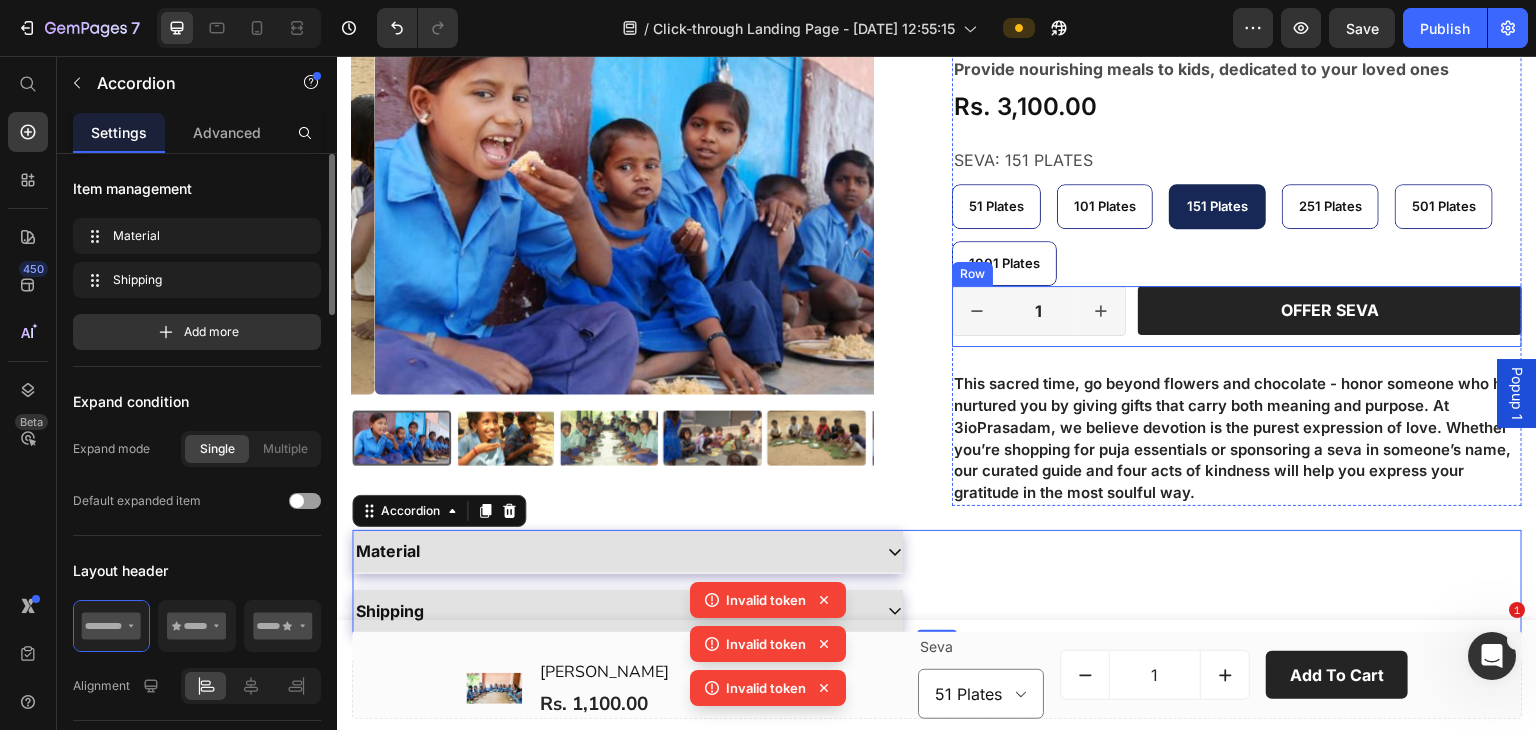scroll, scrollTop: 266, scrollLeft: 0, axis: vertical 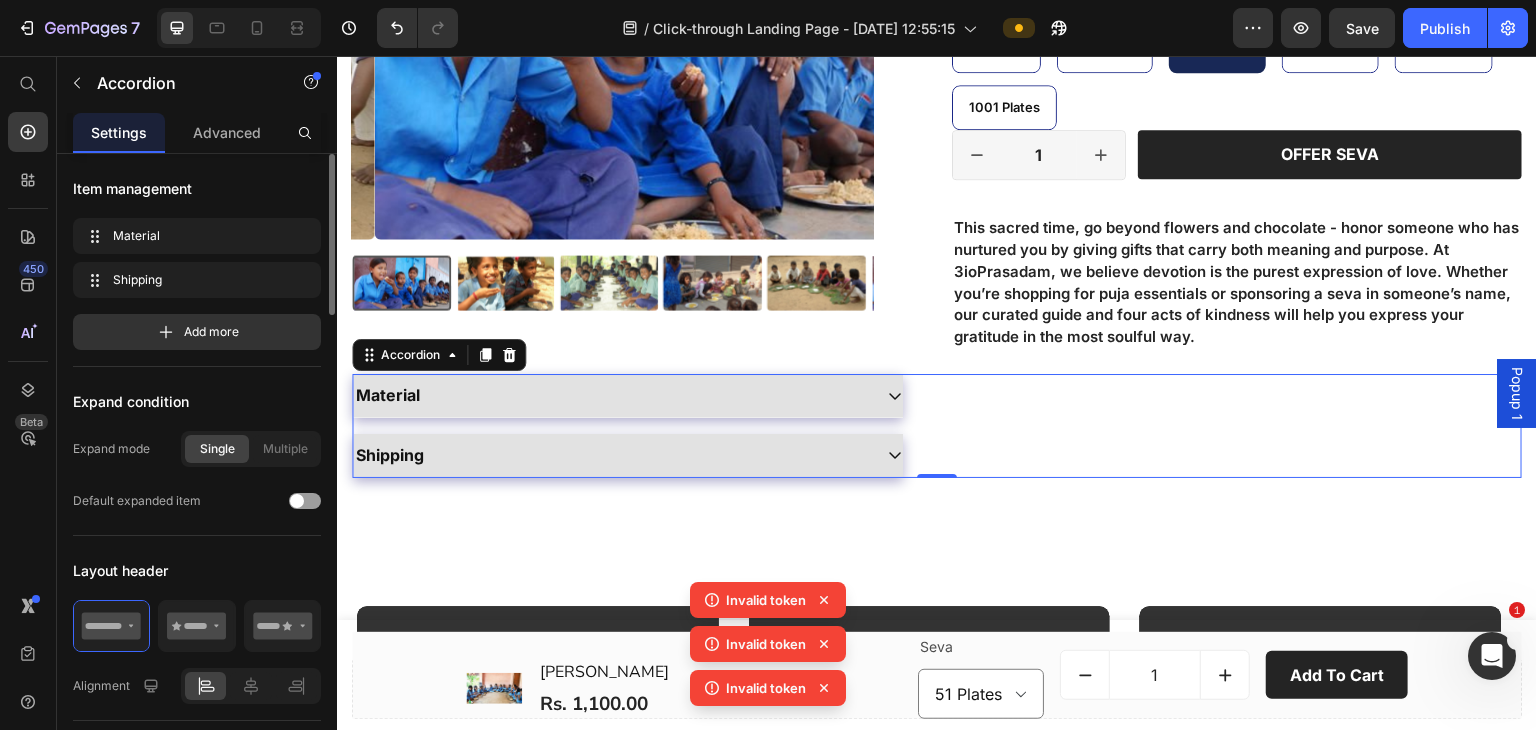click on "Shipping" at bounding box center [913, 456] 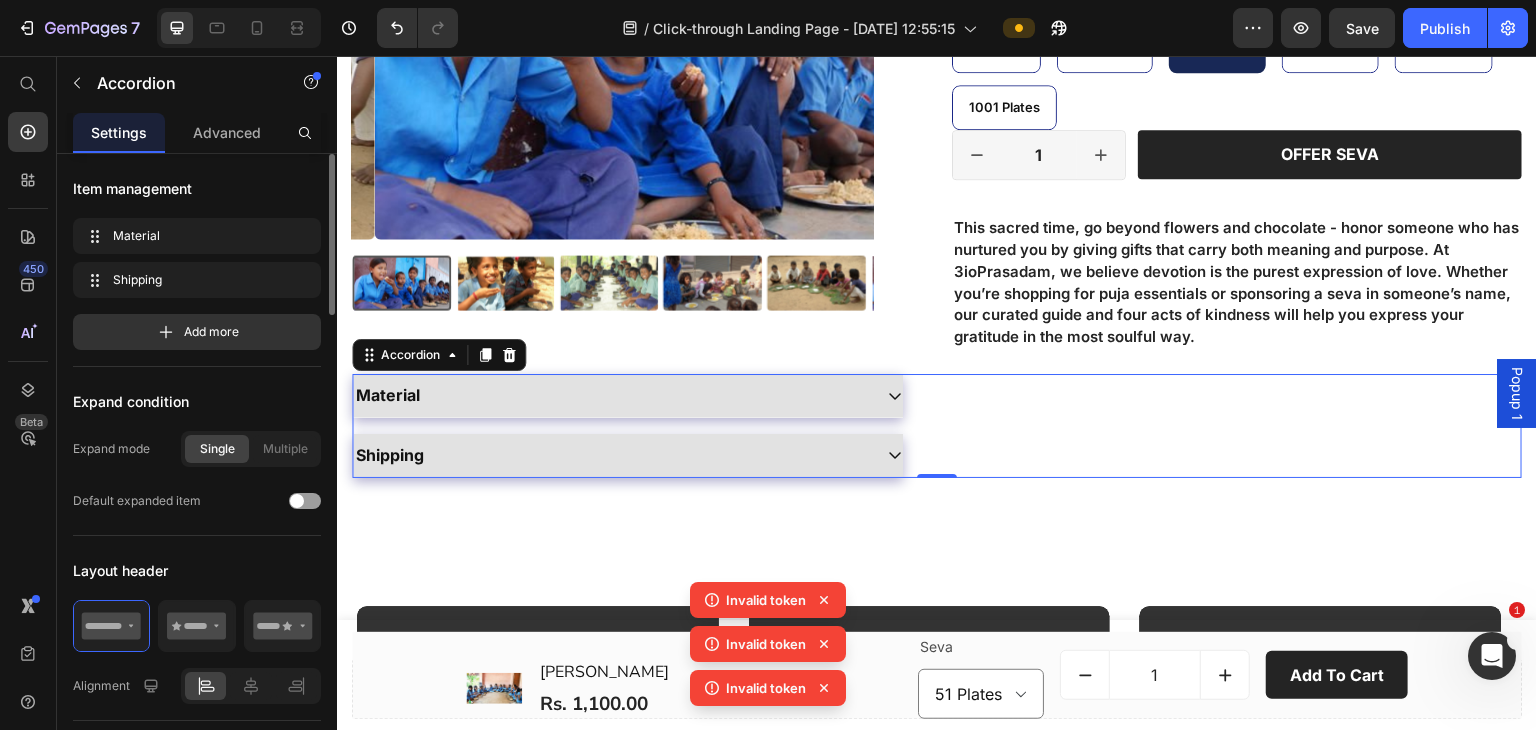 click on "Shipping" at bounding box center [913, 456] 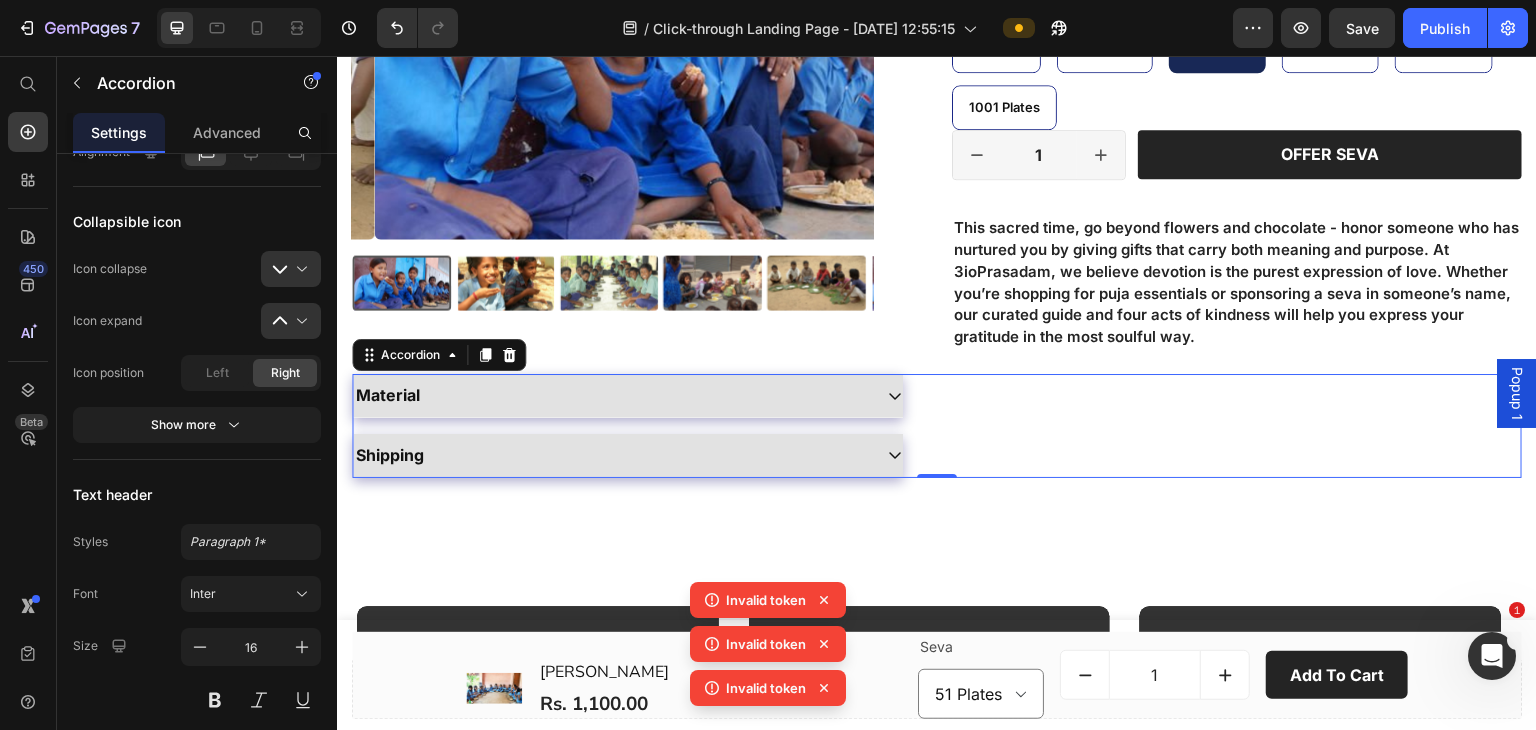 scroll, scrollTop: 0, scrollLeft: 0, axis: both 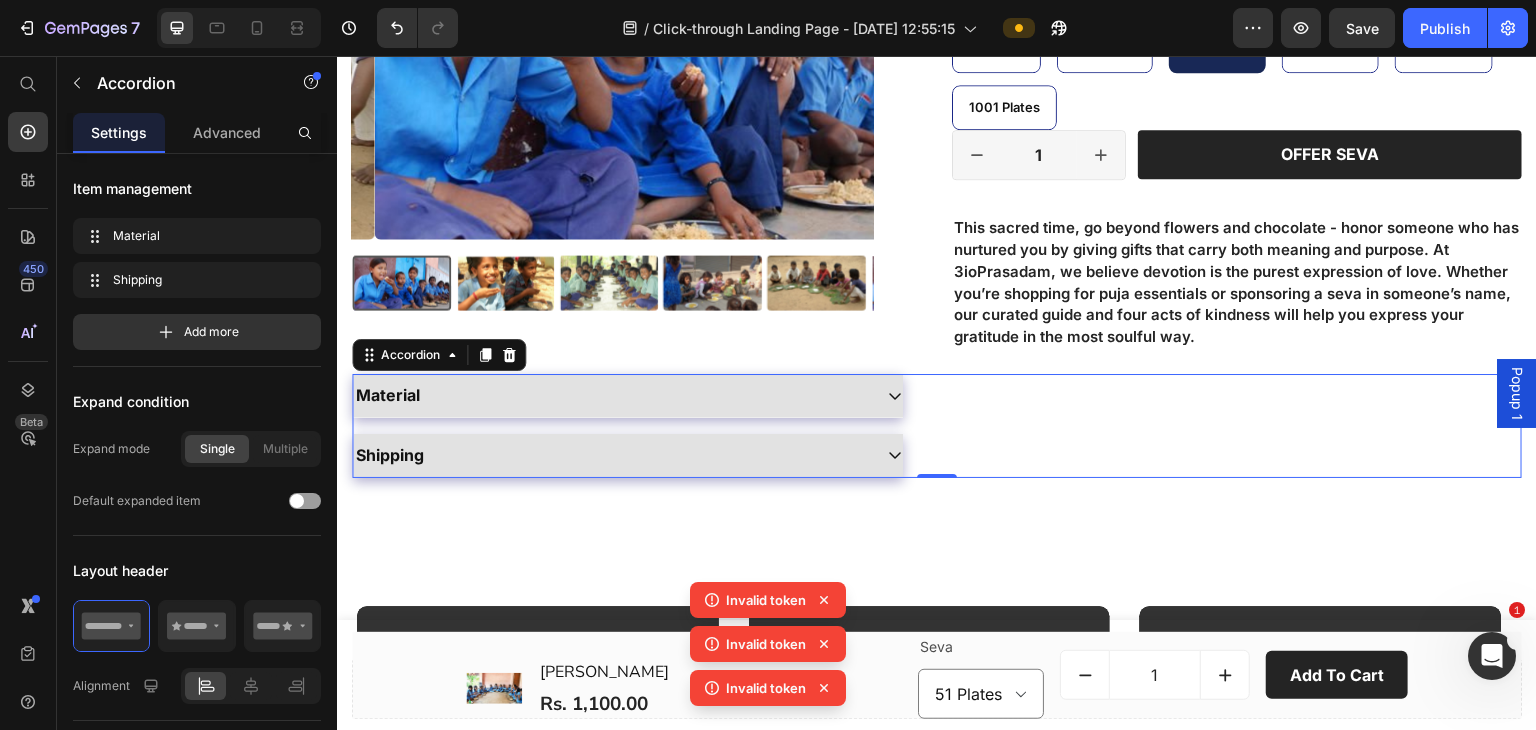 click on "Shipping" at bounding box center (913, 456) 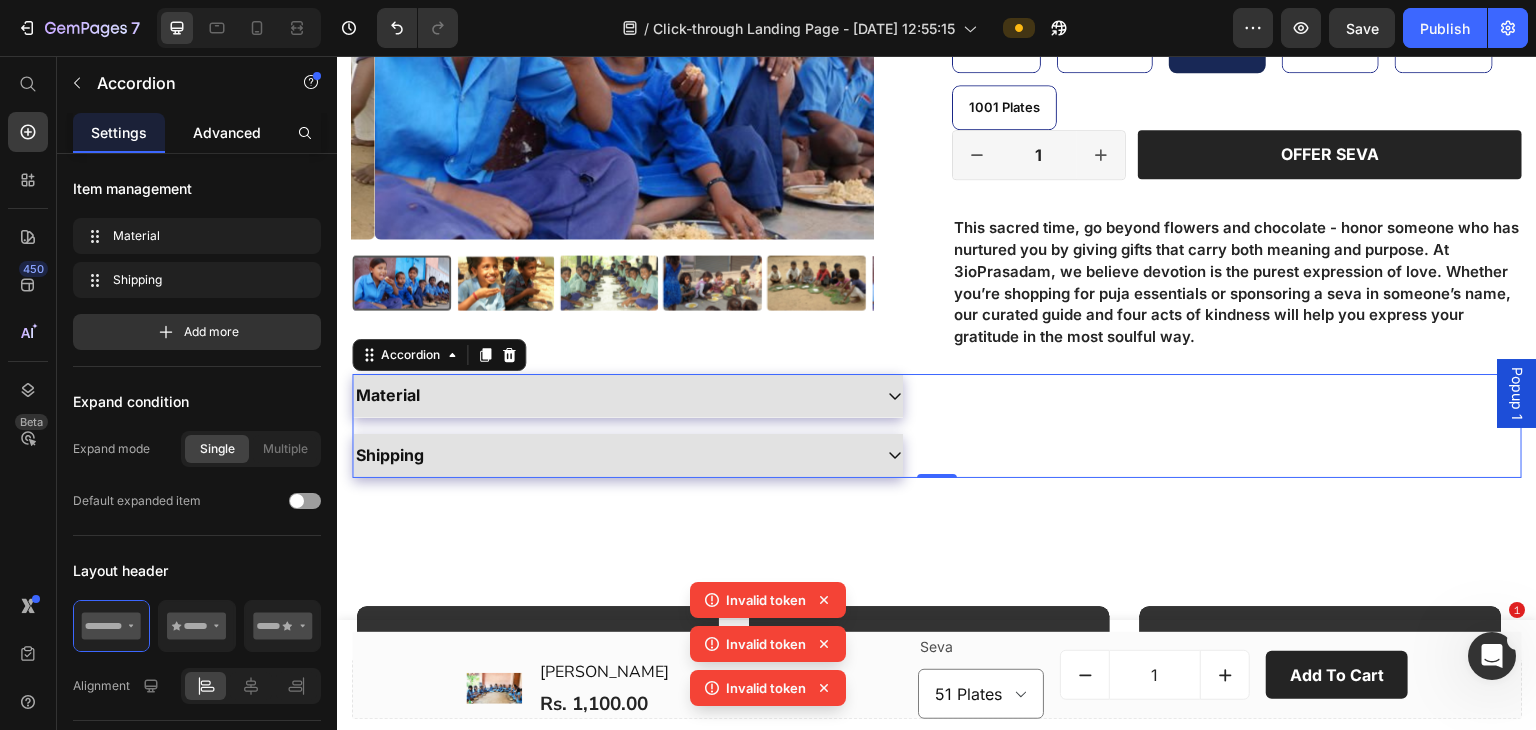 click on "Advanced" at bounding box center [227, 132] 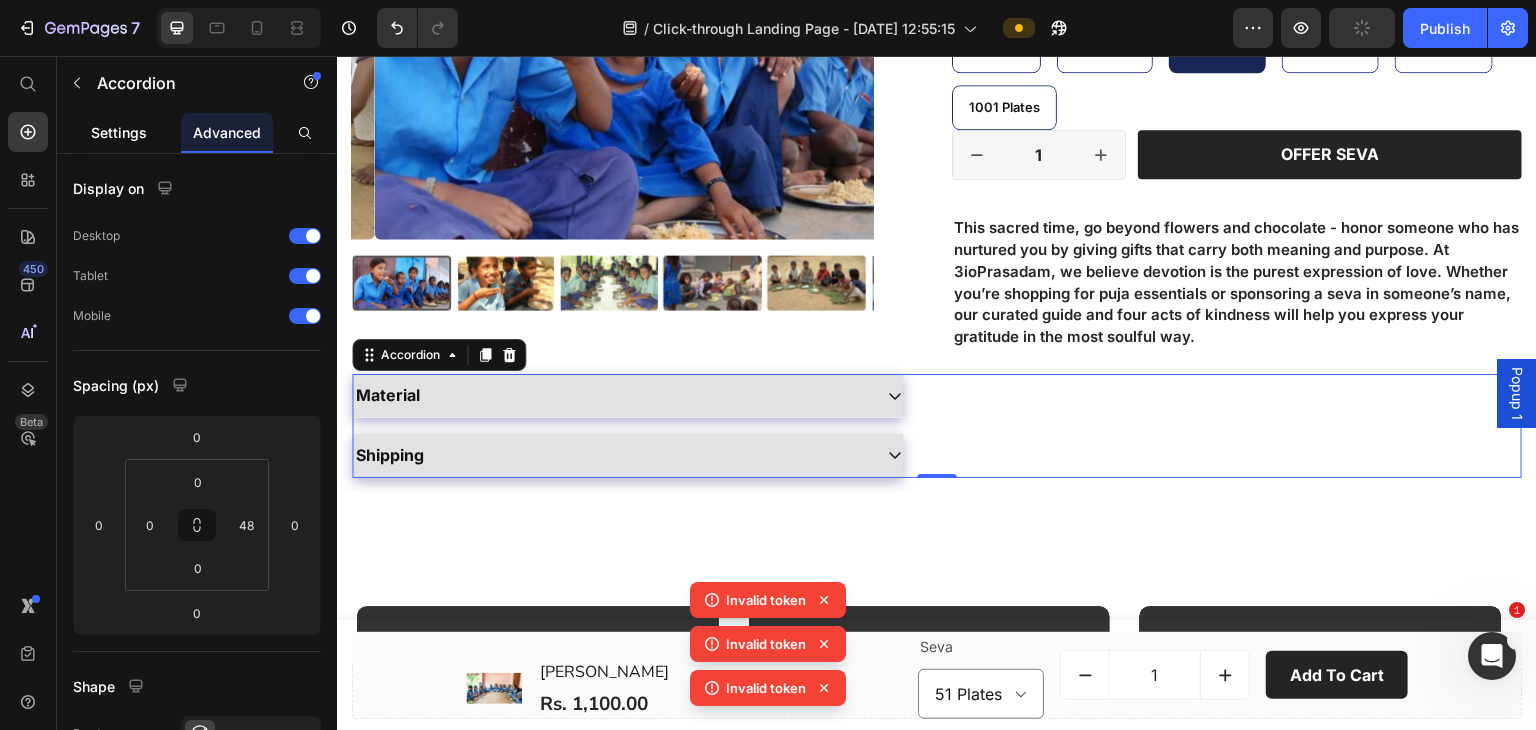 click on "Settings" at bounding box center (119, 132) 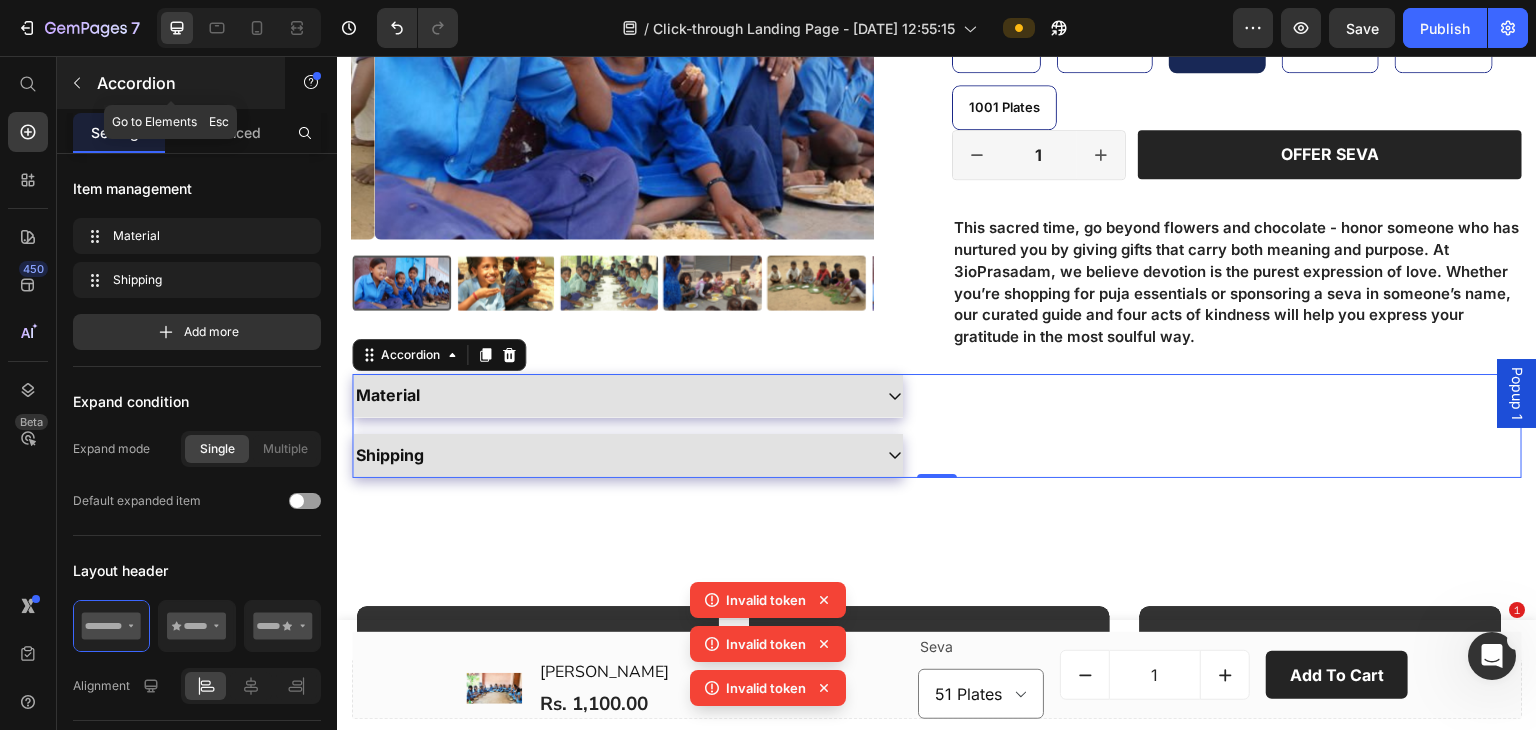 click 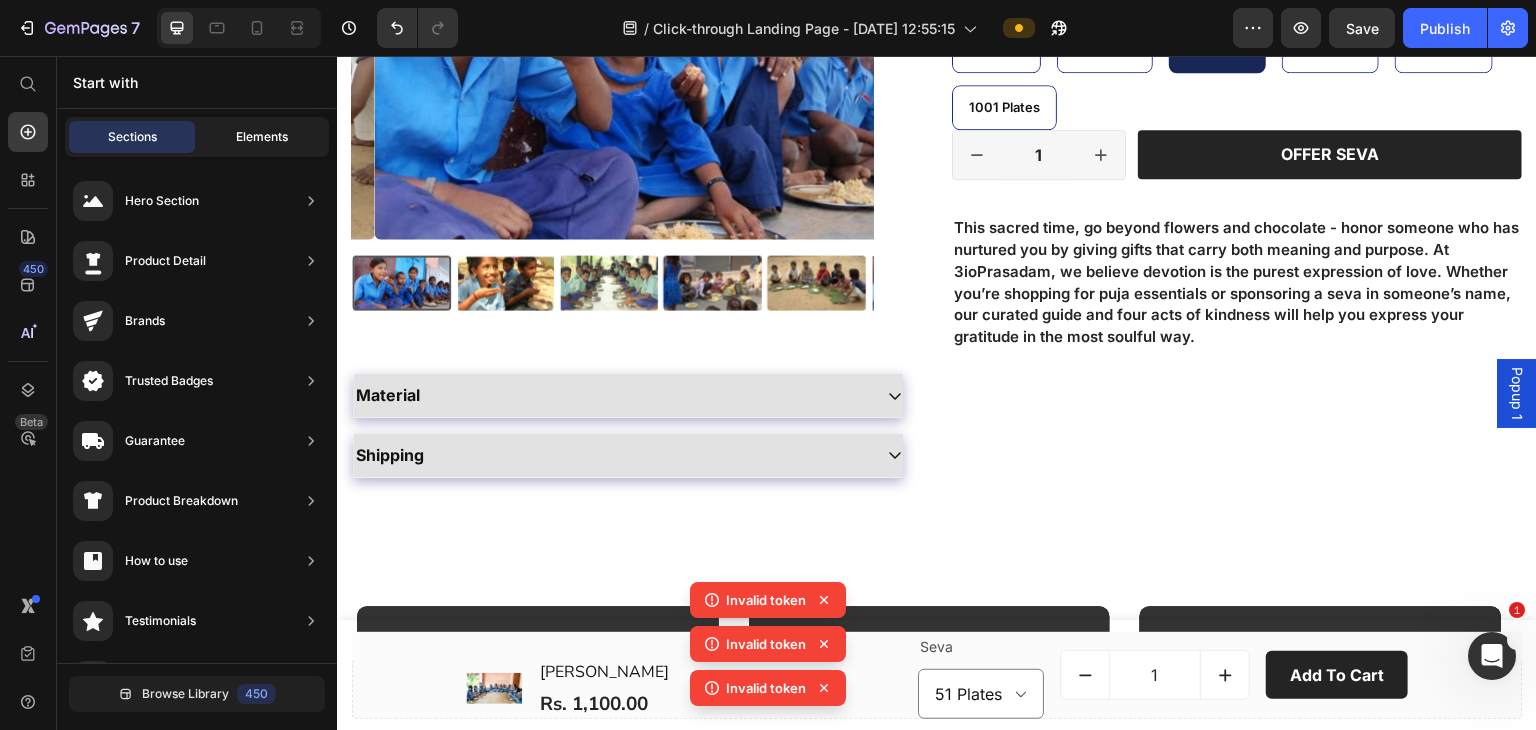 click on "Elements" at bounding box center [262, 137] 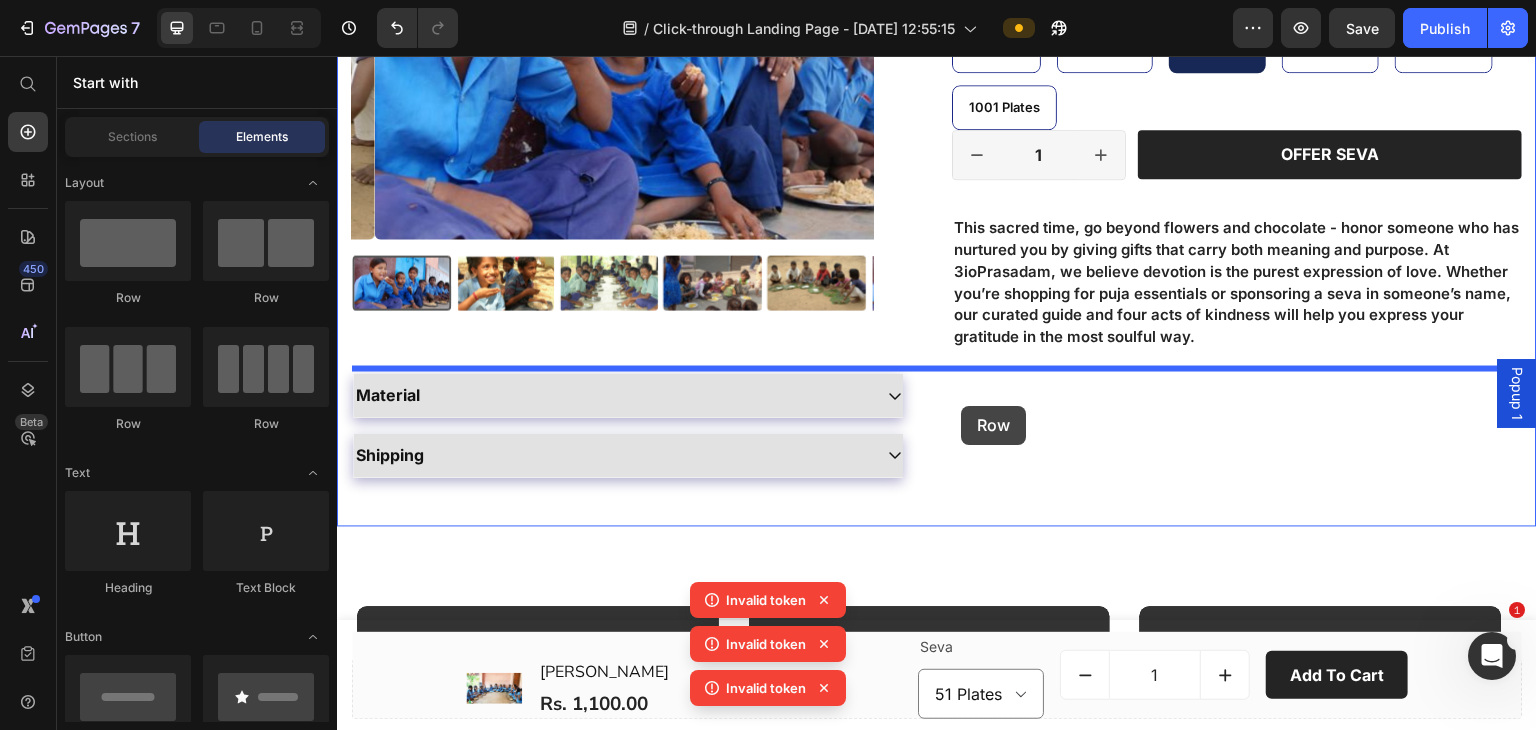 drag, startPoint x: 607, startPoint y: 321, endPoint x: 962, endPoint y: 406, distance: 365.03424 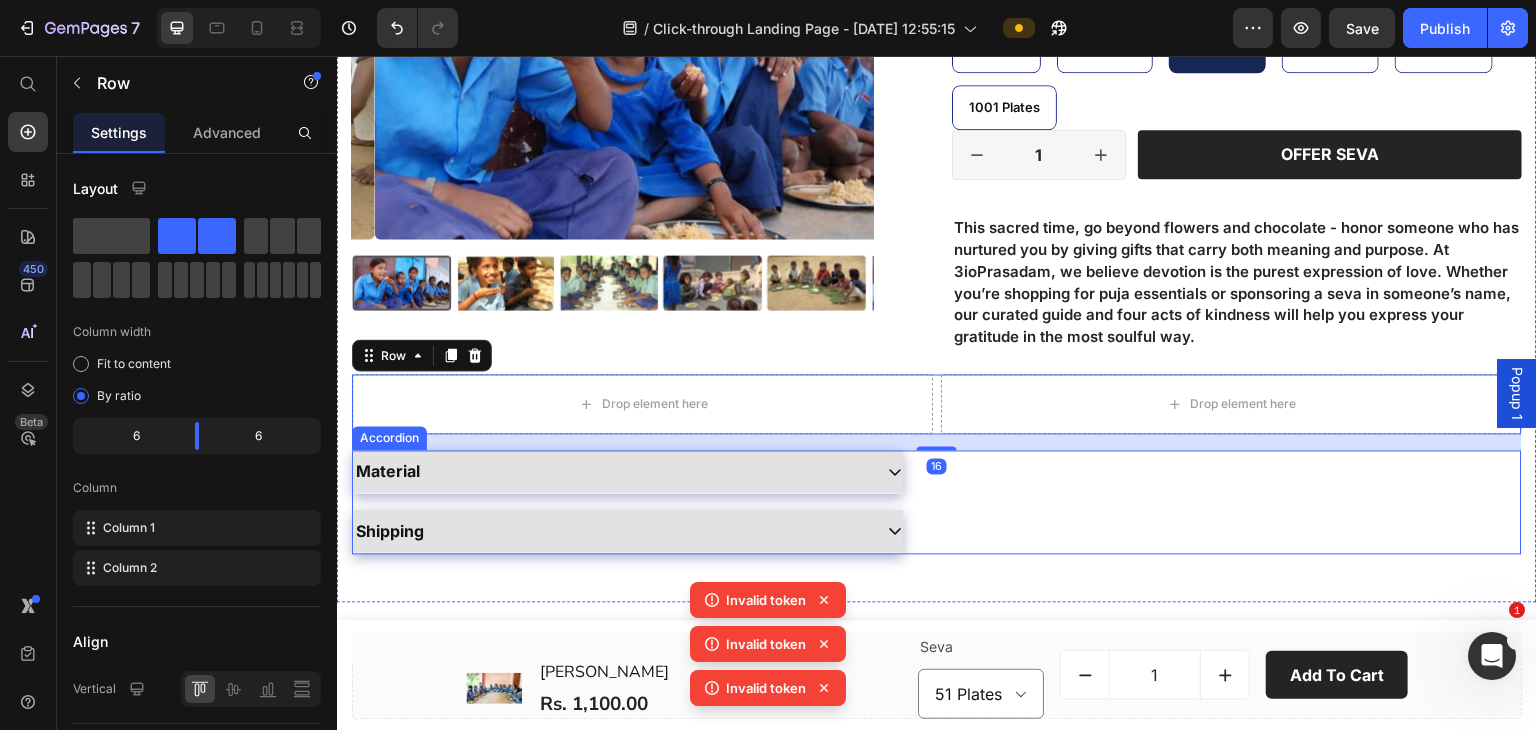 click on "Shipping" at bounding box center [913, 532] 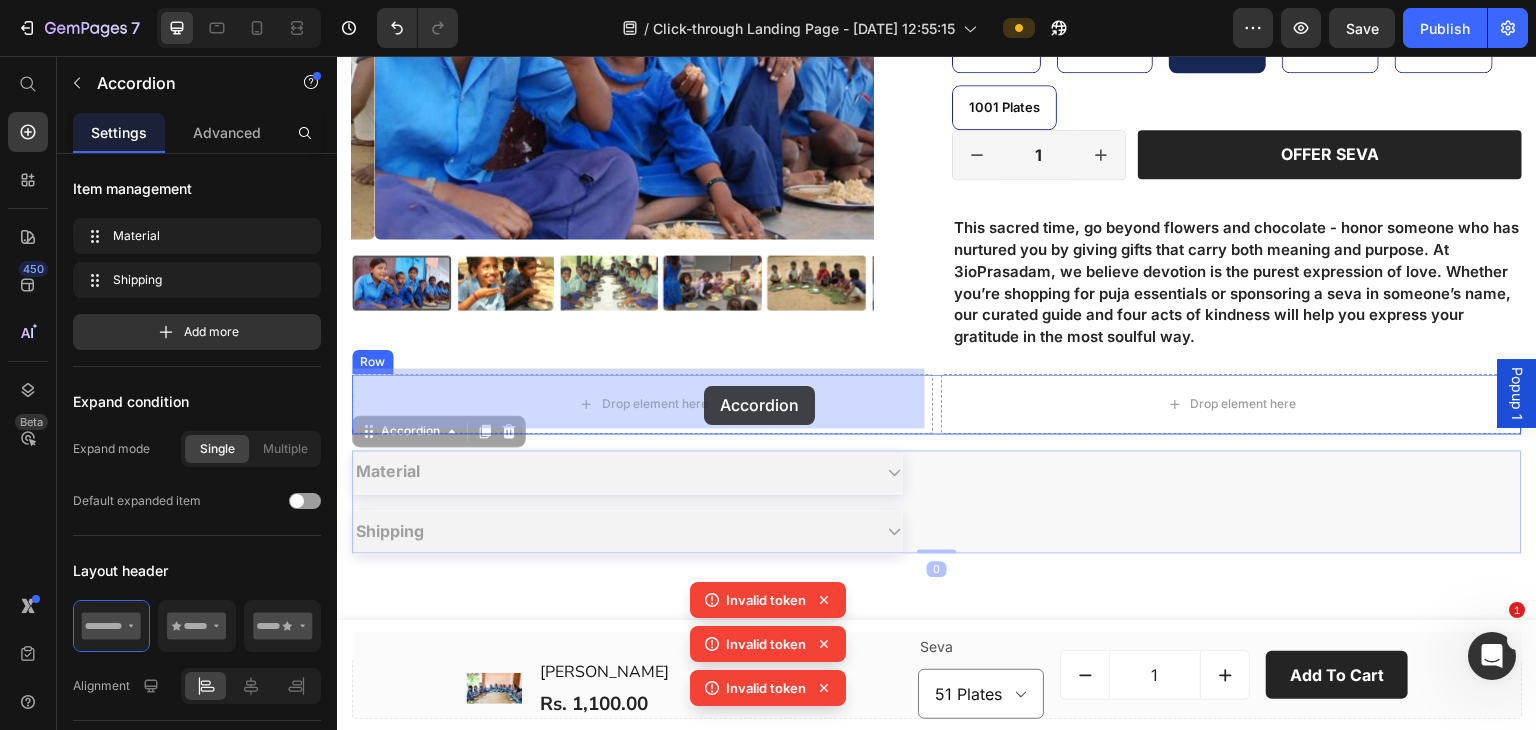 drag, startPoint x: 918, startPoint y: 506, endPoint x: 704, endPoint y: 386, distance: 245.34872 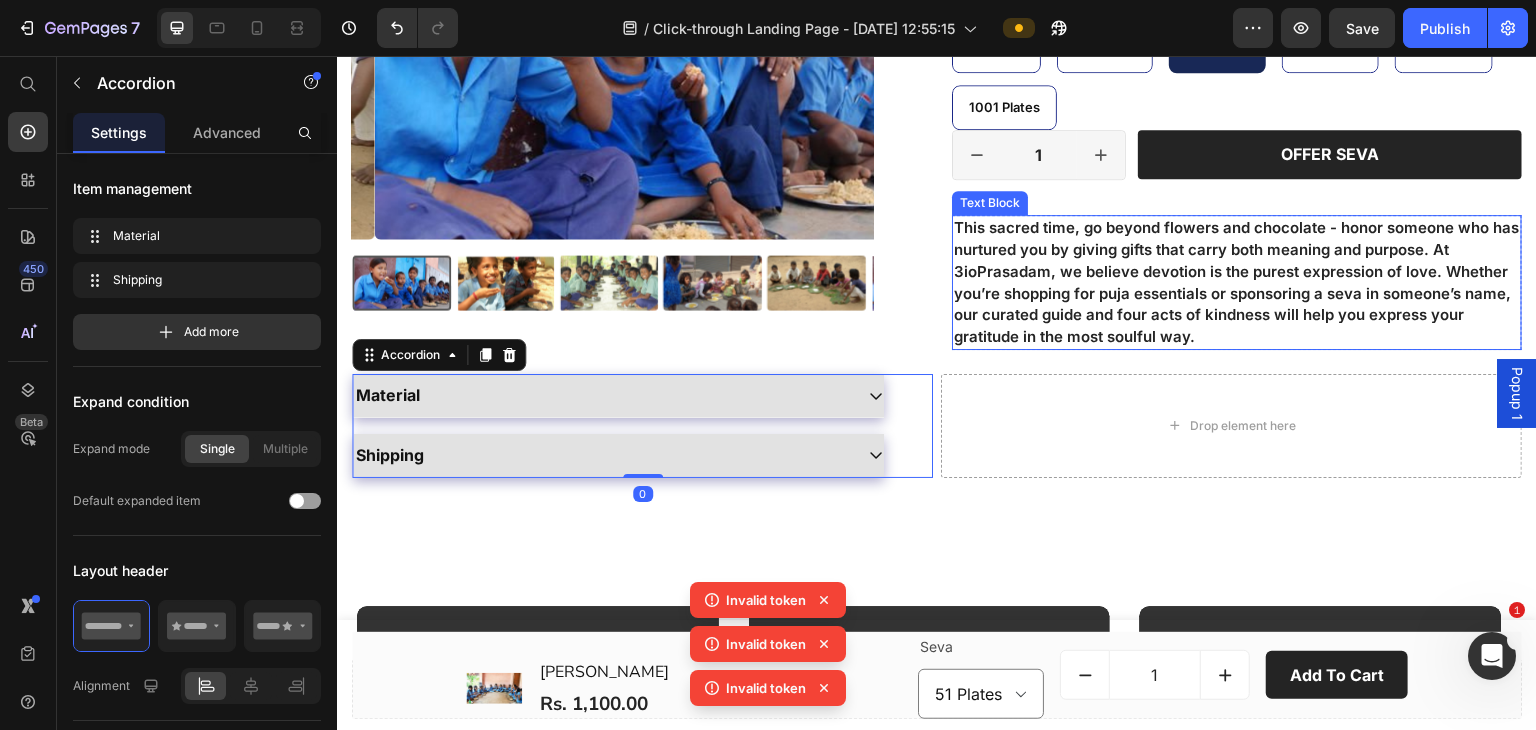 click on "This sacred time, go beyond flowers and chocolate - honor someone who has nurtured you by giving gifts that carry both meaning and purpose. At 3ioPrasadam, we believe devotion is the purest expression of love. Whether you’re shopping for puja essentials or sponsoring a seva in someone’s name, our curated guide and four acts of kindness will help you express your gratitude in the most soulful way." at bounding box center [1237, 282] 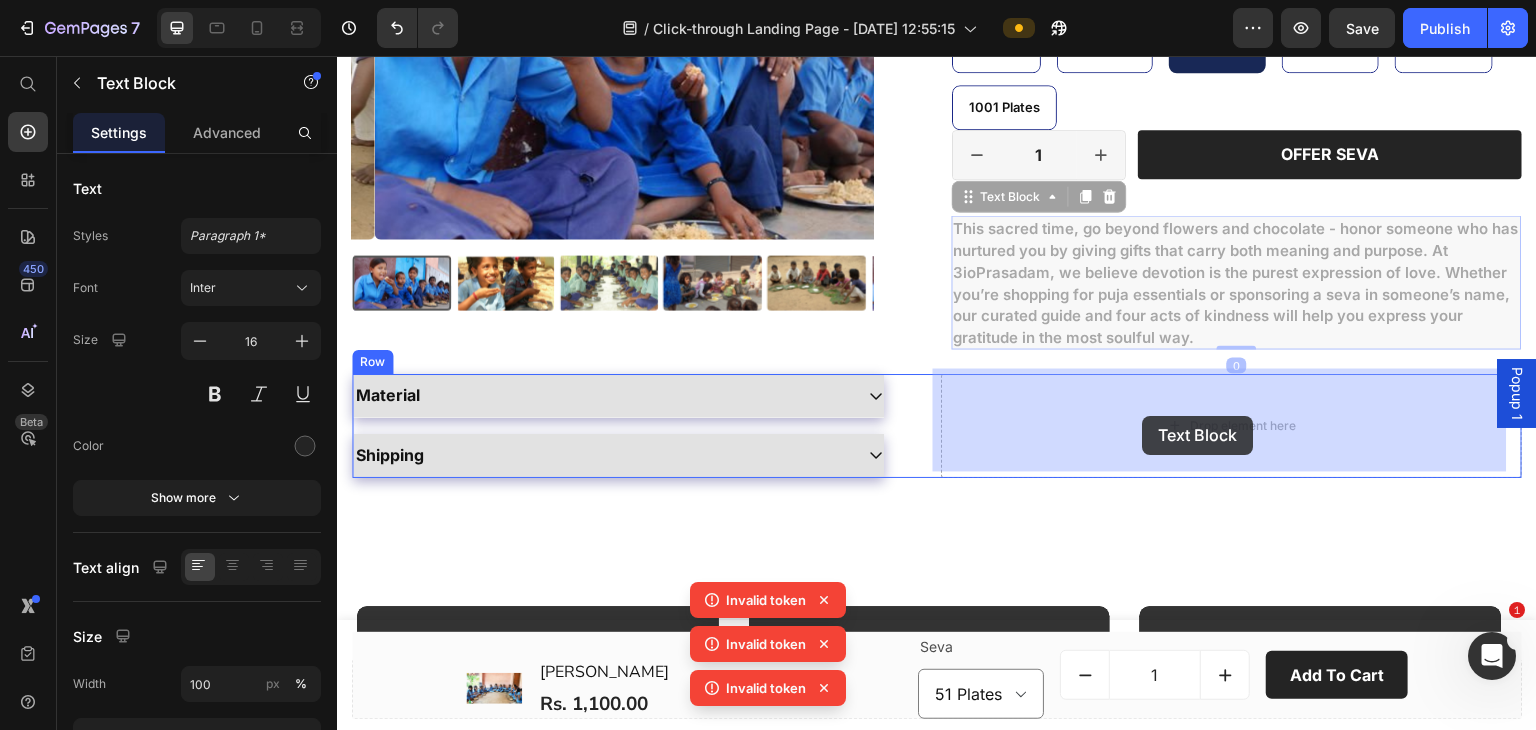 drag, startPoint x: 1132, startPoint y: 363, endPoint x: 1143, endPoint y: 410, distance: 48.270073 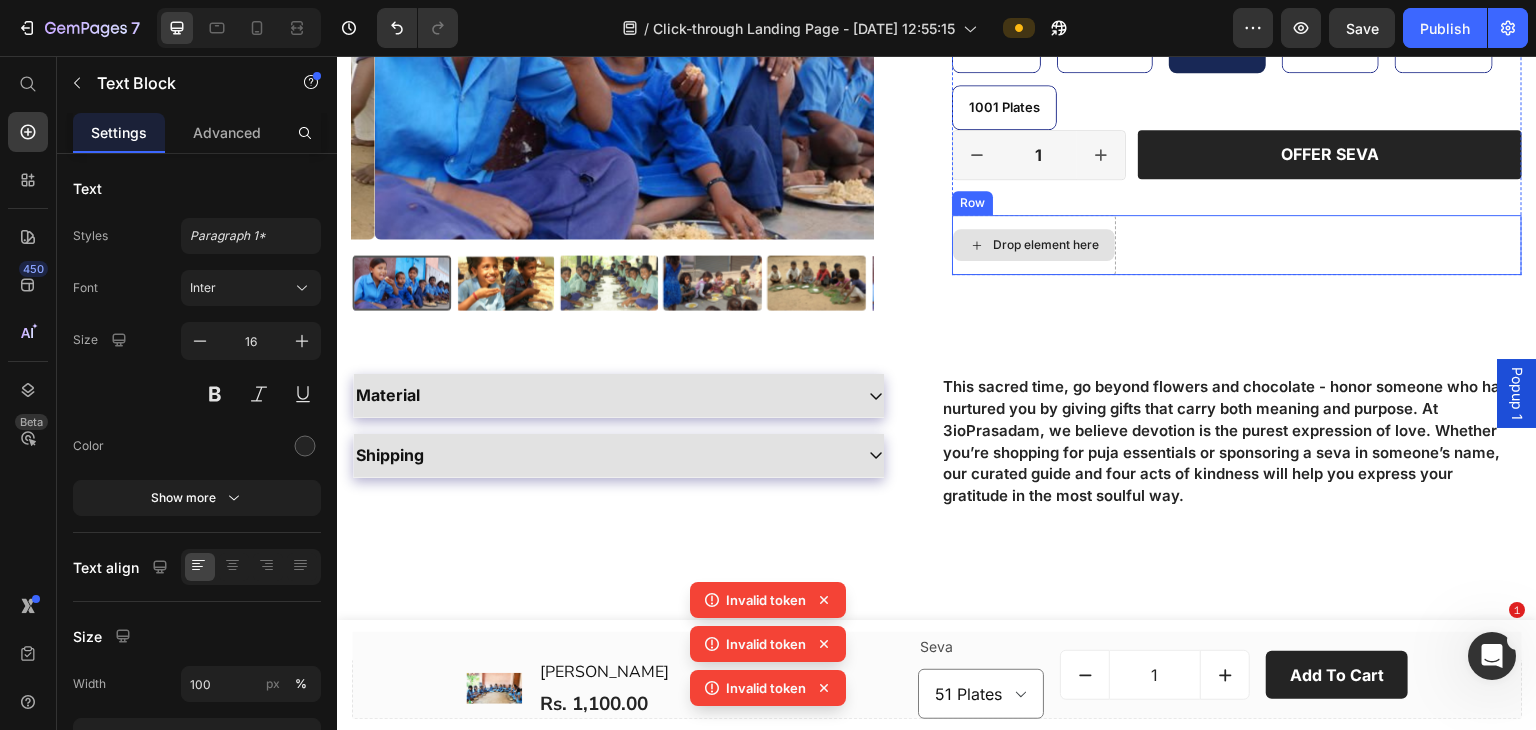 click on "Drop element here Row" at bounding box center (1237, 245) 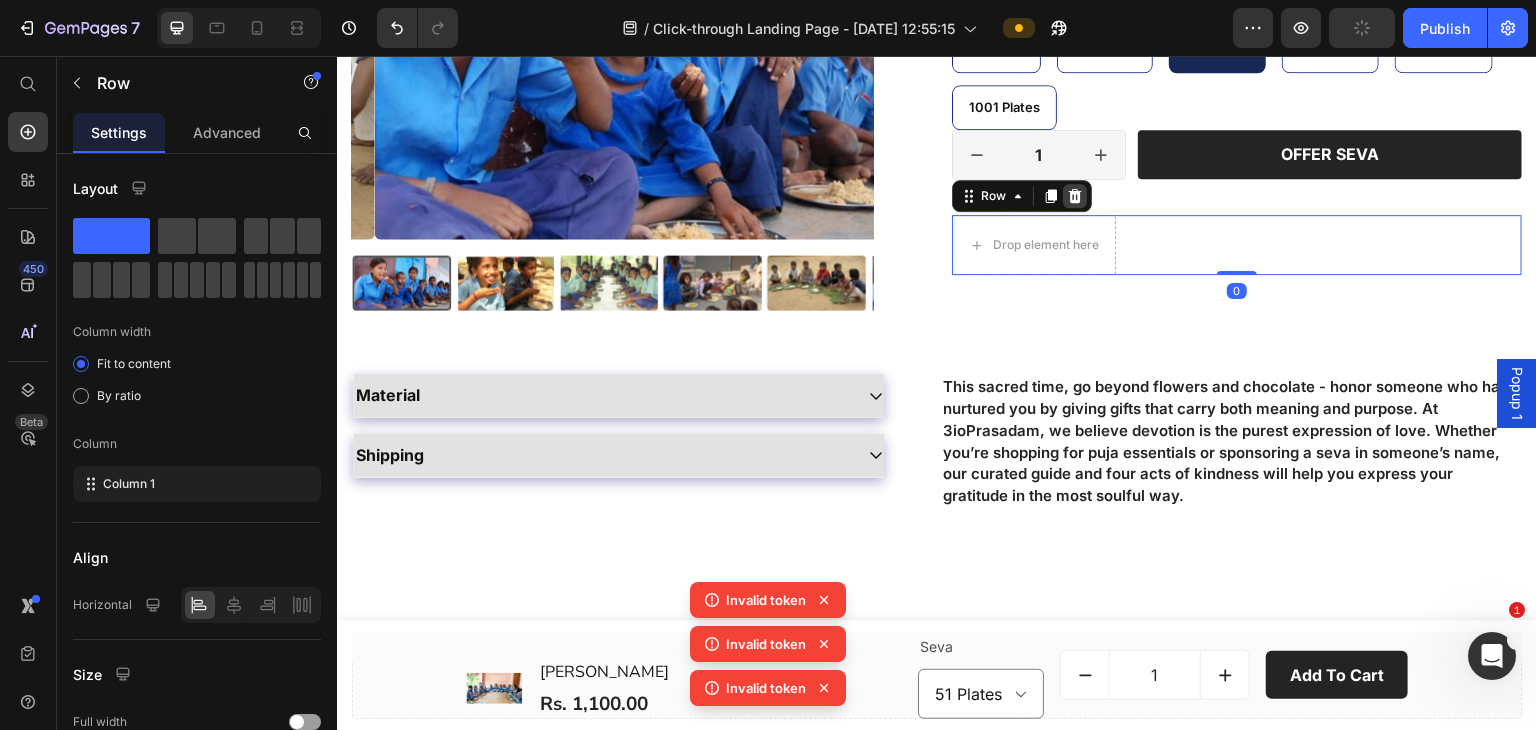 click 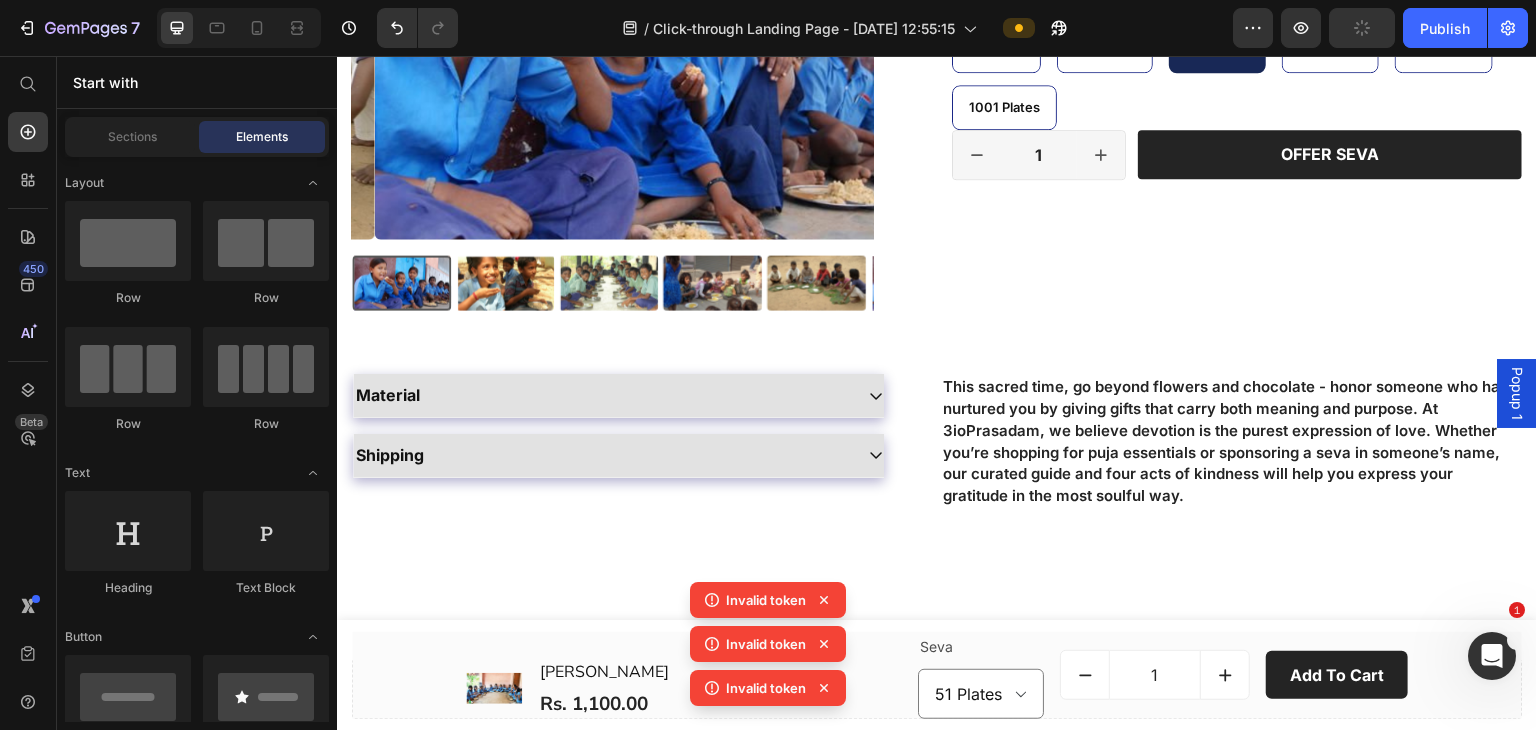 click on "[PERSON_NAME] Product Title Provide nourishing meals to kids, dedicated to your loved ones Text Block Rs. 3,100.00 Product Price Row Seva: 151 Plates 51 Plates 51 Plates 51 Plates 101 Plates 101 Plates 101 Plates 151 Plates 151 Plates 151 Plates 251 Plates 251 Plates 251 Plates 501 Plates 501 Plates 501 Plates 1001 Plates 1001 Plates 1001 Plates Product Variants & Swatches 1 Product Quantity Row Offer Seva Add to Cart Row Row Row" at bounding box center [1237, 102] 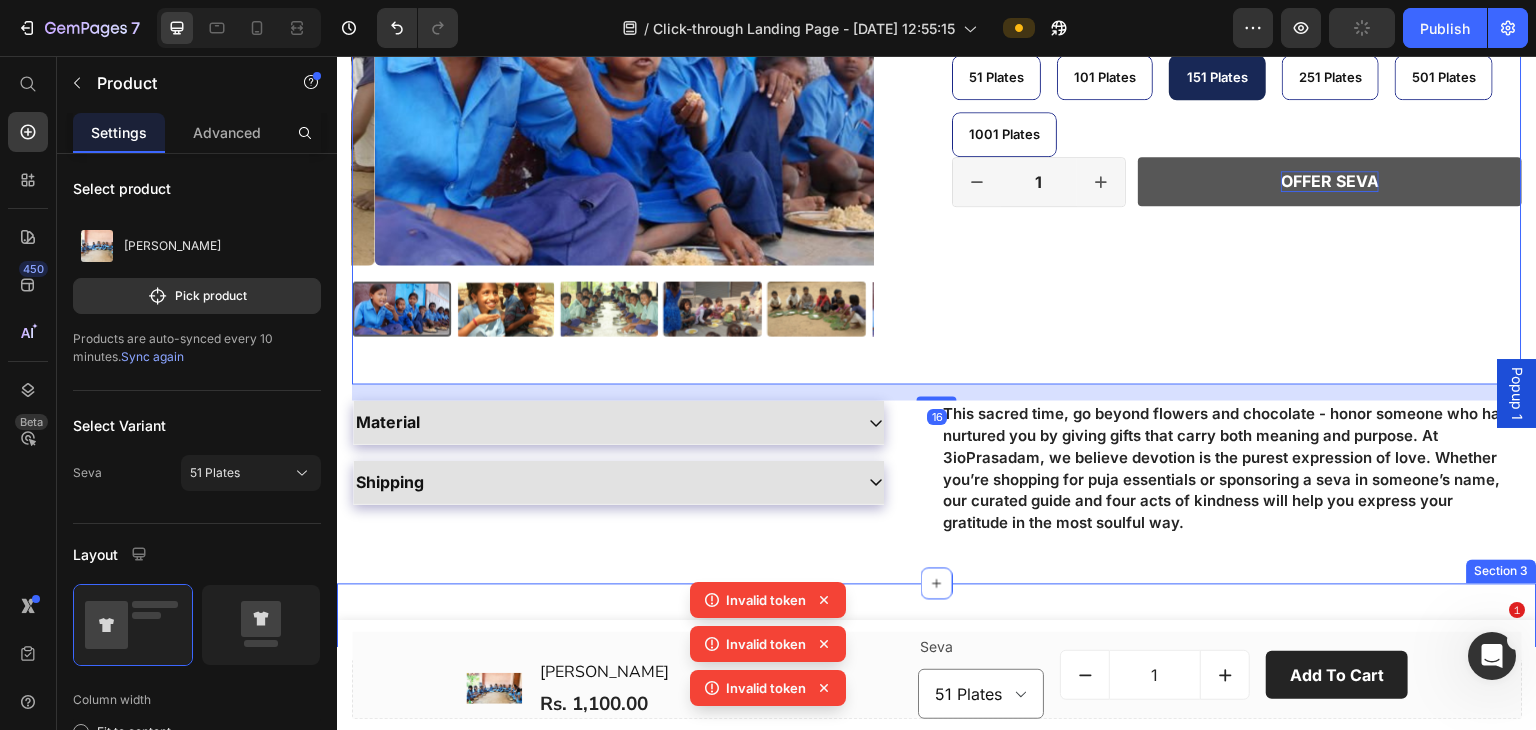 scroll, scrollTop: 133, scrollLeft: 0, axis: vertical 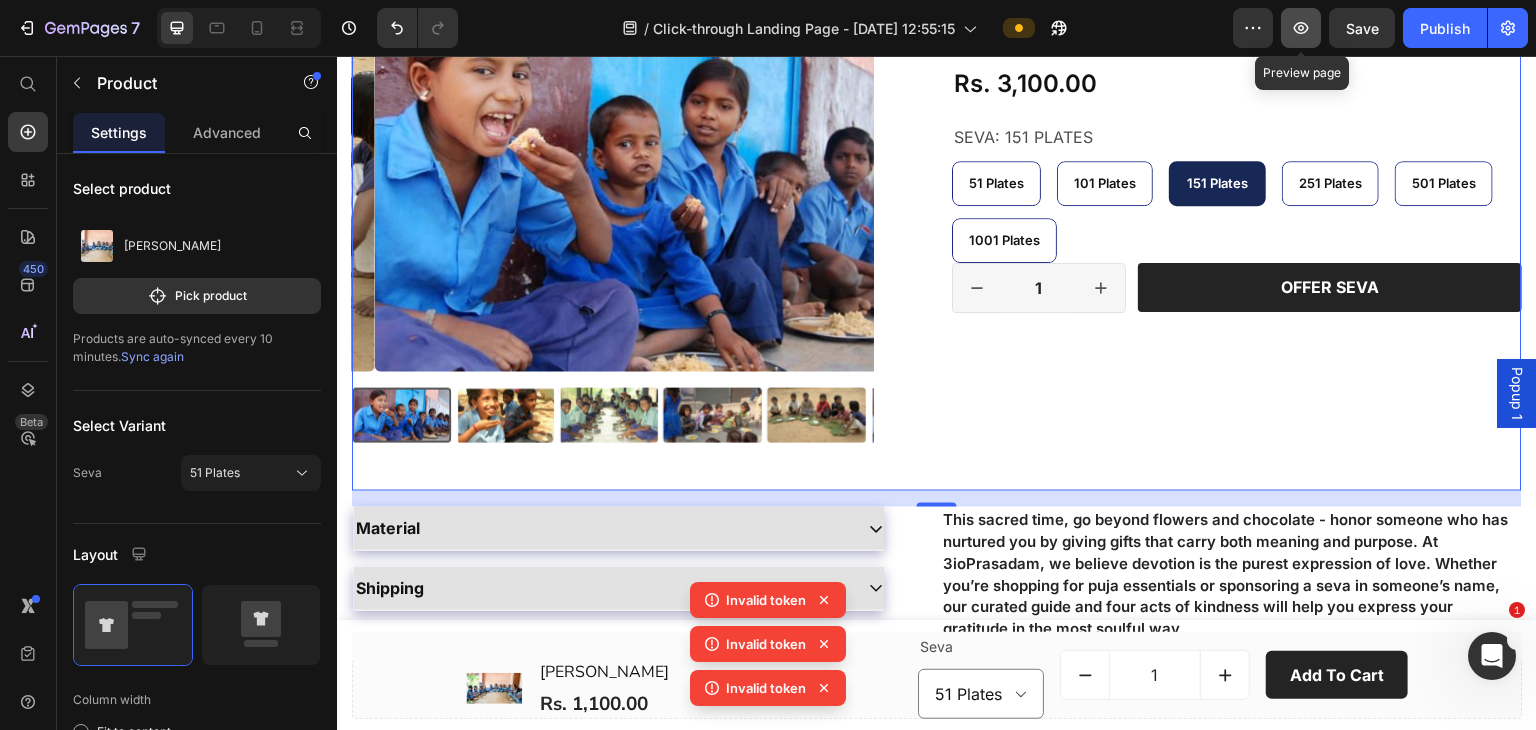 click 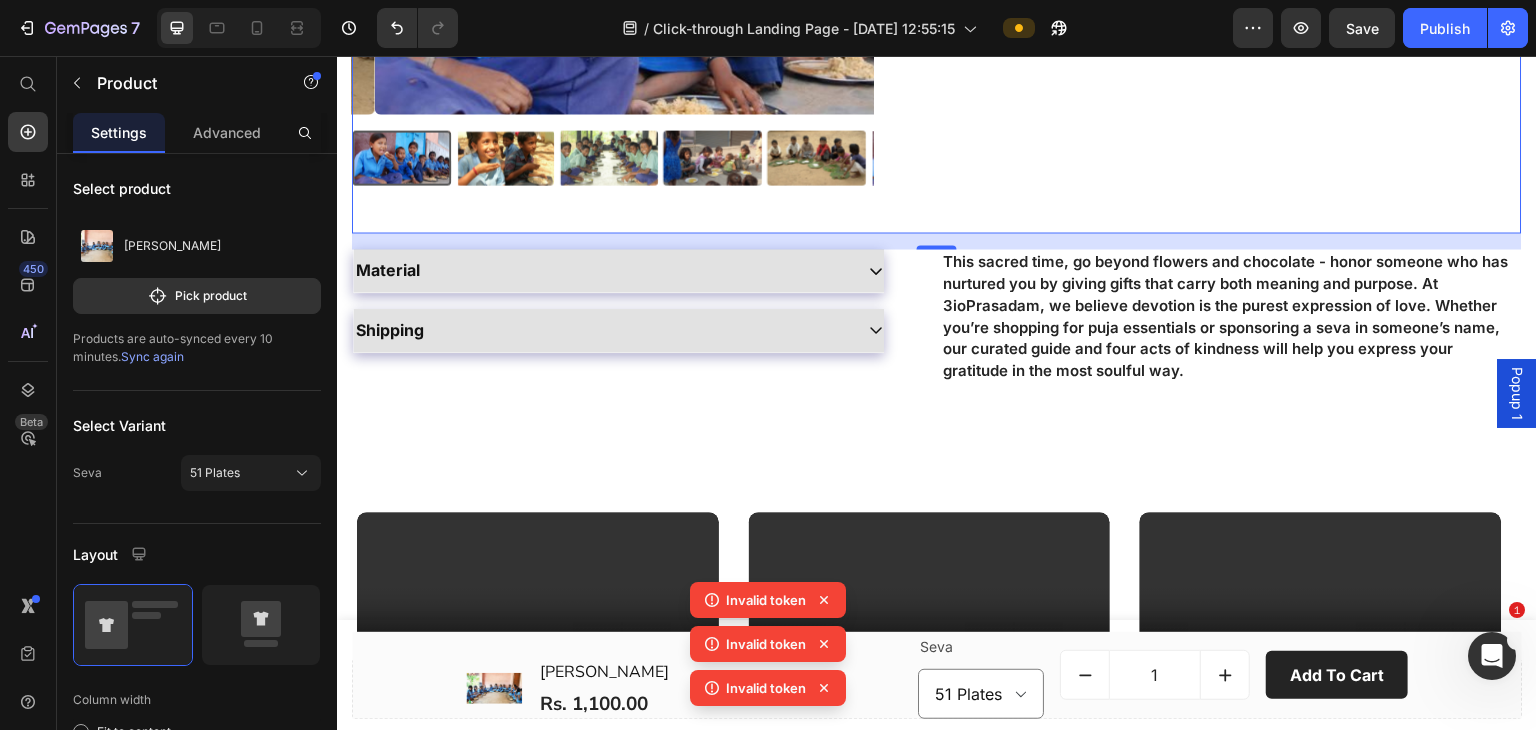 scroll, scrollTop: 0, scrollLeft: 0, axis: both 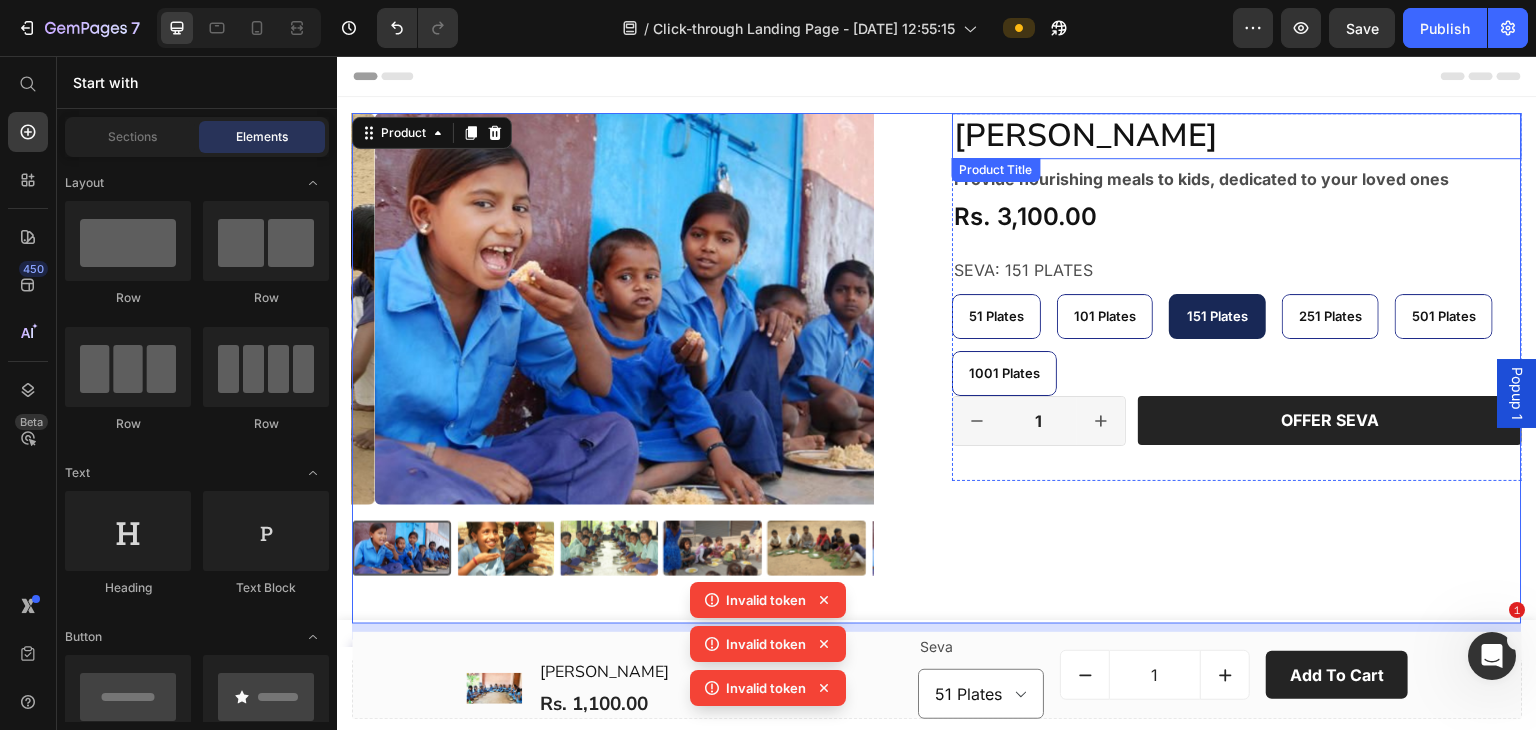 click on "Header" at bounding box center [937, 76] 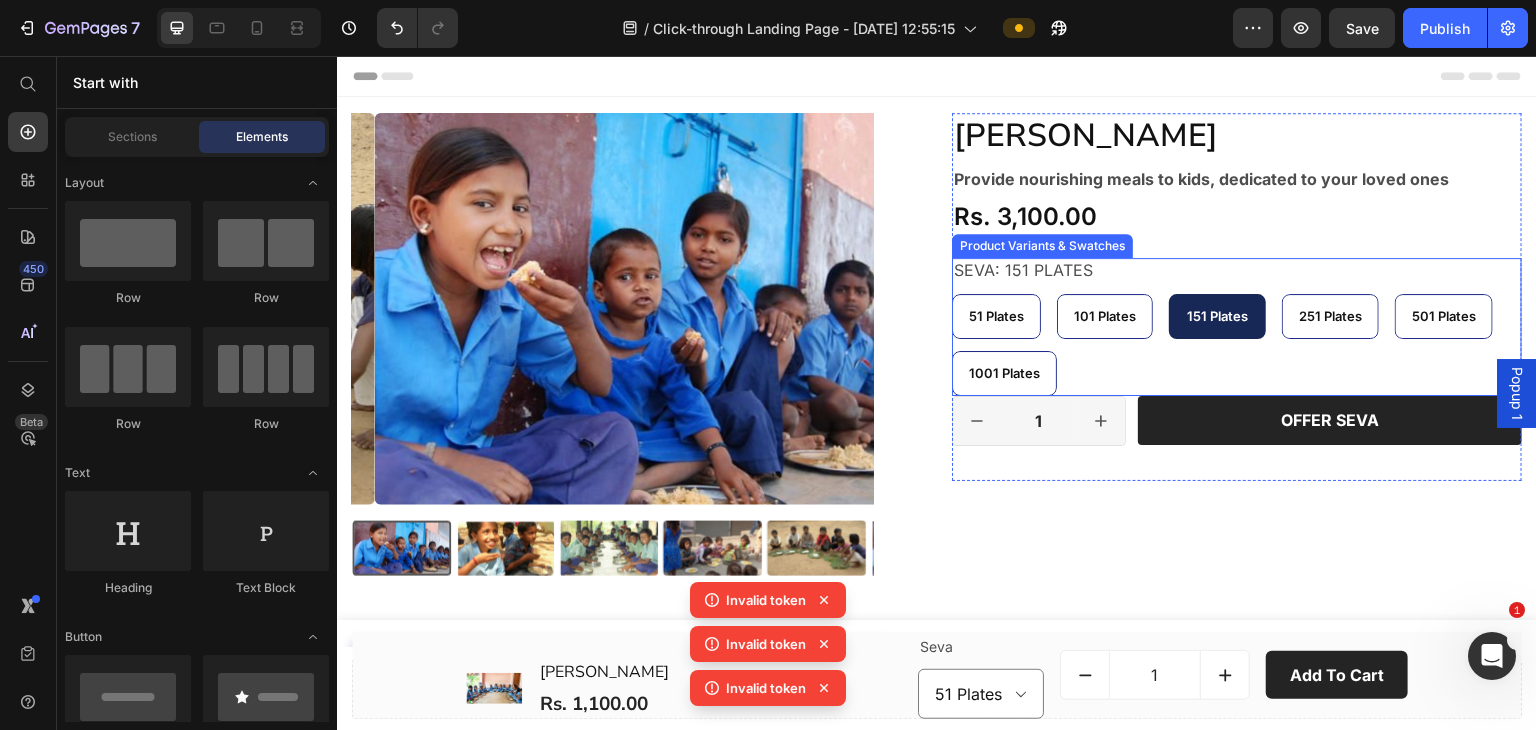 click on "51 Plates 51 Plates 51 Plates 101 Plates 101 Plates 101 Plates 151 Plates 151 Plates 151 Plates 251 Plates 251 Plates 251 Plates 501 Plates 501 Plates 501 Plates 1001 Plates 1001 Plates 1001 Plates" at bounding box center [1237, 345] 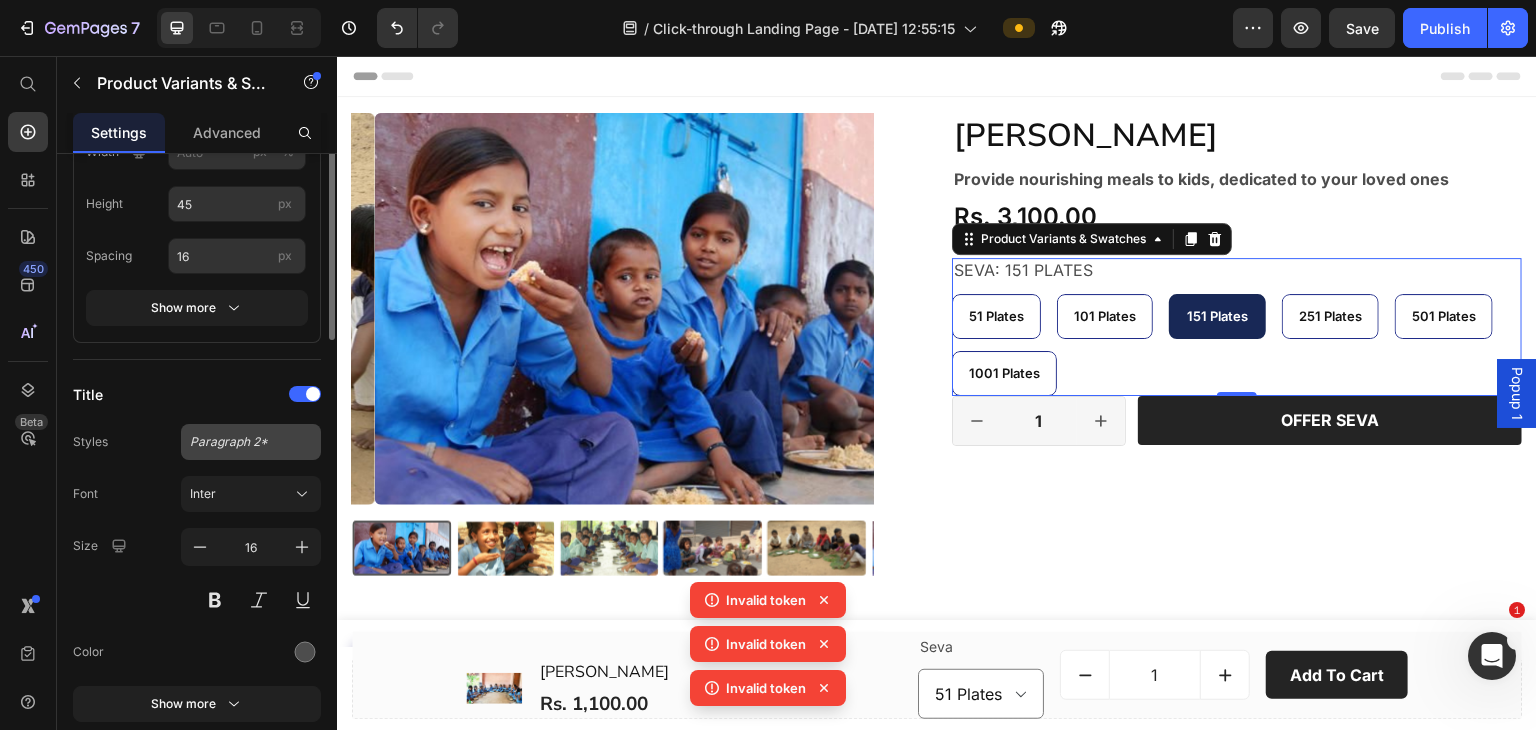scroll, scrollTop: 400, scrollLeft: 0, axis: vertical 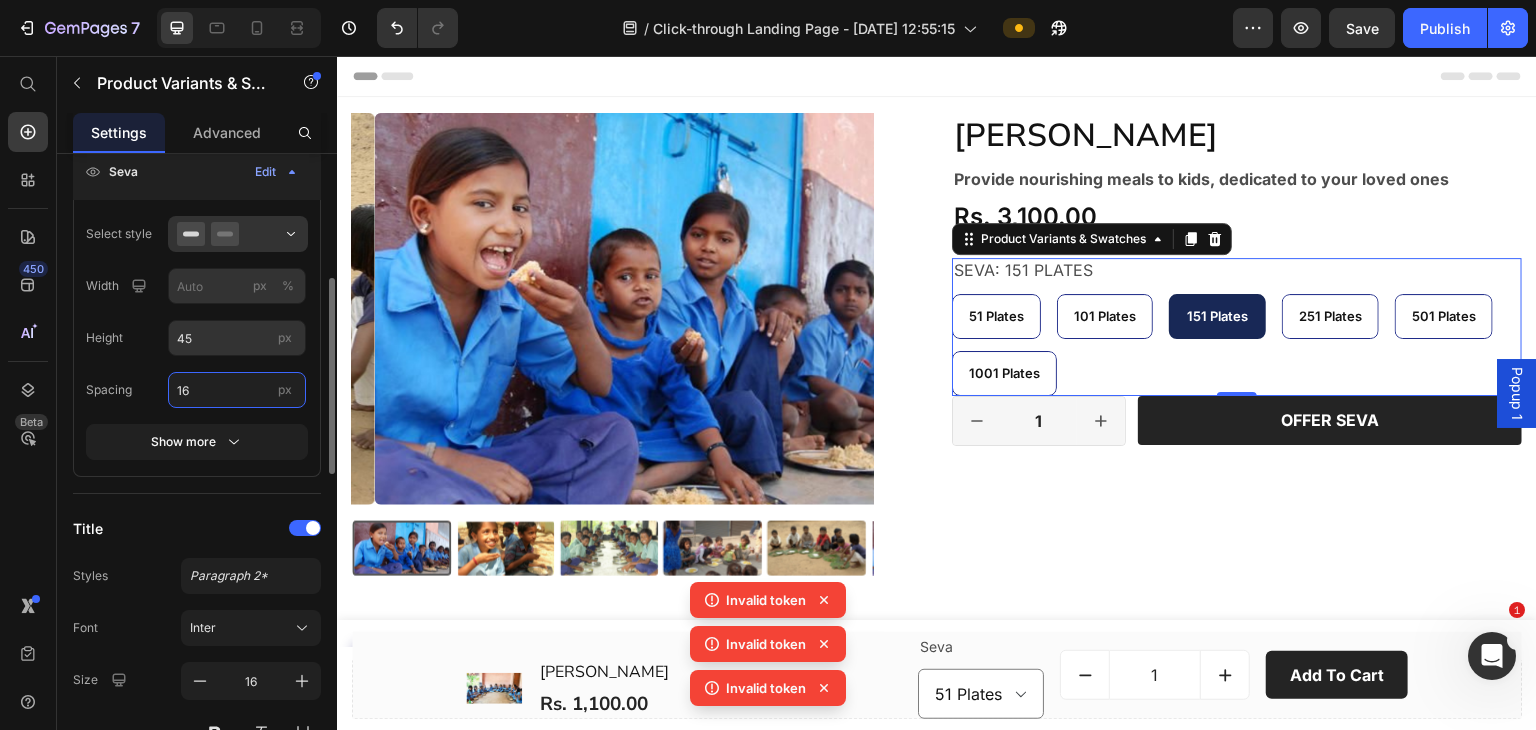 click on "16" at bounding box center (237, 390) 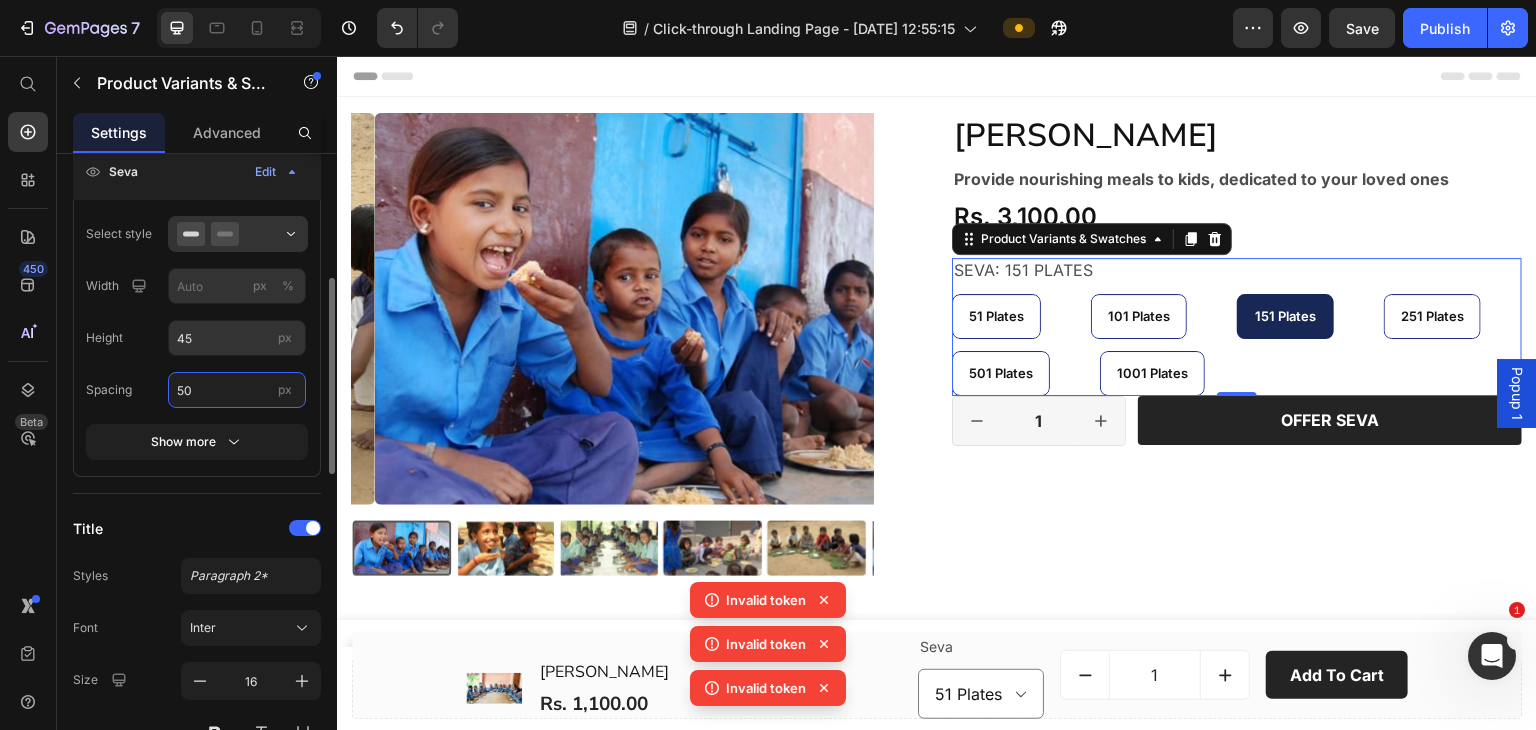 type on "5" 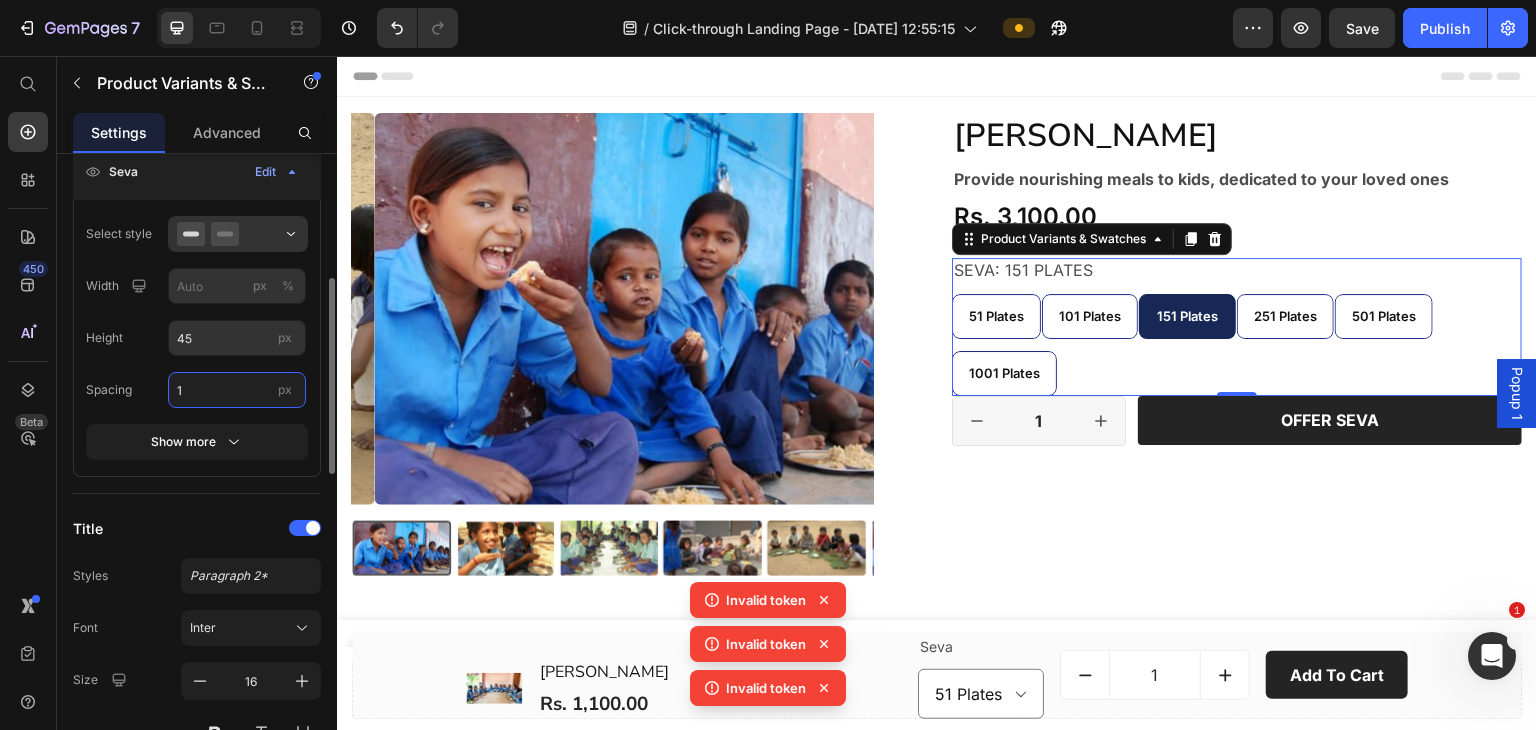 type on "16" 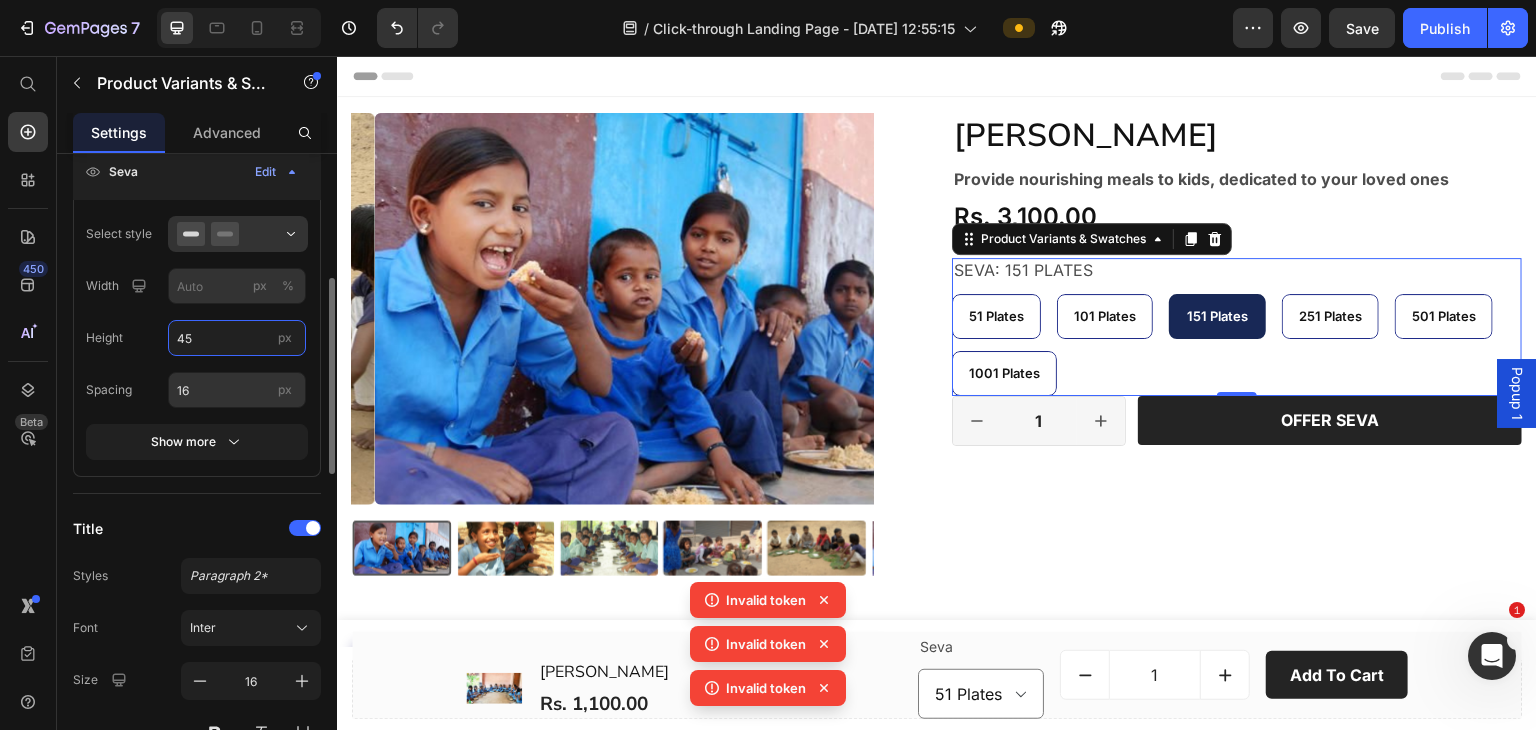 click on "45" at bounding box center (237, 338) 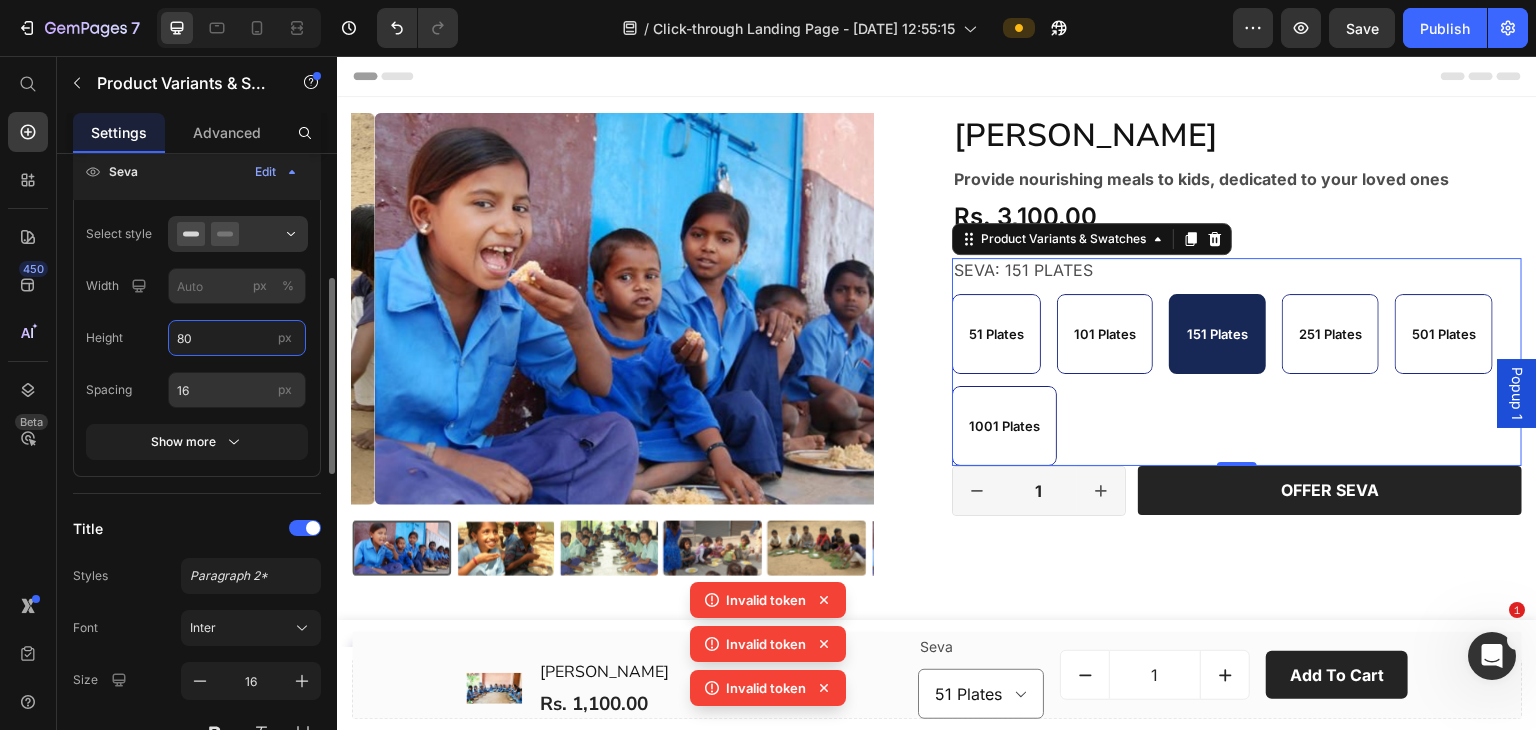 type on "8" 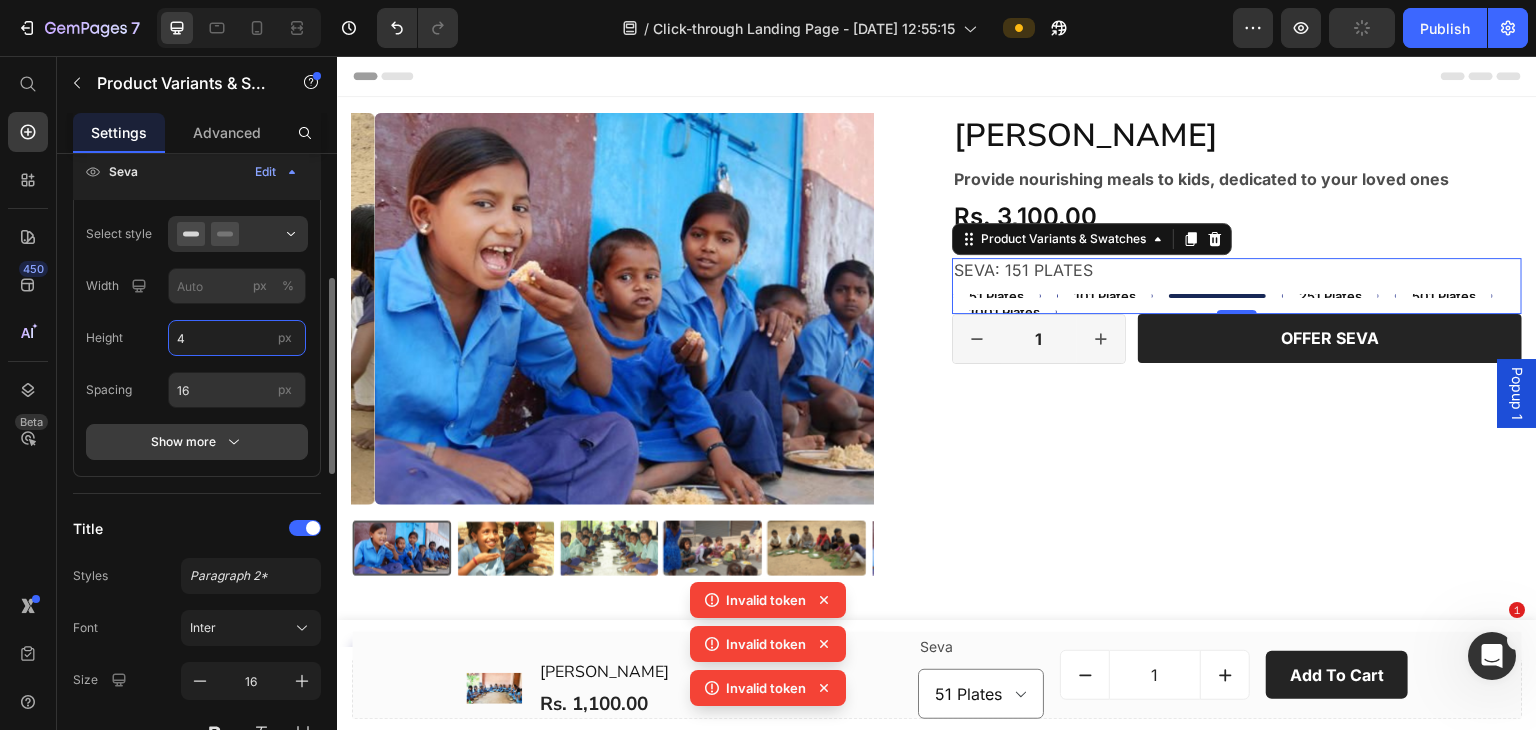 type on "45" 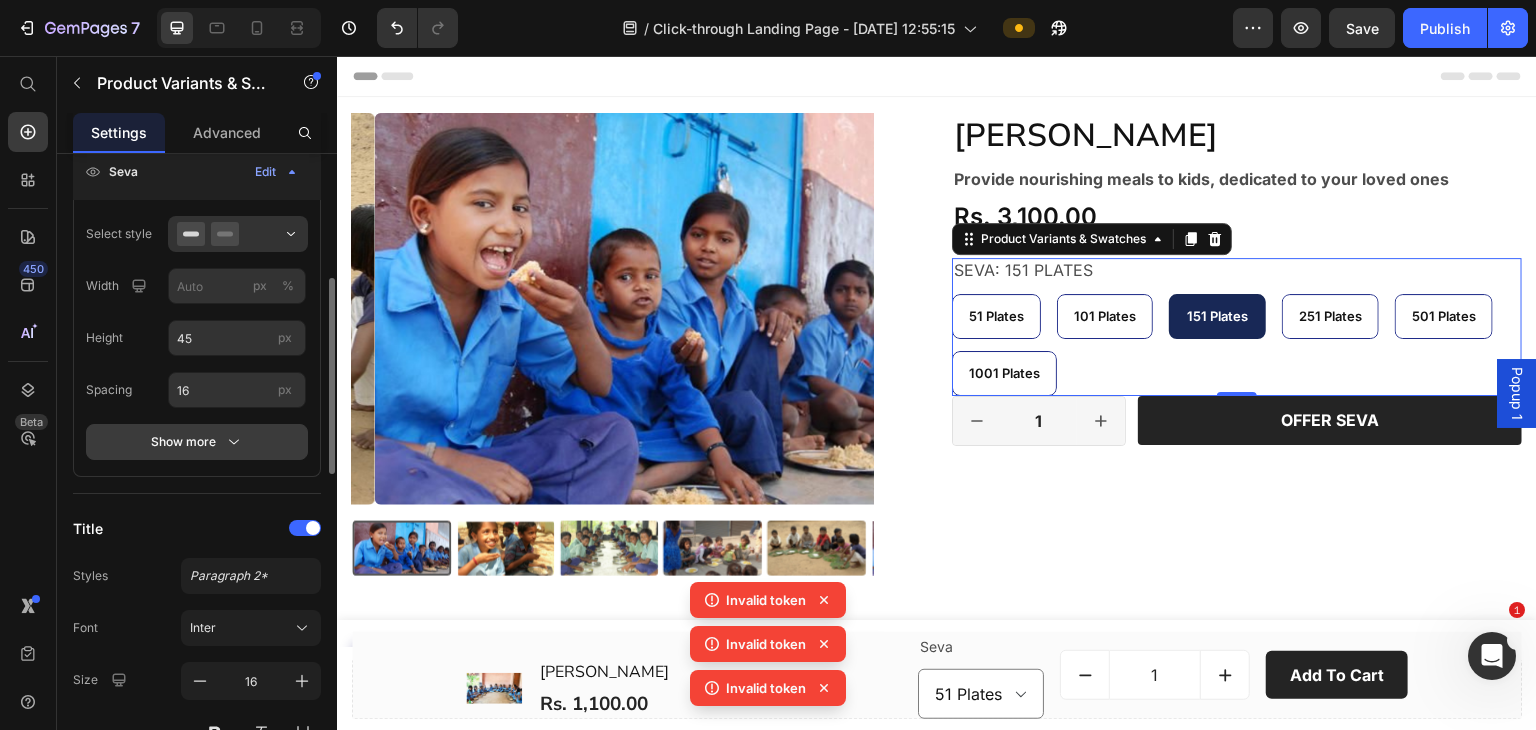 click 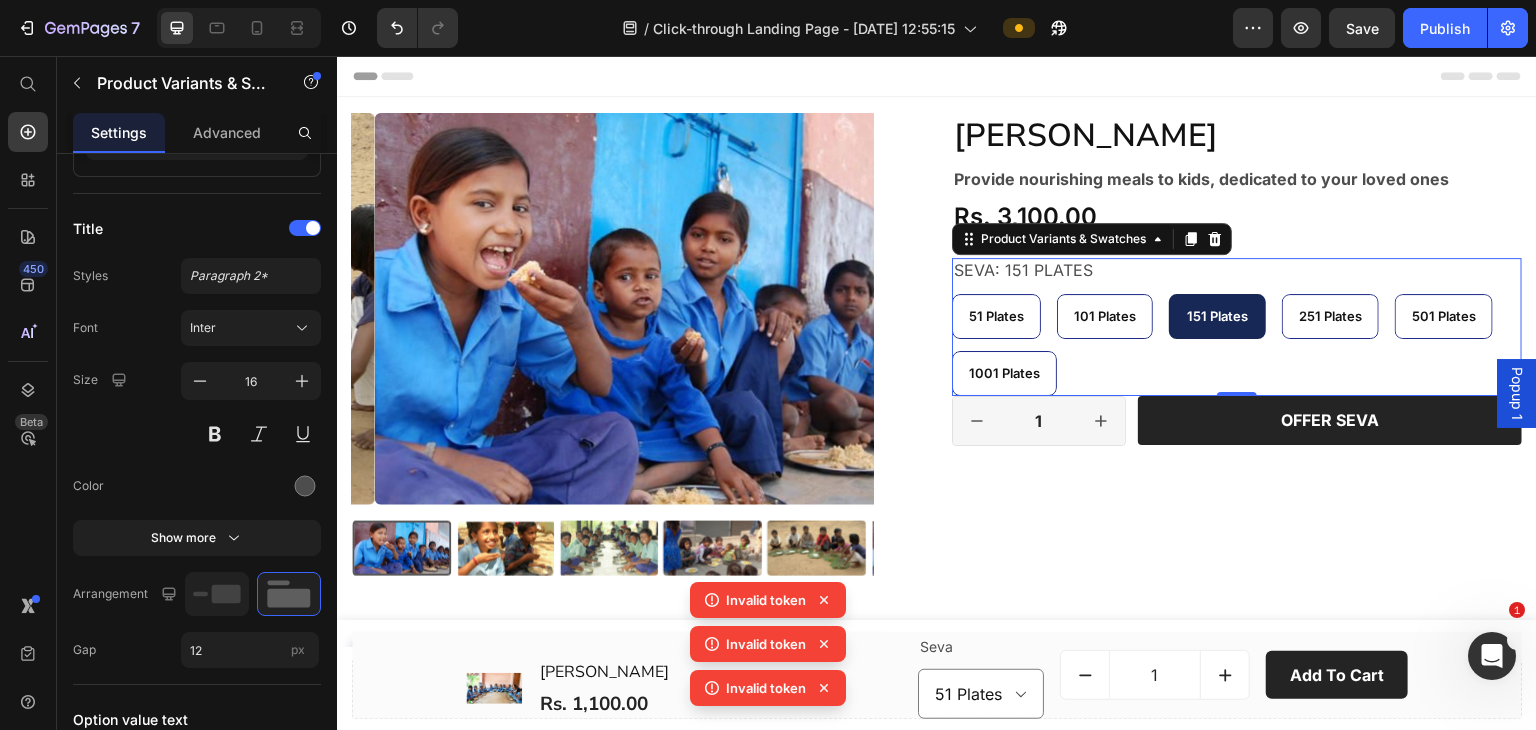 scroll, scrollTop: 1469, scrollLeft: 0, axis: vertical 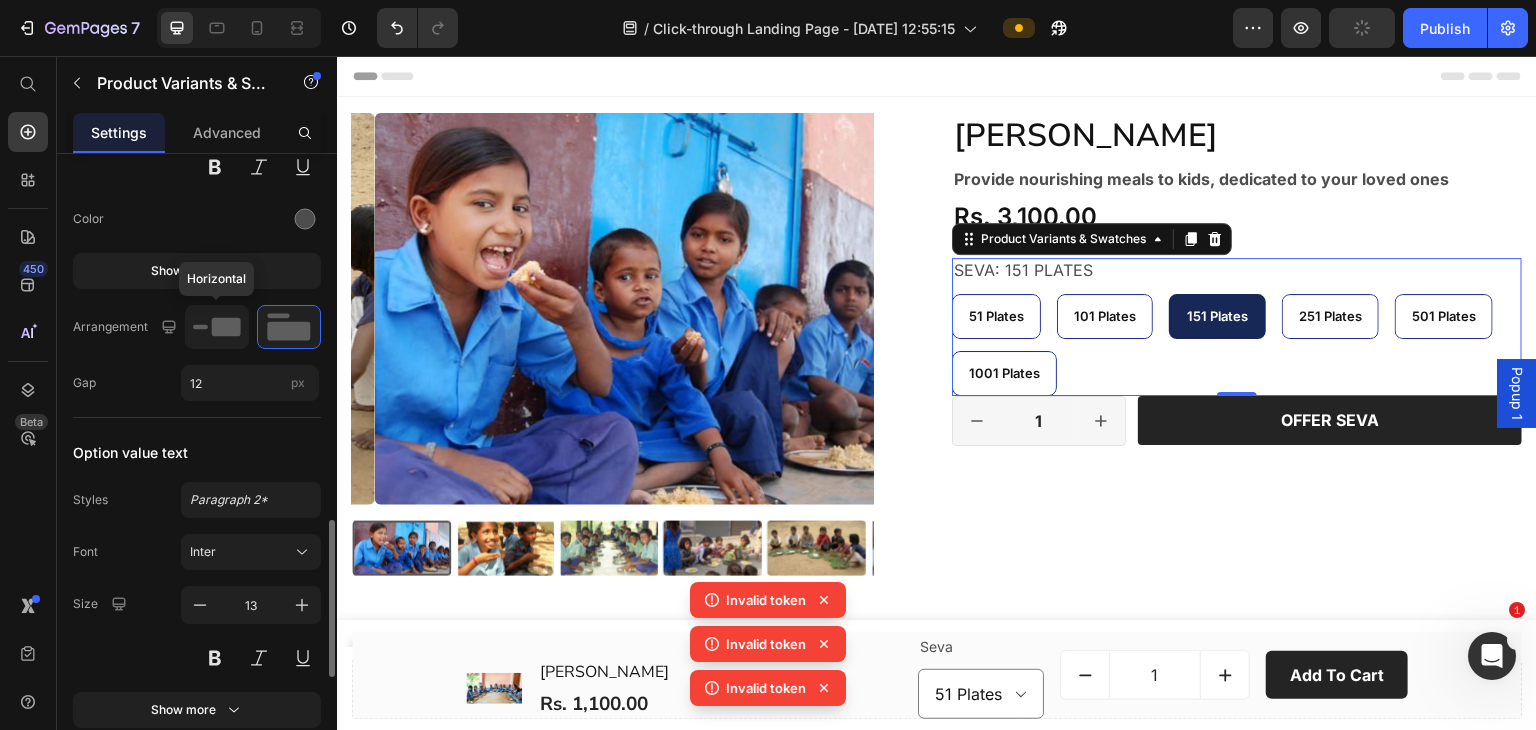click 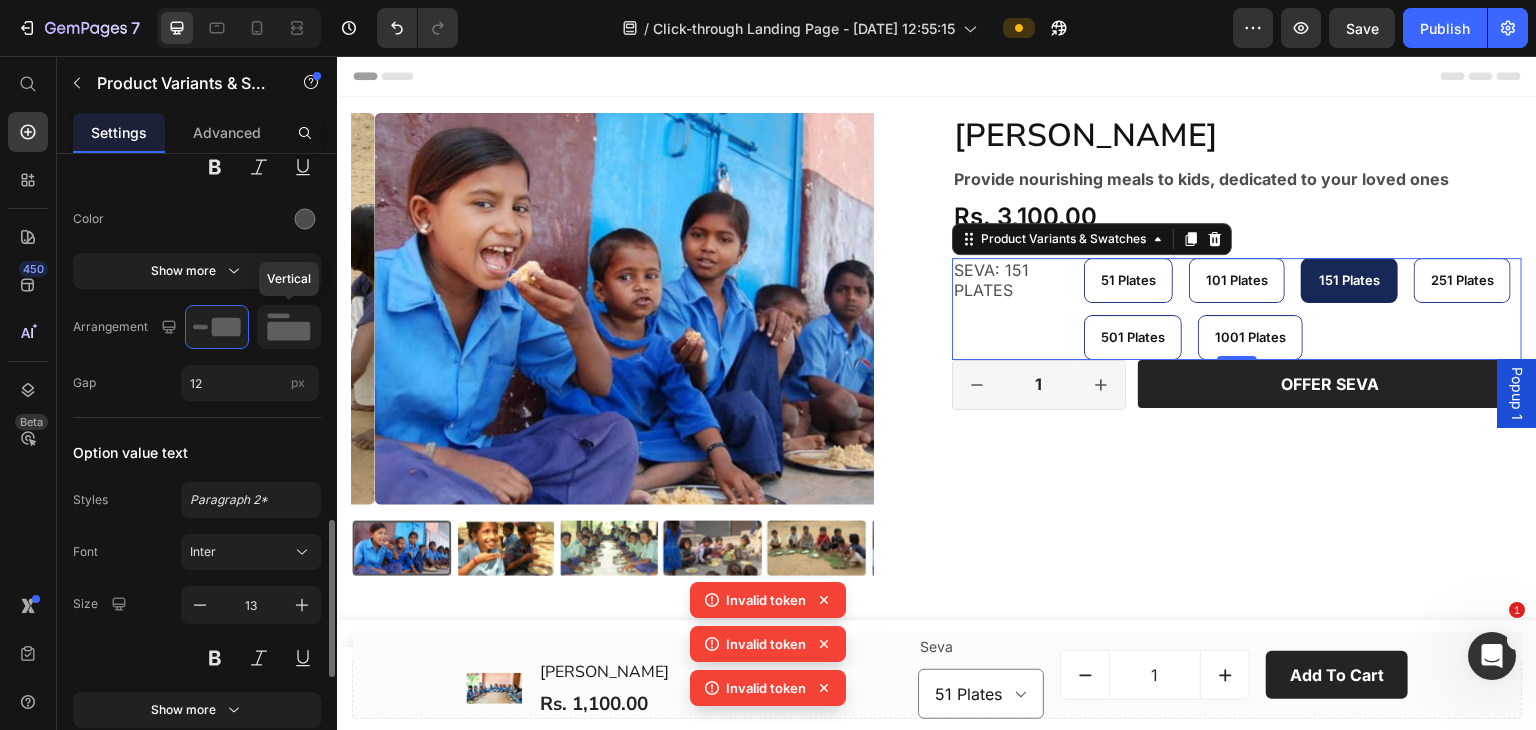 click 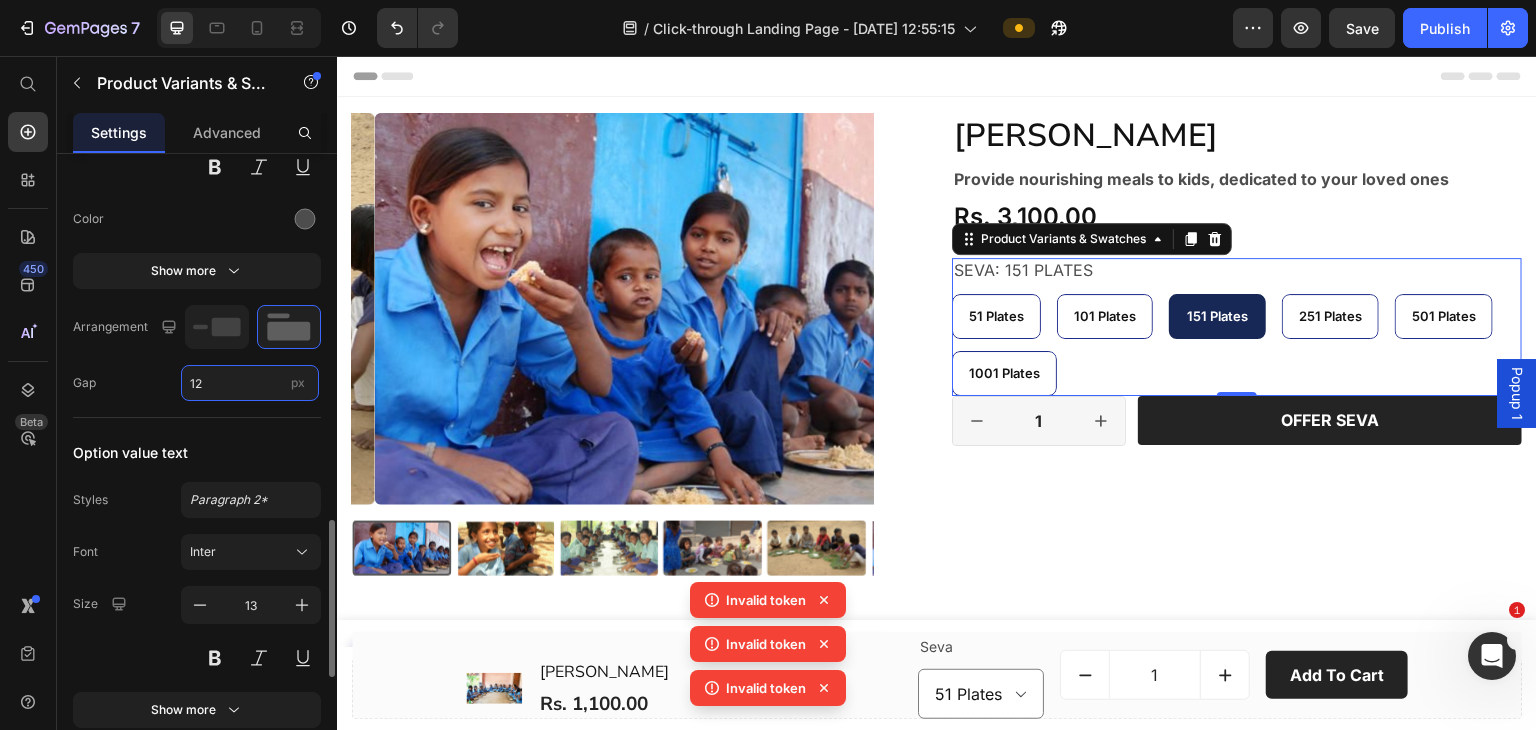 click on "12" at bounding box center (250, 383) 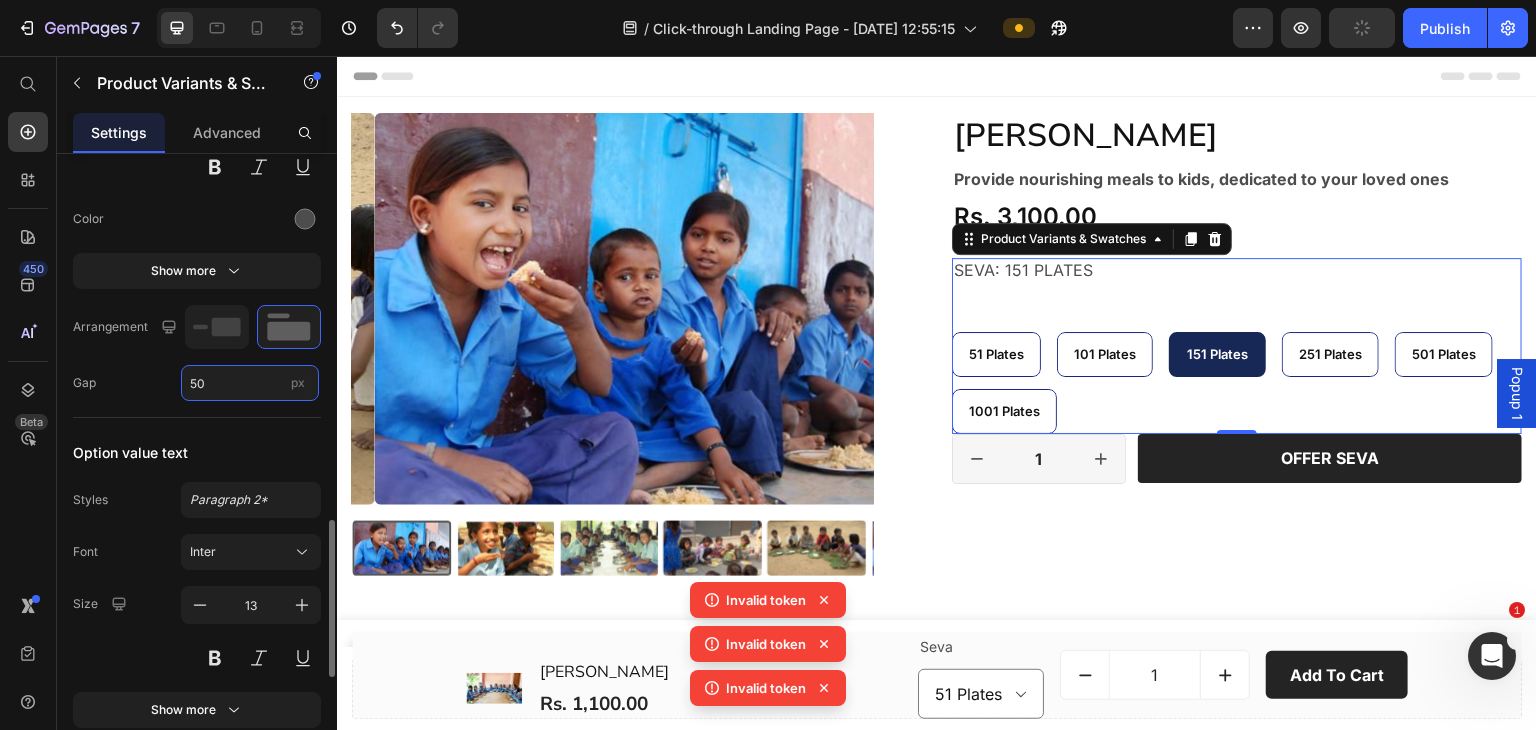 type on "5" 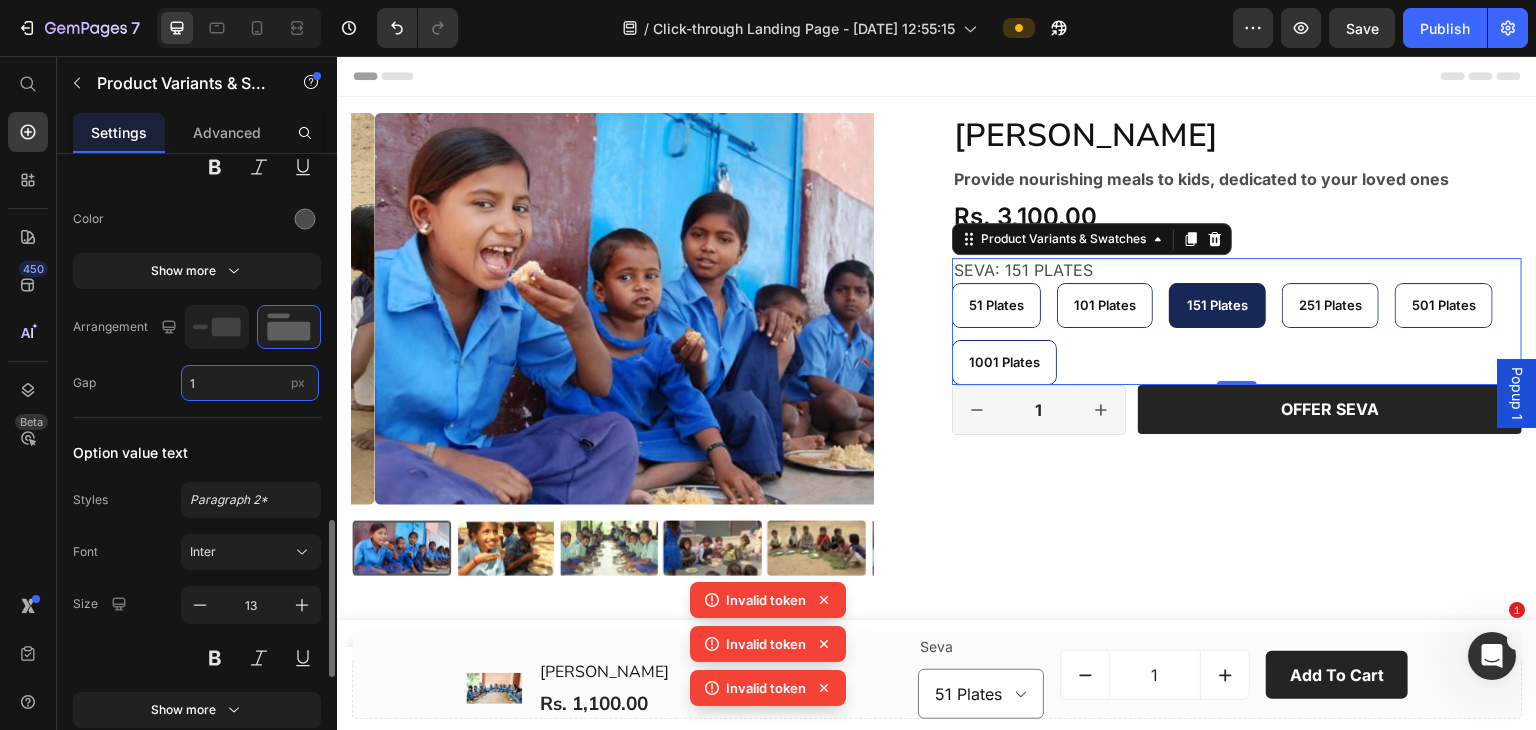 type on "12" 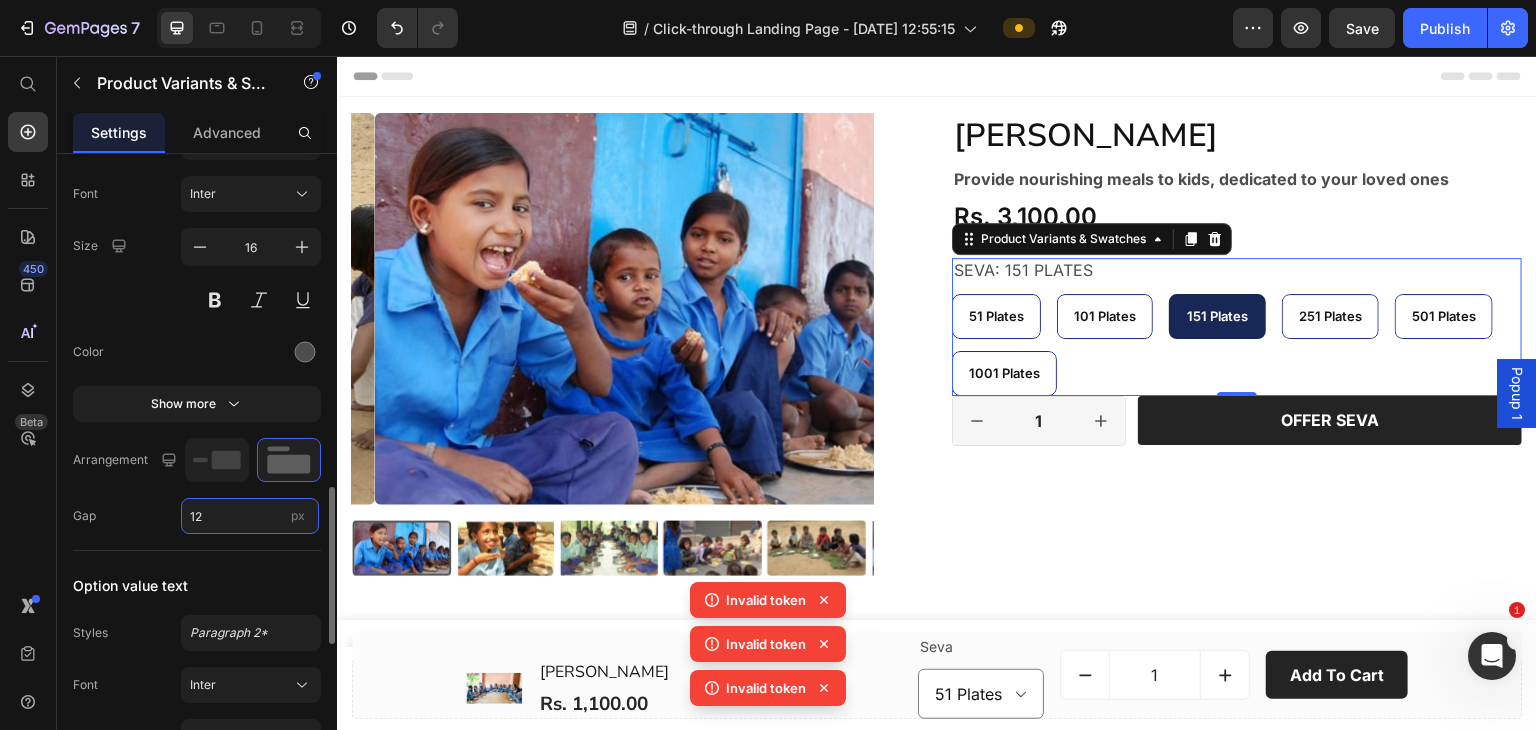 scroll, scrollTop: 1068, scrollLeft: 0, axis: vertical 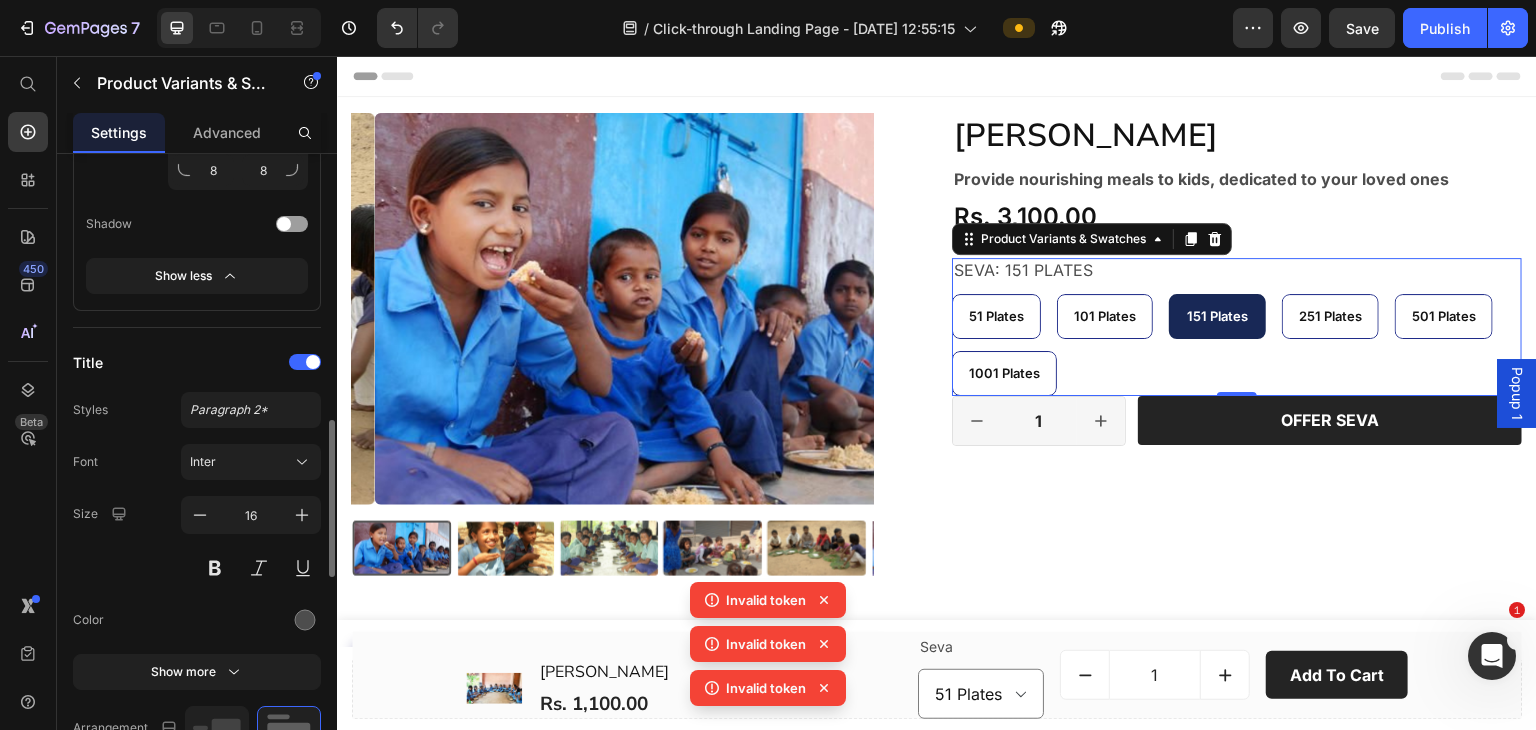 click at bounding box center (305, 362) 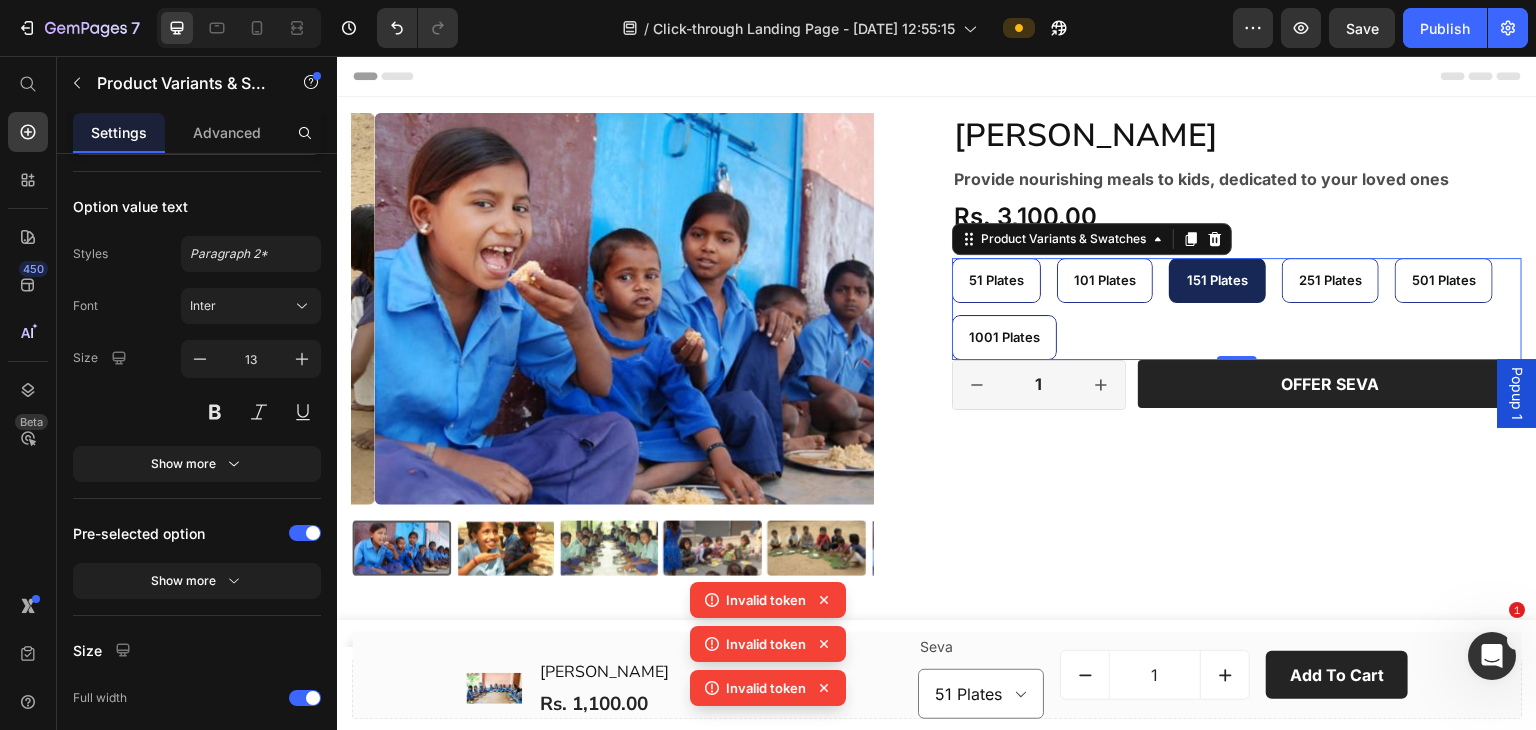 scroll, scrollTop: 1794, scrollLeft: 0, axis: vertical 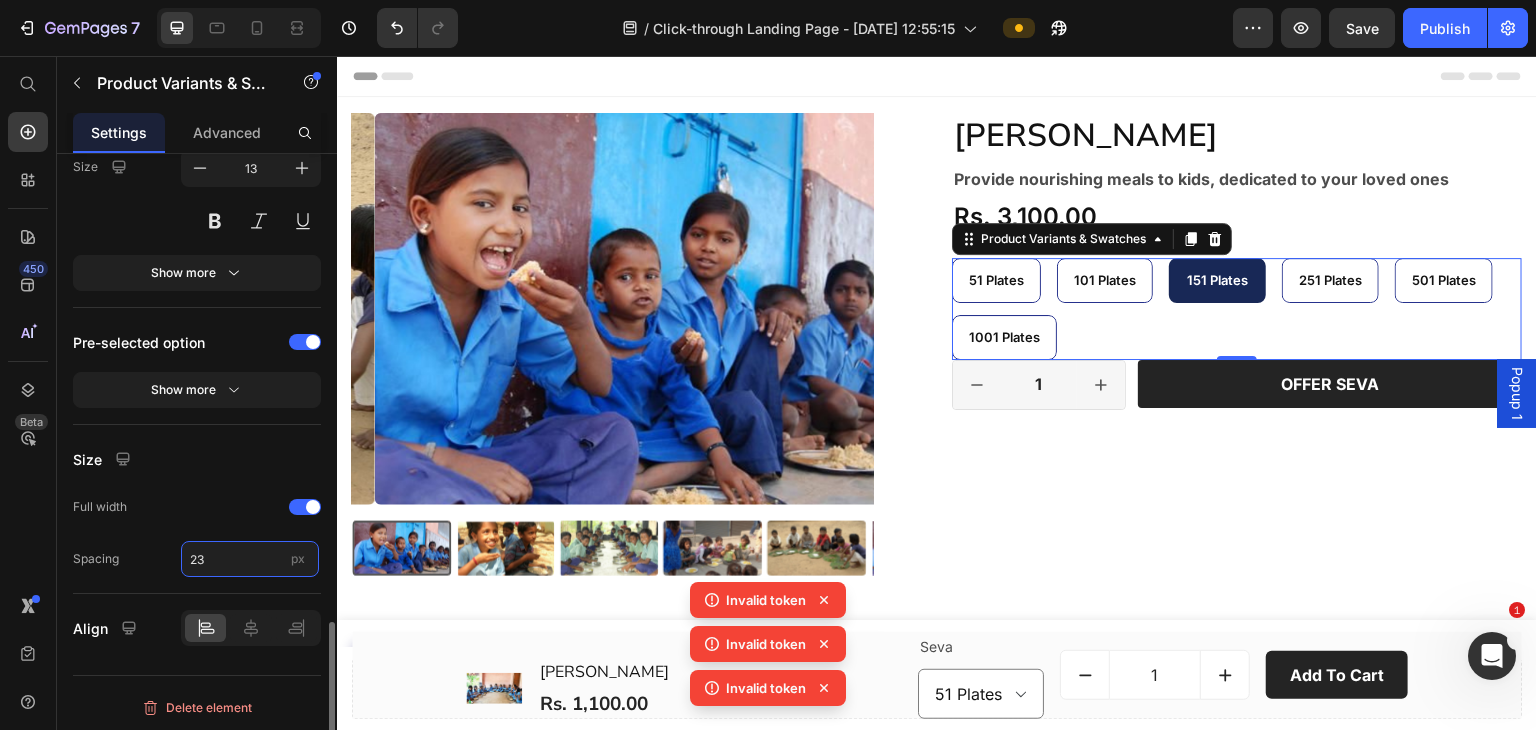 click on "23" at bounding box center (250, 559) 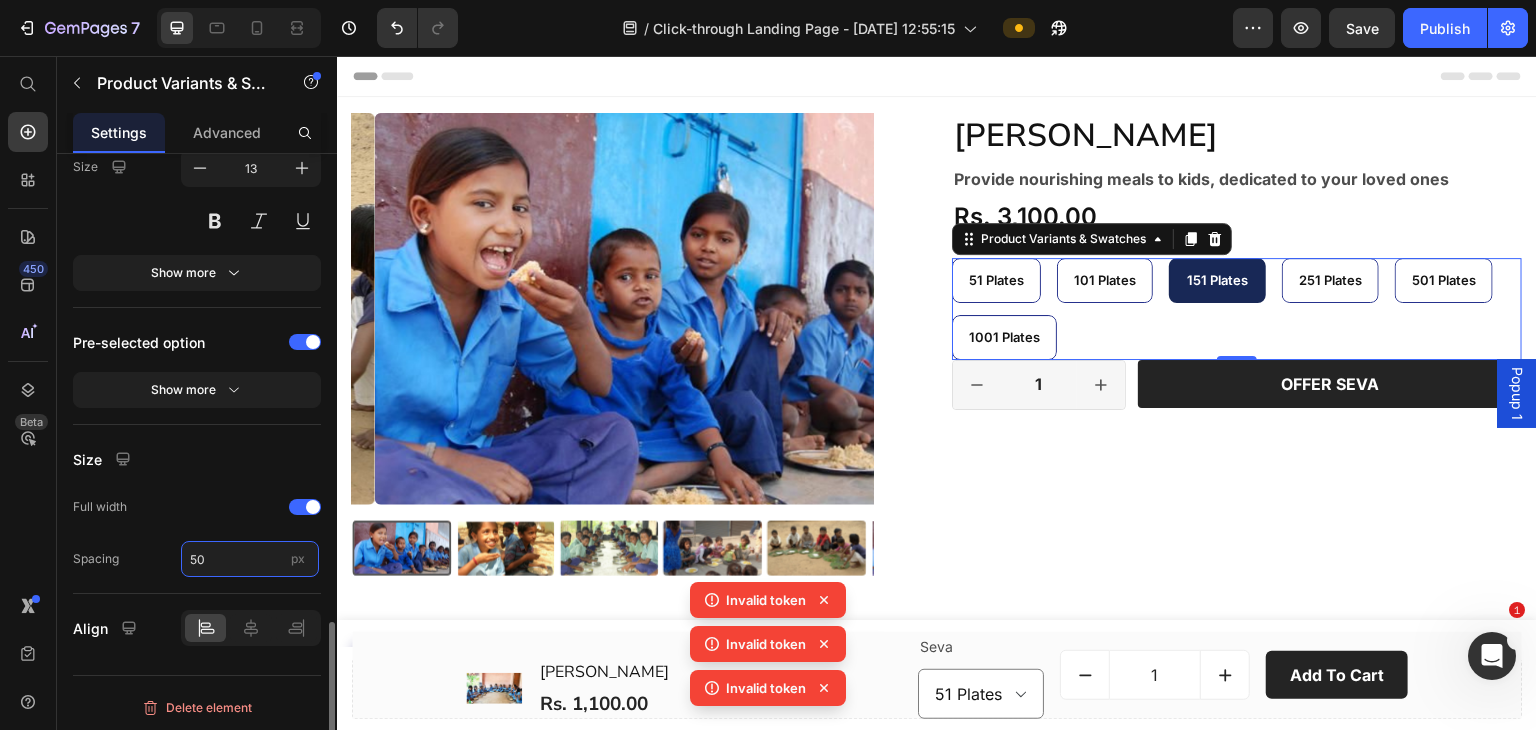 click on "50" at bounding box center (250, 559) 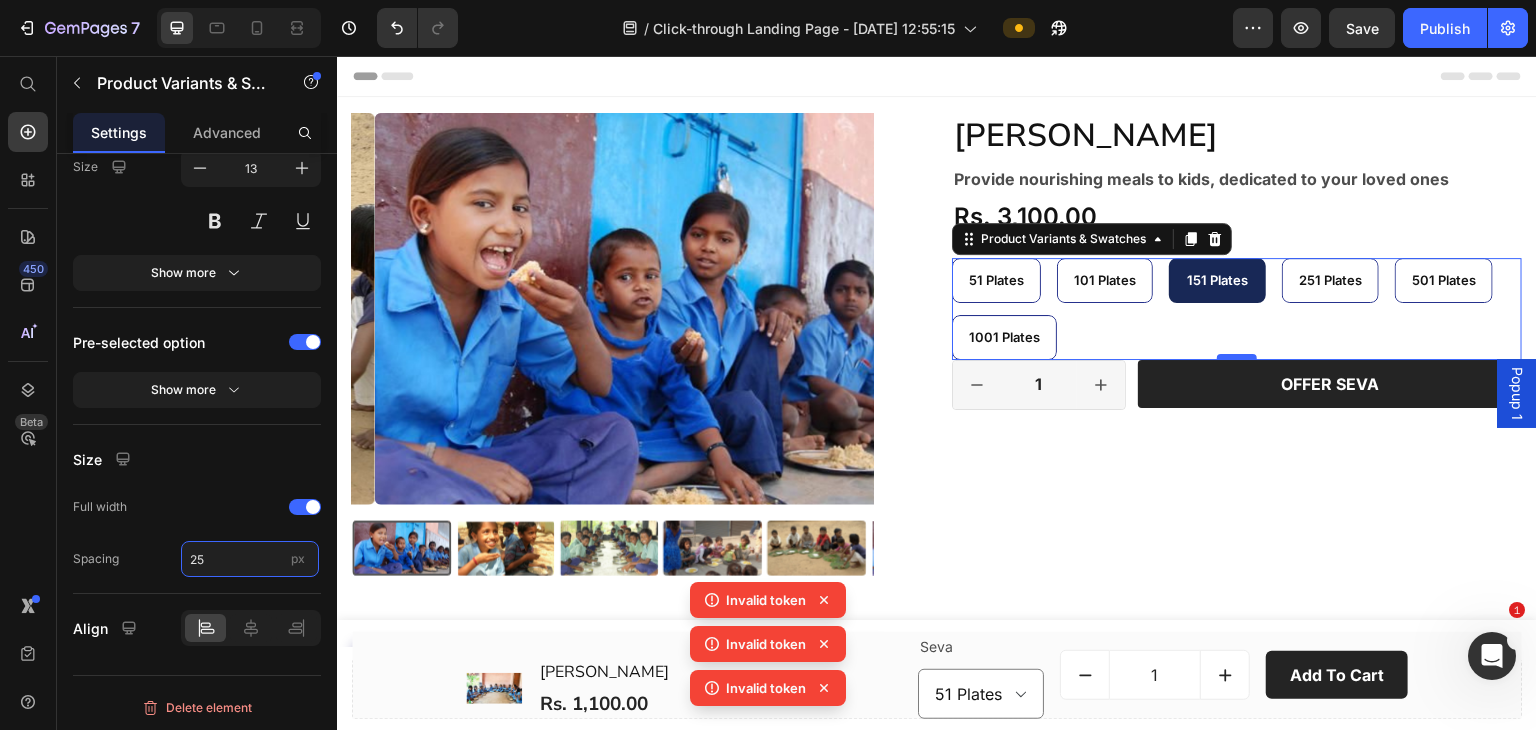 type on "25" 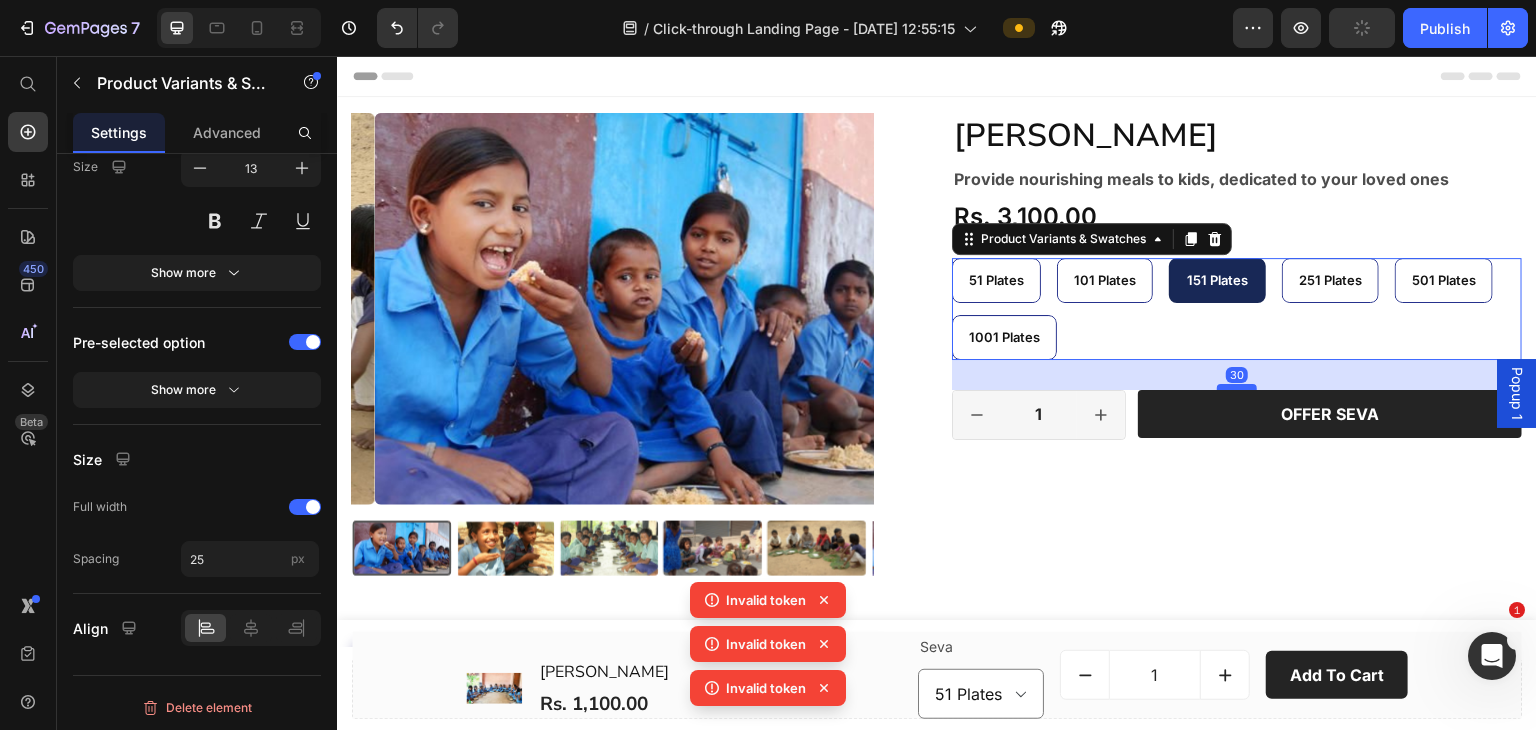 drag, startPoint x: 1237, startPoint y: 356, endPoint x: 1238, endPoint y: 386, distance: 30.016663 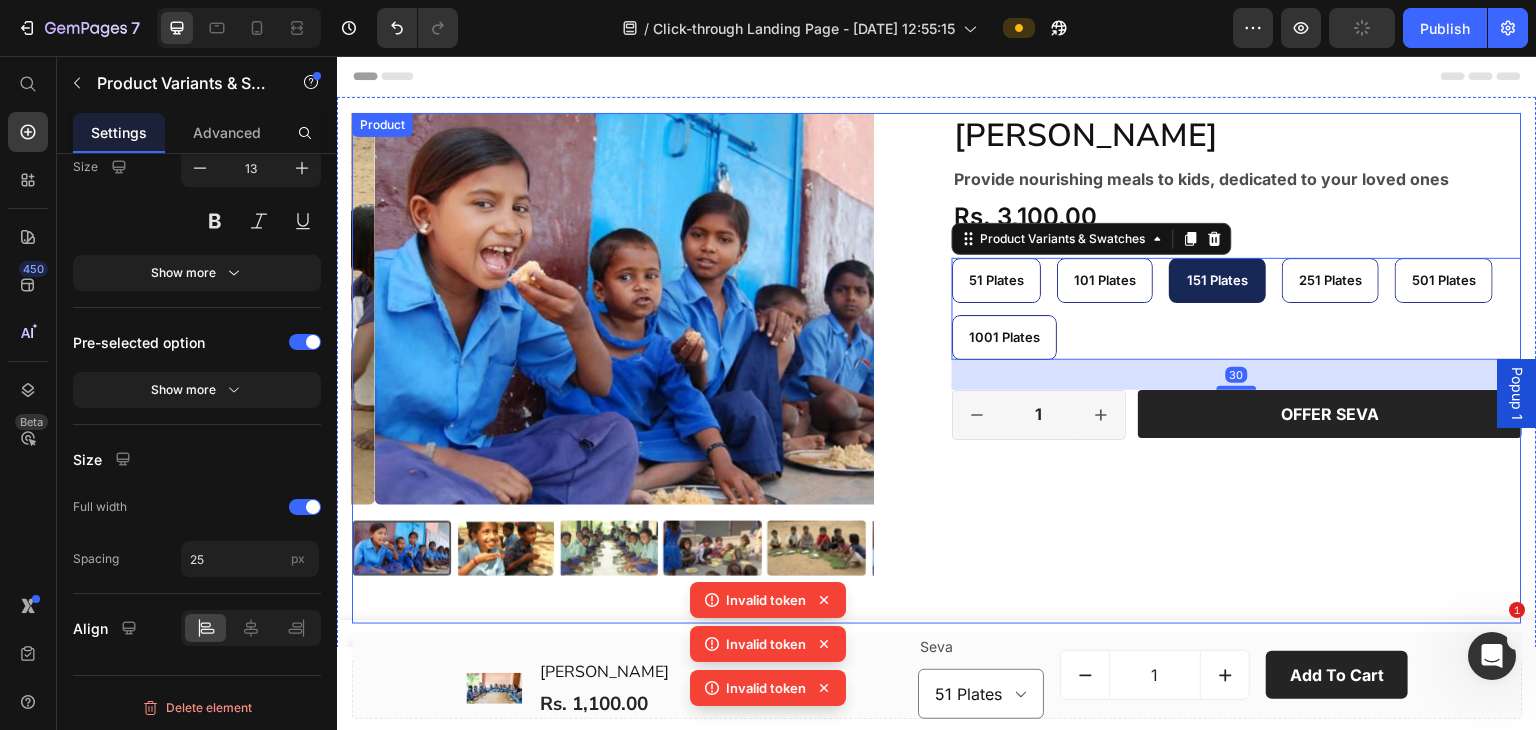 click on "[PERSON_NAME] Product Title Provide nourishing meals to kids, dedicated to your loved ones Text Block Rs. 3,100.00 Product Price Row 51 Plates 51 Plates 51 Plates 101 Plates 101 Plates 101 Plates 151 Plates 151 Plates 151 Plates 251 Plates 251 Plates 251 Plates 501 Plates 501 Plates 501 Plates 1001 Plates 1001 Plates 1001 Plates Product Variants & Swatches   30 1 Product Quantity Row Offer Seva Add to Cart Row Row Row" at bounding box center [1237, 368] 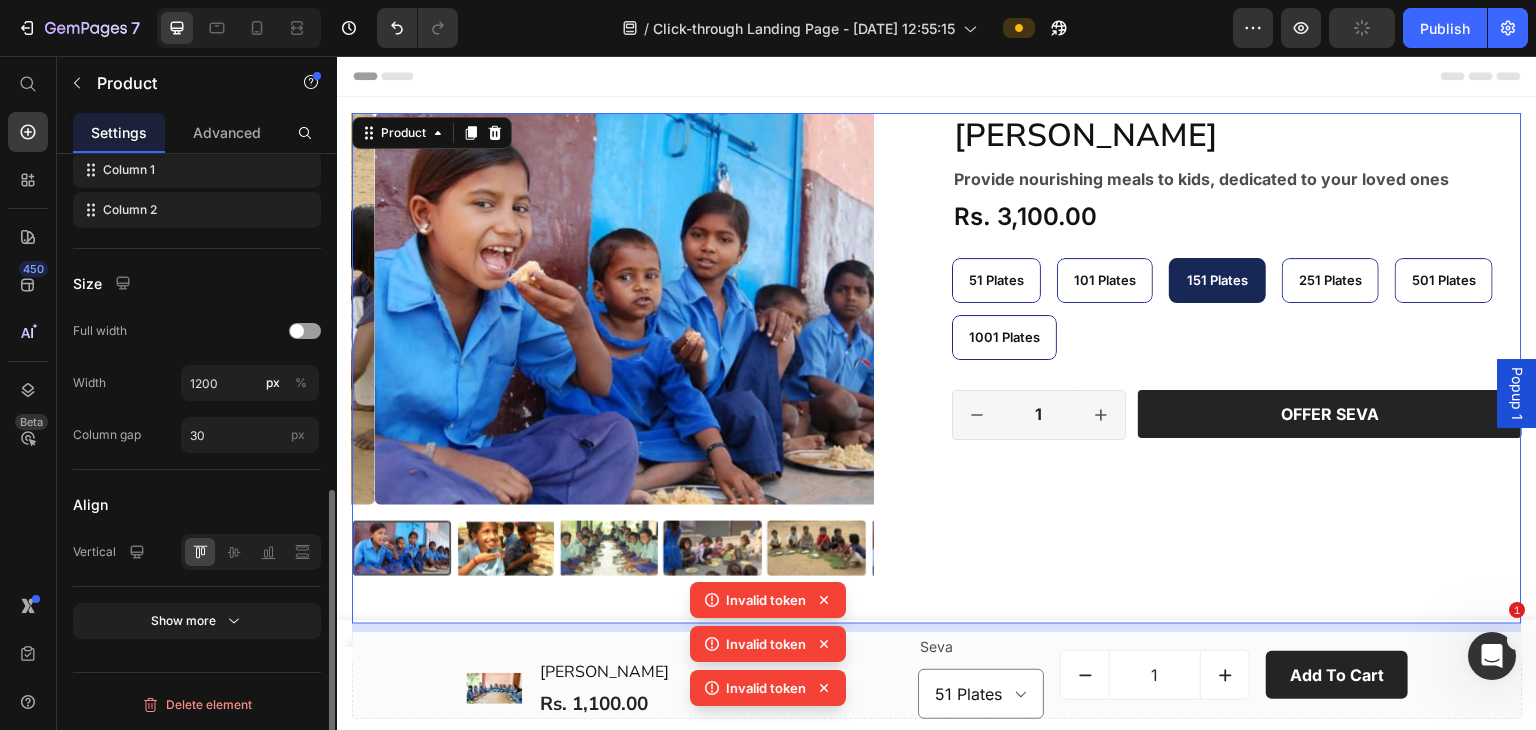 scroll, scrollTop: 0, scrollLeft: 0, axis: both 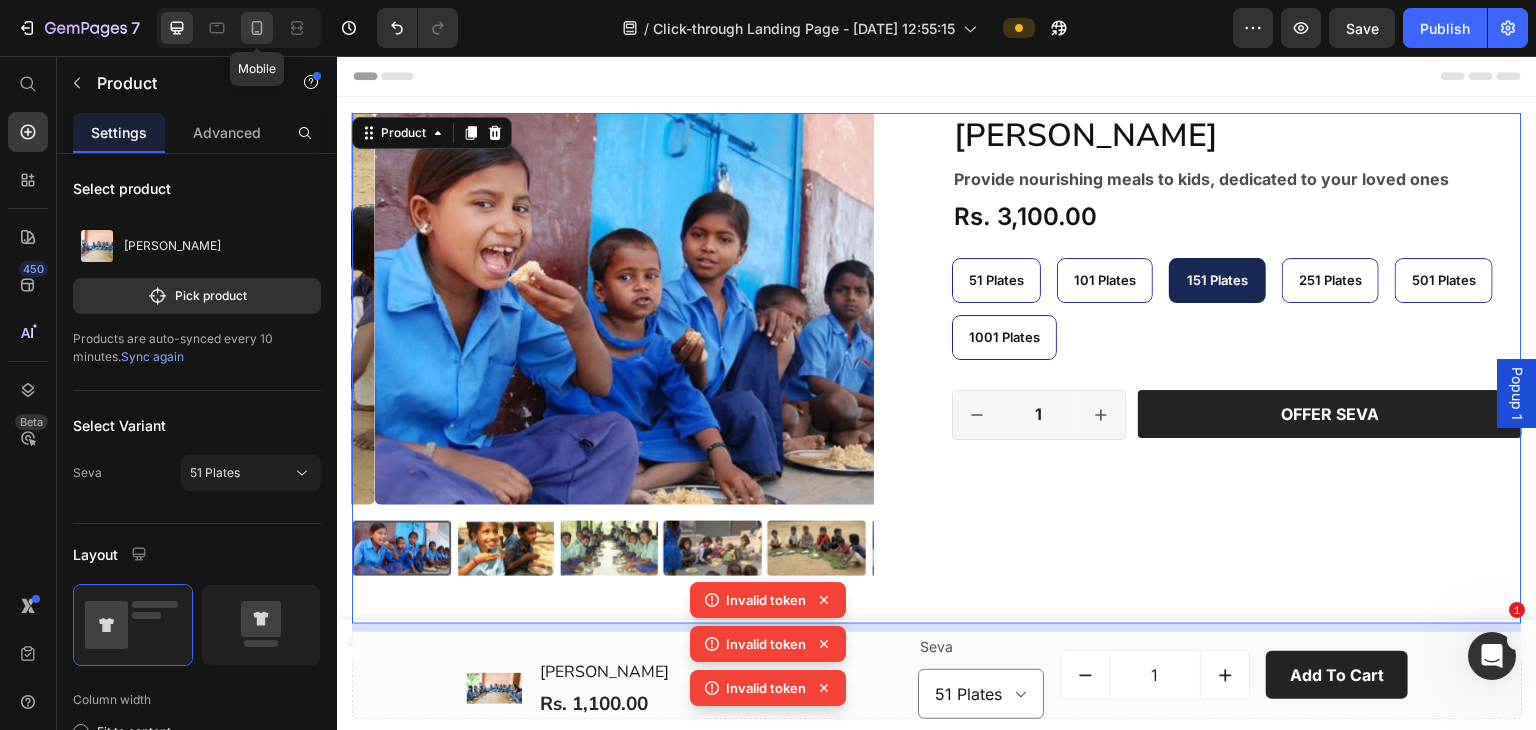 click 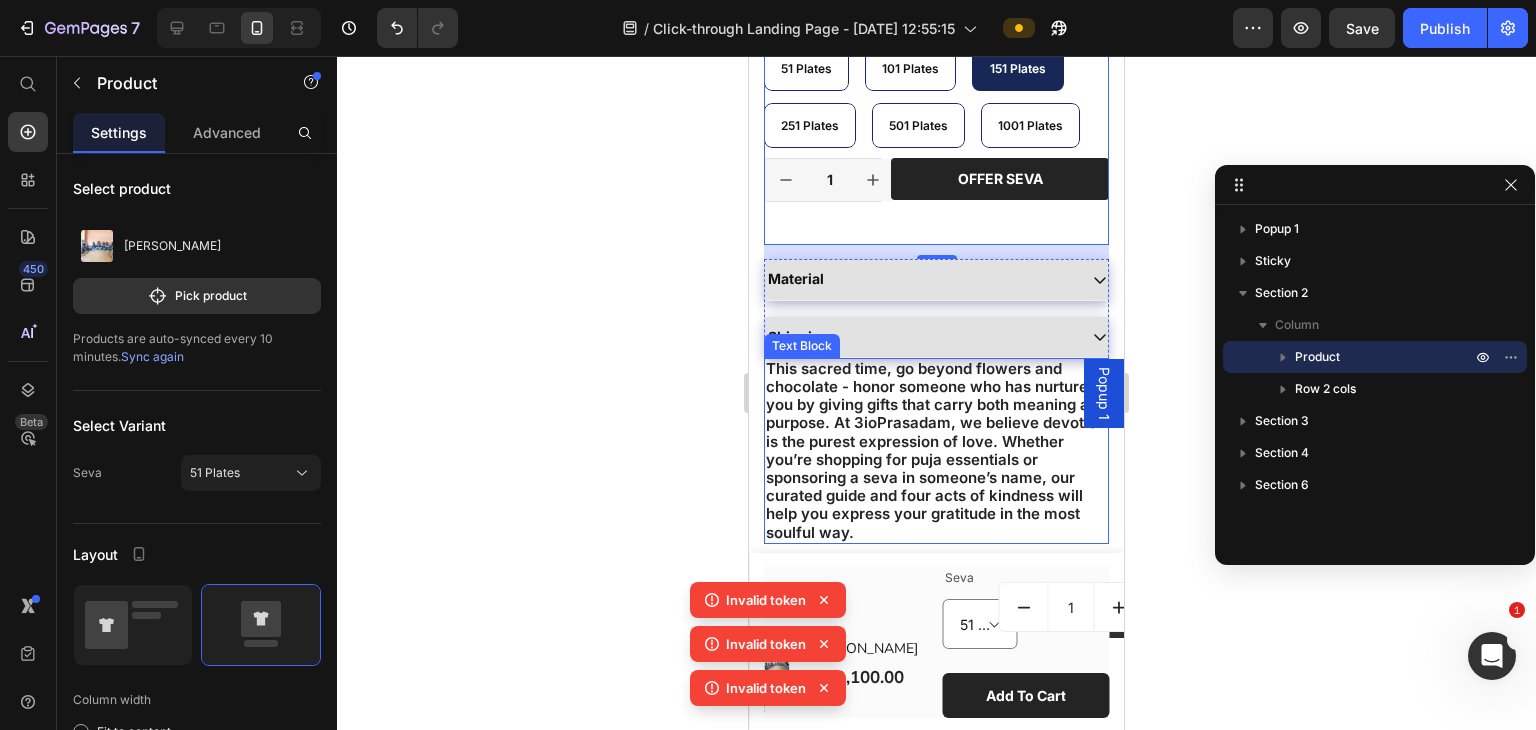 scroll, scrollTop: 533, scrollLeft: 0, axis: vertical 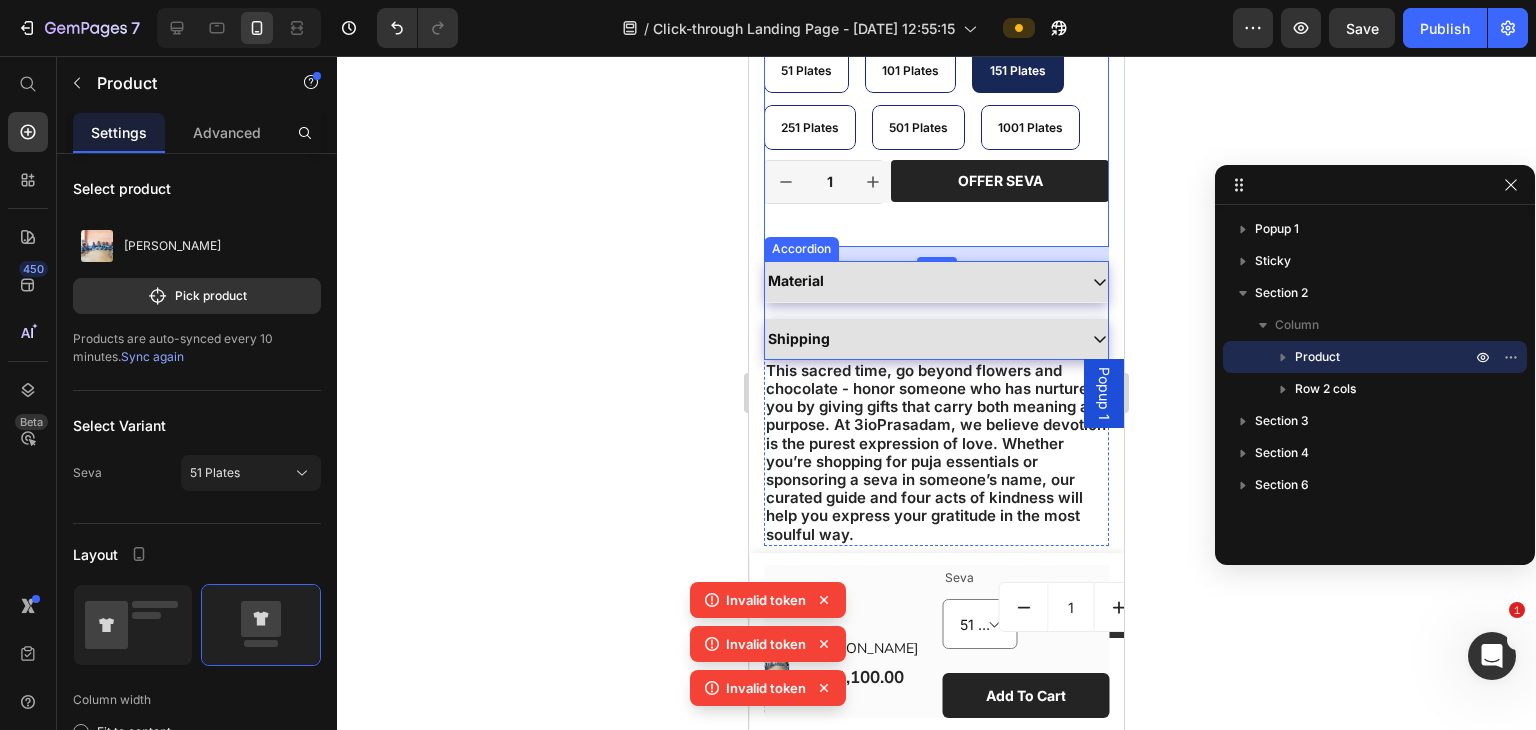 click on "This sacred time, go beyond flowers and chocolate - honor someone who has nurtured you by giving gifts that carry both meaning and purpose. At 3ioPrasadam, we believe devotion is the purest expression of love. Whether you’re shopping for puja essentials or sponsoring a seva in someone’s name, our curated guide and four acts of kindness will help you express your gratitude in the most soulful way." at bounding box center (936, 452) 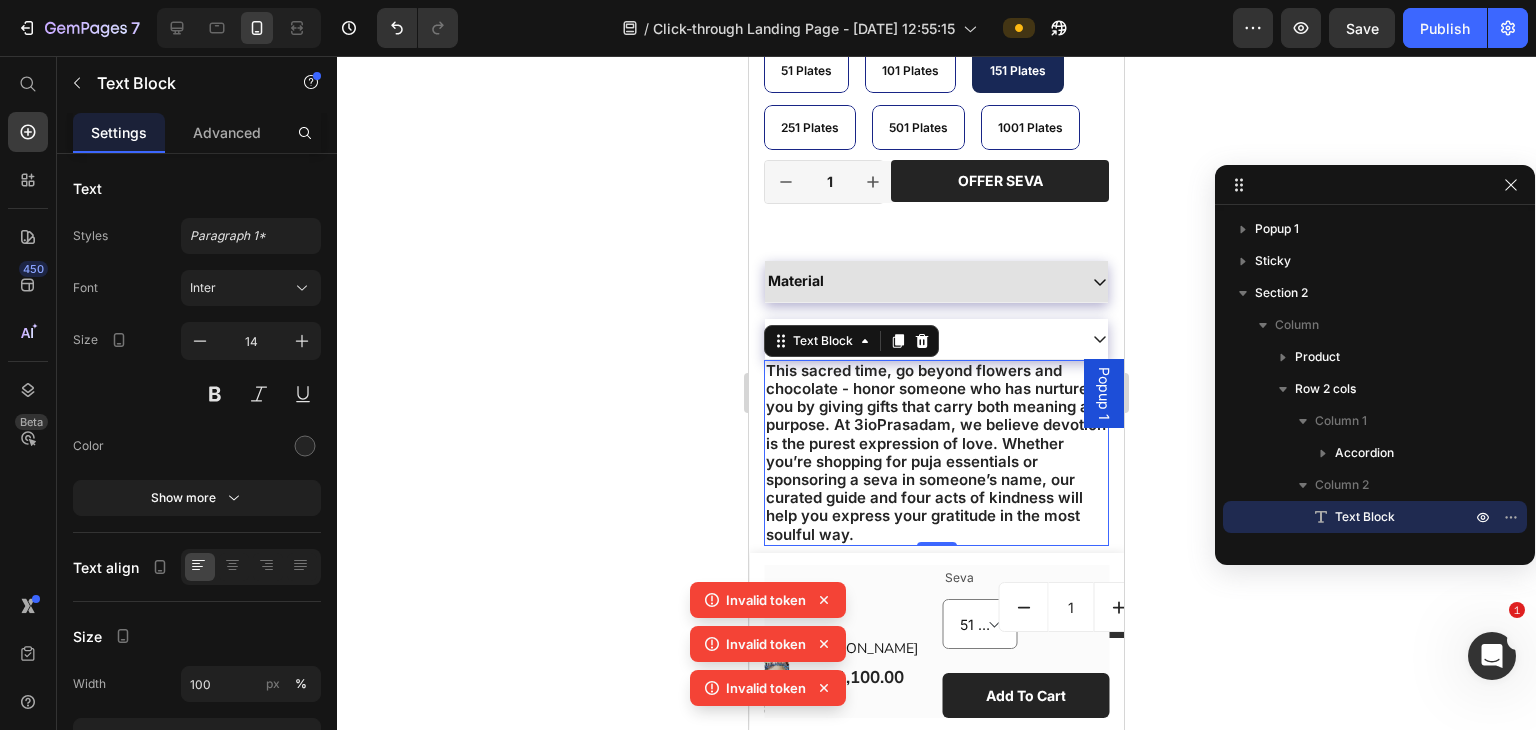 click on "Shipping" at bounding box center [920, 339] 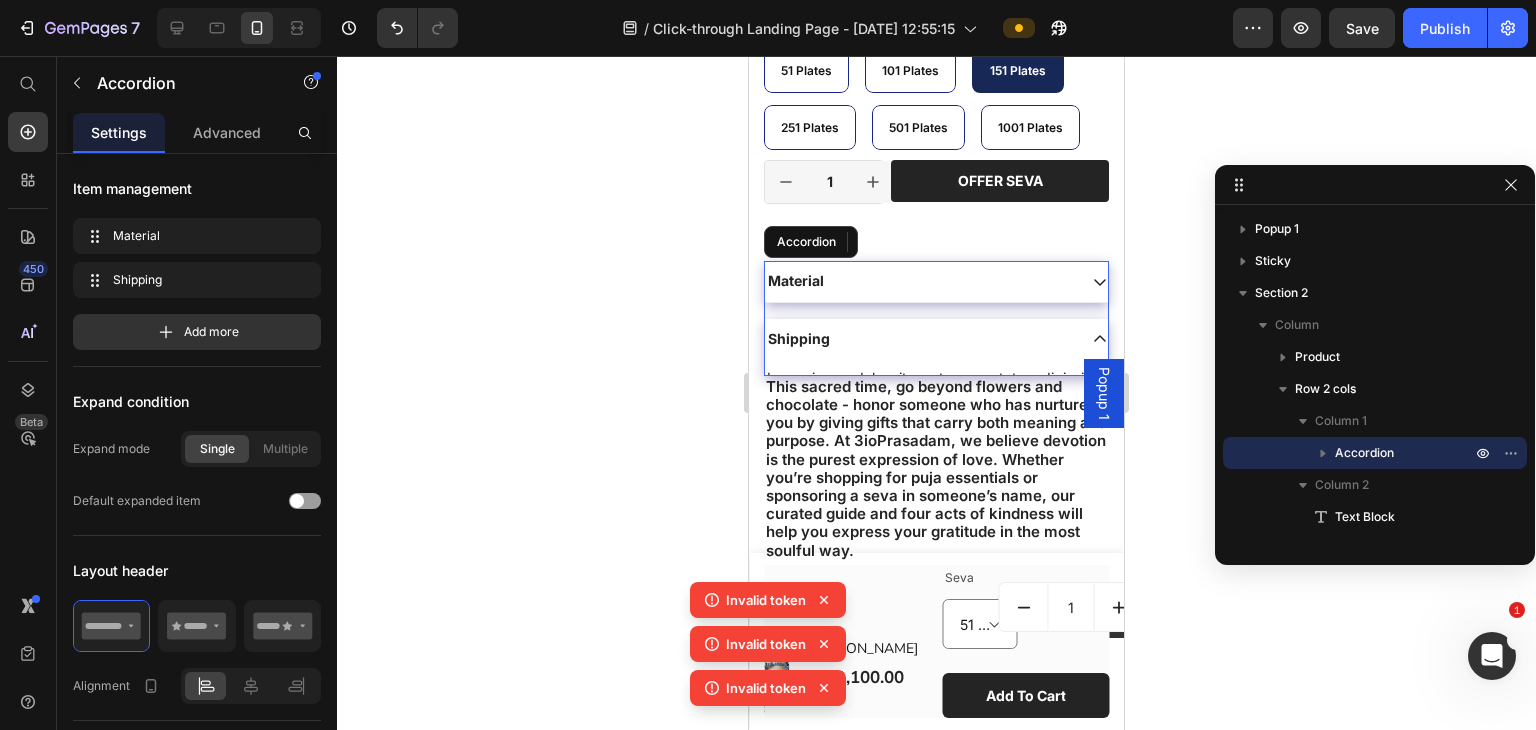 click on "Material" at bounding box center (920, 281) 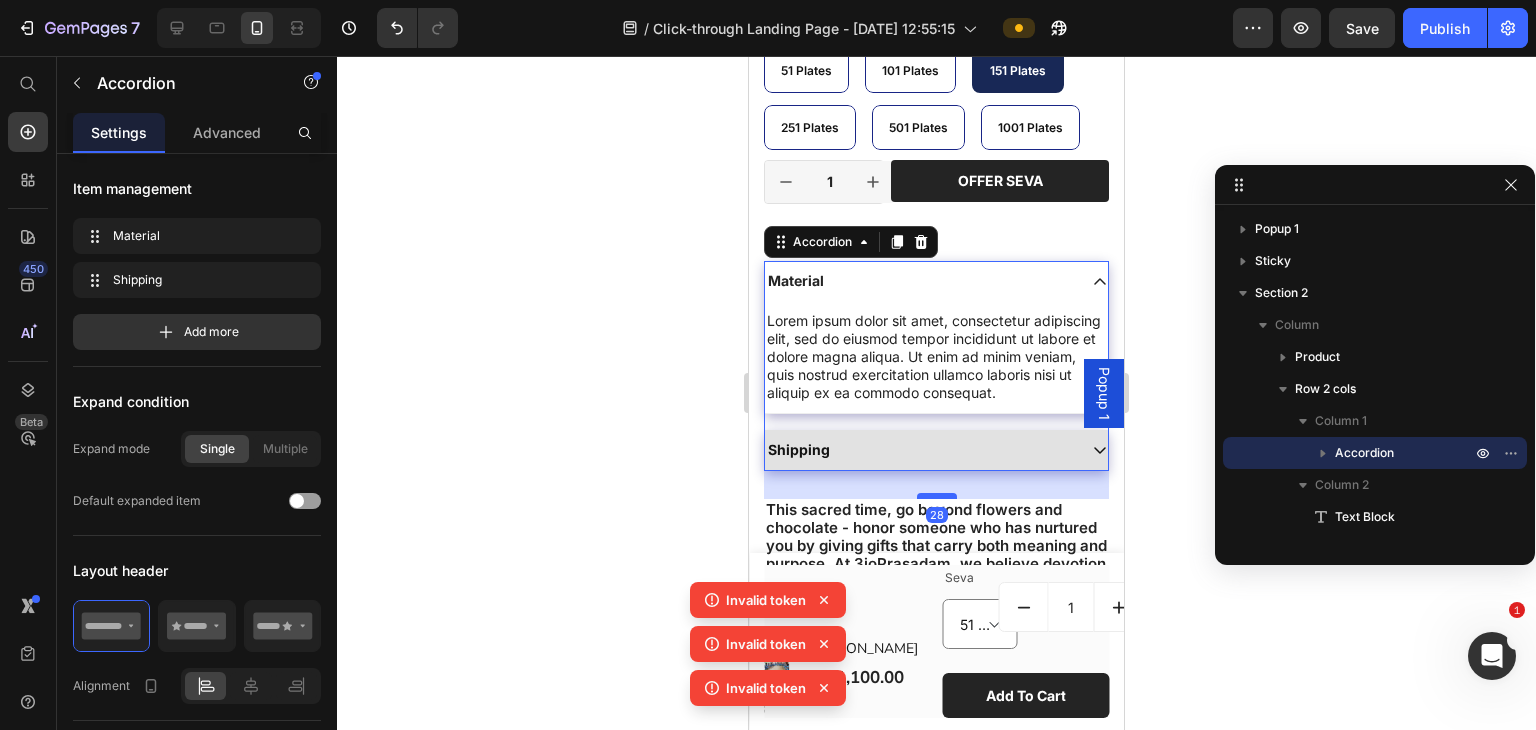drag, startPoint x: 930, startPoint y: 455, endPoint x: 930, endPoint y: 483, distance: 28 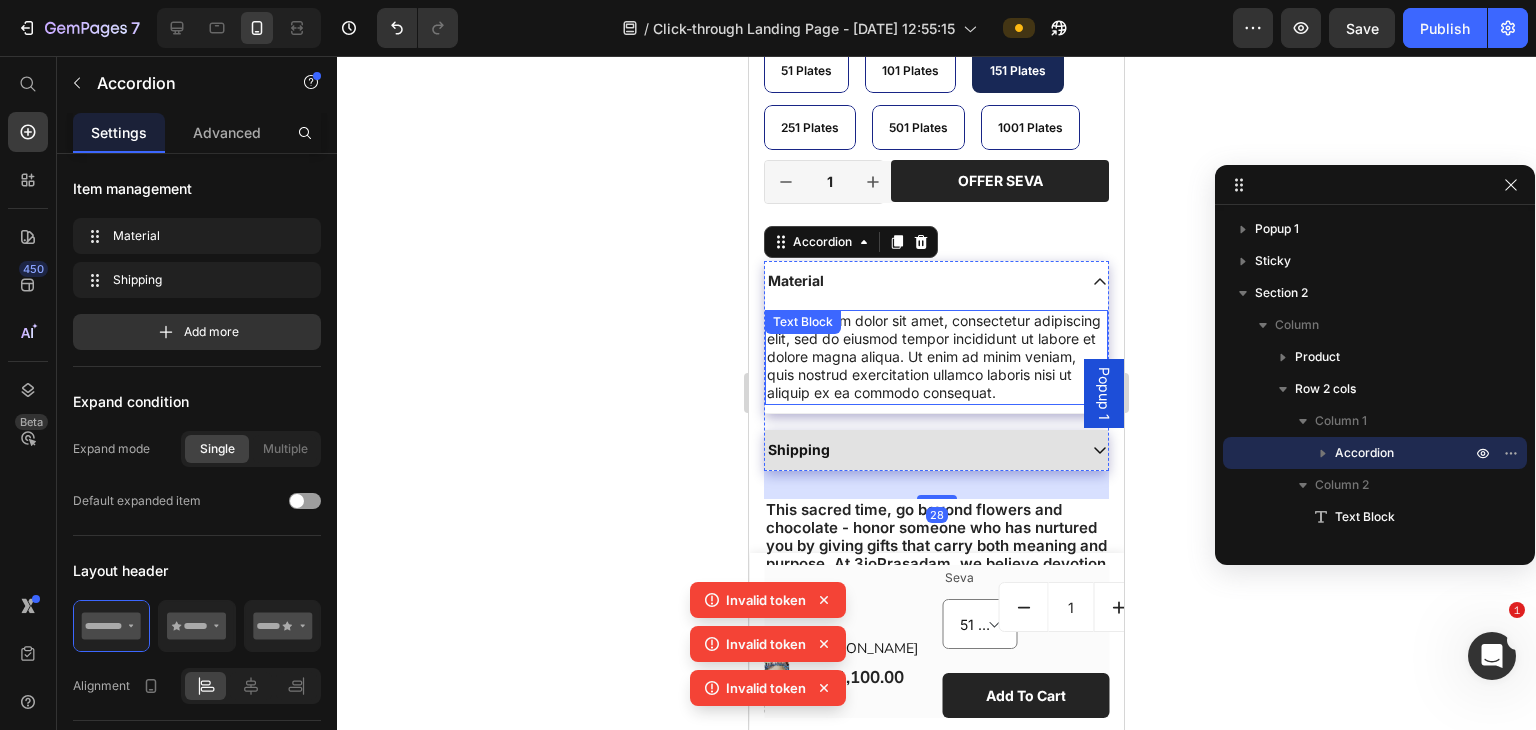 scroll, scrollTop: 666, scrollLeft: 0, axis: vertical 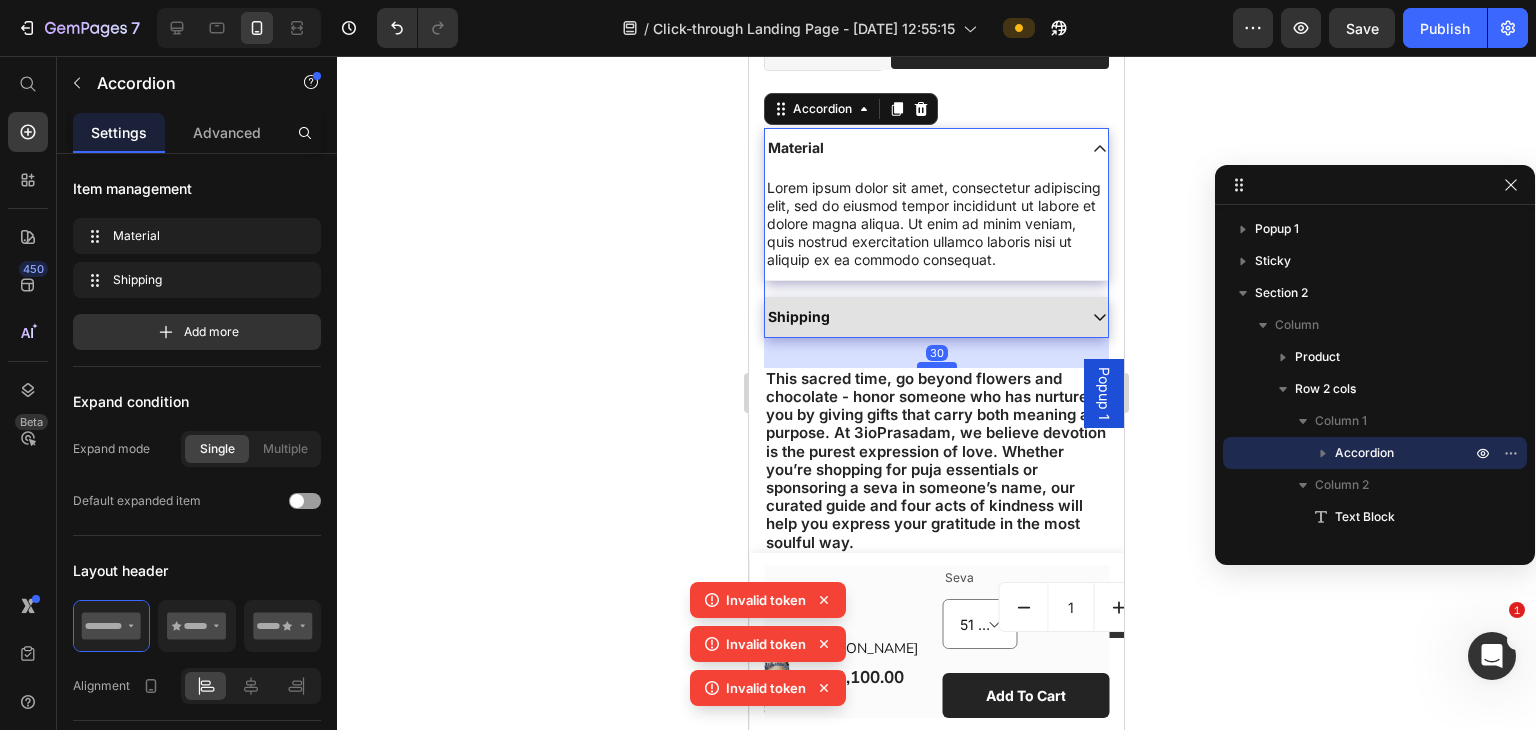 click at bounding box center [937, 365] 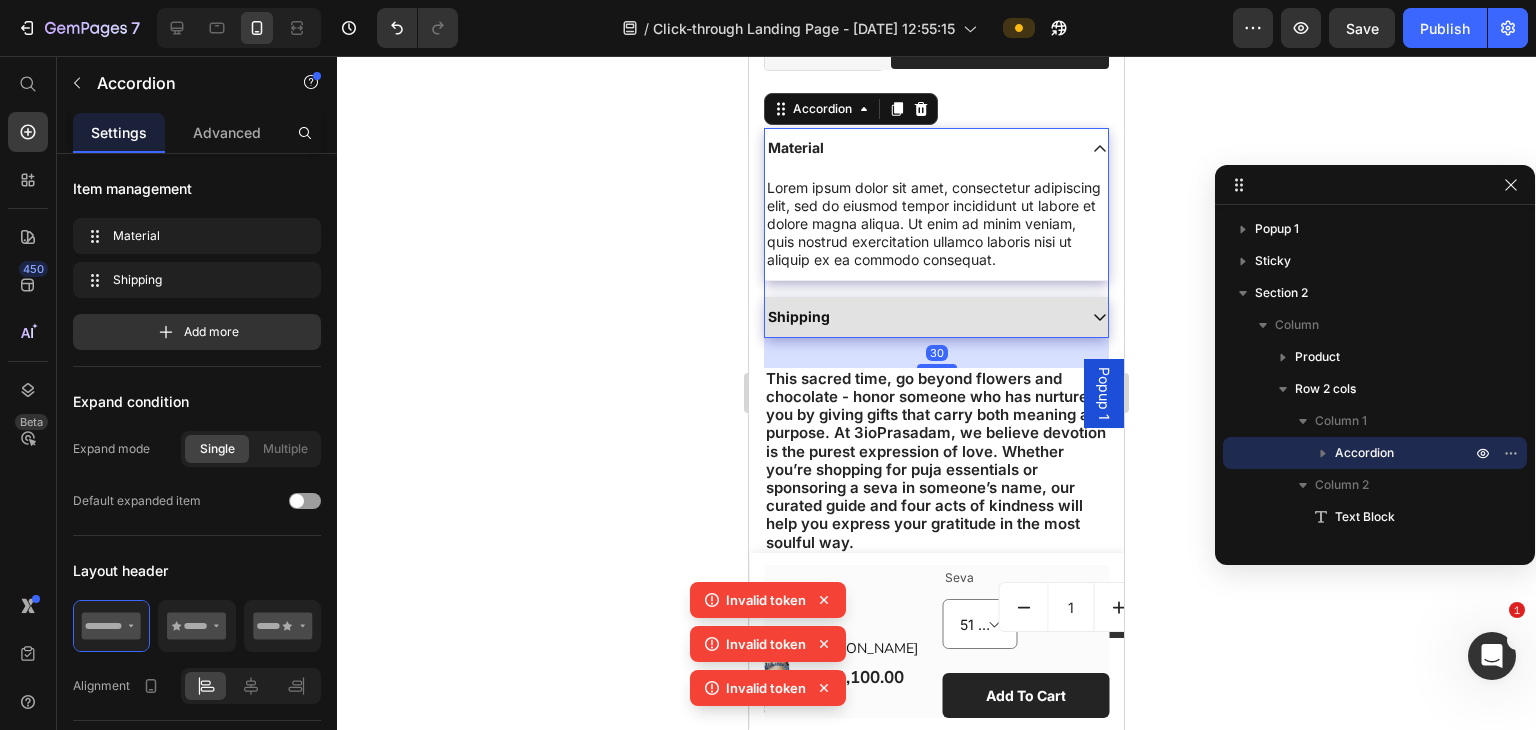 drag, startPoint x: 1143, startPoint y: 338, endPoint x: 372, endPoint y: 288, distance: 772.61957 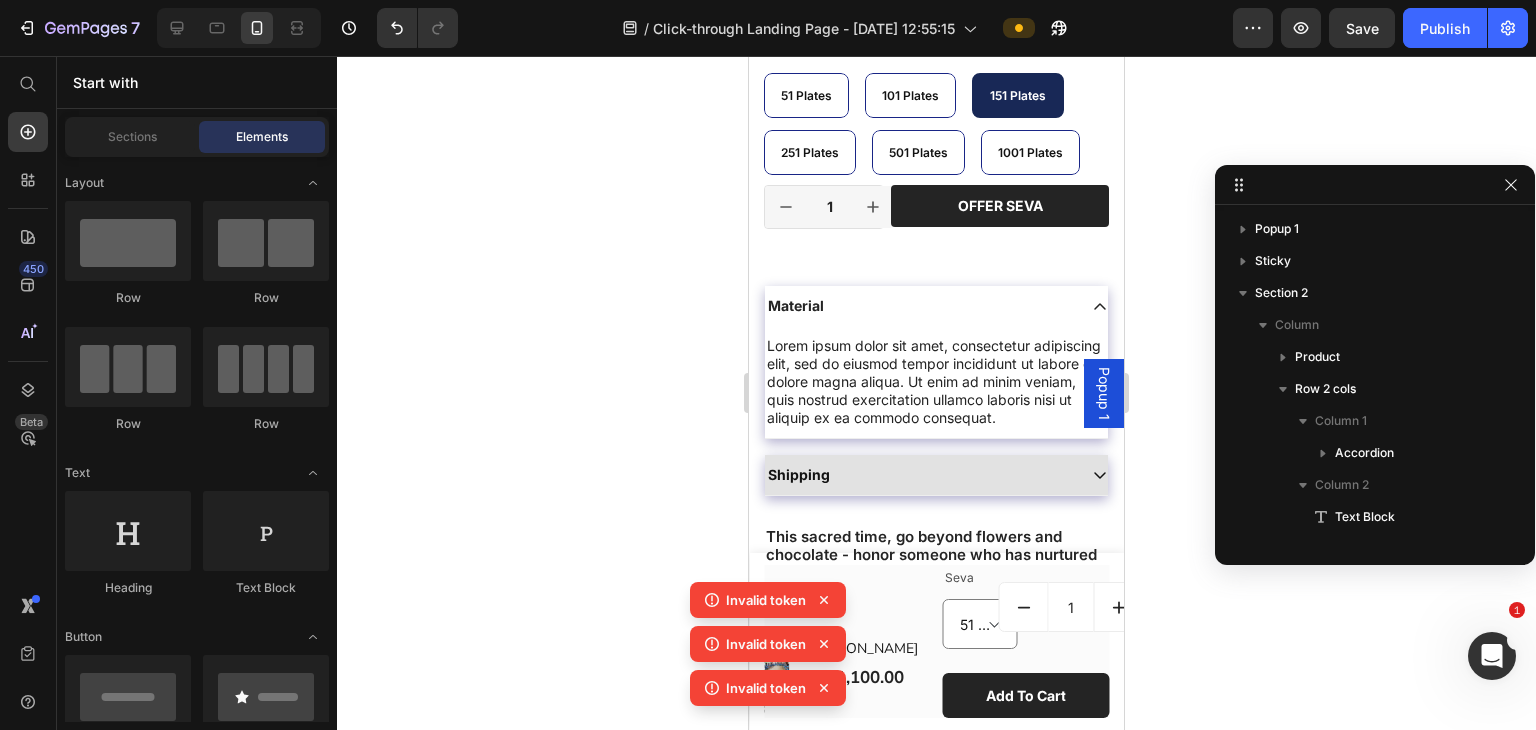 scroll, scrollTop: 666, scrollLeft: 0, axis: vertical 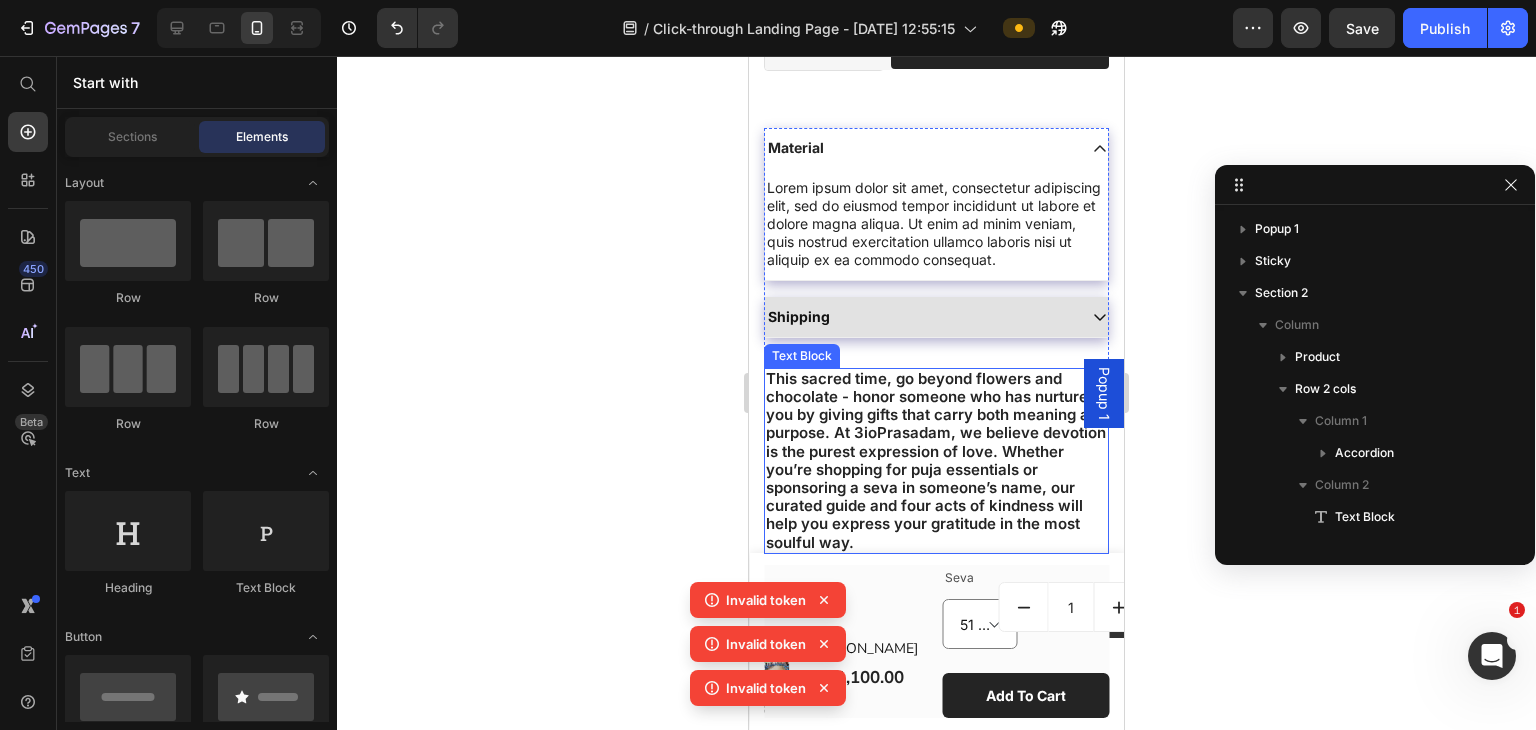 click on "This sacred time, go beyond flowers and chocolate - honor someone who has nurtured you by giving gifts that carry both meaning and purpose. At 3ioPrasadam, we believe devotion is the purest expression of love. Whether you’re shopping for puja essentials or sponsoring a seva in someone’s name, our curated guide and four acts of kindness will help you express your gratitude in the most soulful way." at bounding box center [936, 460] 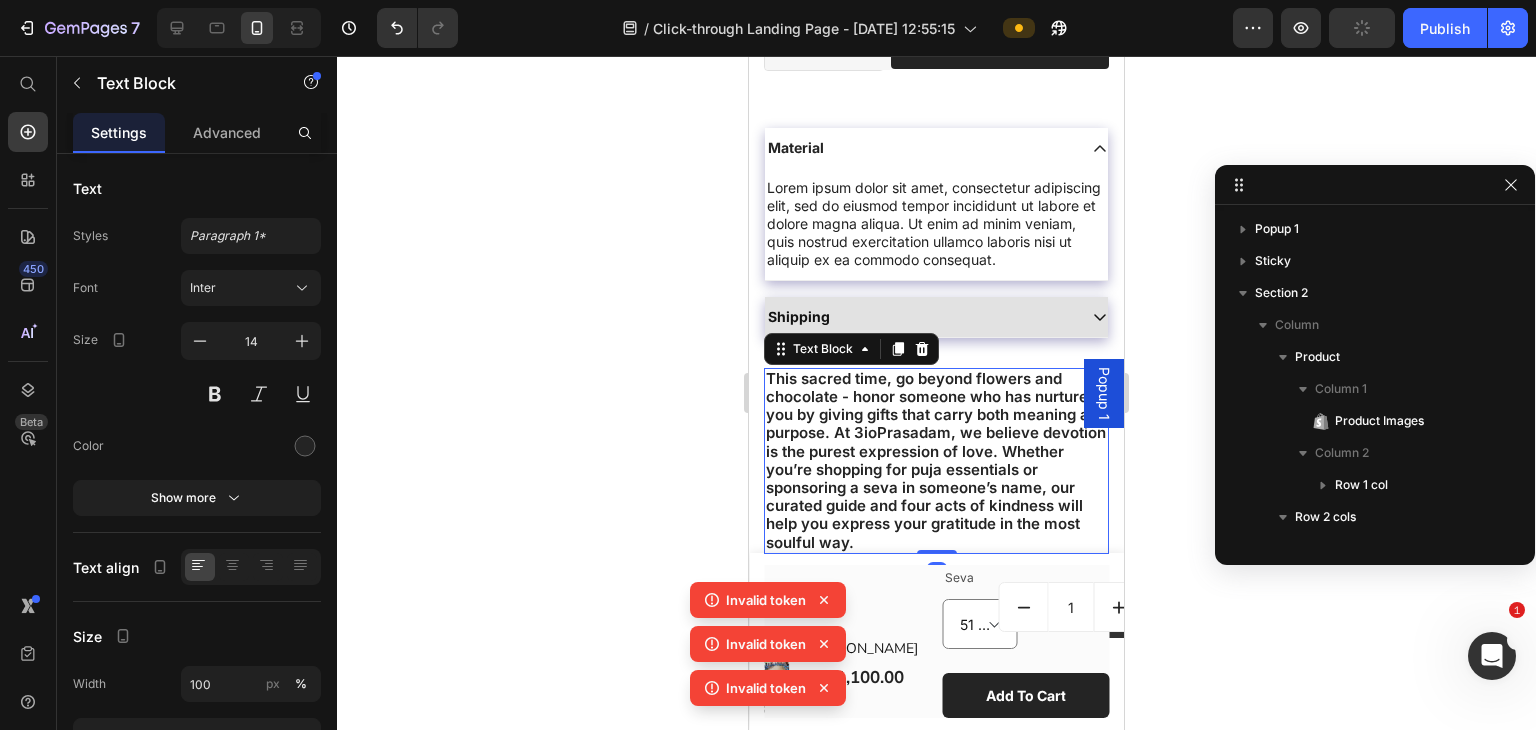 scroll, scrollTop: 405, scrollLeft: 0, axis: vertical 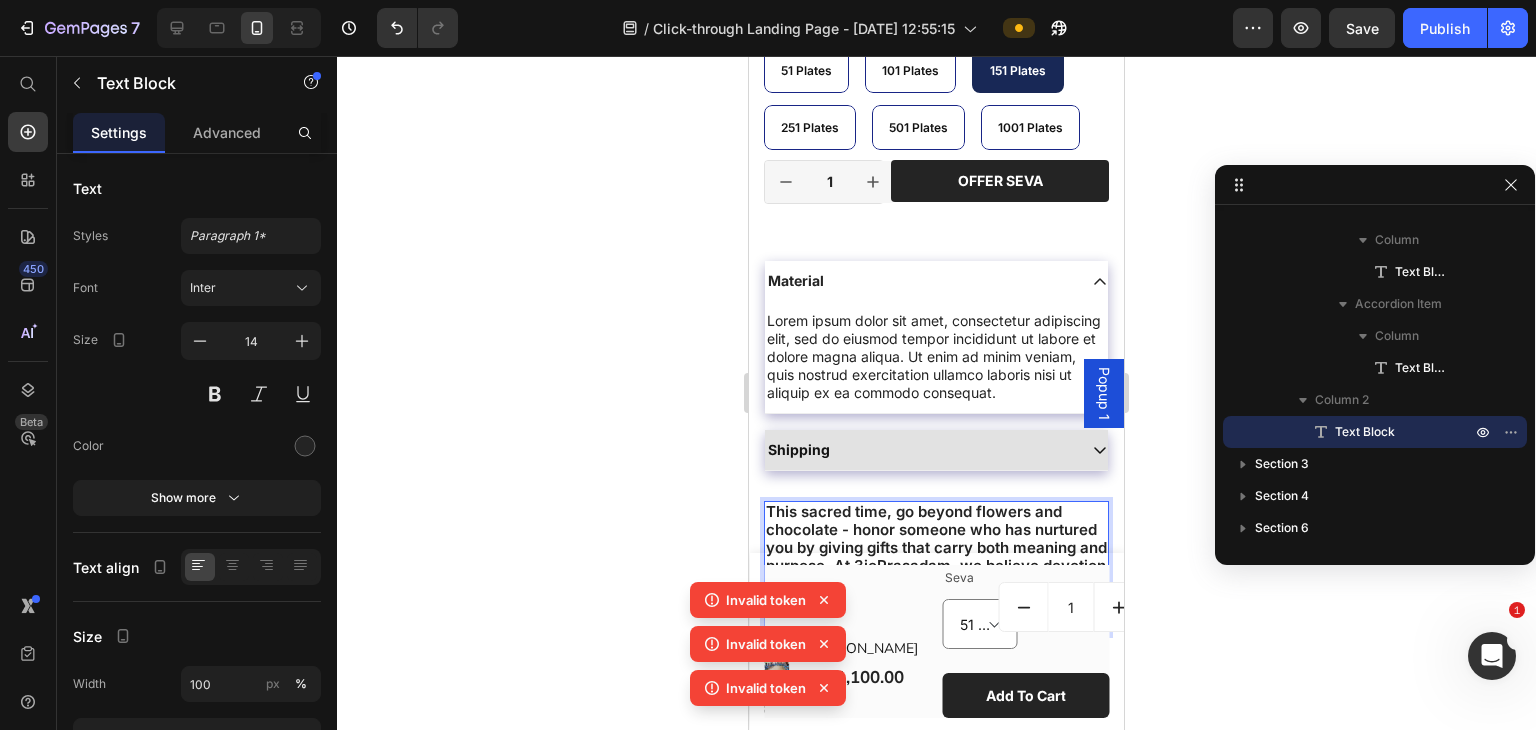 click on "This sacred time, go beyond flowers and chocolate - honor someone who has nurtured you by giving gifts that carry both meaning and purpose. At 3ioPrasadam, we believe devotion is the purest expression of love. Whether you’re shopping for puja essentials or sponsoring a seva in someone’s name, our curated guide and four acts of kindness will help you express your gratitude in the most soulful way." at bounding box center [936, 593] 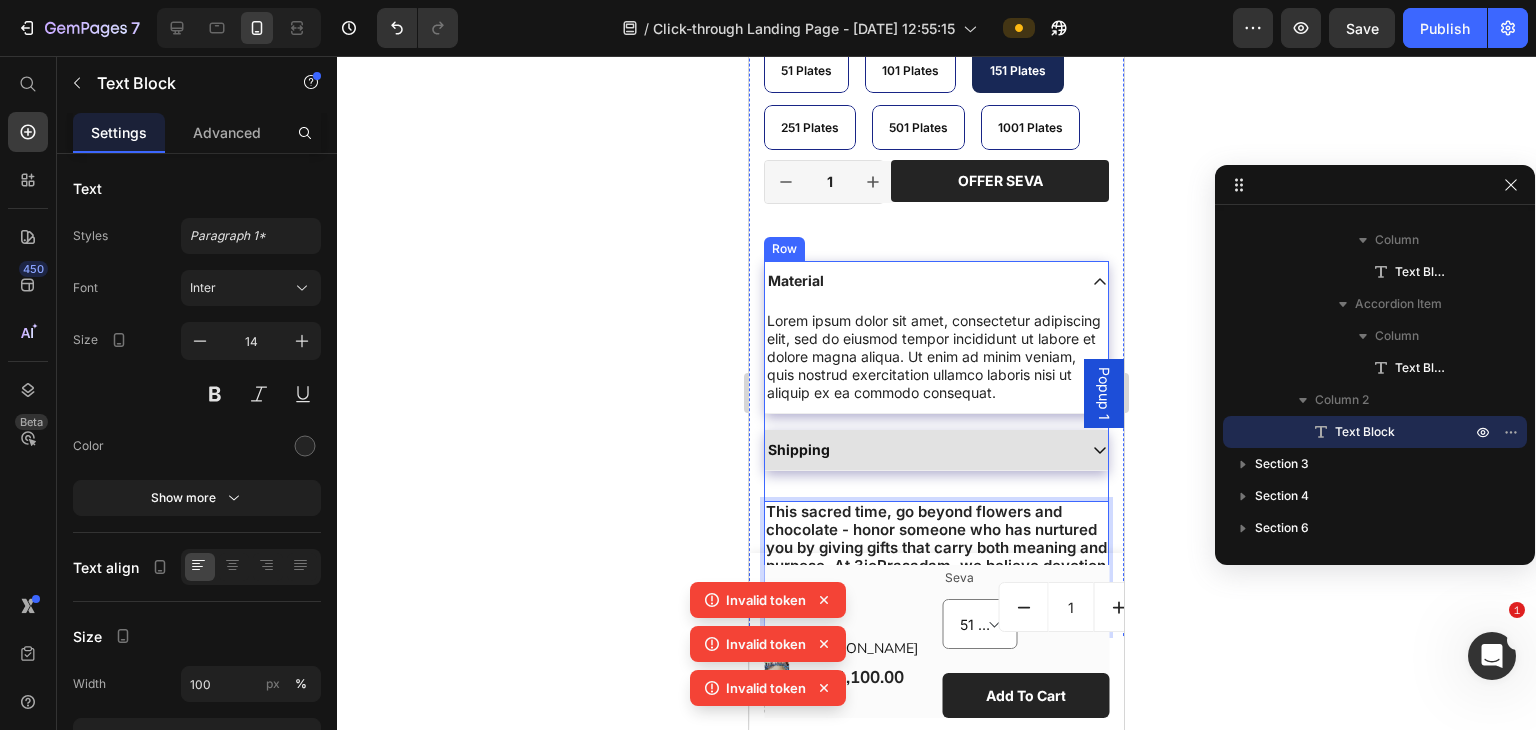 click on "Product Images [PERSON_NAME] Product Title Provide nourishing meals to kids, dedicated to your loved ones Text Block Rs. 3,100.00 Product Price Row 51 Plates 51 Plates 51 Plates 101 Plates 101 Plates 101 Plates 151 Plates 151 Plates 151 Plates 251 Plates 251 Plates 251 Plates 501 Plates 501 Plates 501 Plates 1001 Plates 1001 Plates 1001 Plates Product Variants & Swatches 1 Product Quantity Row Offer Seva Add to Cart Row Row Row Product
Material Lorem ipsum dolor sit amet, consectetur adipiscing elit, sed do eiusmod tempor incididunt ut labore et dolore magna aliqua. Ut enim ad minim veniam, quis nostrud exercitation ullamco laboris nisi ut aliquip ex ea commodo consequat. Text Block
Shipping Accordion Text Block   0 Row Section 2" at bounding box center (936, 132) 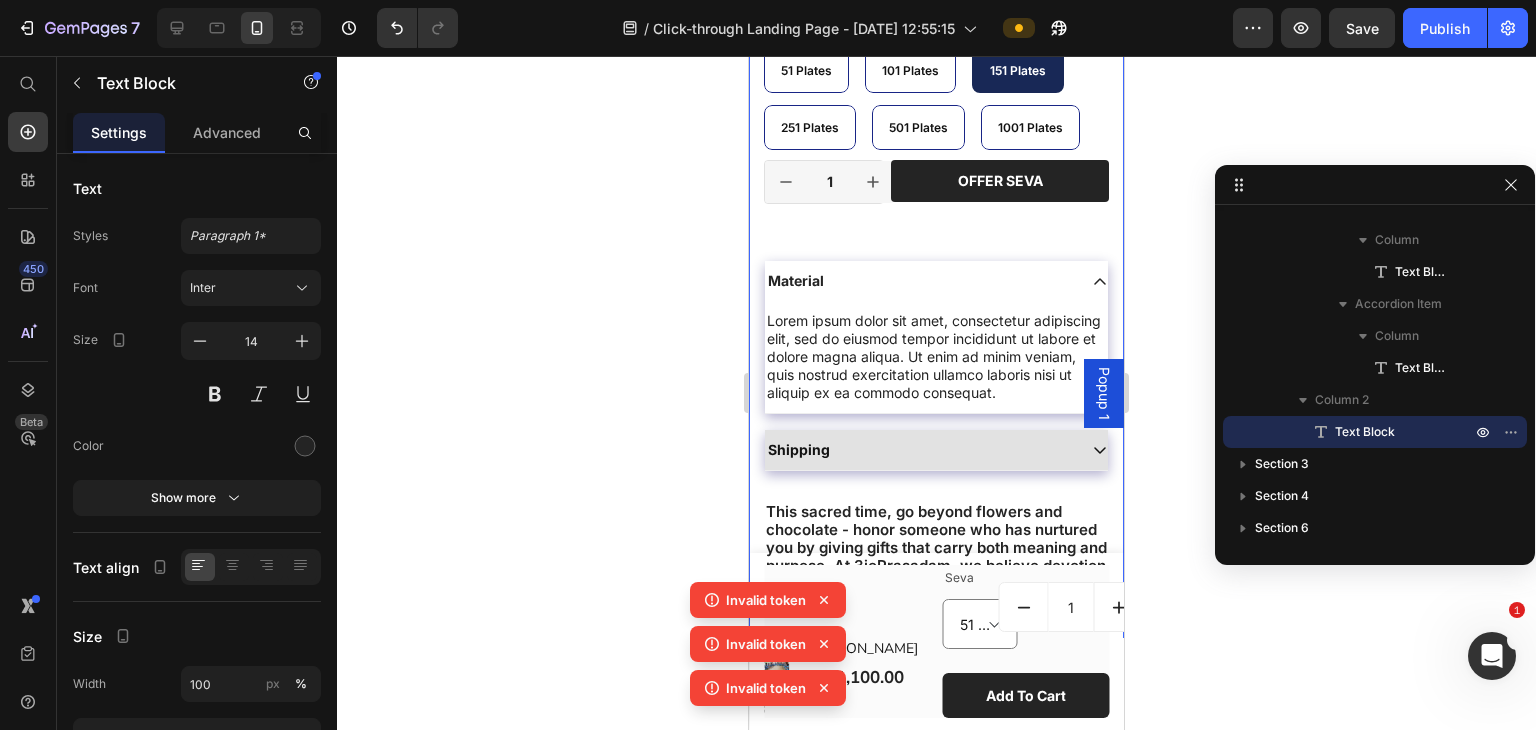 scroll, scrollTop: 0, scrollLeft: 0, axis: both 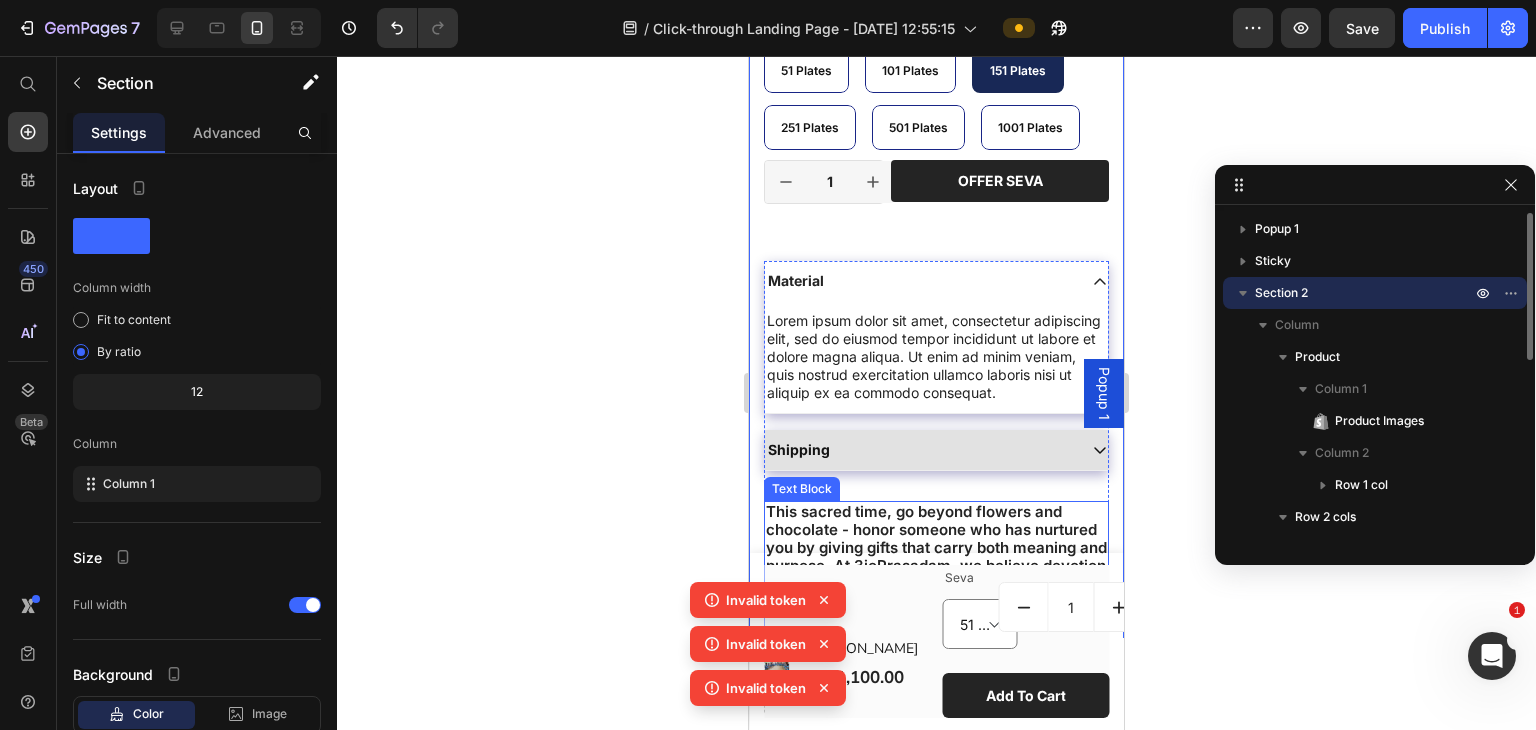 click on "This sacred time, go beyond flowers and chocolate - honor someone who has nurtured you by giving gifts that carry both meaning and purpose. At 3ioPrasadam, we believe devotion is the purest expression of love. Whether you’re shopping for puja essentials or sponsoring a seva in someone’s name, our curated guide and four acts of kindness will help you express your gratitude in the most soulful way." at bounding box center [936, 593] 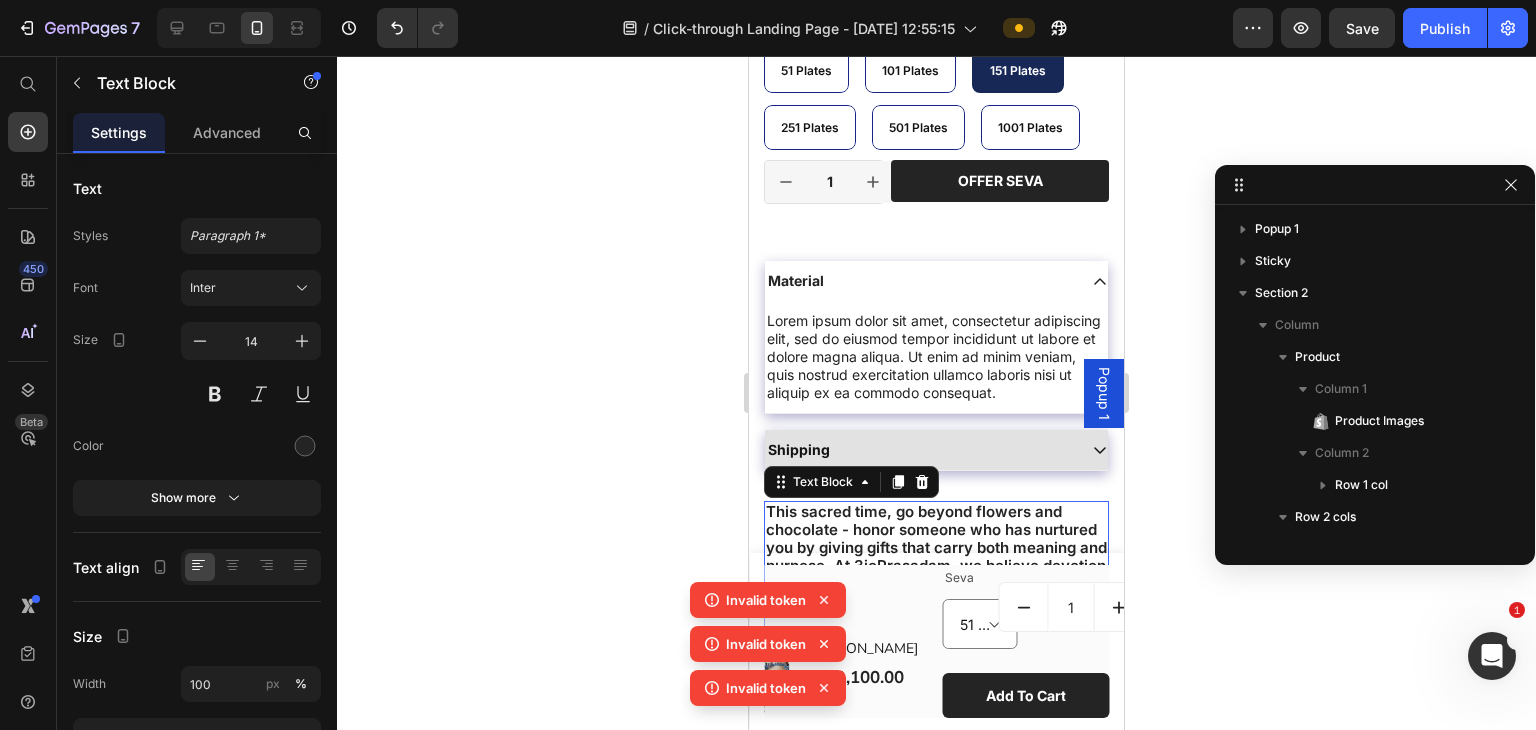 scroll, scrollTop: 405, scrollLeft: 0, axis: vertical 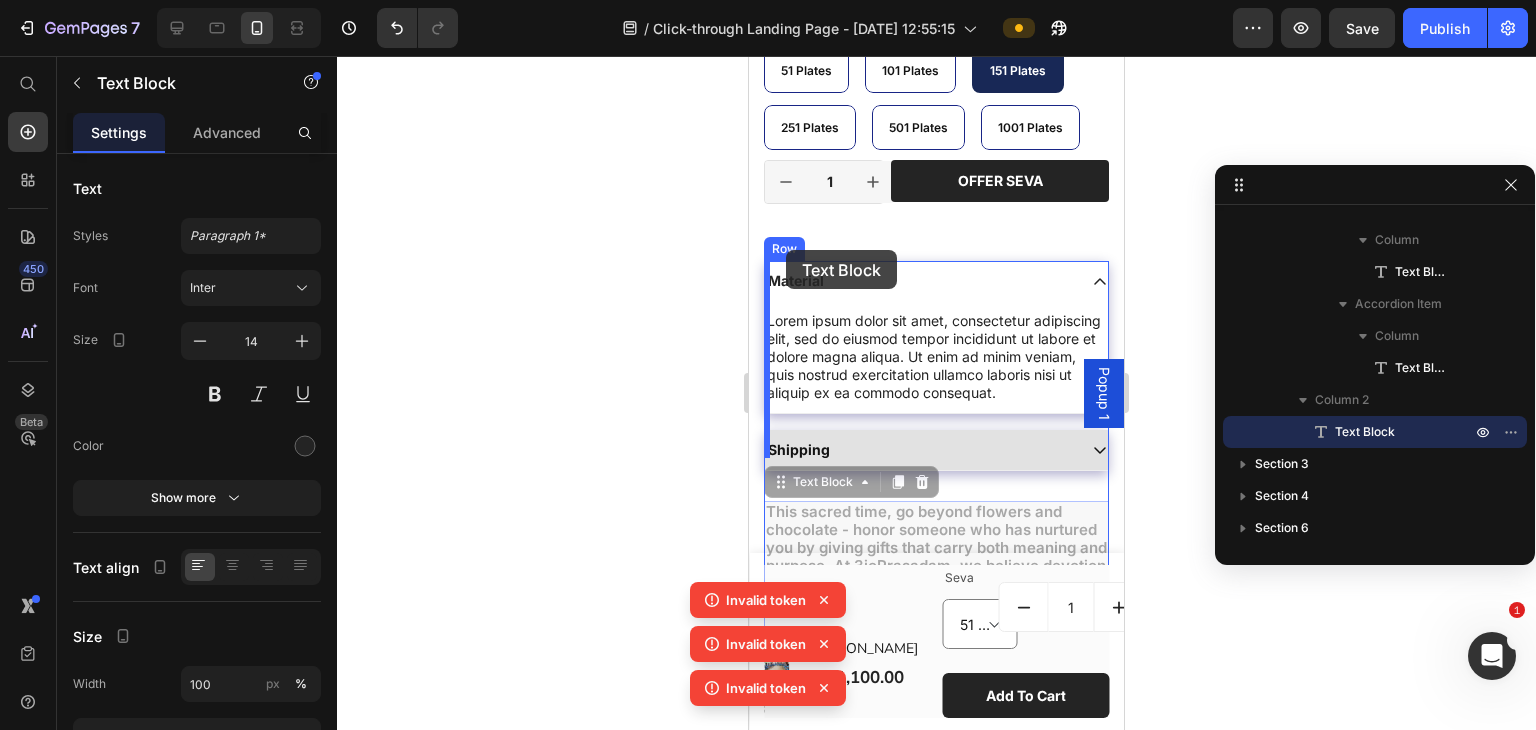 drag, startPoint x: 780, startPoint y: 473, endPoint x: 786, endPoint y: 250, distance: 223.0807 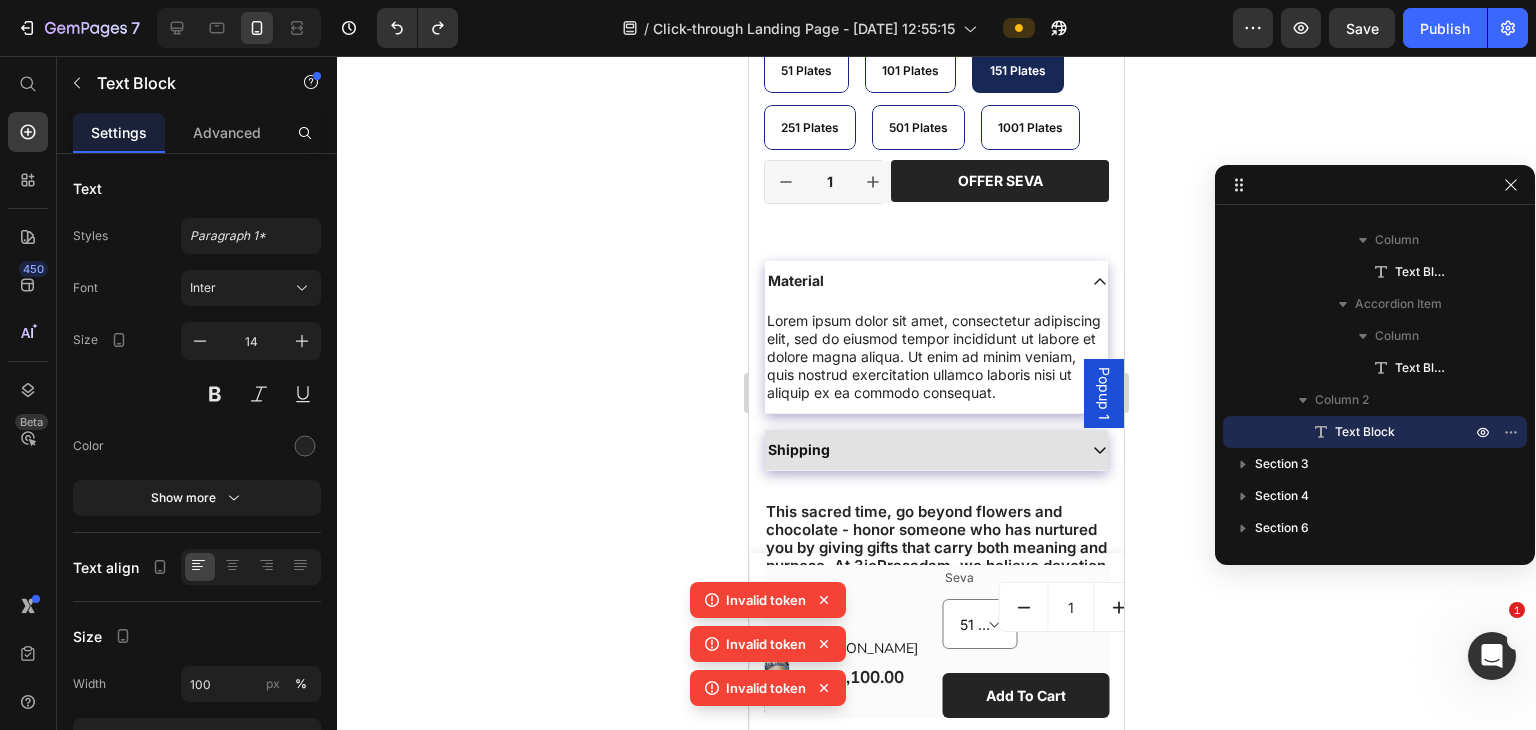 click on "This sacred time, go beyond flowers and chocolate - honor someone who has nurtured you by giving gifts that carry both meaning and purpose. At 3ioPrasadam, we believe devotion is the purest expression of love. Whether you’re shopping for puja essentials or sponsoring a seva in someone’s name, our curated guide and four acts of kindness will help you express your gratitude in the most soulful way." at bounding box center (936, 593) 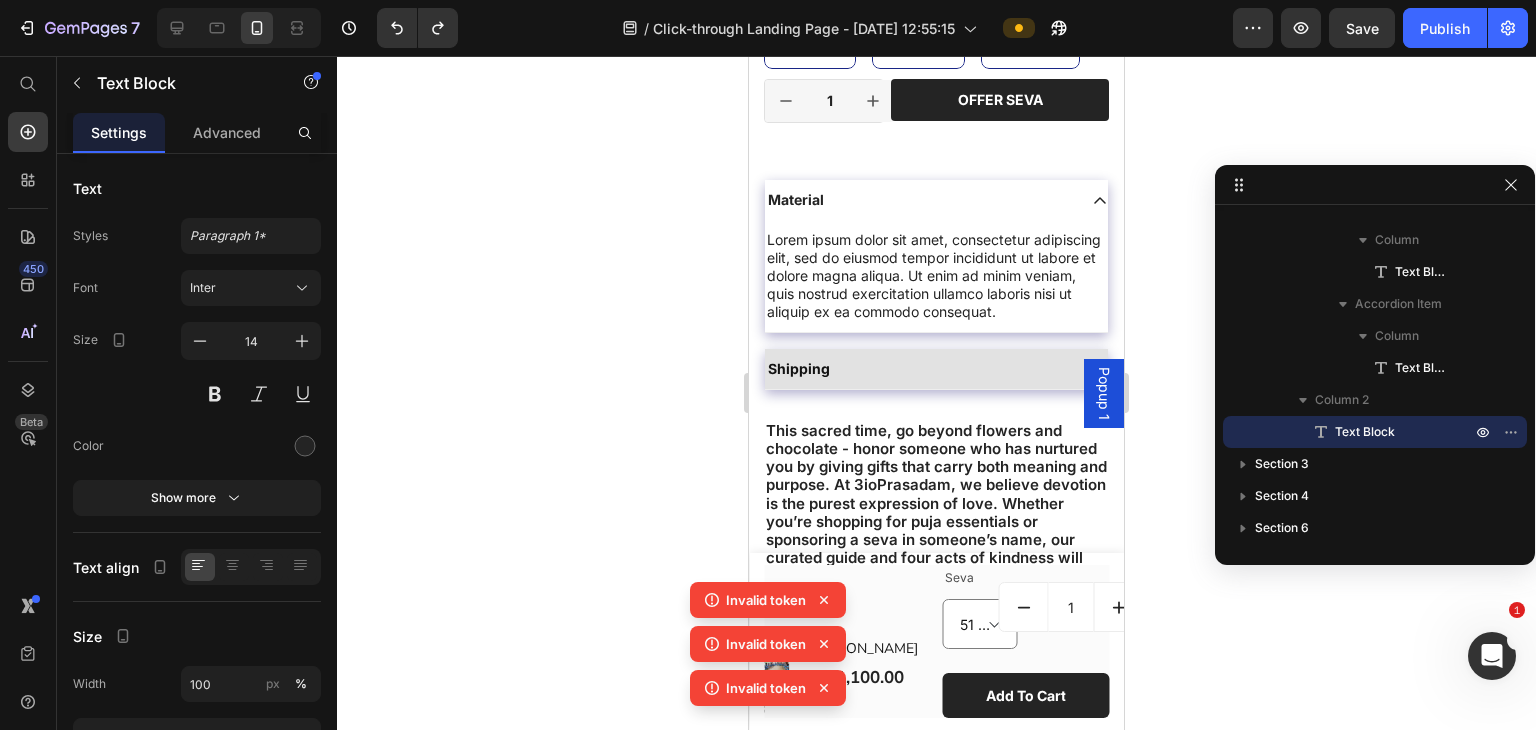 scroll, scrollTop: 666, scrollLeft: 0, axis: vertical 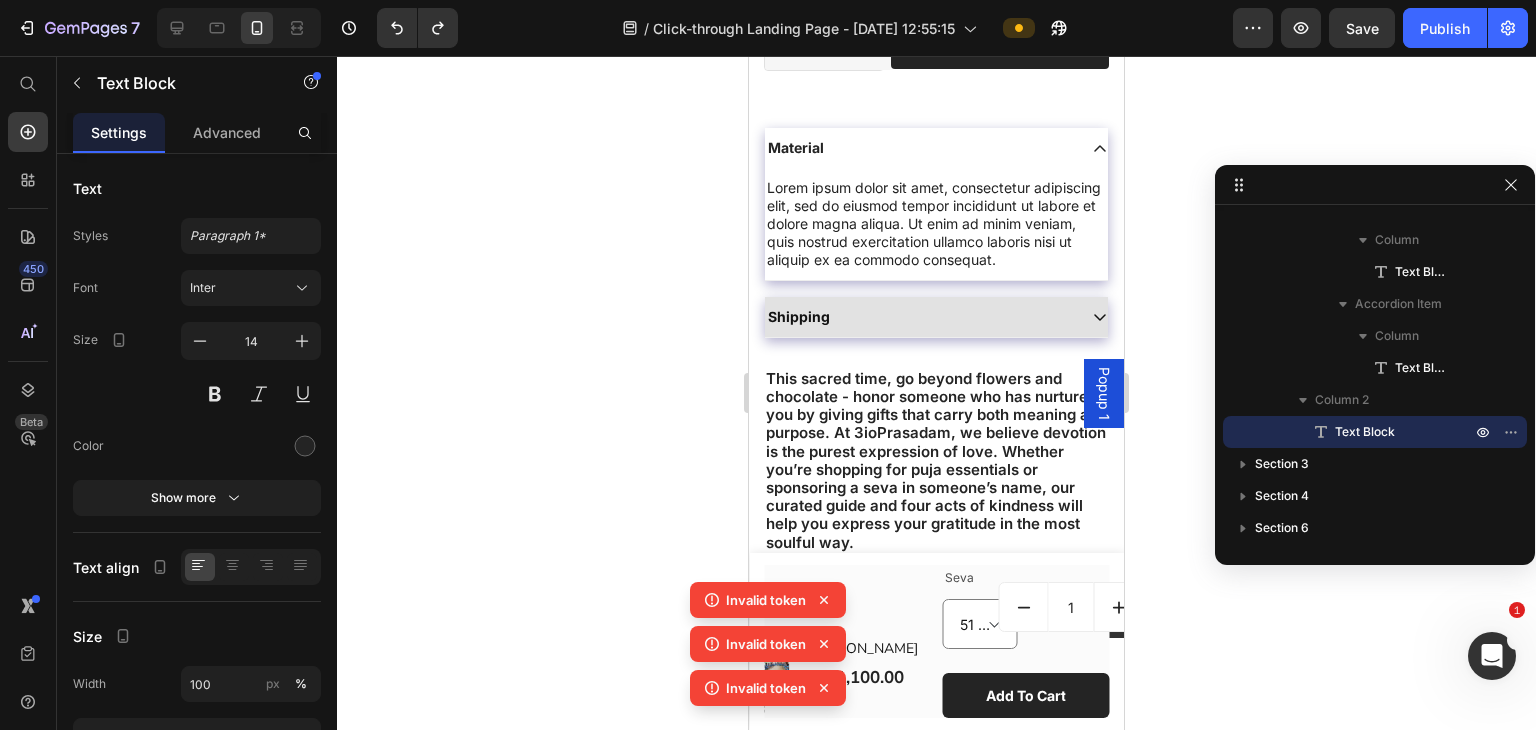 click on "This sacred time, go beyond flowers and chocolate - honor someone who has nurtured you by giving gifts that carry both meaning and purpose. At 3ioPrasadam, we believe devotion is the purest expression of love. Whether you’re shopping for puja essentials or sponsoring a seva in someone’s name, our curated guide and four acts of kindness will help you express your gratitude in the most soulful way." at bounding box center [936, 460] 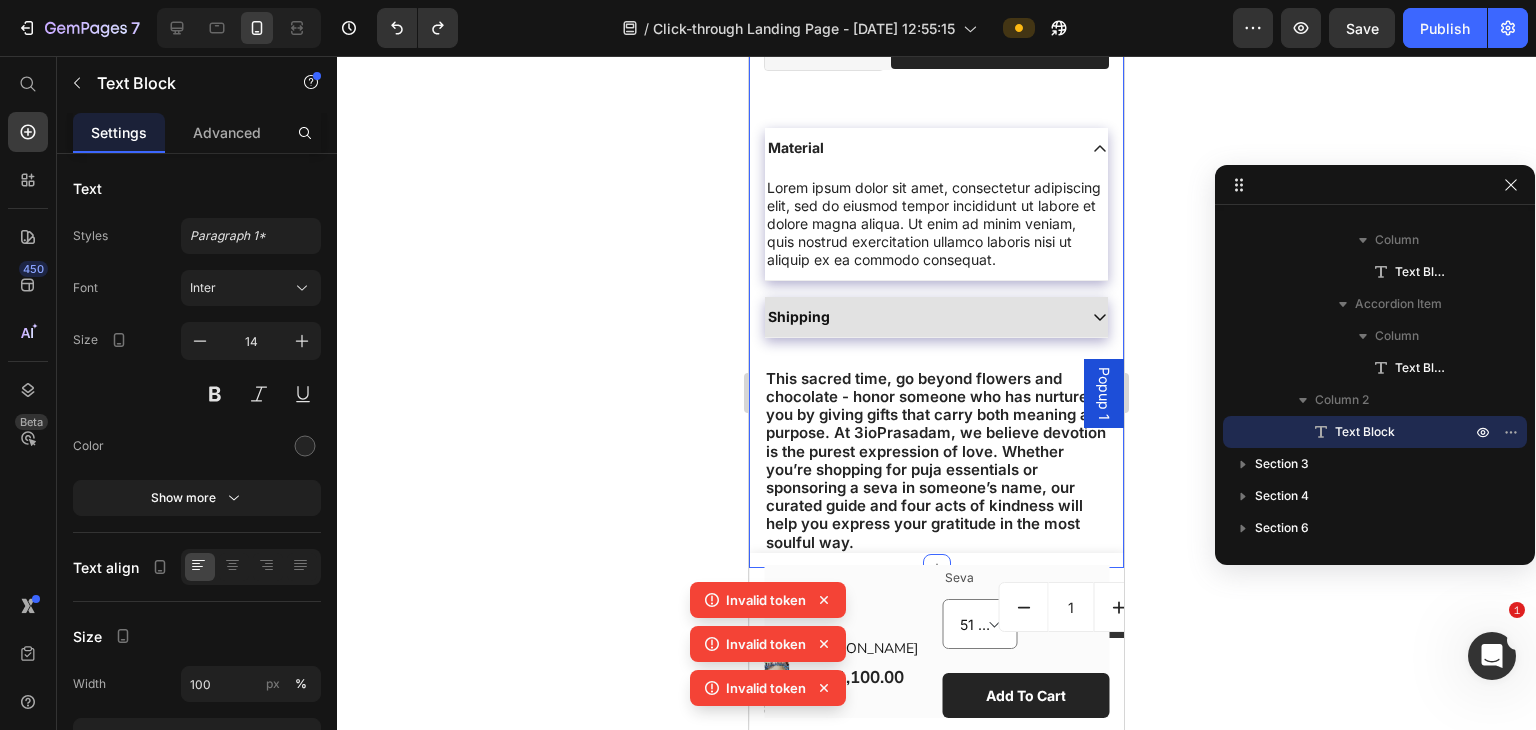 click on "Product Images [PERSON_NAME] Product Title Provide nourishing meals to kids, dedicated to your loved ones Text Block Rs. 3,100.00 Product Price Row 51 Plates 51 Plates 51 Plates 101 Plates 101 Plates 101 Plates 151 Plates 151 Plates 151 Plates 251 Plates 251 Plates 251 Plates 501 Plates 501 Plates 501 Plates 1001 Plates 1001 Plates 1001 Plates Product Variants & Swatches 1 Product Quantity Row Offer Seva Add to Cart Row Row Row Product
Material Lorem ipsum dolor sit amet, consectetur adipiscing elit, sed do eiusmod tempor incididunt ut labore et dolore magna aliqua. Ut enim ad minim veniam, quis nostrud exercitation ullamco laboris nisi ut aliquip ex ea commodo consequat. Text Block
Shipping Accordion Text Block Row Section 2" at bounding box center (936, -1) 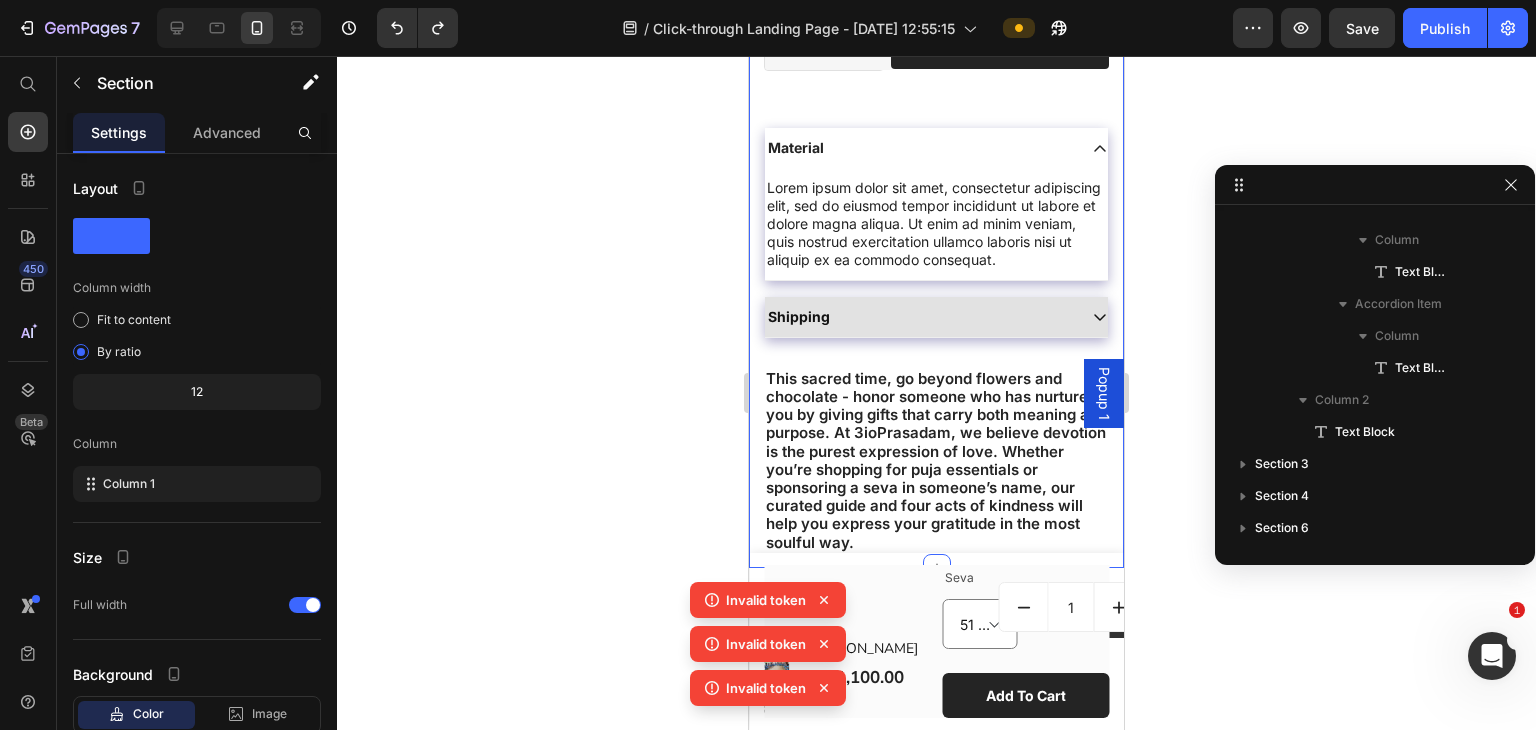 scroll, scrollTop: 0, scrollLeft: 0, axis: both 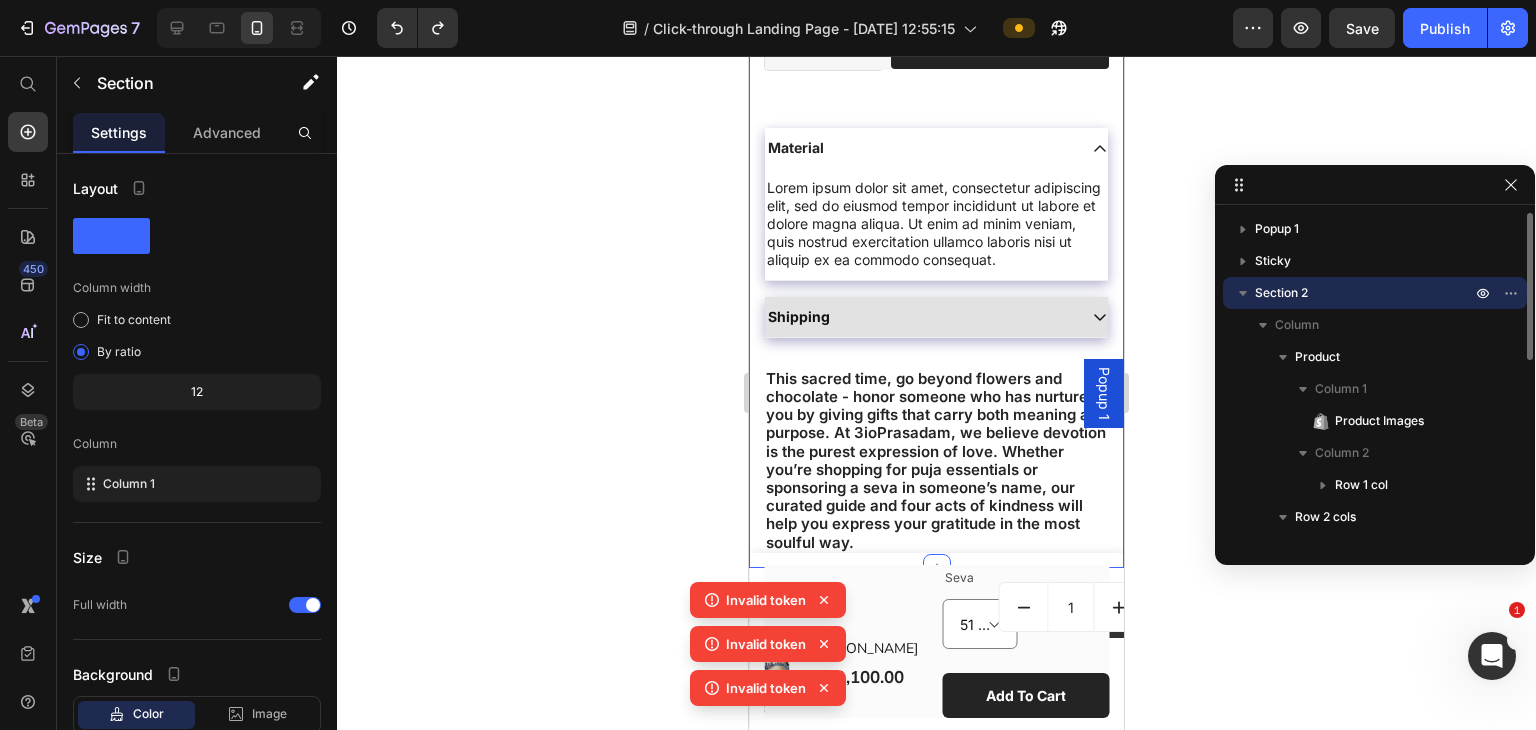 click on "This sacred time, go beyond flowers and chocolate - honor someone who has nurtured you by giving gifts that carry both meaning and purpose. At 3ioPrasadam, we believe devotion is the purest expression of love. Whether you’re shopping for puja essentials or sponsoring a seva in someone’s name, our curated guide and four acts of kindness will help you express your gratitude in the most soulful way." at bounding box center (936, 460) 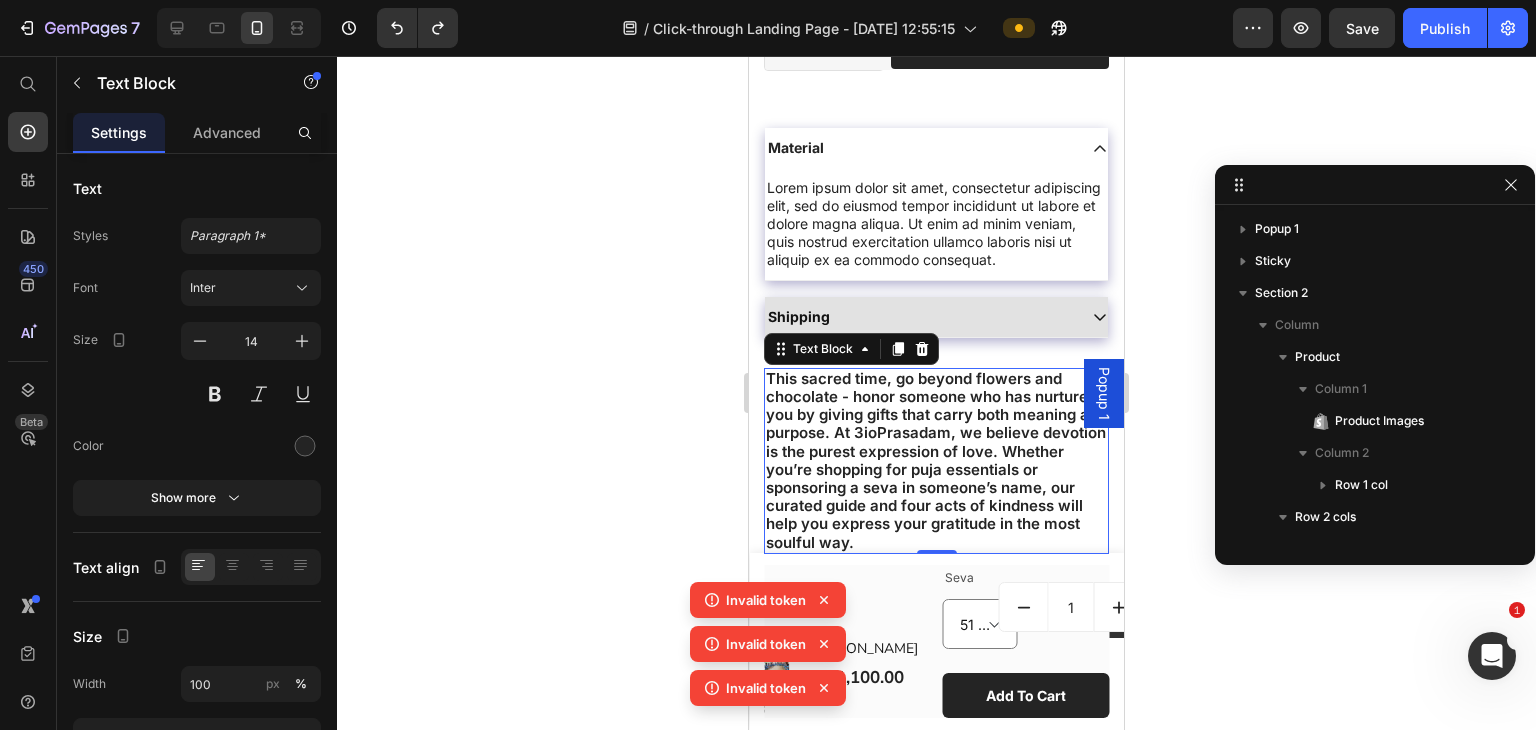 scroll, scrollTop: 405, scrollLeft: 0, axis: vertical 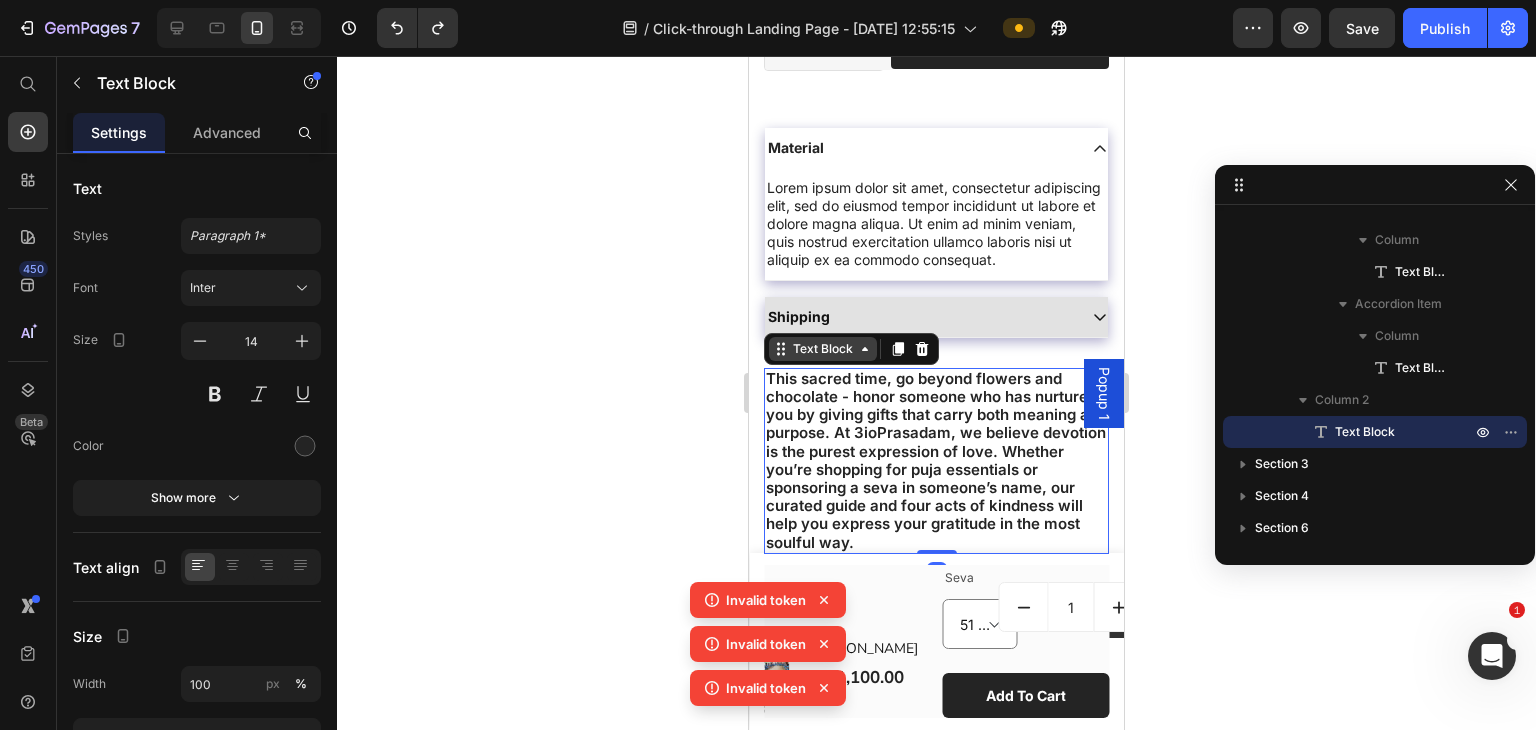 click 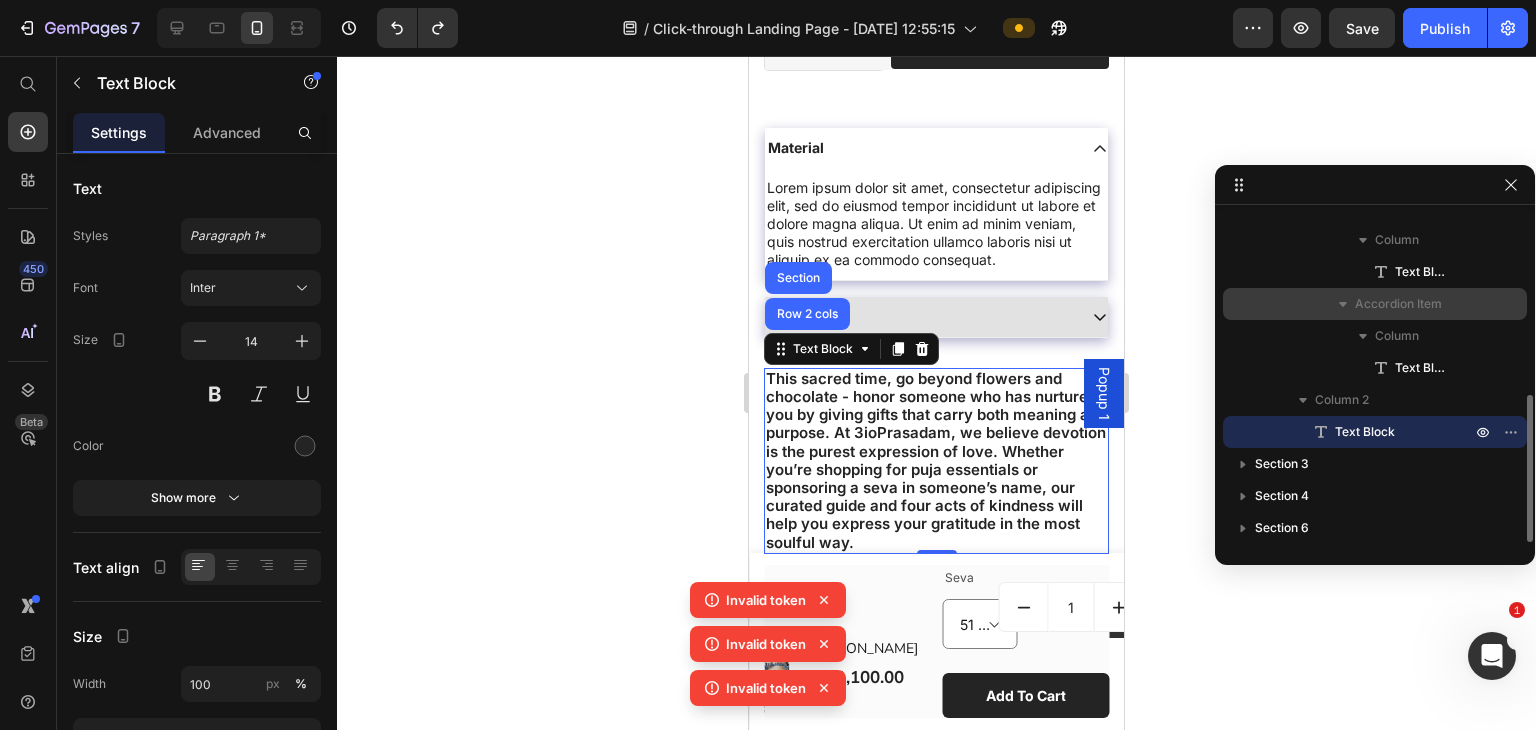 click on "Accordion Item" at bounding box center [1398, 304] 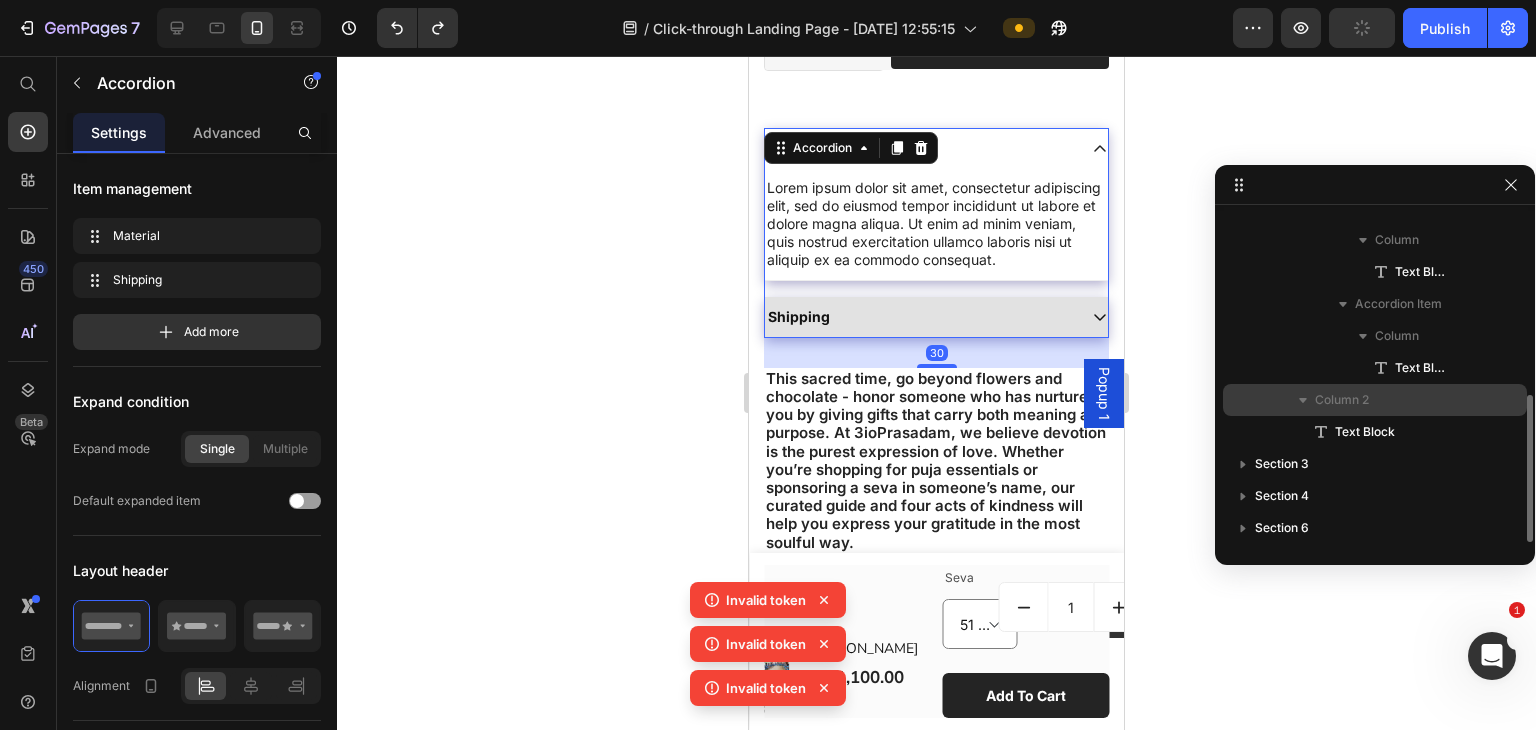 click on "Column 2" at bounding box center (1375, 400) 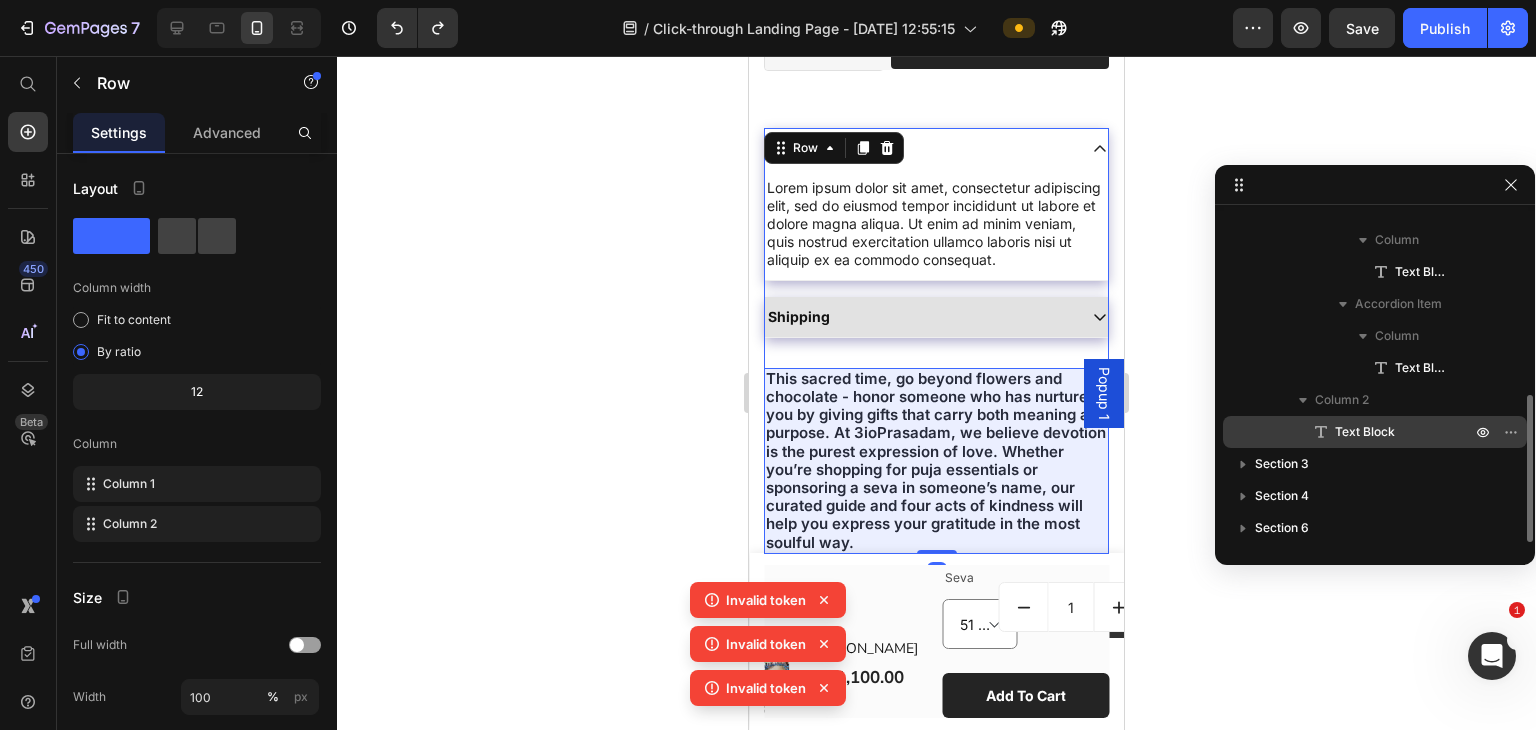 click on "Text Block" at bounding box center [1365, 432] 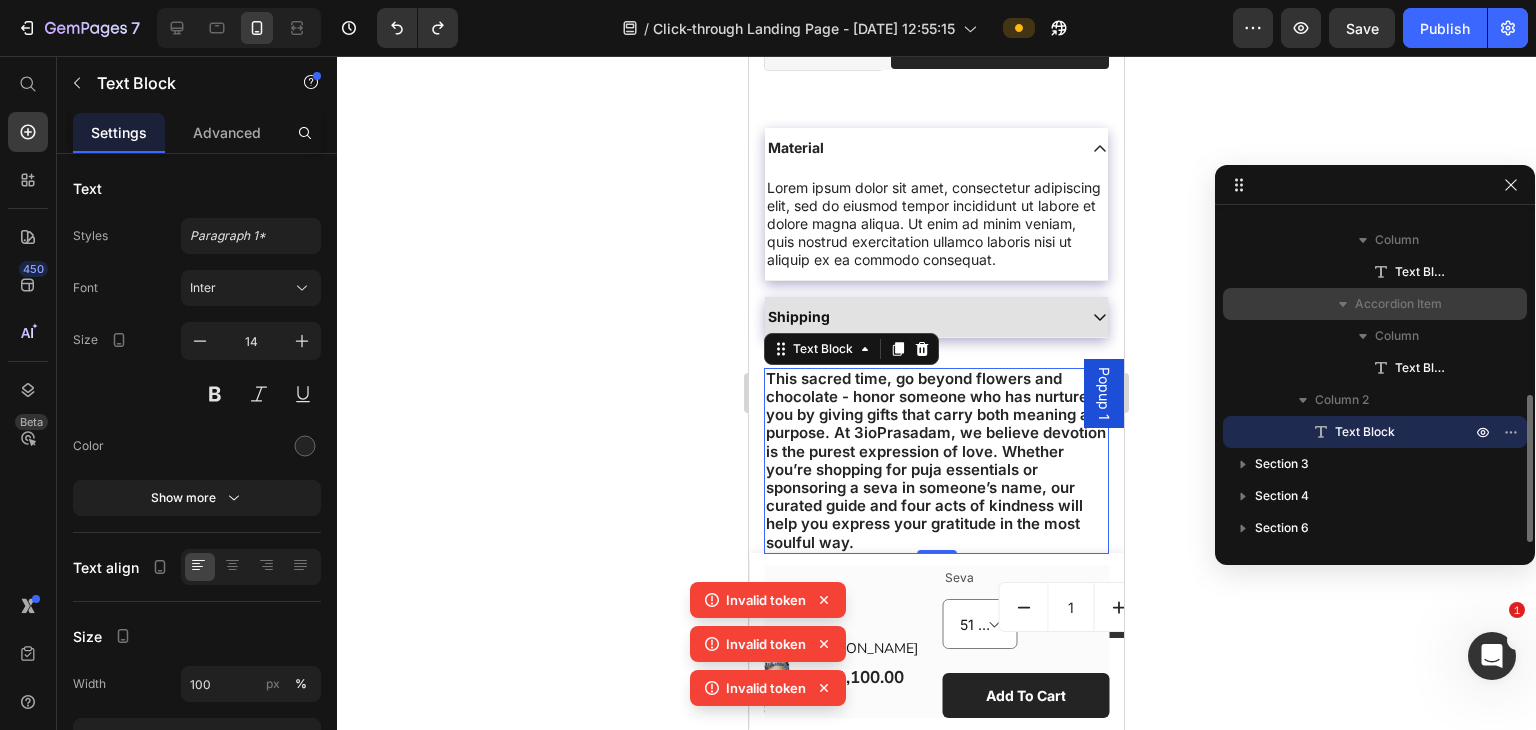 drag, startPoint x: 1347, startPoint y: 428, endPoint x: 1405, endPoint y: 312, distance: 129.69194 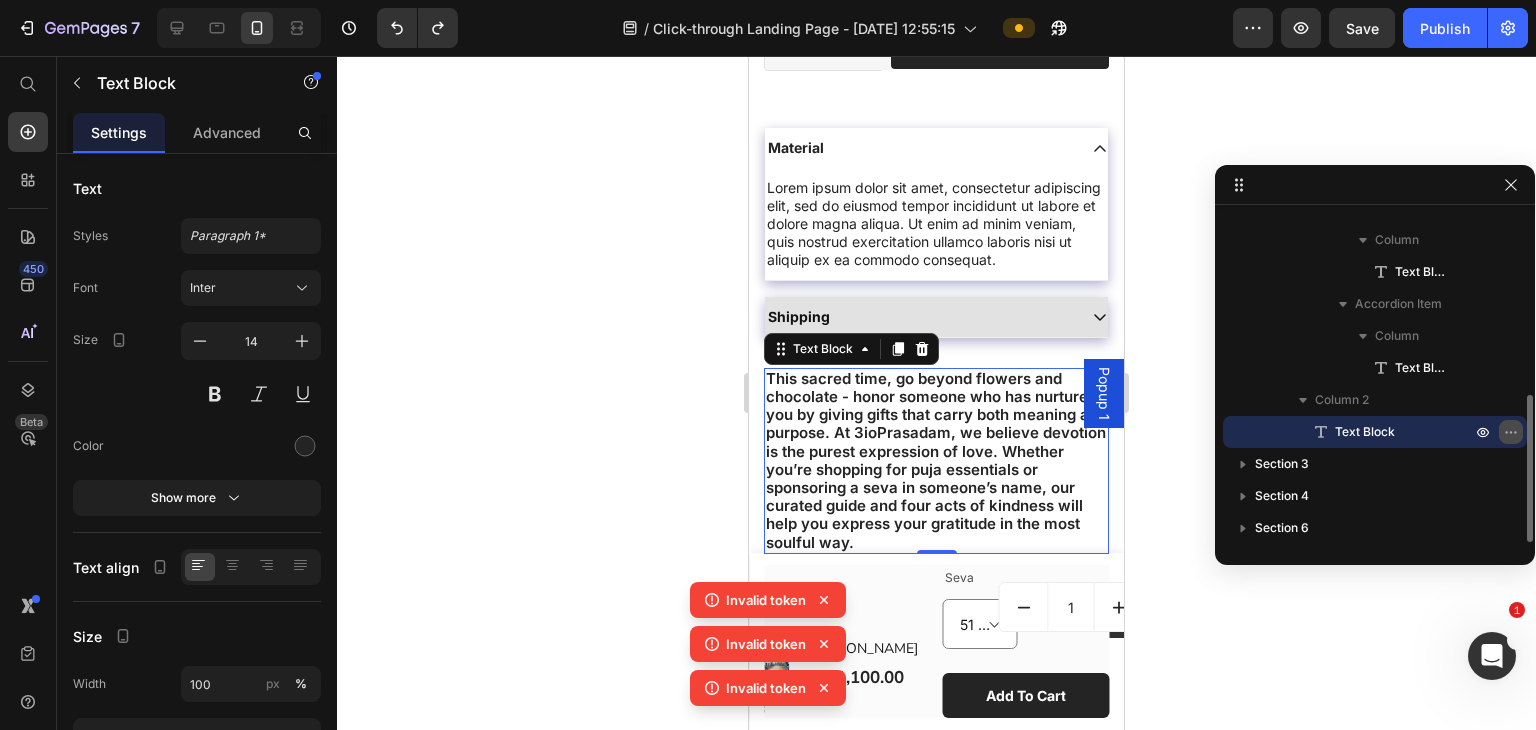 click 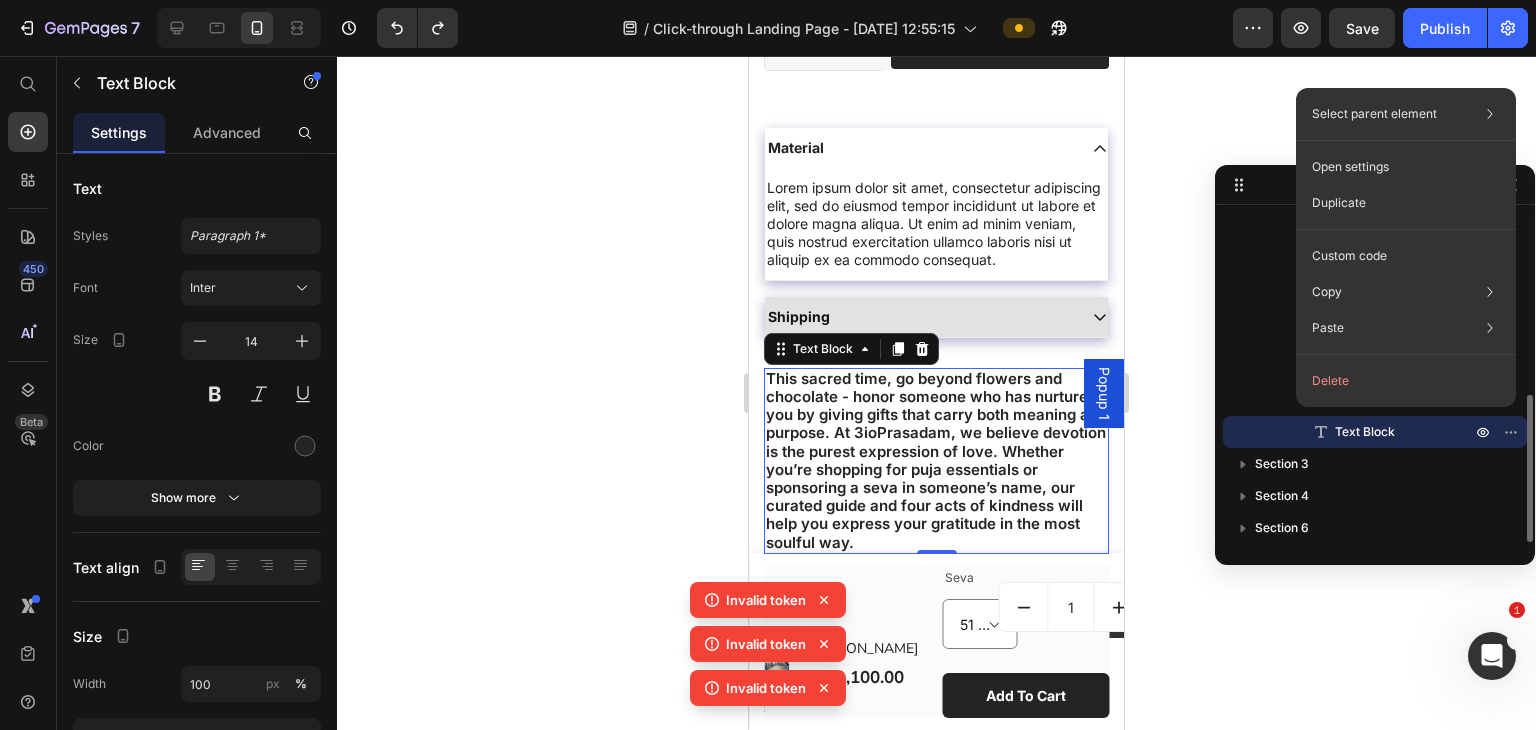 click on "Text Block" at bounding box center (1381, 432) 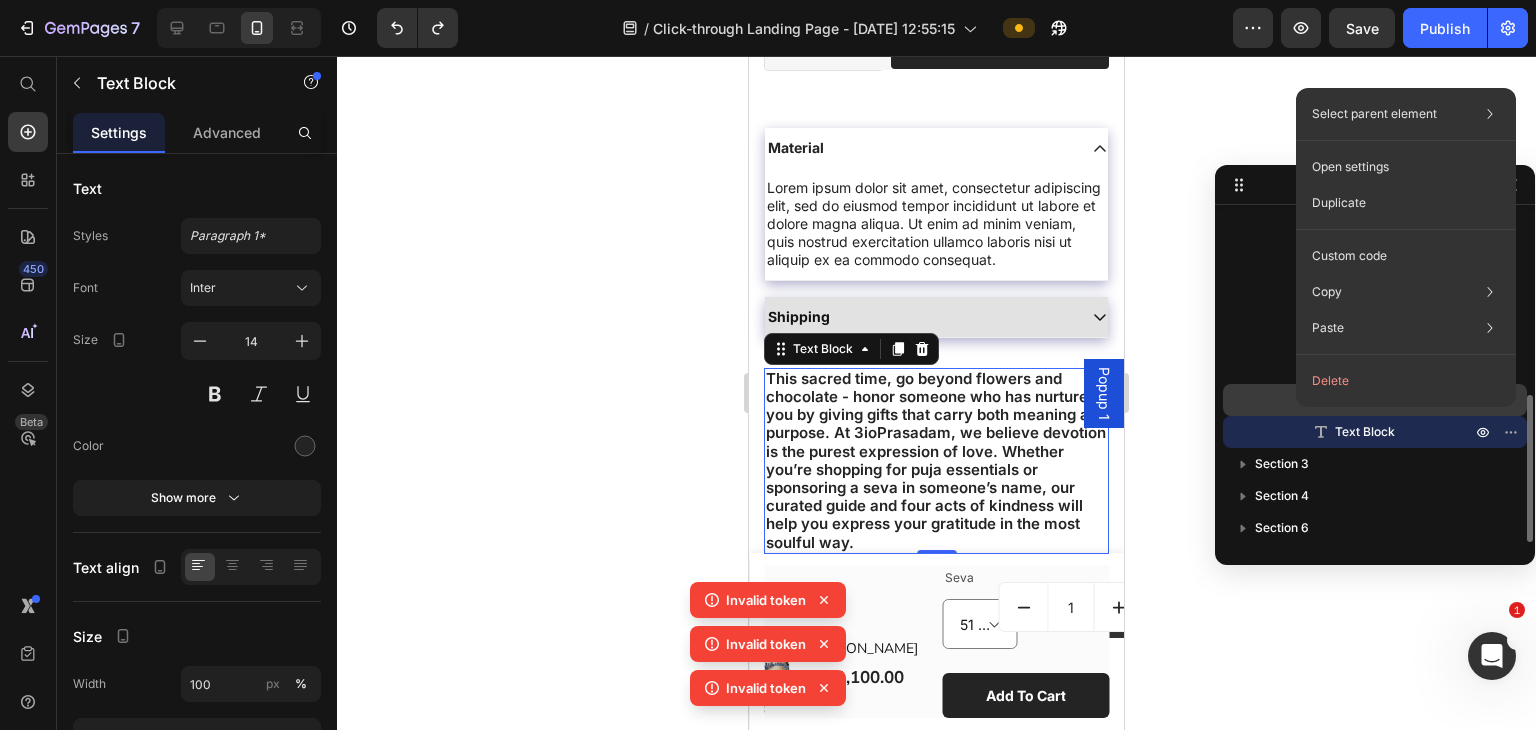 click on "Column 2" at bounding box center (1375, 400) 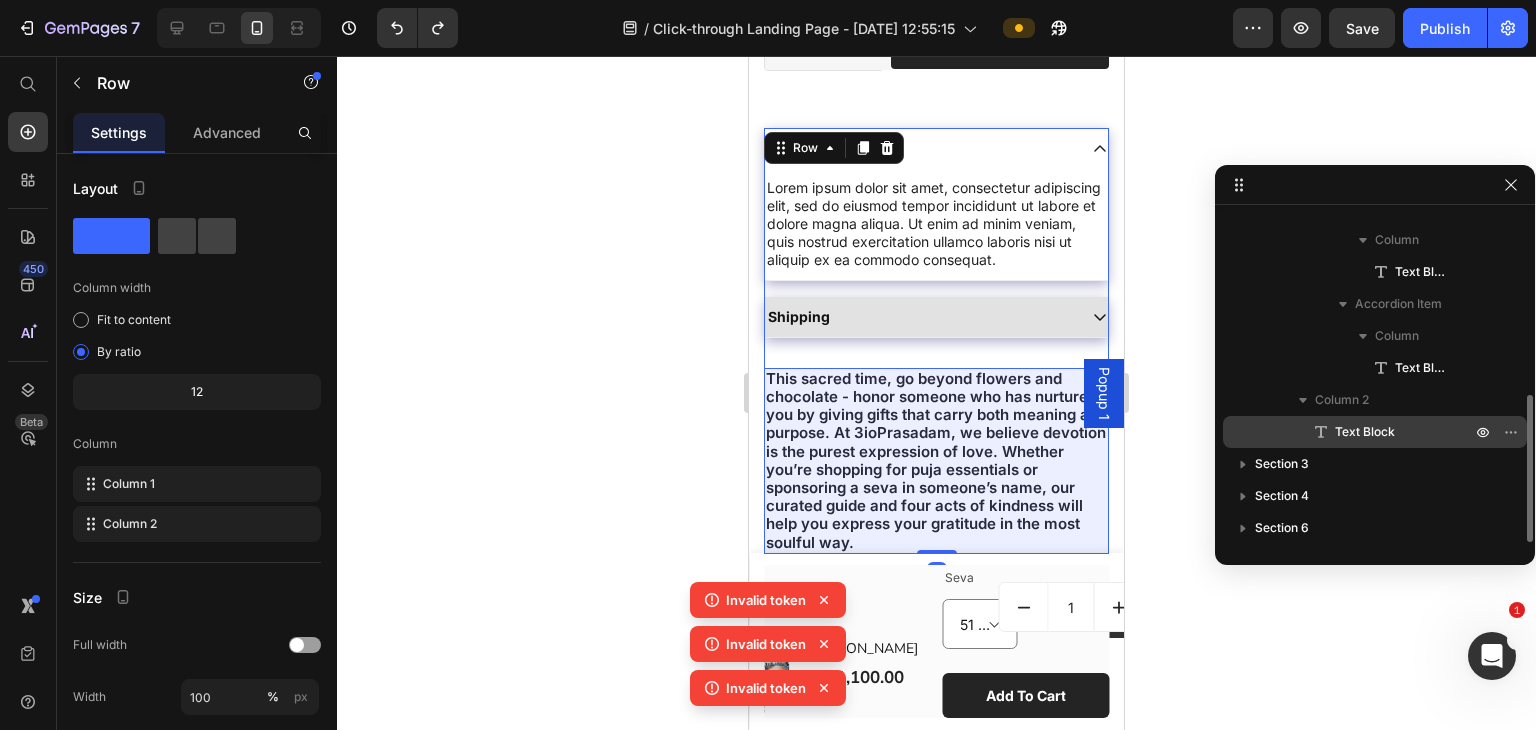 click on "Text Block" at bounding box center (1365, 432) 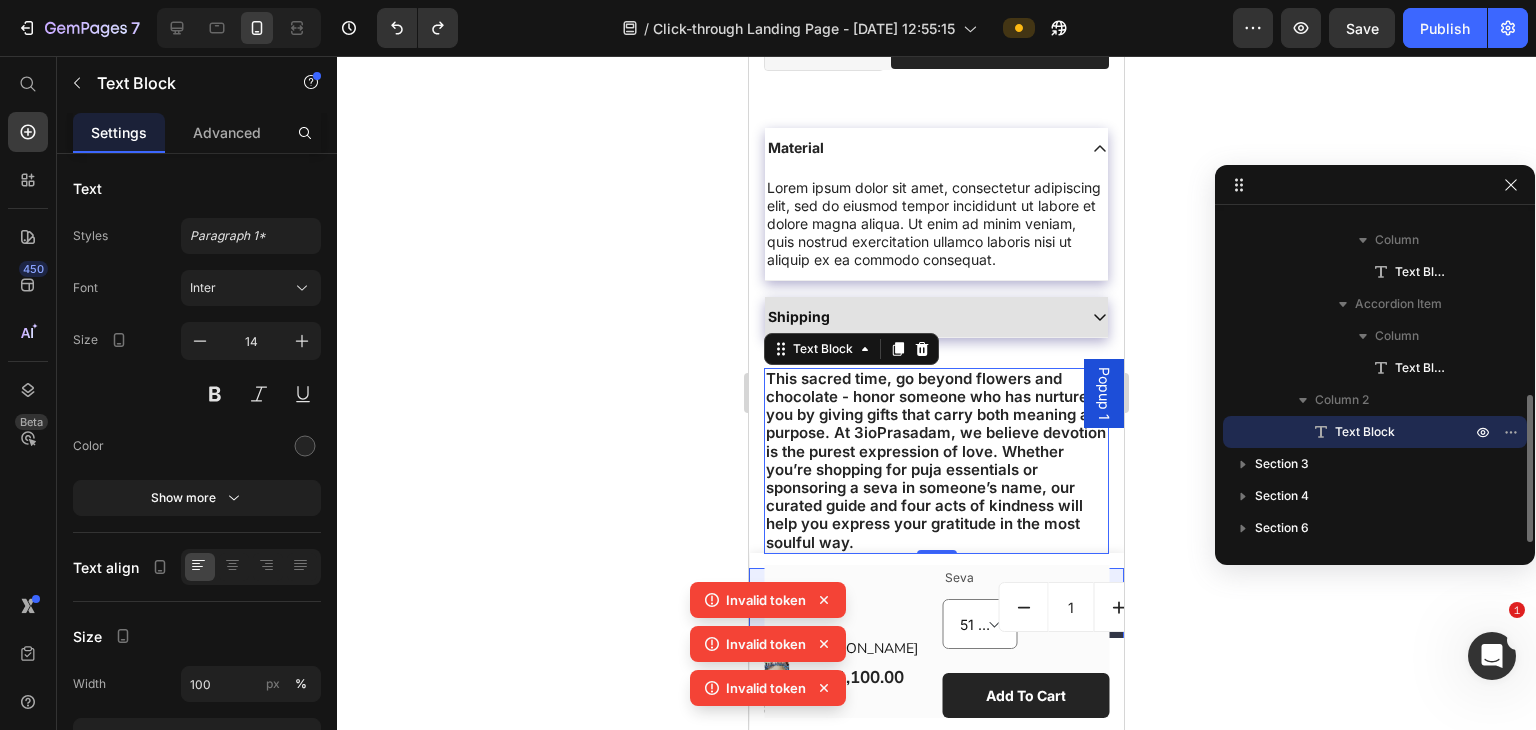 click on "Text Block" at bounding box center (1365, 432) 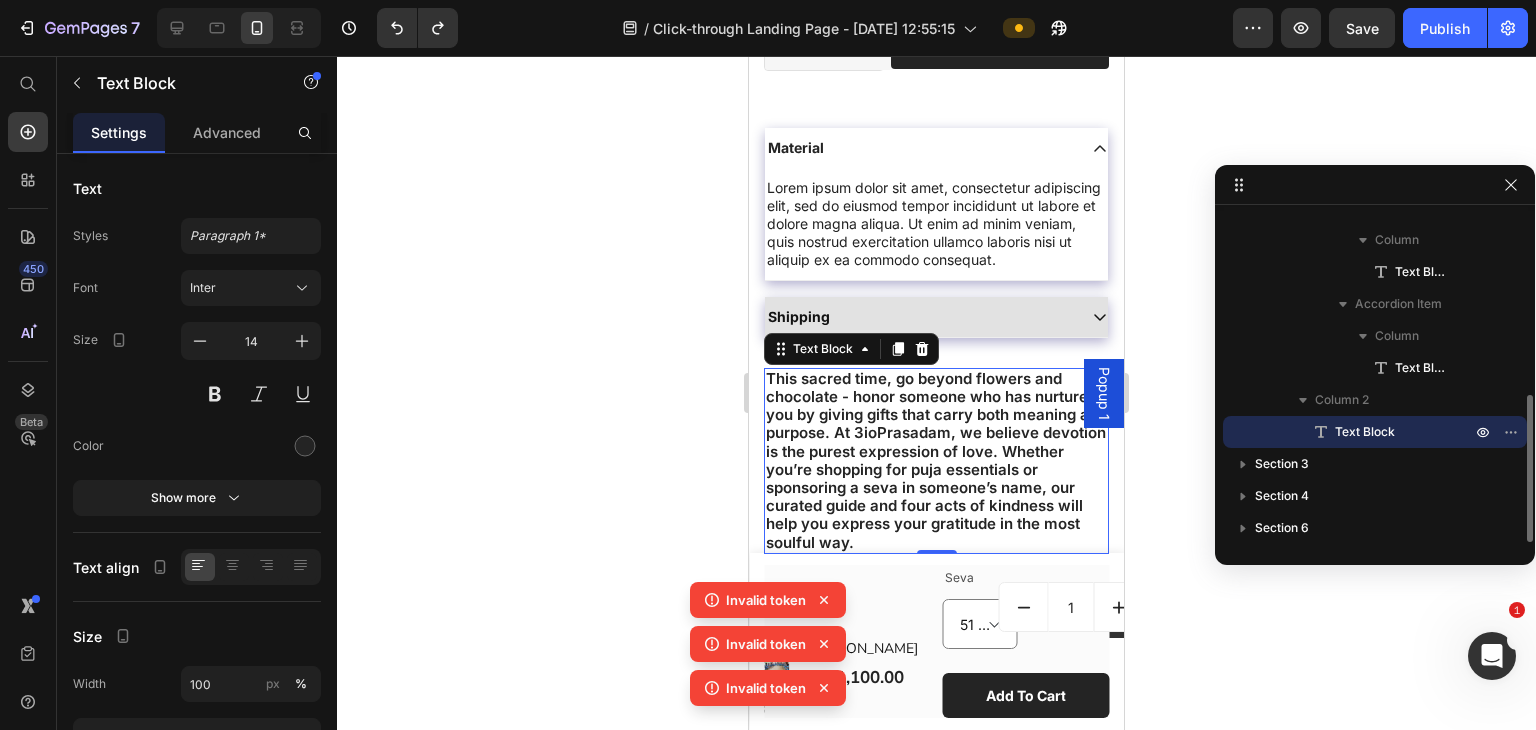 click on "Text Block" at bounding box center [1365, 432] 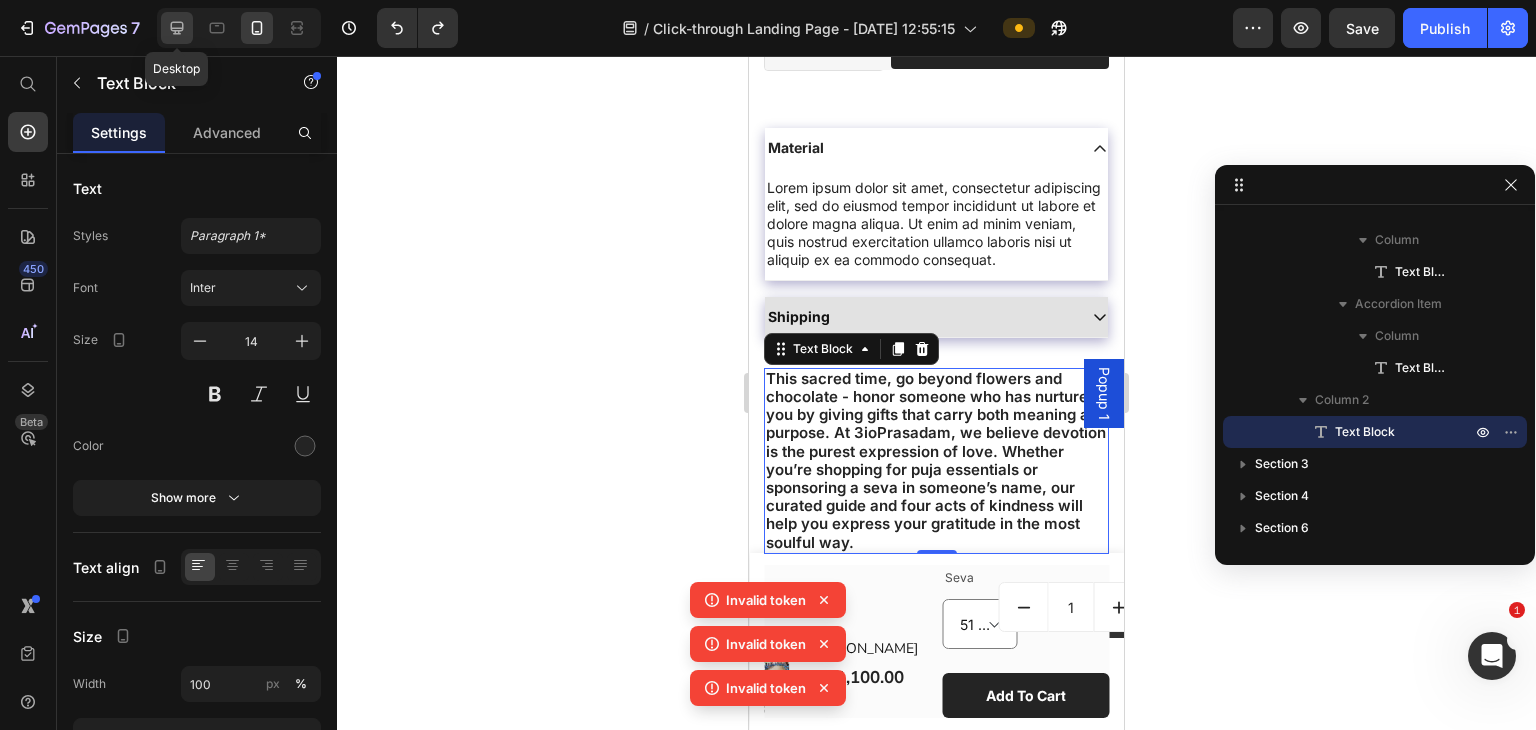 click 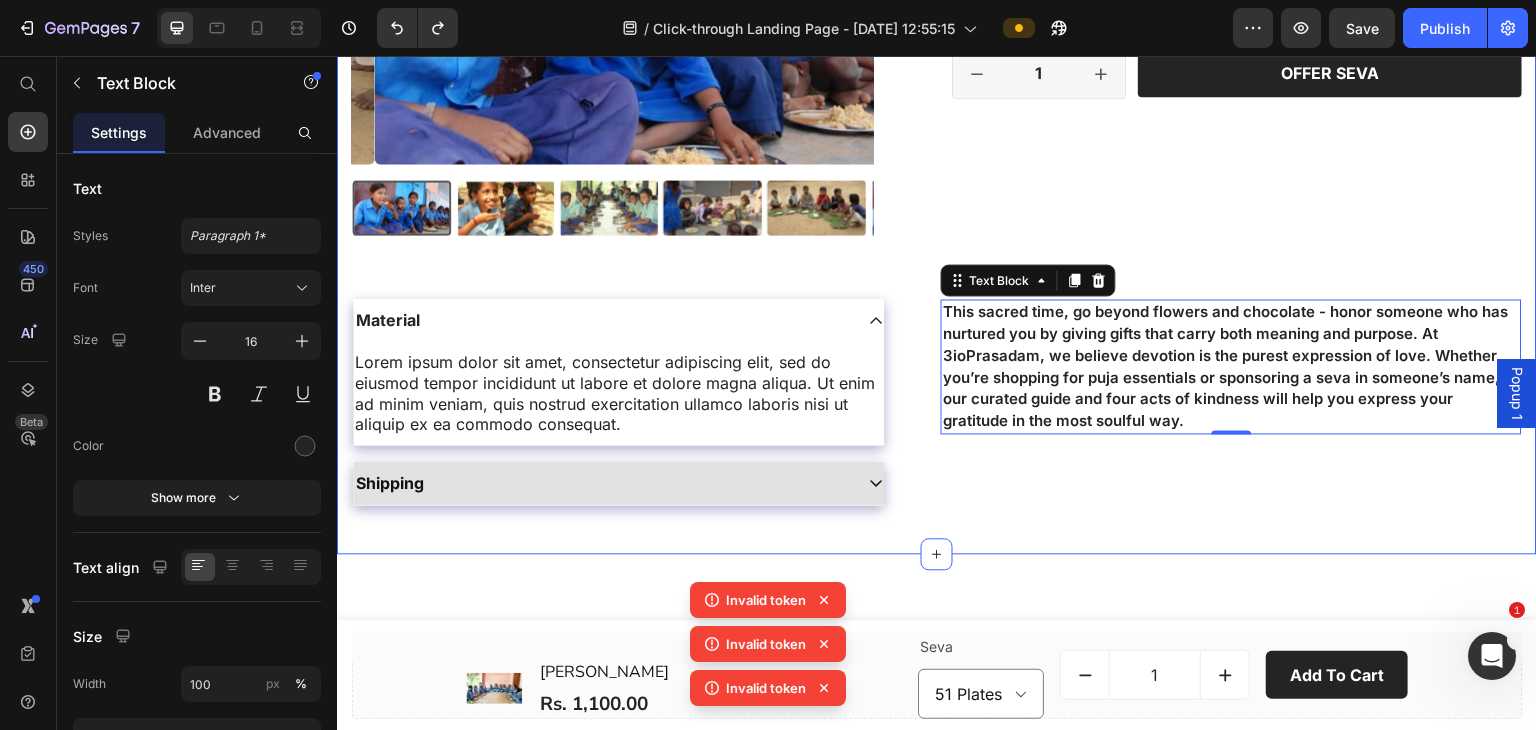 scroll, scrollTop: 374, scrollLeft: 0, axis: vertical 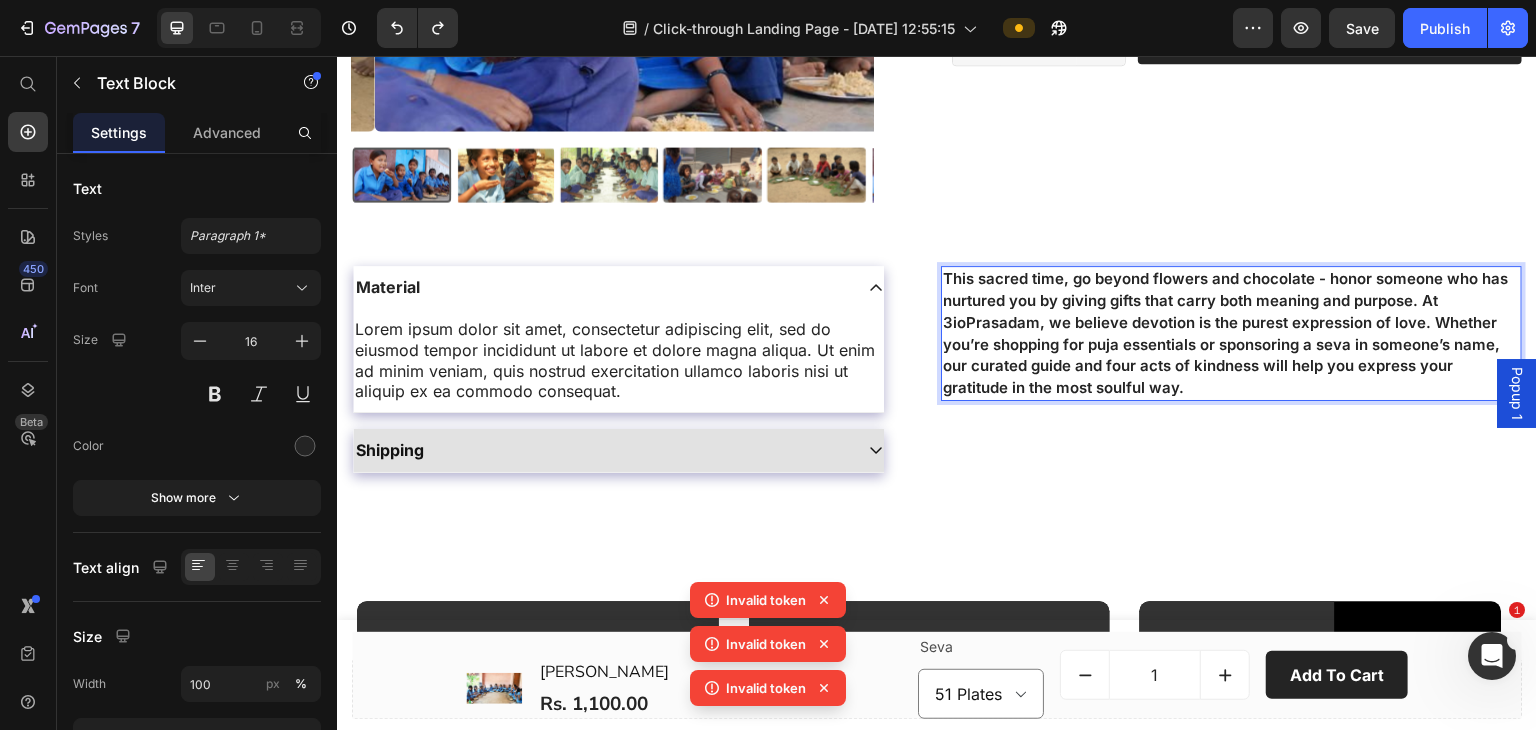 click on "Lorem ipsum dolor sit amet, consectetur adipiscing elit, sed do eiusmod tempor incididunt ut labore et dolore magna aliqua. Ut enim ad minim veniam, quis nostrud exercitation ullamco laboris nisi ut aliquip ex ea commodo consequat. Text Block" at bounding box center (618, 360) 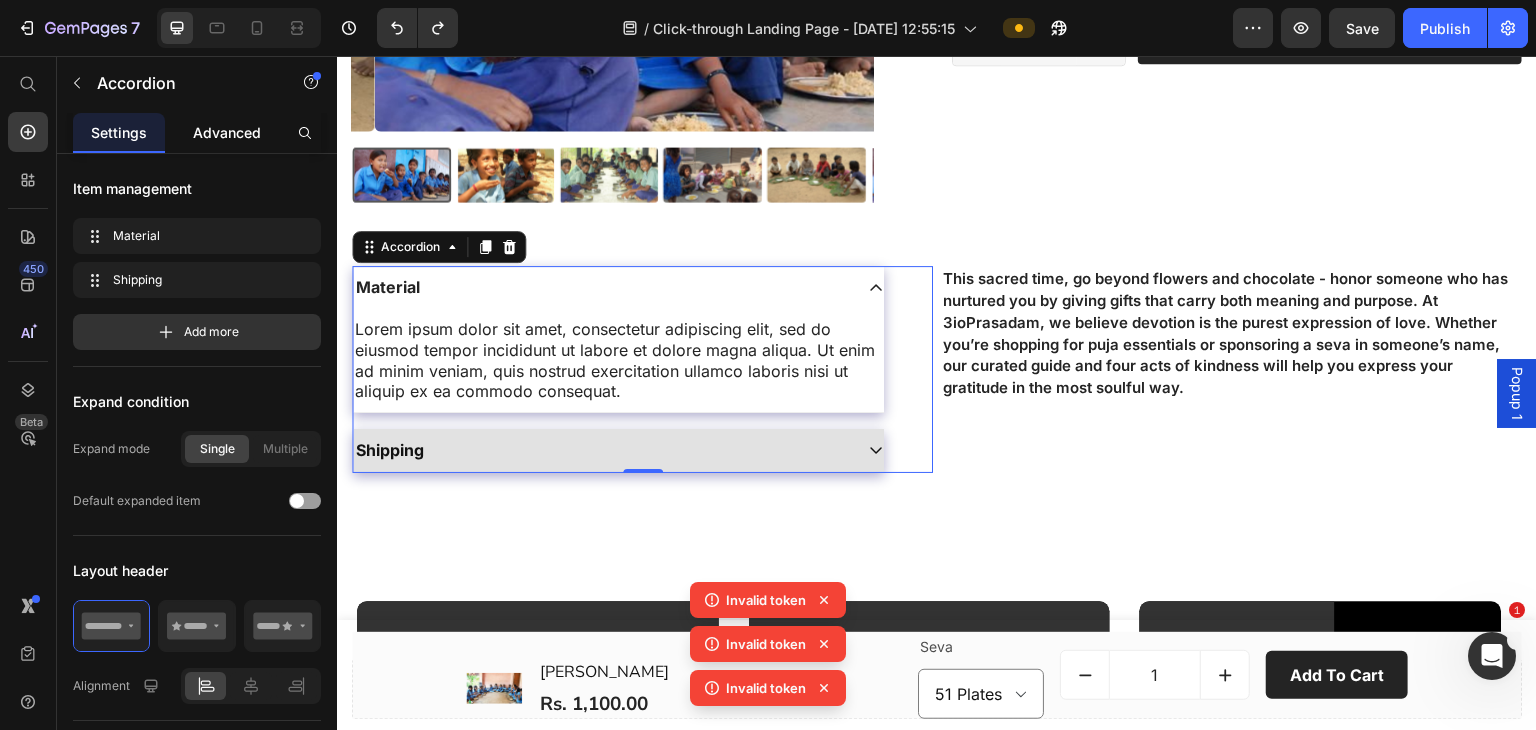 click on "Advanced" at bounding box center (227, 132) 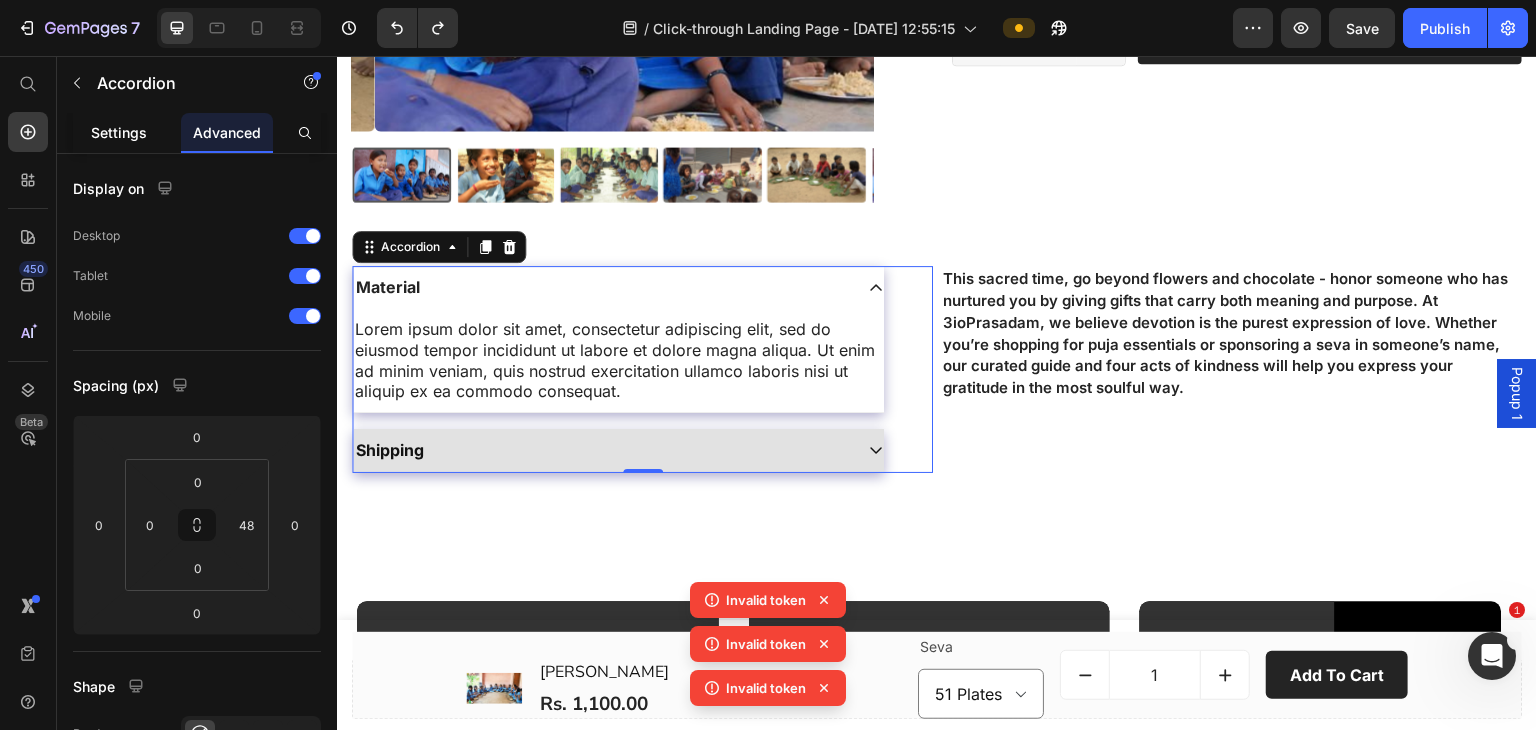 click on "Settings" at bounding box center [119, 132] 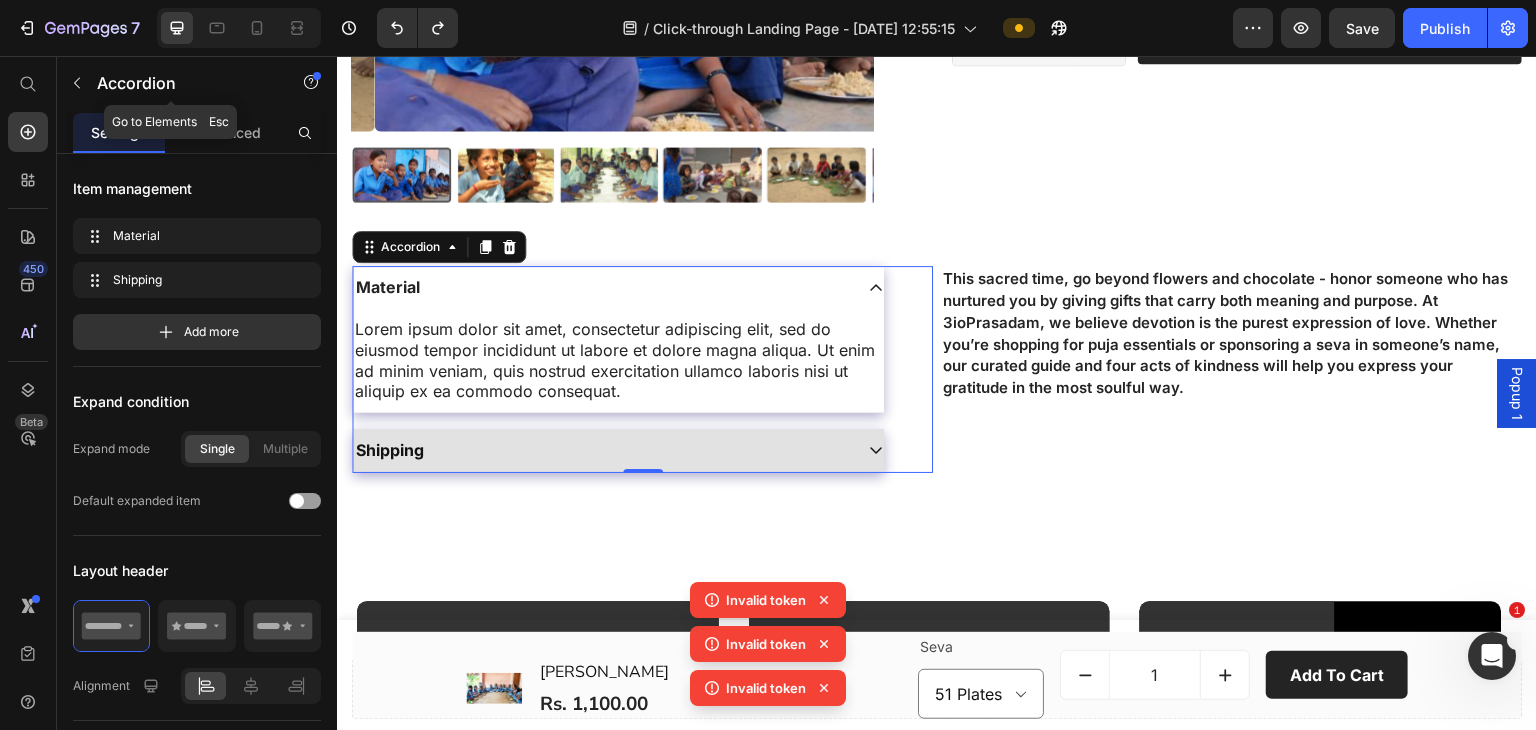 click at bounding box center [77, 83] 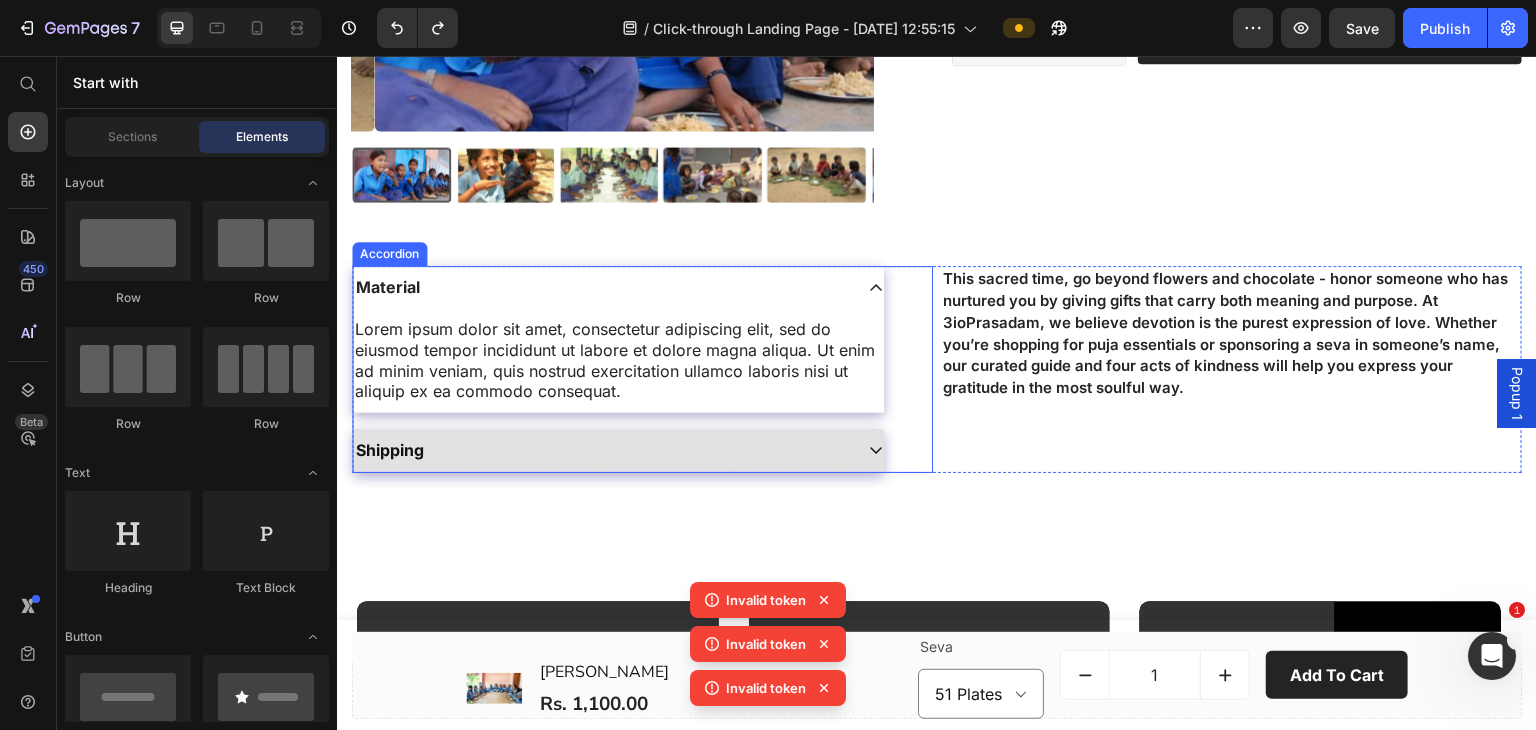 click on "Material" at bounding box center [602, 287] 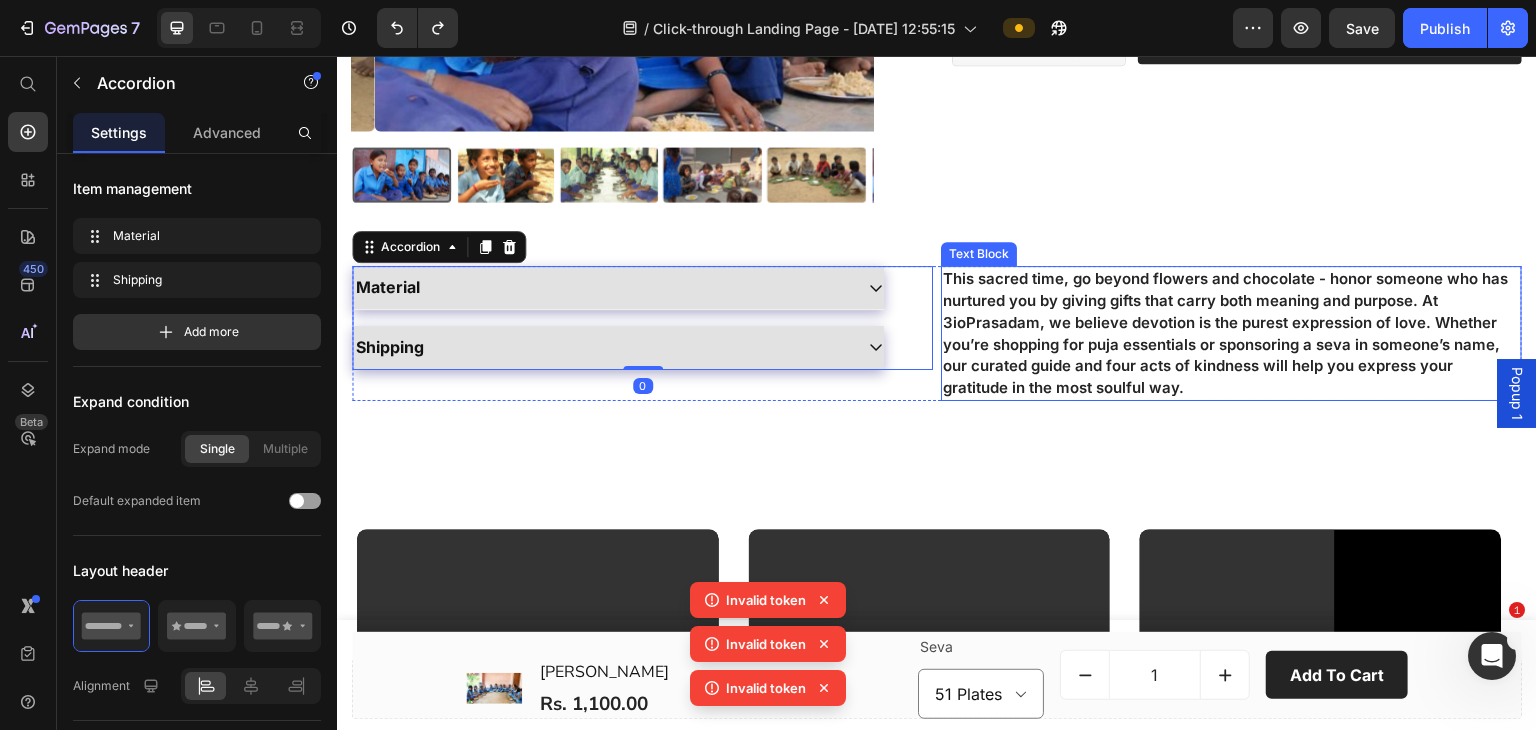 click on "This sacred time, go beyond flowers and chocolate - honor someone who has nurtured you by giving gifts that carry both meaning and purpose. At 3ioPrasadam, we believe devotion is the purest expression of love. Whether you’re shopping for puja essentials or sponsoring a seva in someone’s name, our curated guide and four acts of kindness will help you express your gratitude in the most soulful way." at bounding box center (1225, 333) 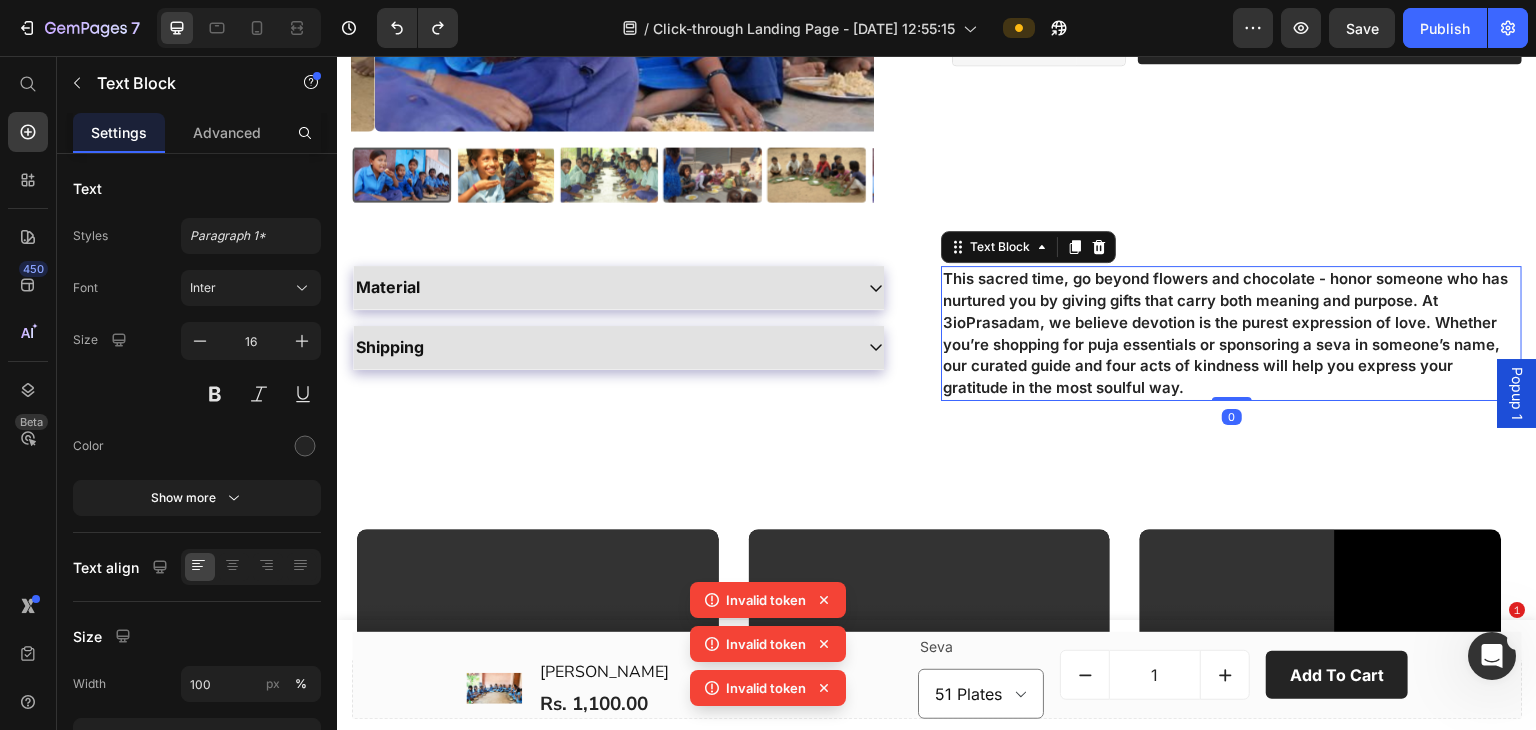 click on "Material
Shipping Accordion" at bounding box center [642, 318] 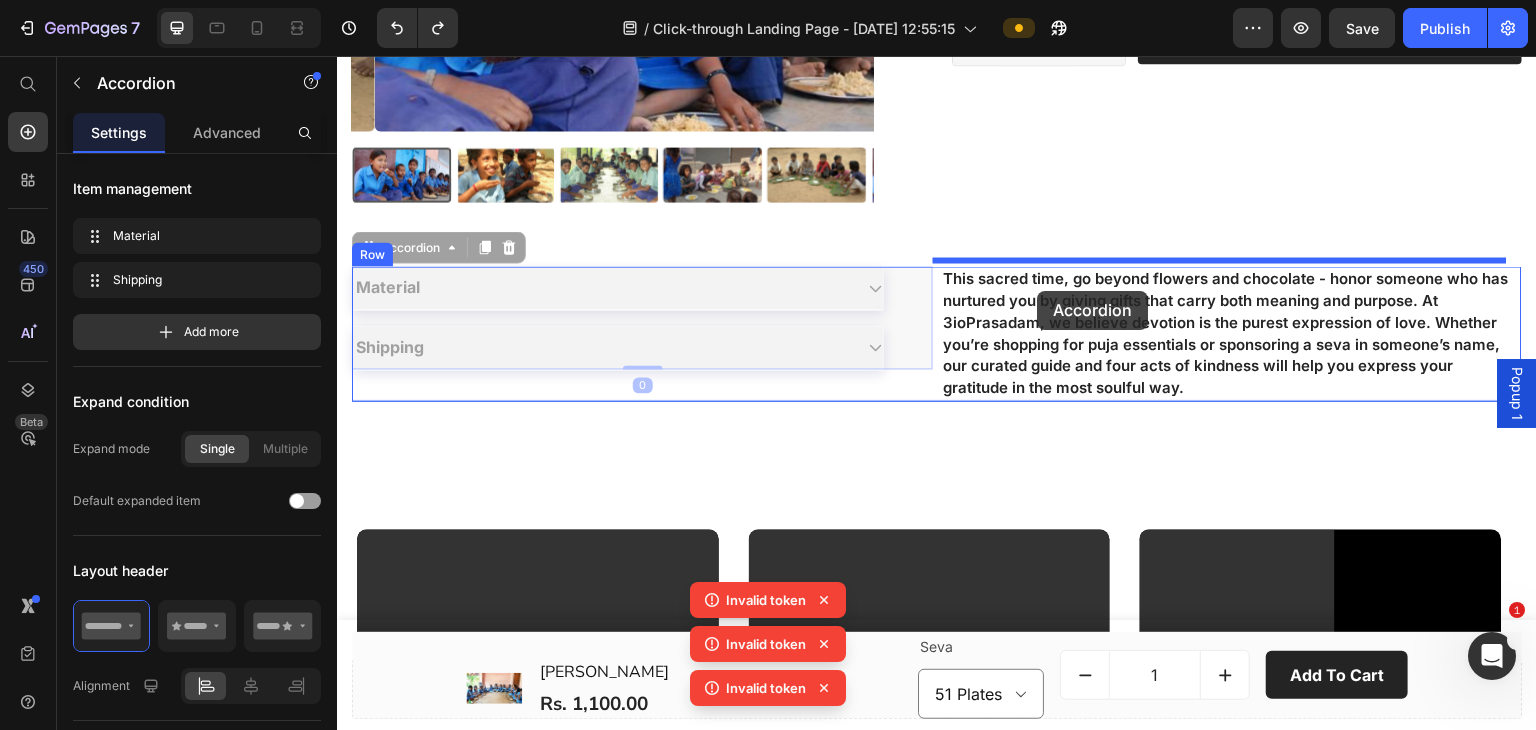 drag, startPoint x: 898, startPoint y: 292, endPoint x: 1038, endPoint y: 291, distance: 140.00357 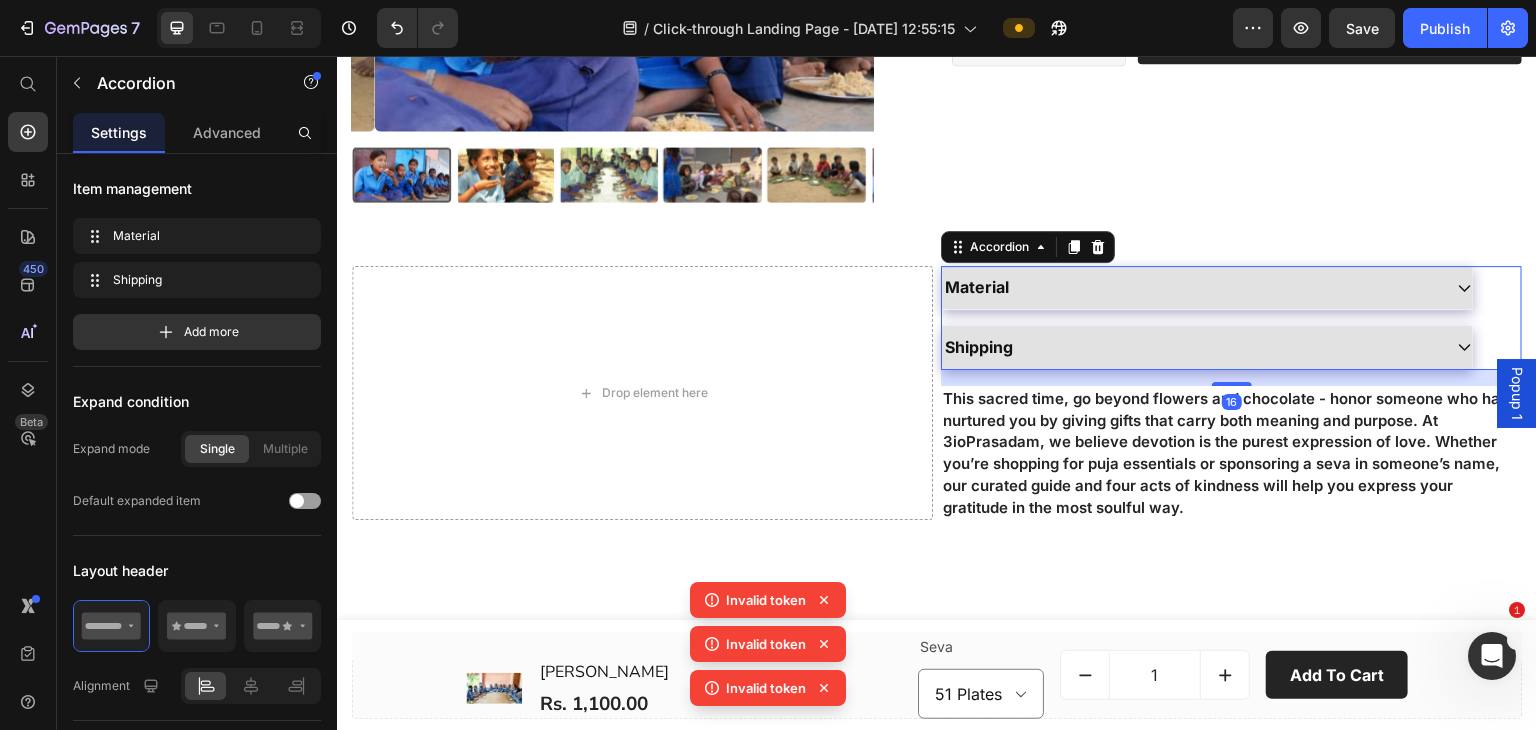 click on "This sacred time, go beyond flowers and chocolate - honor someone who has nurtured you by giving gifts that carry both meaning and purpose. At 3ioPrasadam, we believe devotion is the purest expression of love. Whether you’re shopping for puja essentials or sponsoring a seva in someone’s name, our curated guide and four acts of kindness will help you express your gratitude in the most soulful way." at bounding box center (1225, 453) 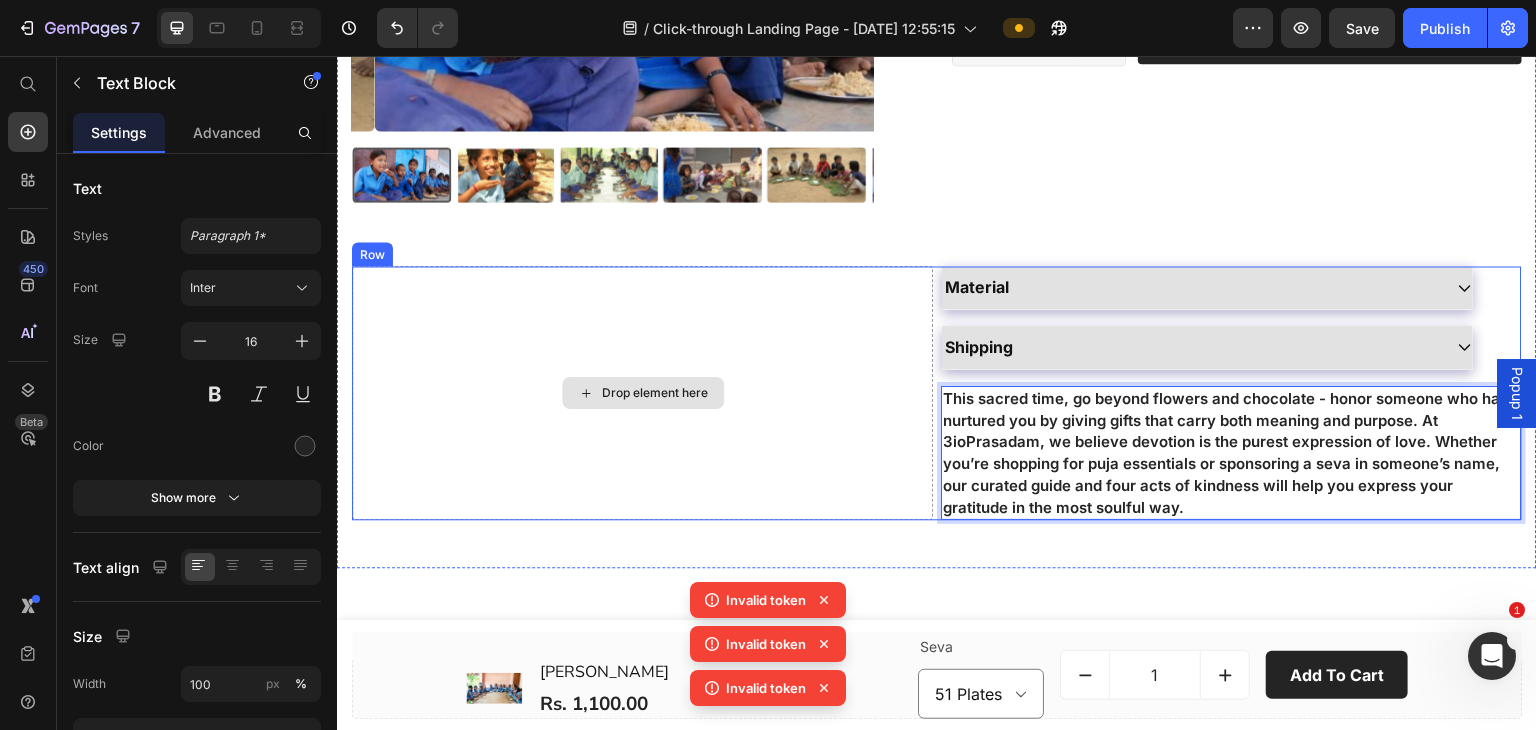 drag, startPoint x: 1064, startPoint y: 434, endPoint x: 646, endPoint y: 354, distance: 425.58664 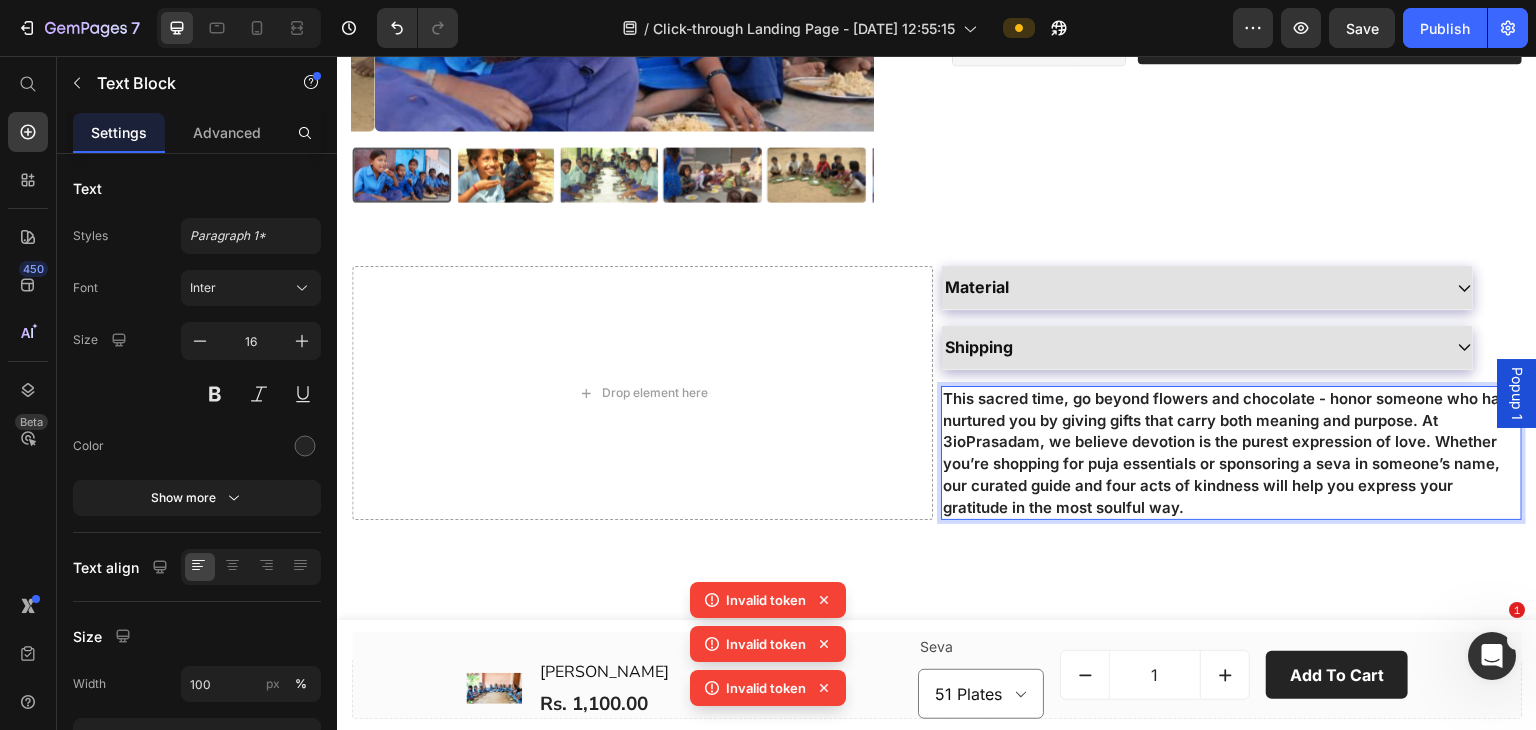 click on "This sacred time, go beyond flowers and chocolate - honor someone who has nurtured you by giving gifts that carry both meaning and purpose. At 3ioPrasadam, we believe devotion is the purest expression of love. Whether you’re shopping for puja essentials or sponsoring a seva in someone’s name, our curated guide and four acts of kindness will help you express your gratitude in the most soulful way." at bounding box center (1225, 453) 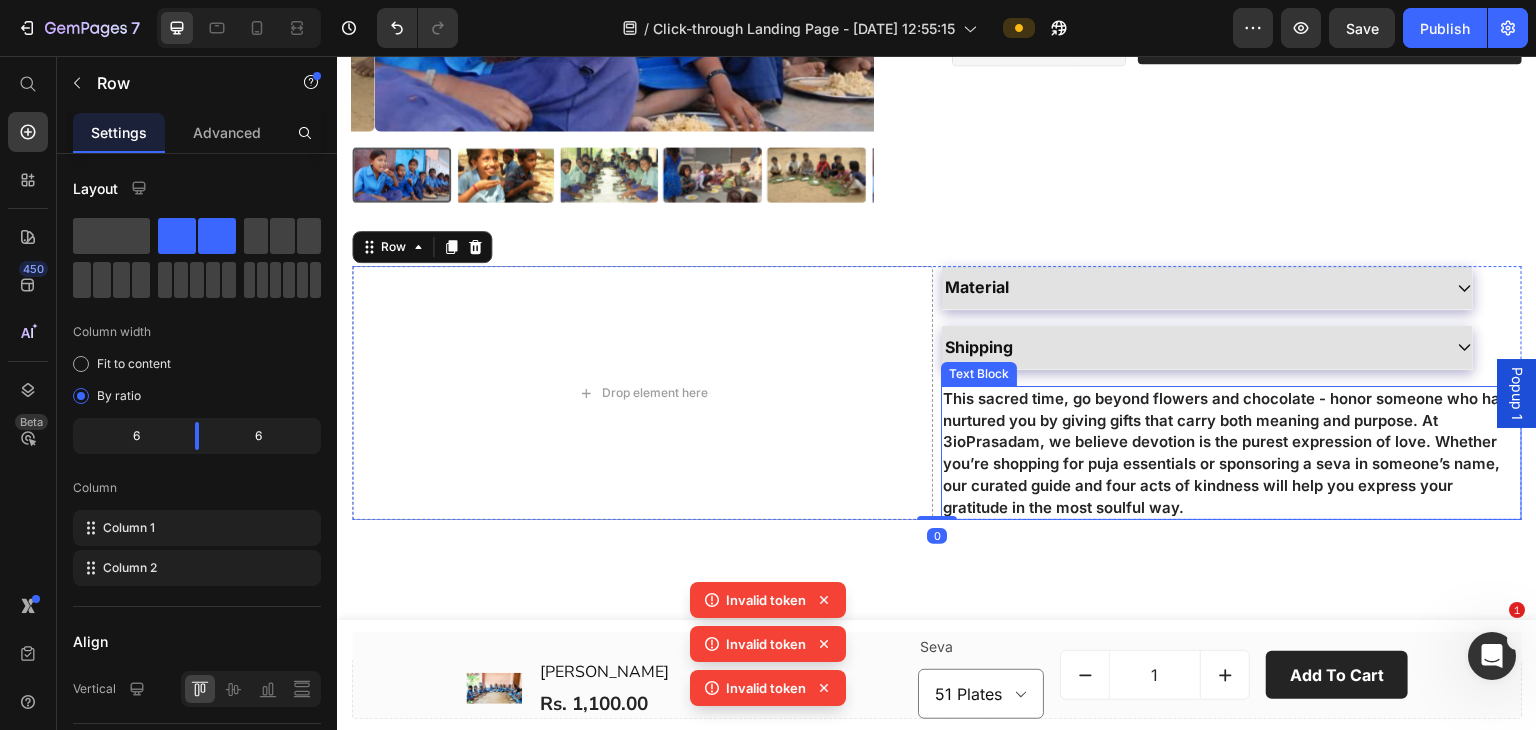 click on "This sacred time, go beyond flowers and chocolate - honor someone who has nurtured you by giving gifts that carry both meaning and purpose. At 3ioPrasadam, we believe devotion is the purest expression of love. Whether you’re shopping for puja essentials or sponsoring a seva in someone’s name, our curated guide and four acts of kindness will help you express your gratitude in the most soulful way." at bounding box center (1225, 453) 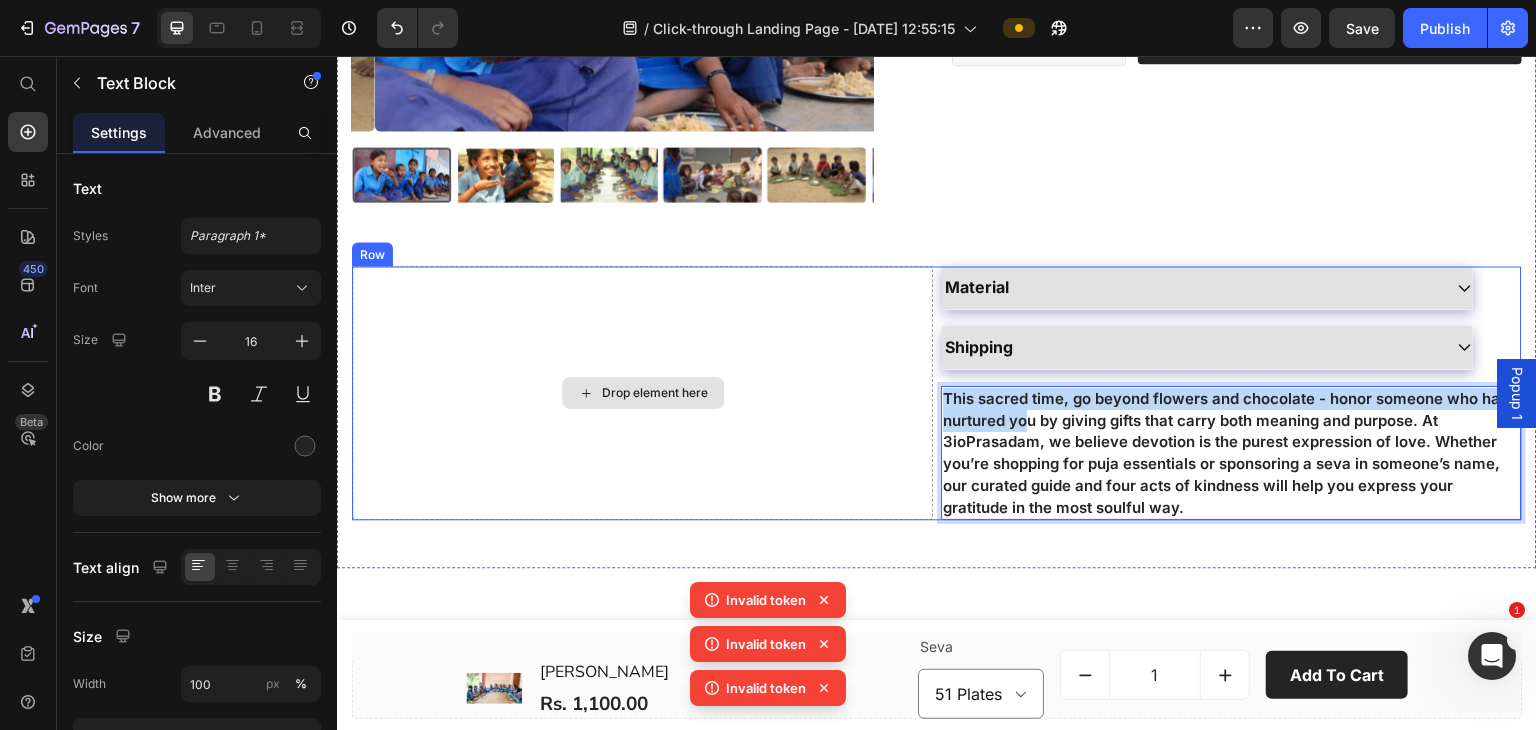 drag, startPoint x: 1018, startPoint y: 422, endPoint x: 684, endPoint y: 362, distance: 339.34644 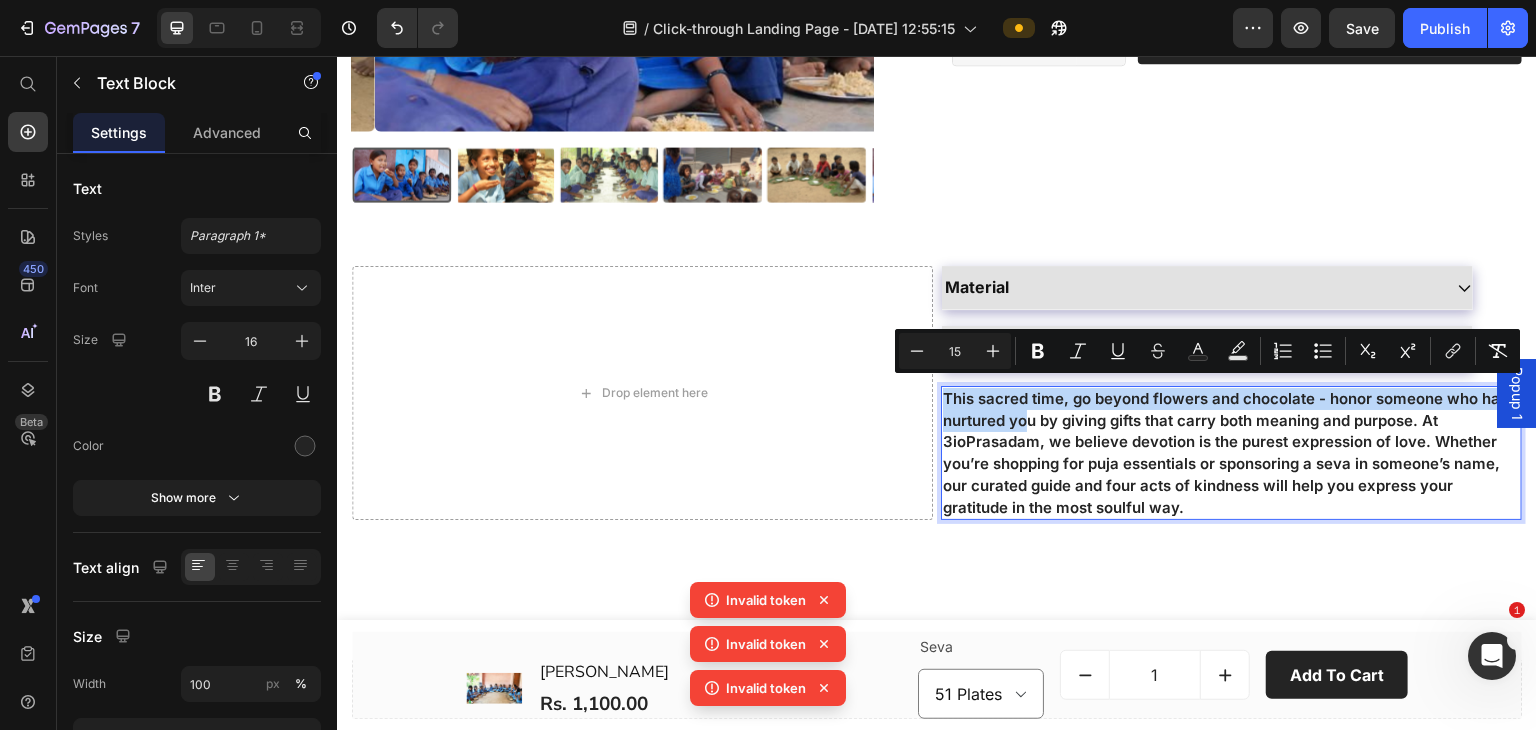 click on "This sacred time, go beyond flowers and chocolate - honor someone who has nurtured you by giving gifts that carry both meaning and purpose. At 3ioPrasadam, we believe devotion is the purest expression of love. Whether you’re shopping for puja essentials or sponsoring a seva in someone’s name, our curated guide and four acts of kindness will help you express your gratitude in the most soulful way." at bounding box center [1225, 453] 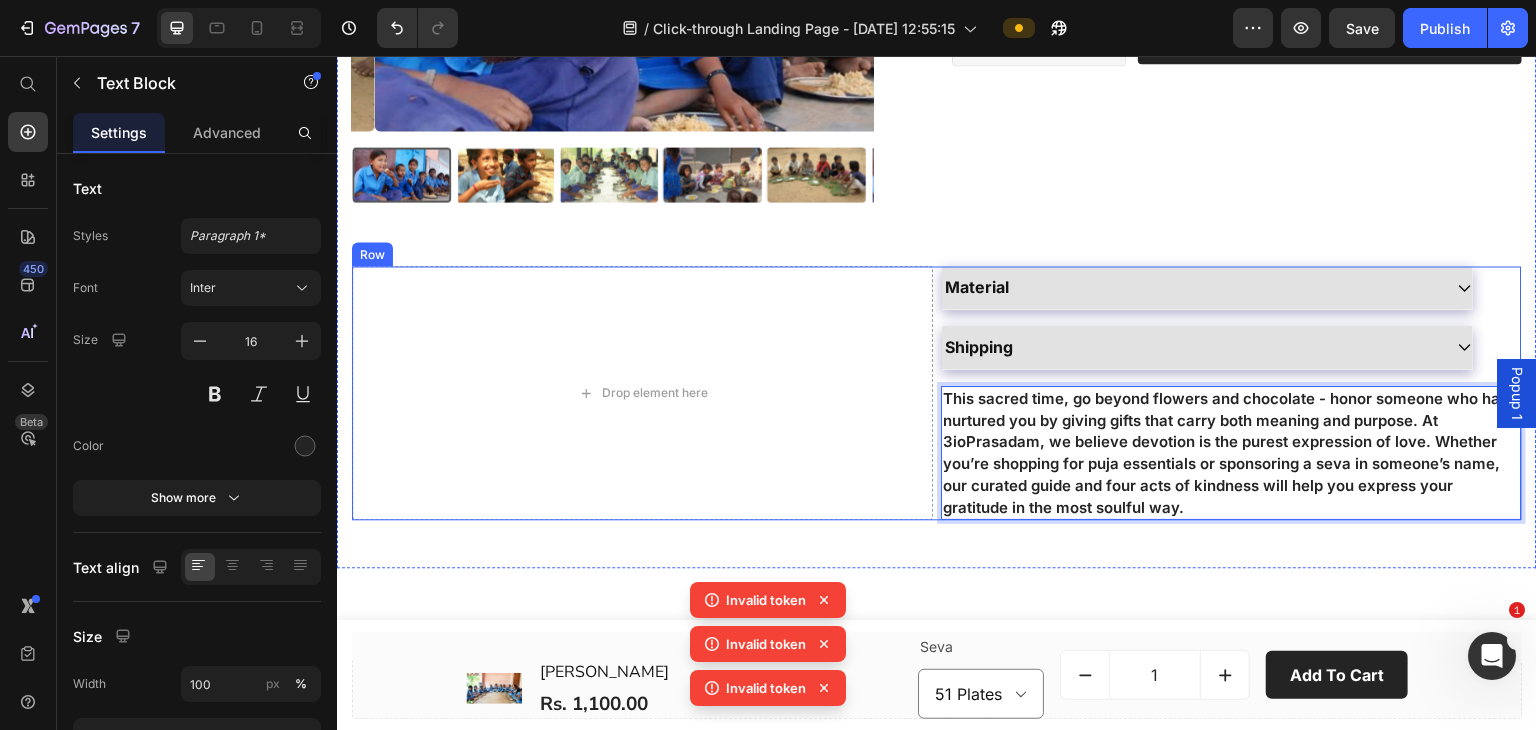 click on "Material
Shipping Accordion This sacred time, go beyond flowers and chocolate - honor someone who has nurtured you by giving gifts that carry both meaning and purpose. At 3ioPrasadam, we believe devotion is the purest expression of love. Whether you’re shopping for puja essentials or sponsoring a seva in someone’s name, our curated guide and four acts of kindness will help you express your gratitude in the most soulful way.  Text Block   0" at bounding box center [1231, 393] 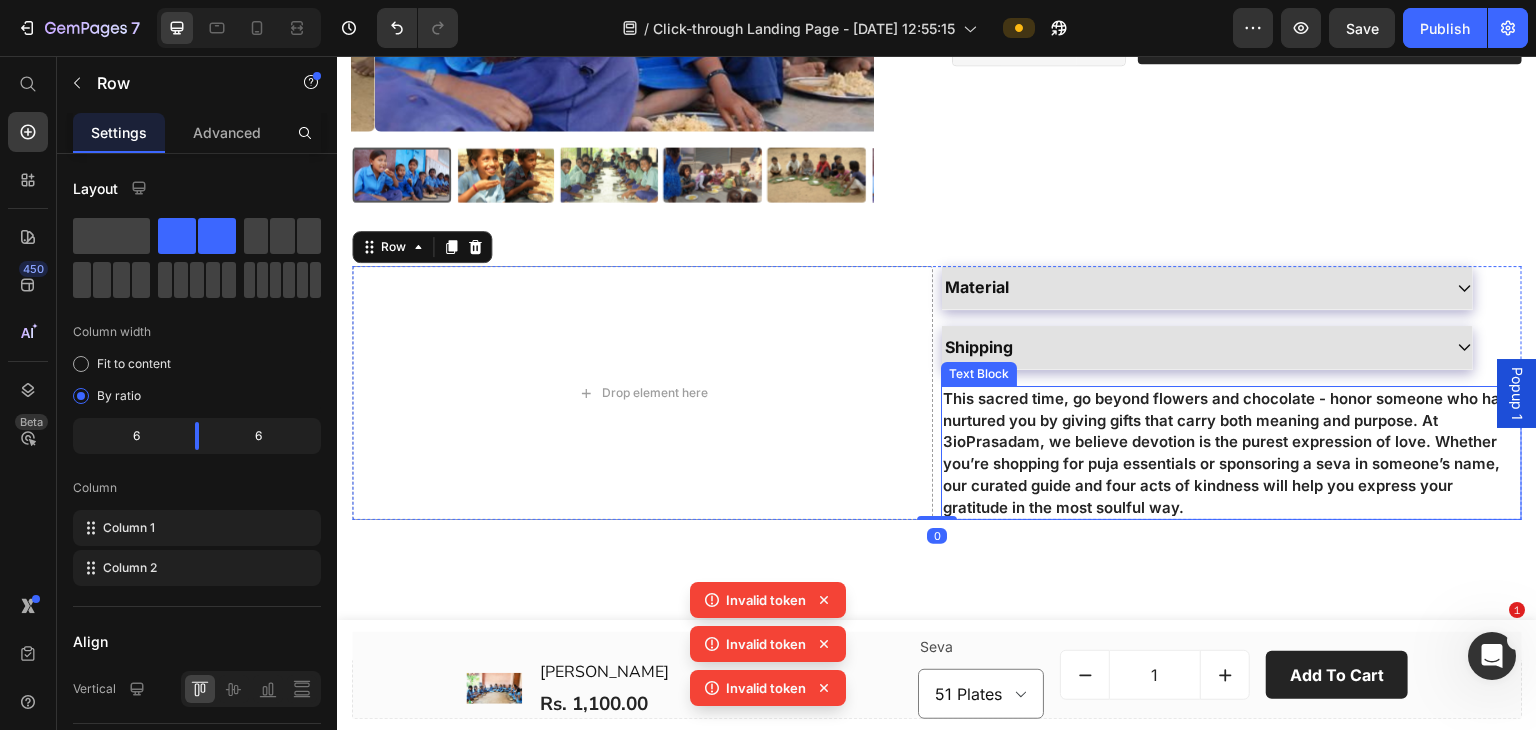 click on "This sacred time, go beyond flowers and chocolate - honor someone who has nurtured you by giving gifts that carry both meaning and purpose. At 3ioPrasadam, we believe devotion is the purest expression of love. Whether you’re shopping for puja essentials or sponsoring a seva in someone’s name, our curated guide and four acts of kindness will help you express your gratitude in the most soulful way." at bounding box center [1225, 453] 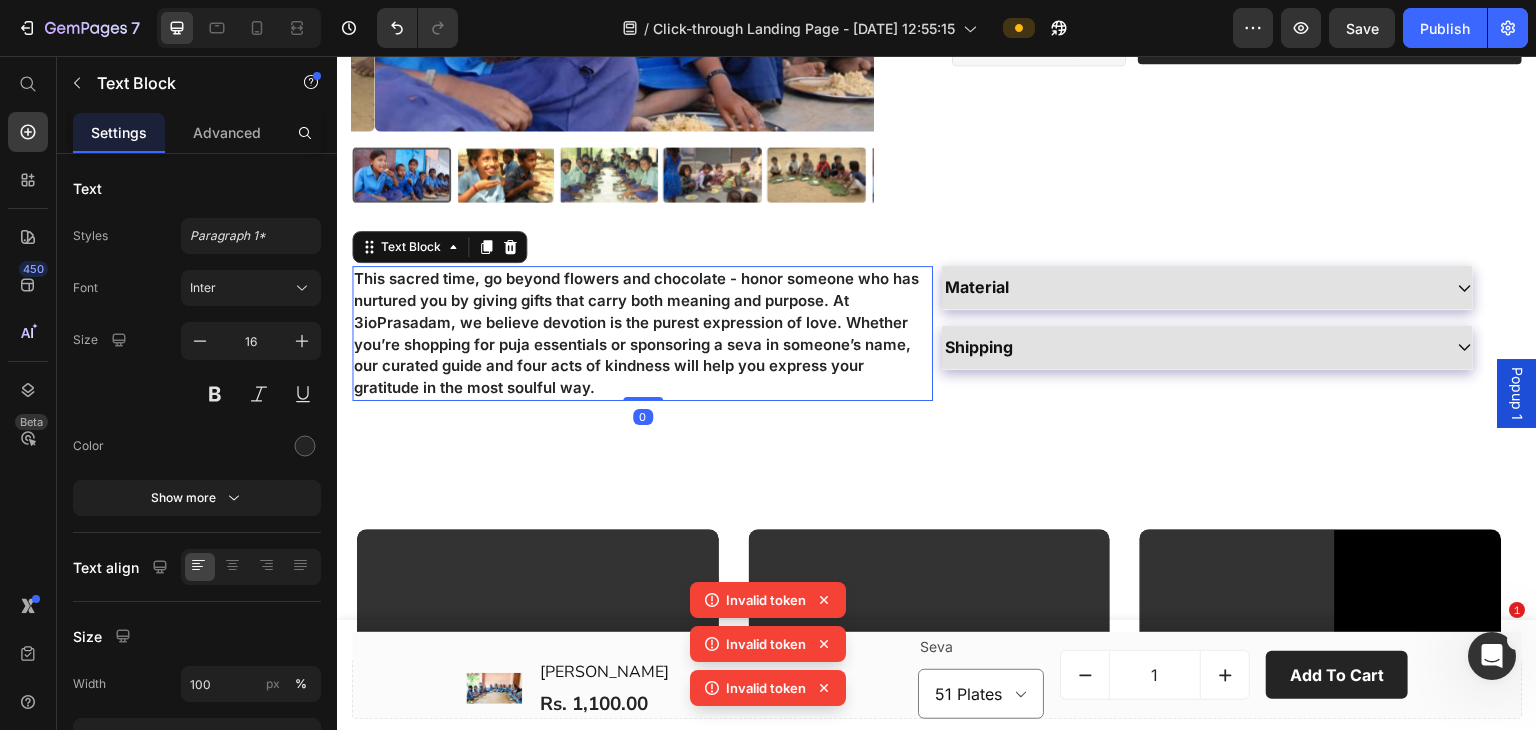click on "Material
Shipping Accordion" at bounding box center (1231, 333) 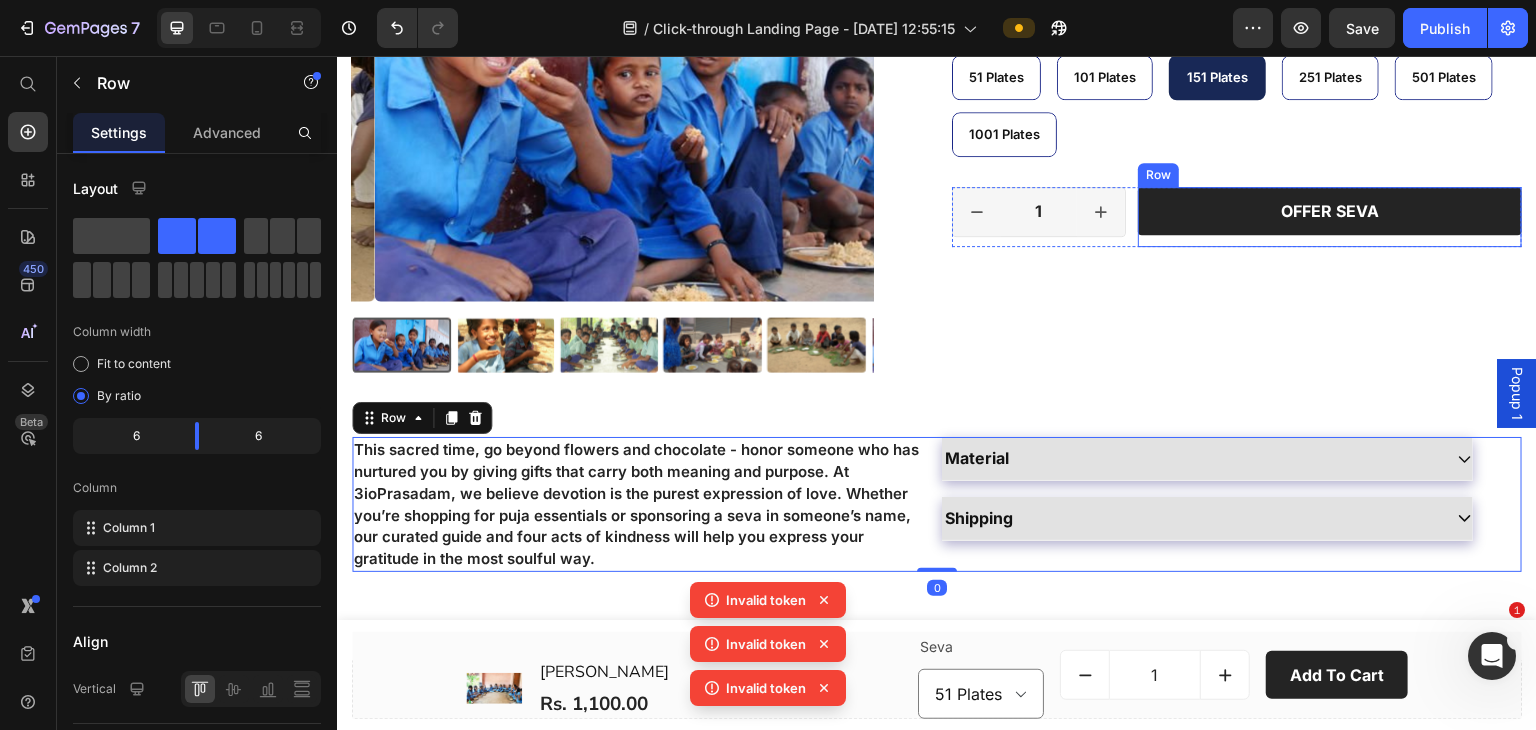 scroll, scrollTop: 241, scrollLeft: 0, axis: vertical 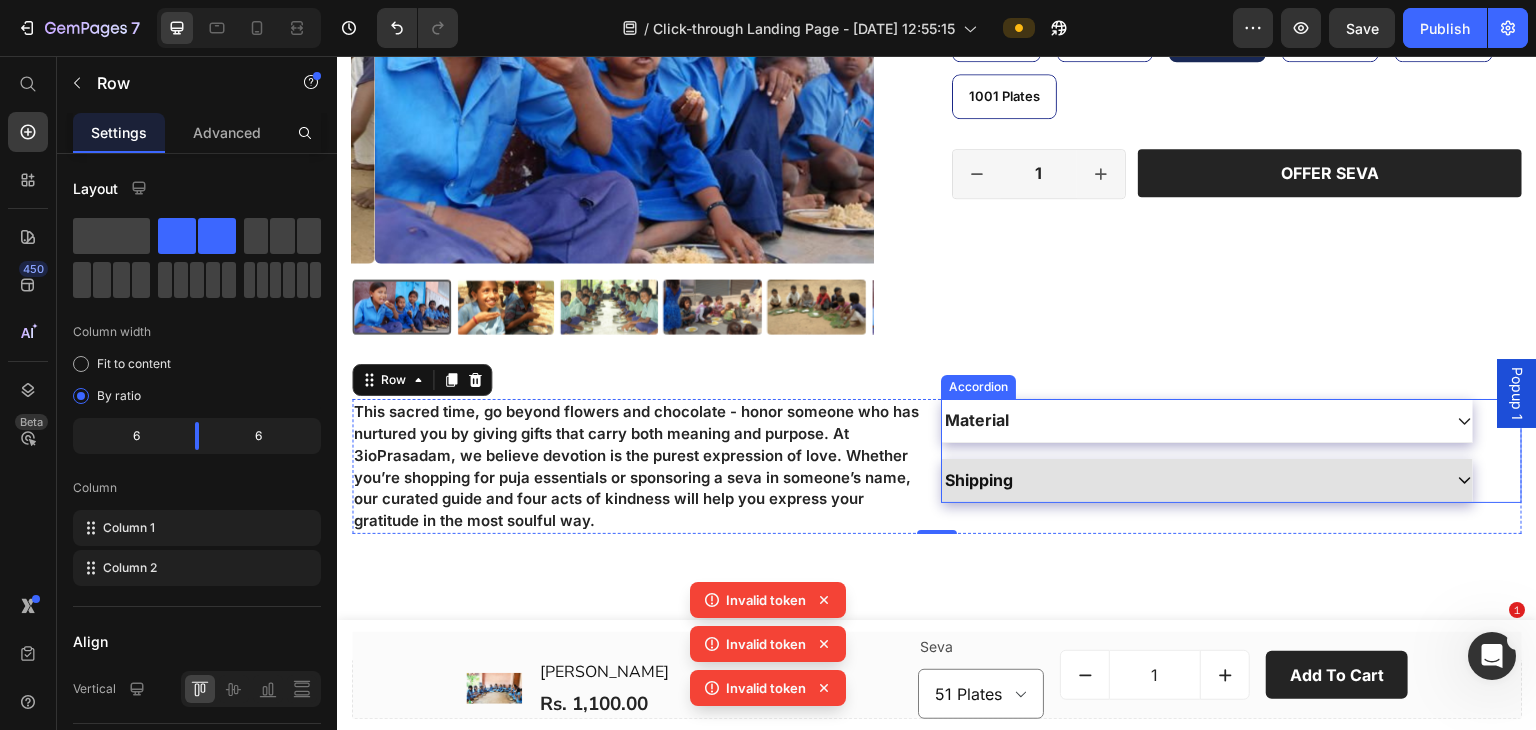 click on "Material" at bounding box center (1191, 420) 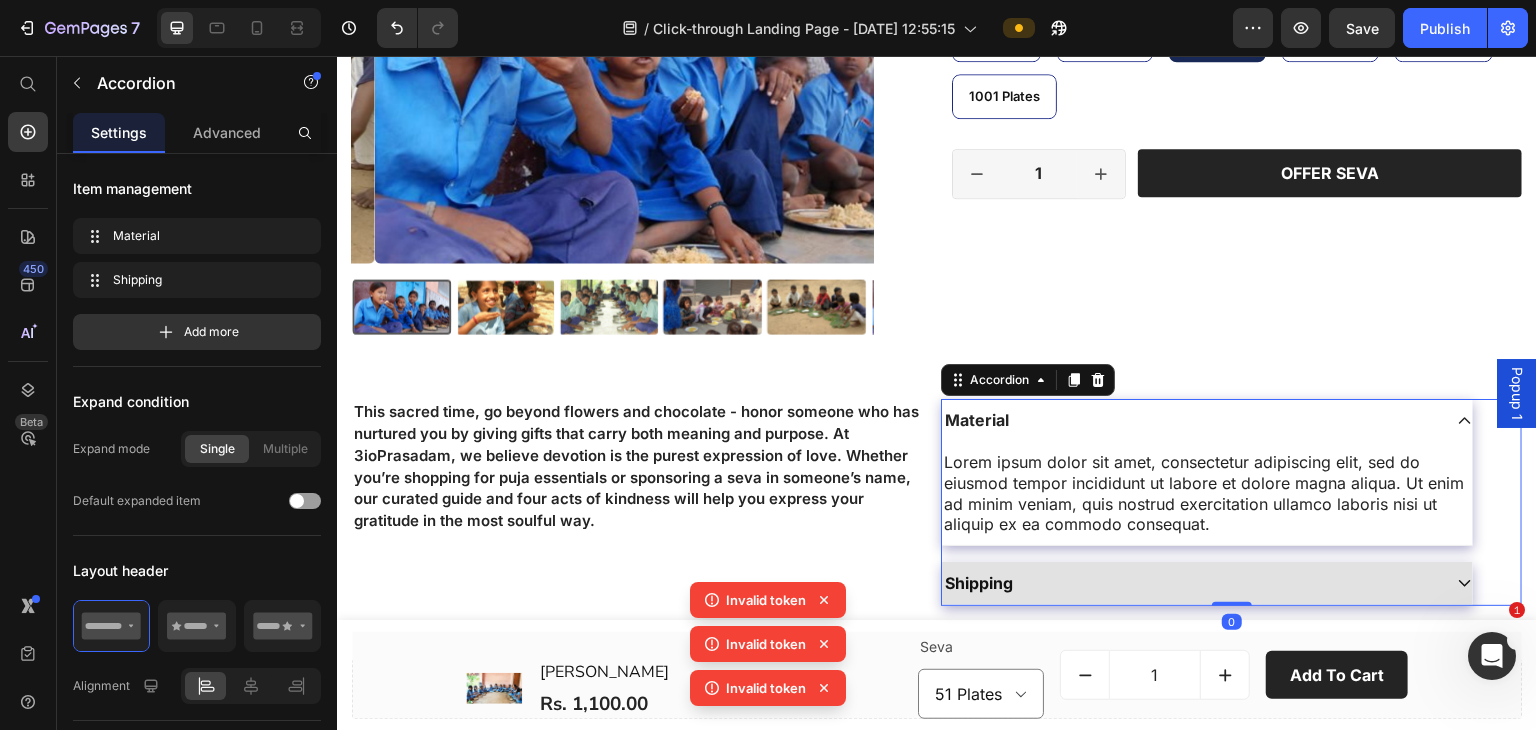 click on "Material" at bounding box center (1191, 420) 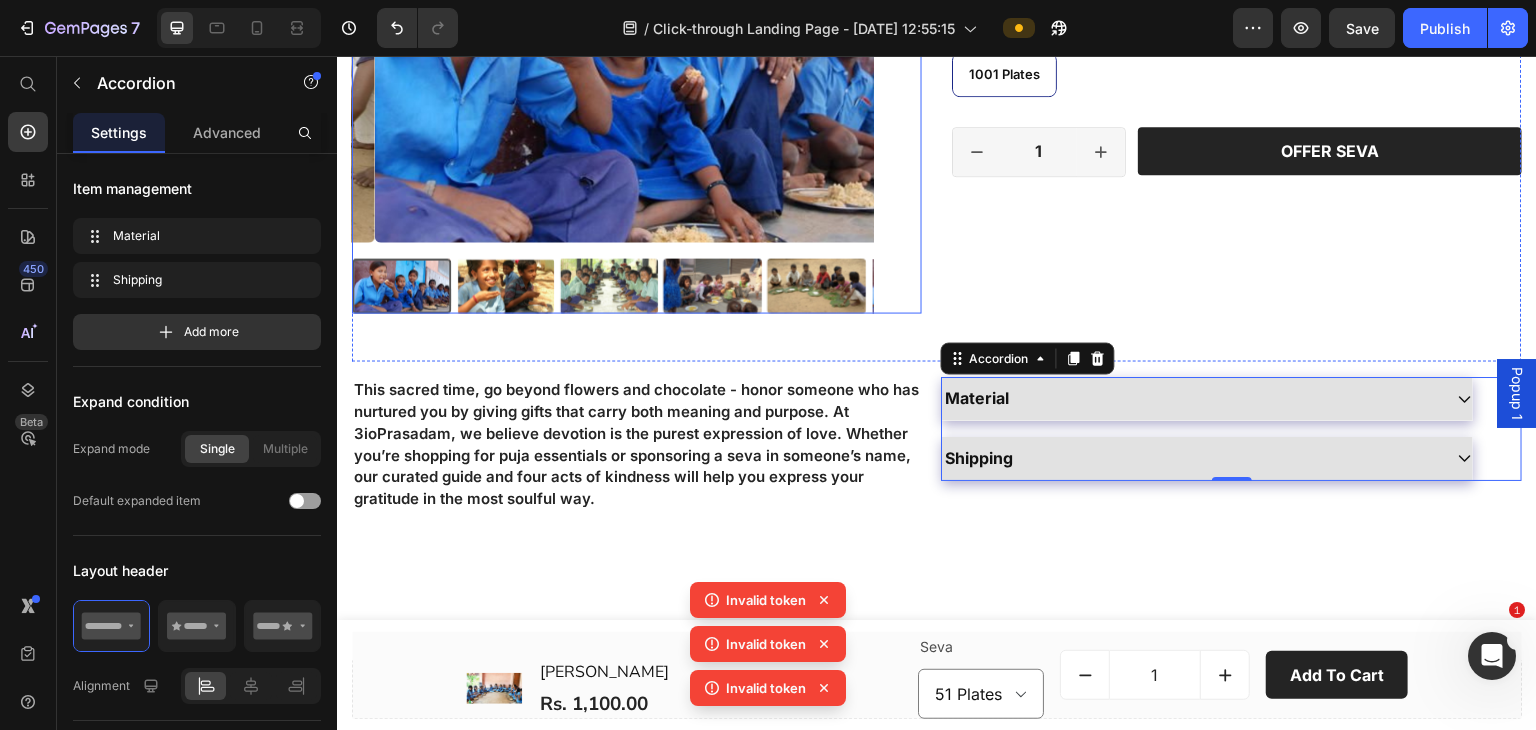 scroll, scrollTop: 241, scrollLeft: 0, axis: vertical 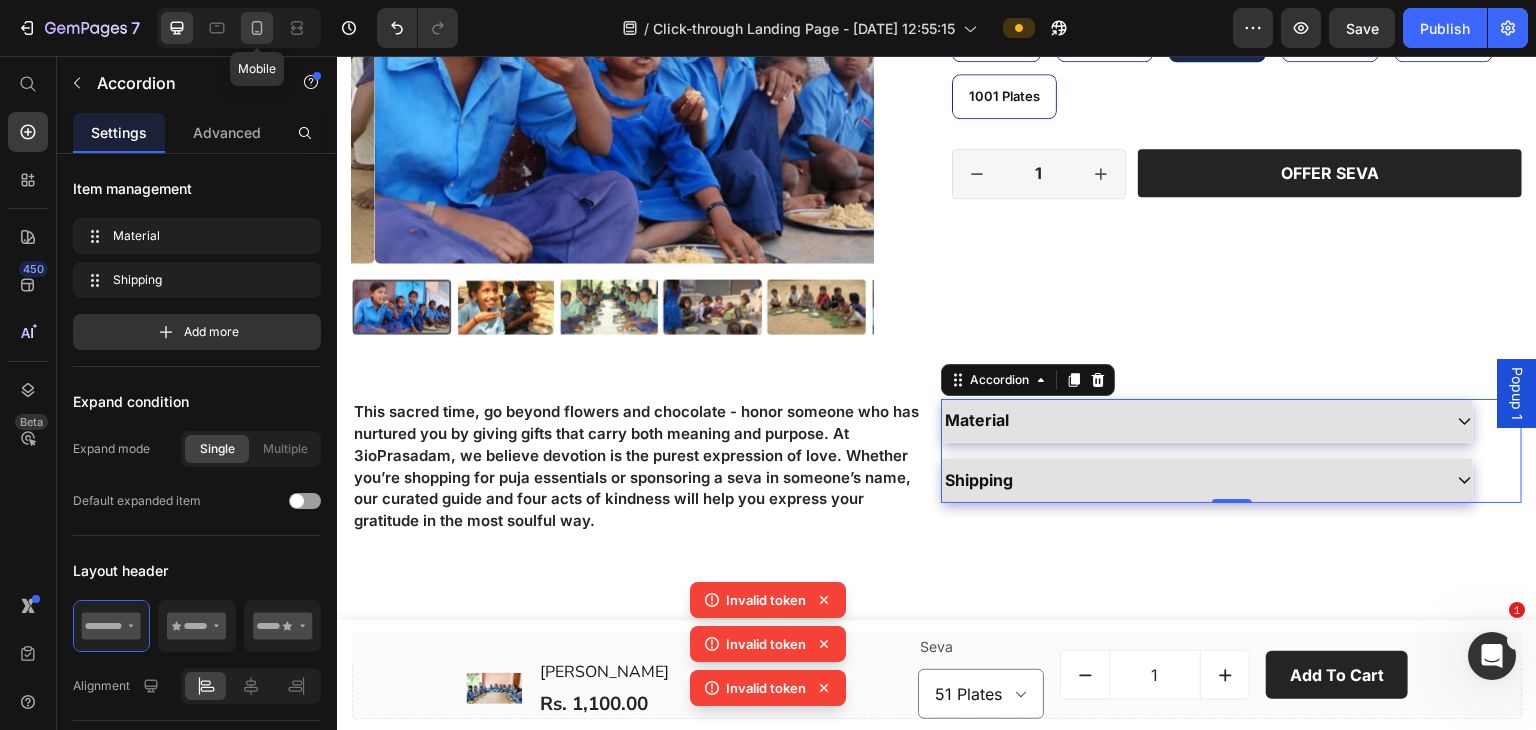 click 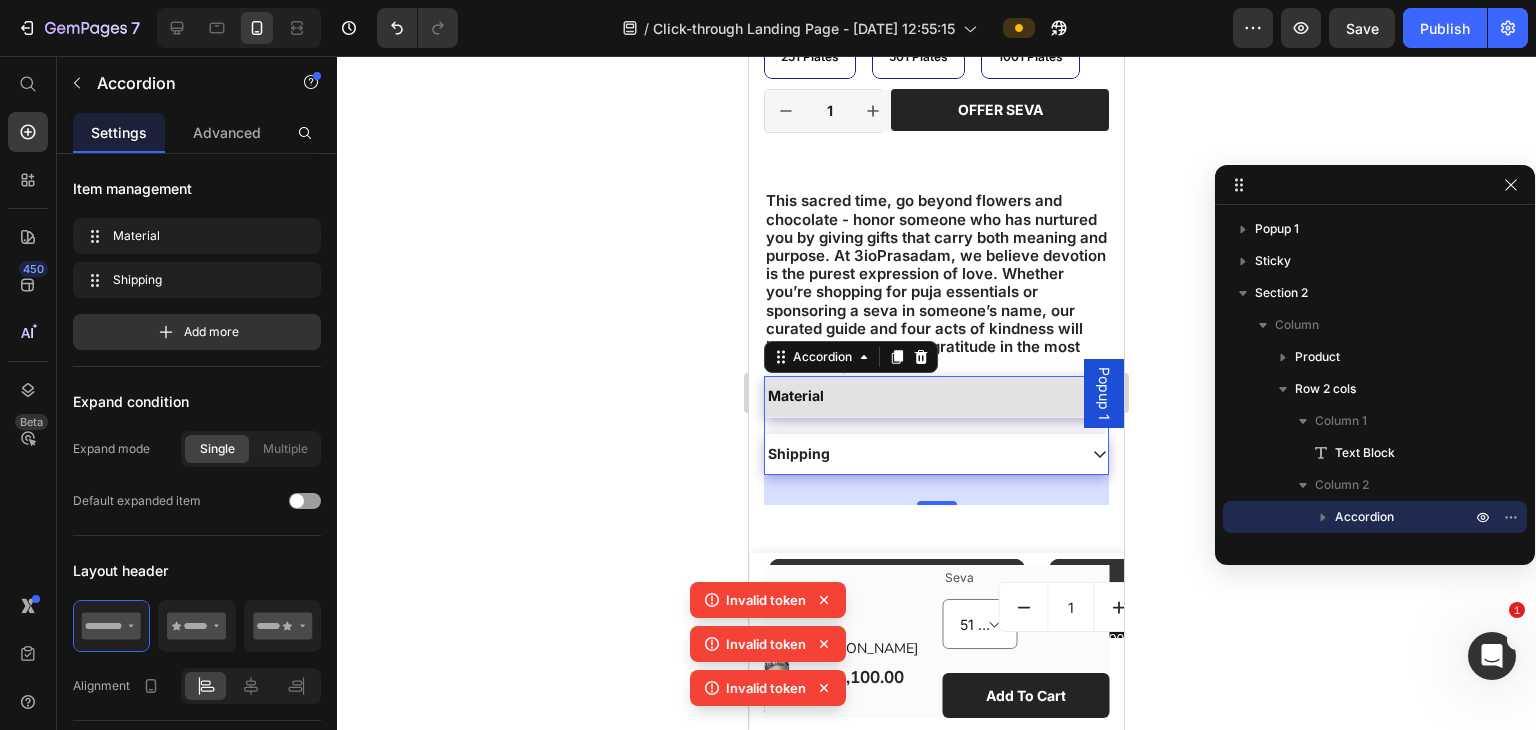 scroll, scrollTop: 443, scrollLeft: 0, axis: vertical 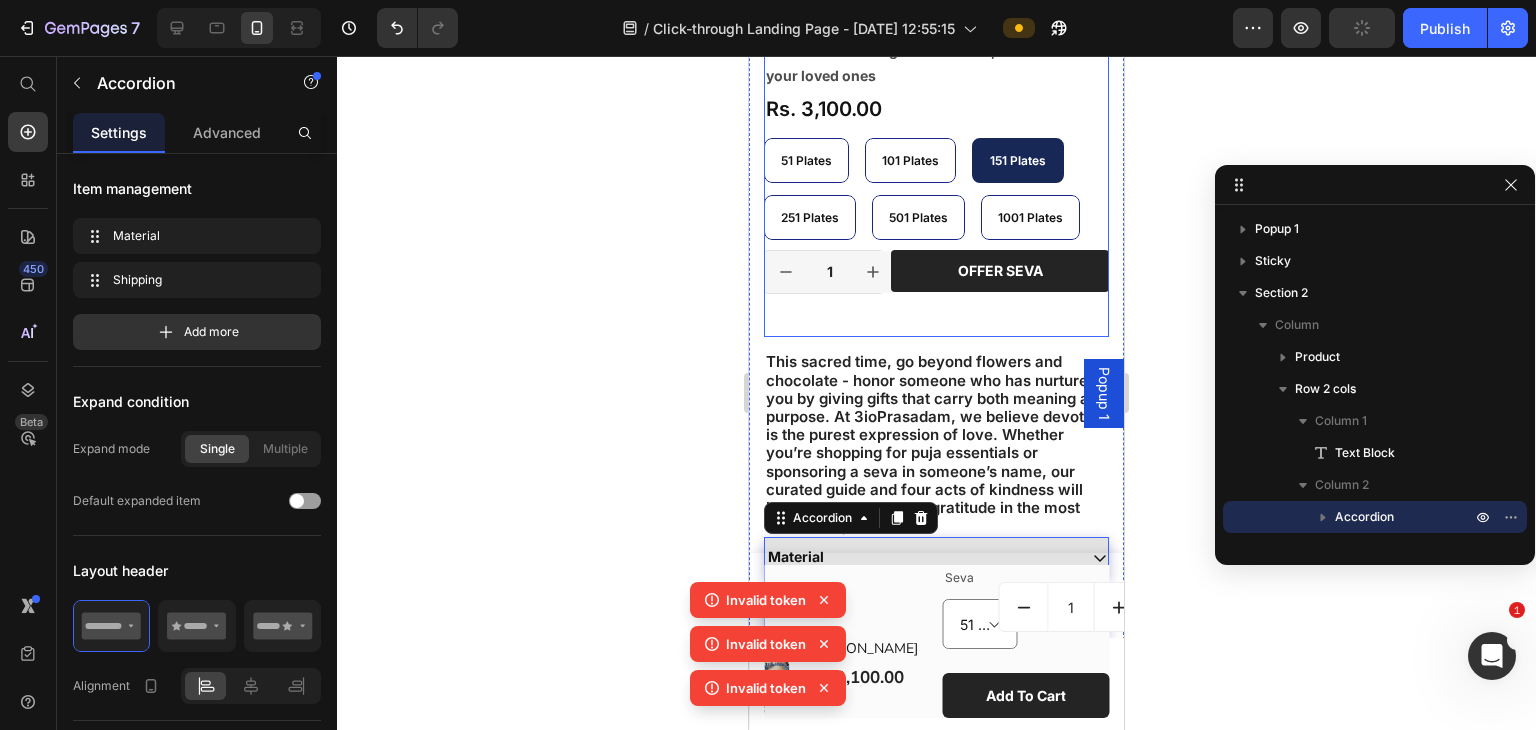 click on "[PERSON_NAME] Product Title Provide nourishing meals to kids, dedicated to your loved ones Text Block Rs. 3,100.00 Product Price Row 51 Plates 51 Plates 51 Plates 101 Plates 101 Plates 101 Plates 151 Plates 151 Plates 151 Plates 251 Plates 251 Plates 251 Plates 501 Plates 501 Plates 501 Plates 1001 Plates 1001 Plates 1001 Plates Product Variants & Swatches 1 Product Quantity Row Offer Seva Add to Cart Row Row Row" at bounding box center [936, 164] 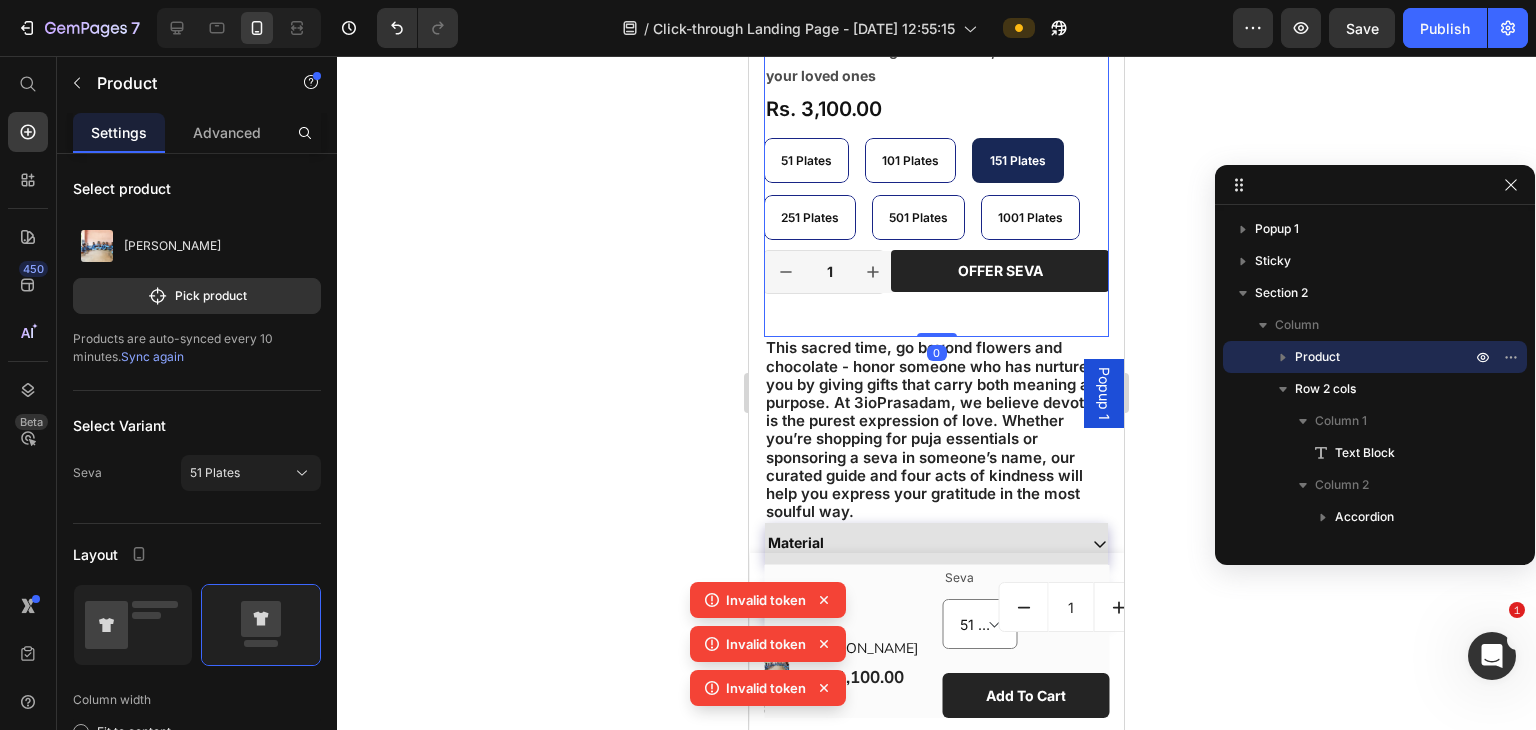 drag, startPoint x: 928, startPoint y: 337, endPoint x: 930, endPoint y: 312, distance: 25.079872 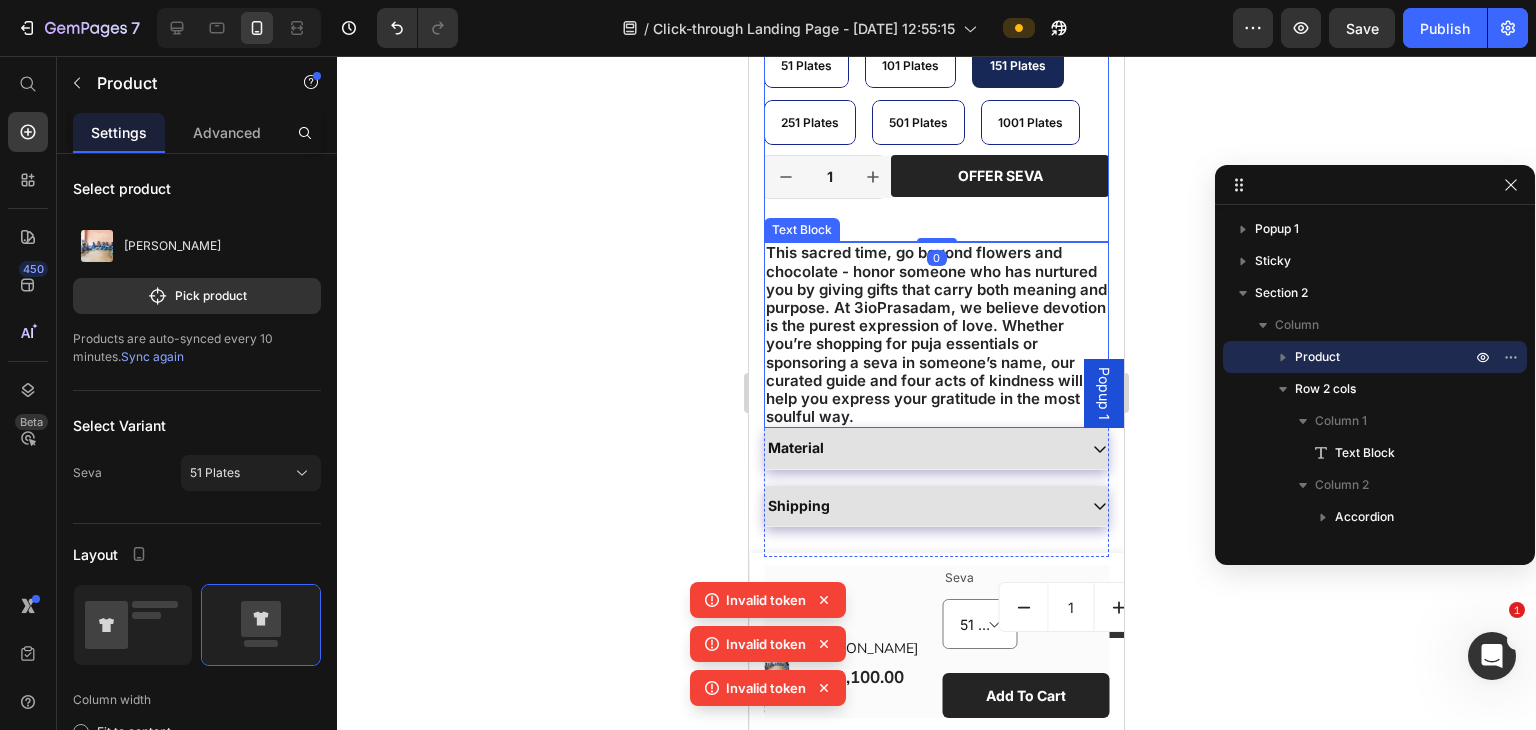scroll, scrollTop: 576, scrollLeft: 0, axis: vertical 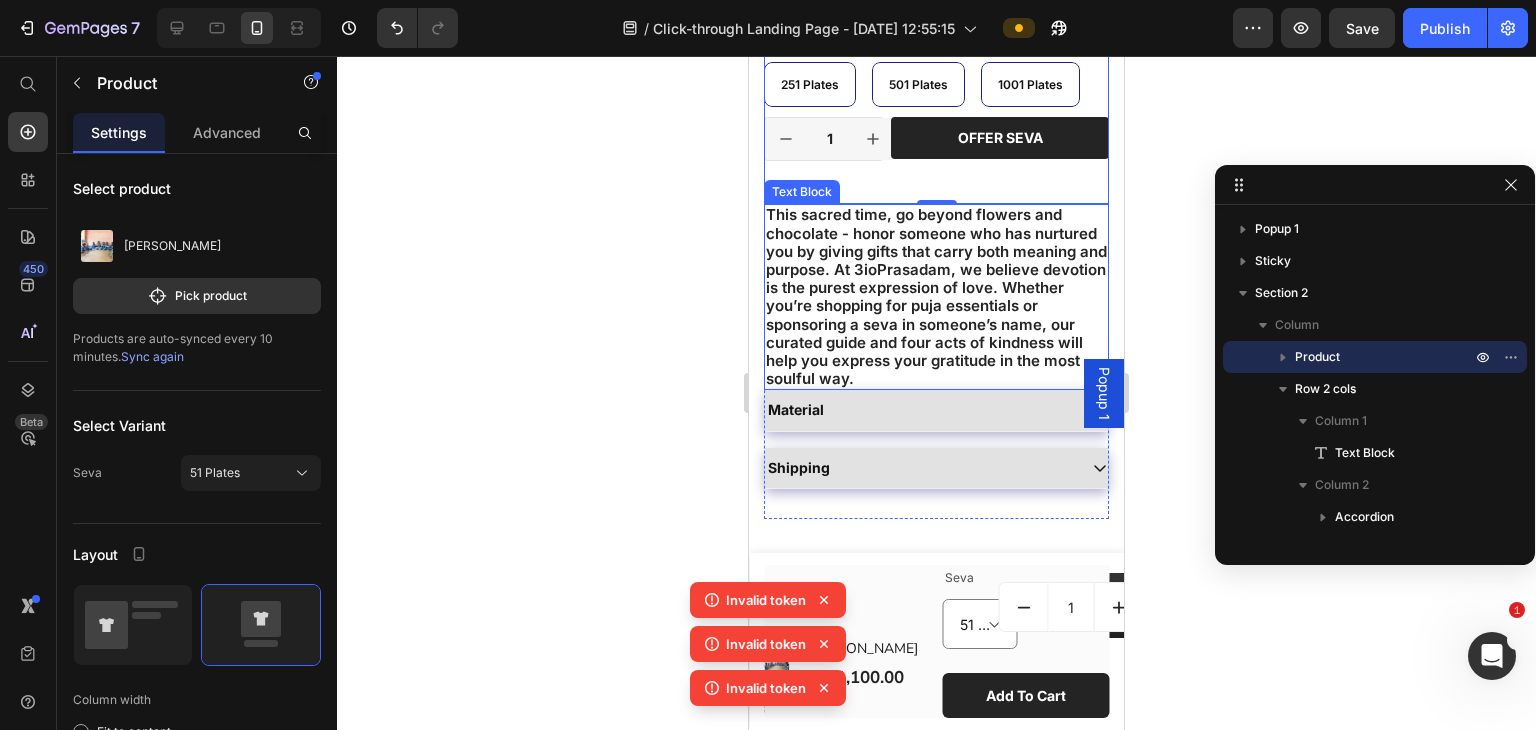 click on "This sacred time, go beyond flowers and chocolate - honor someone who has nurtured you by giving gifts that carry both meaning and purpose. At 3ioPrasadam, we believe devotion is the purest expression of love. Whether you’re shopping for puja essentials or sponsoring a seva in someone’s name, our curated guide and four acts of kindness will help you express your gratitude in the most soulful way." at bounding box center (936, 296) 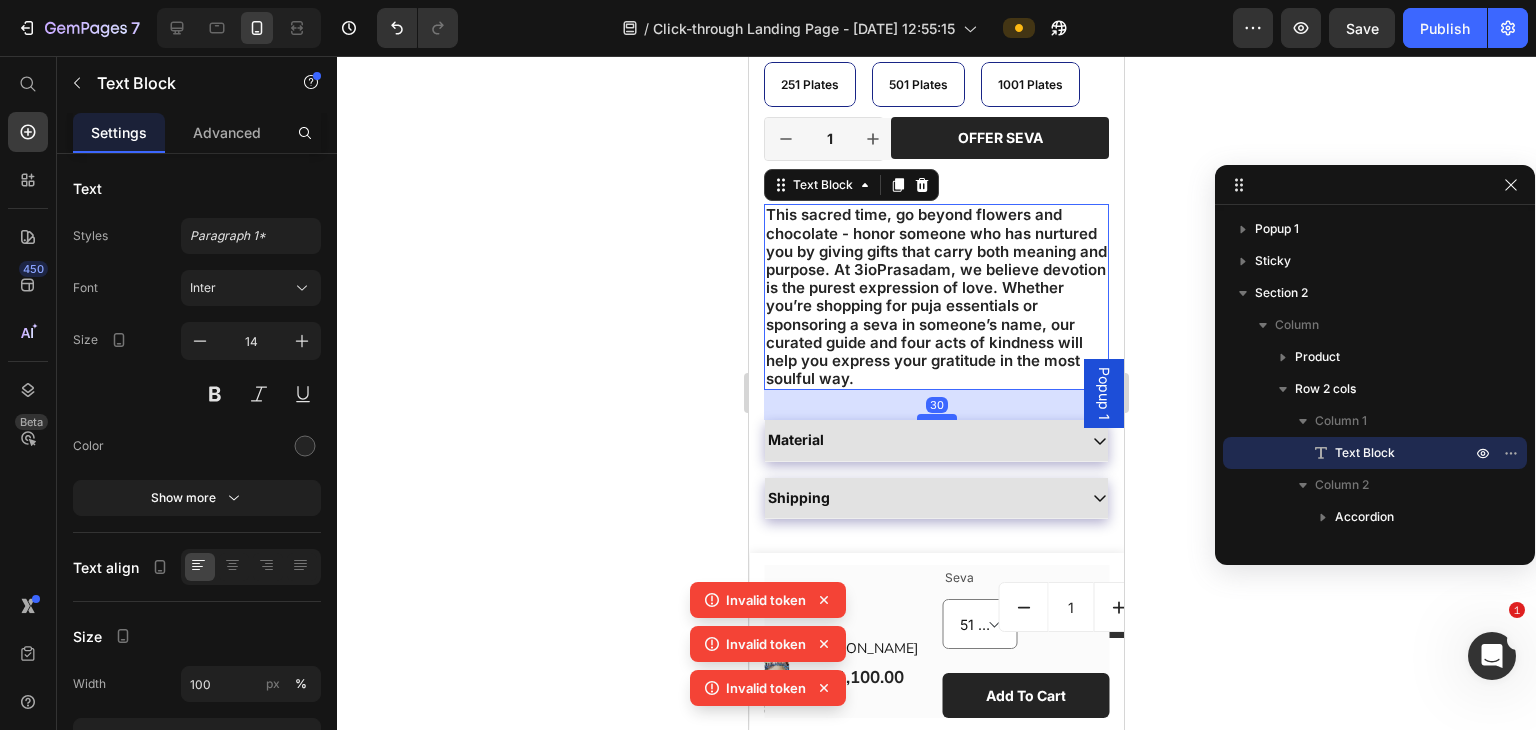 drag, startPoint x: 928, startPoint y: 377, endPoint x: 926, endPoint y: 407, distance: 30.066593 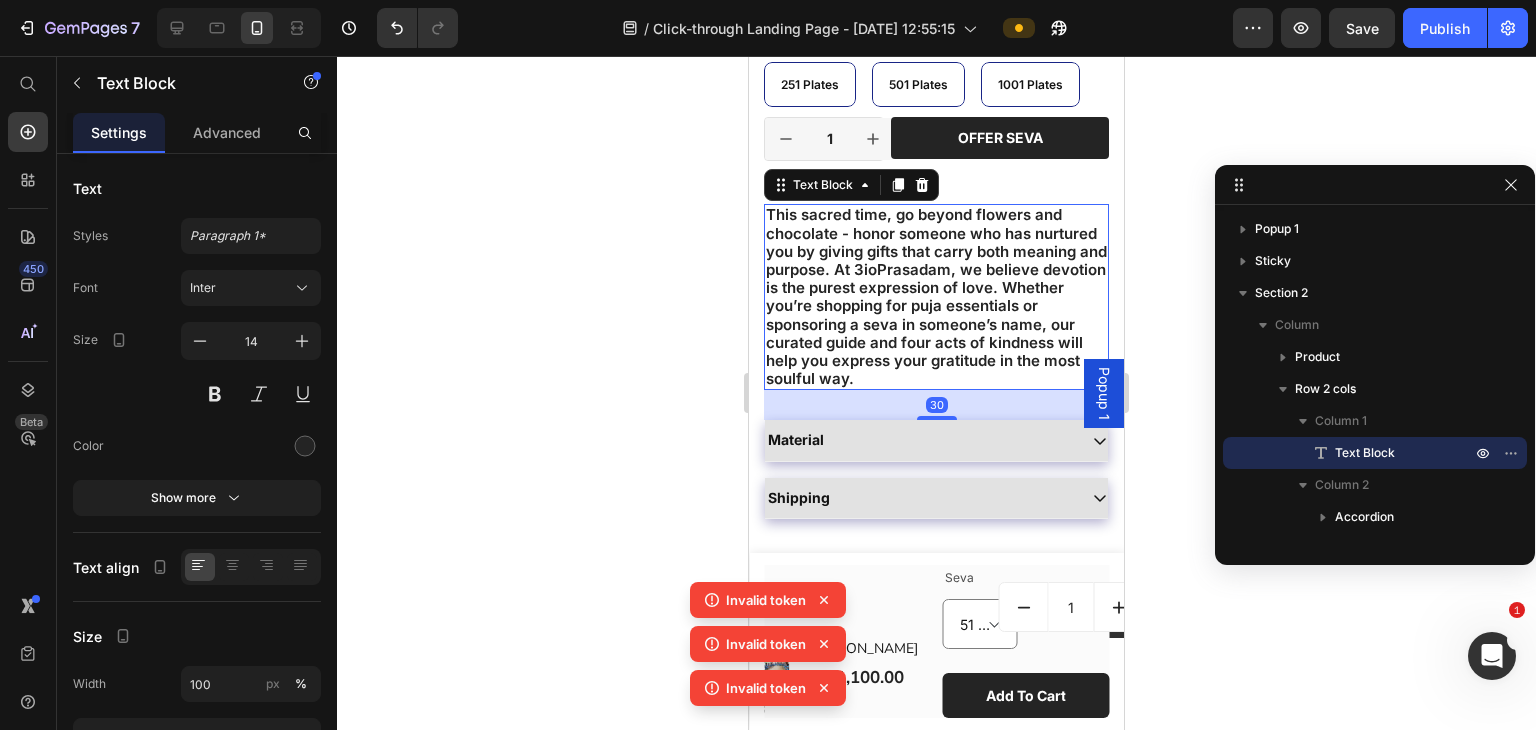 click 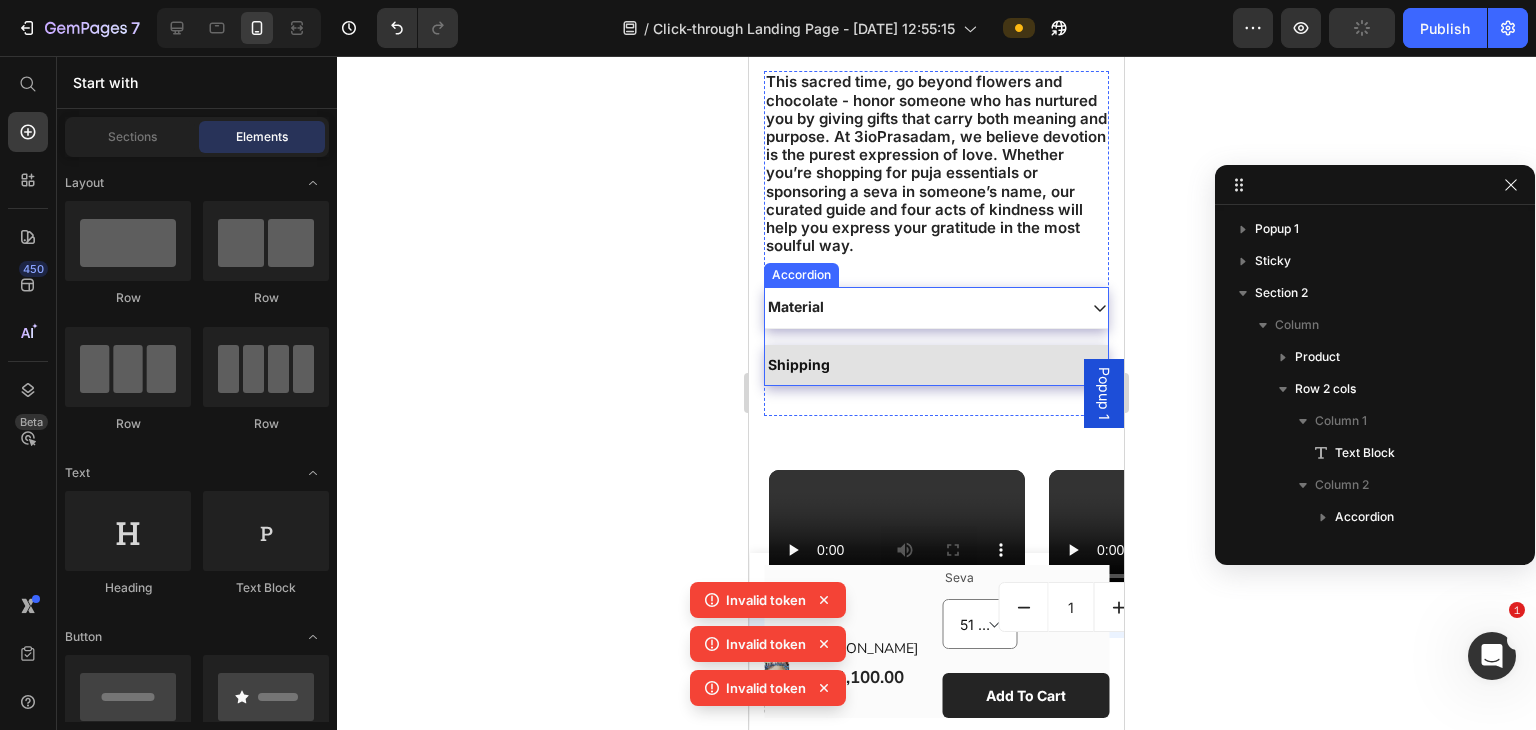 scroll, scrollTop: 176, scrollLeft: 0, axis: vertical 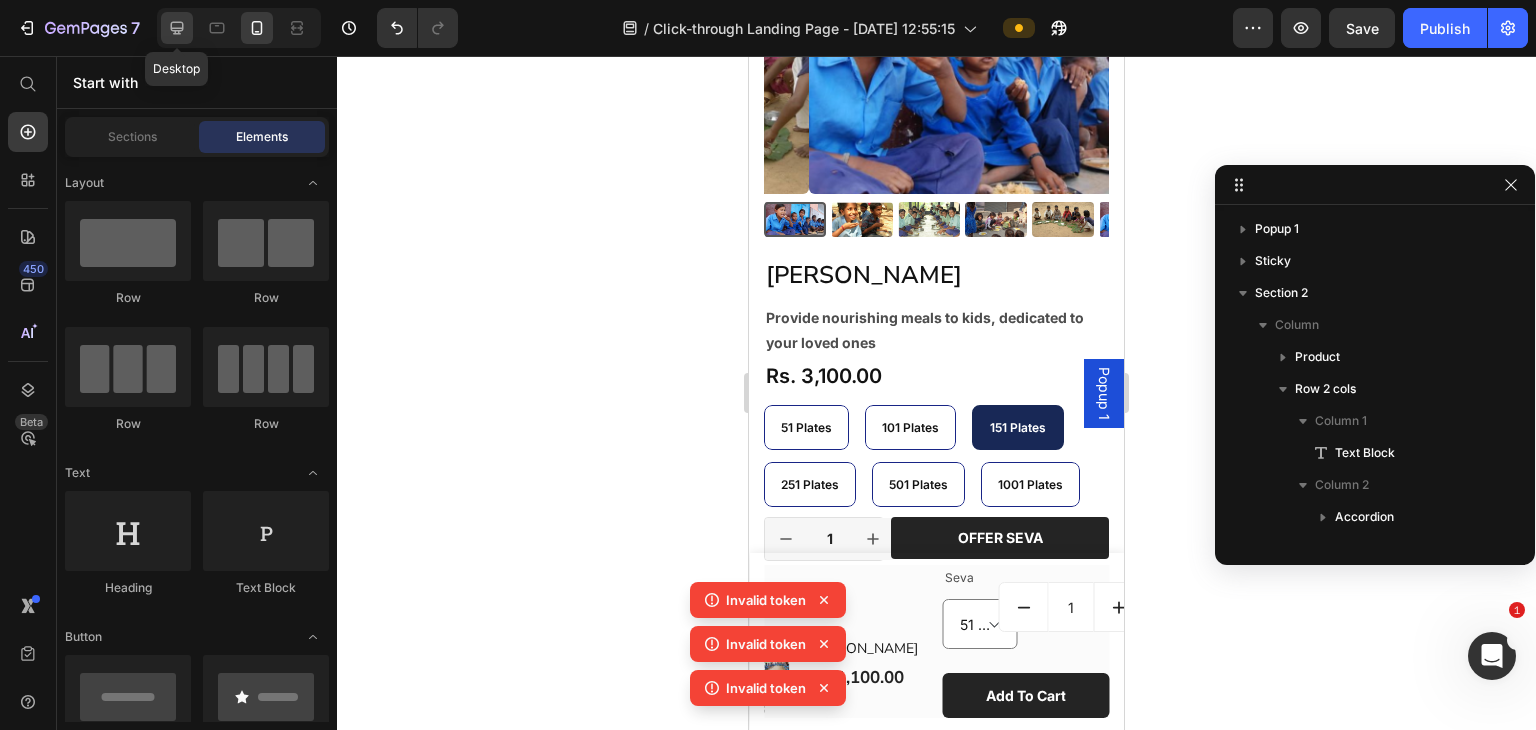 click 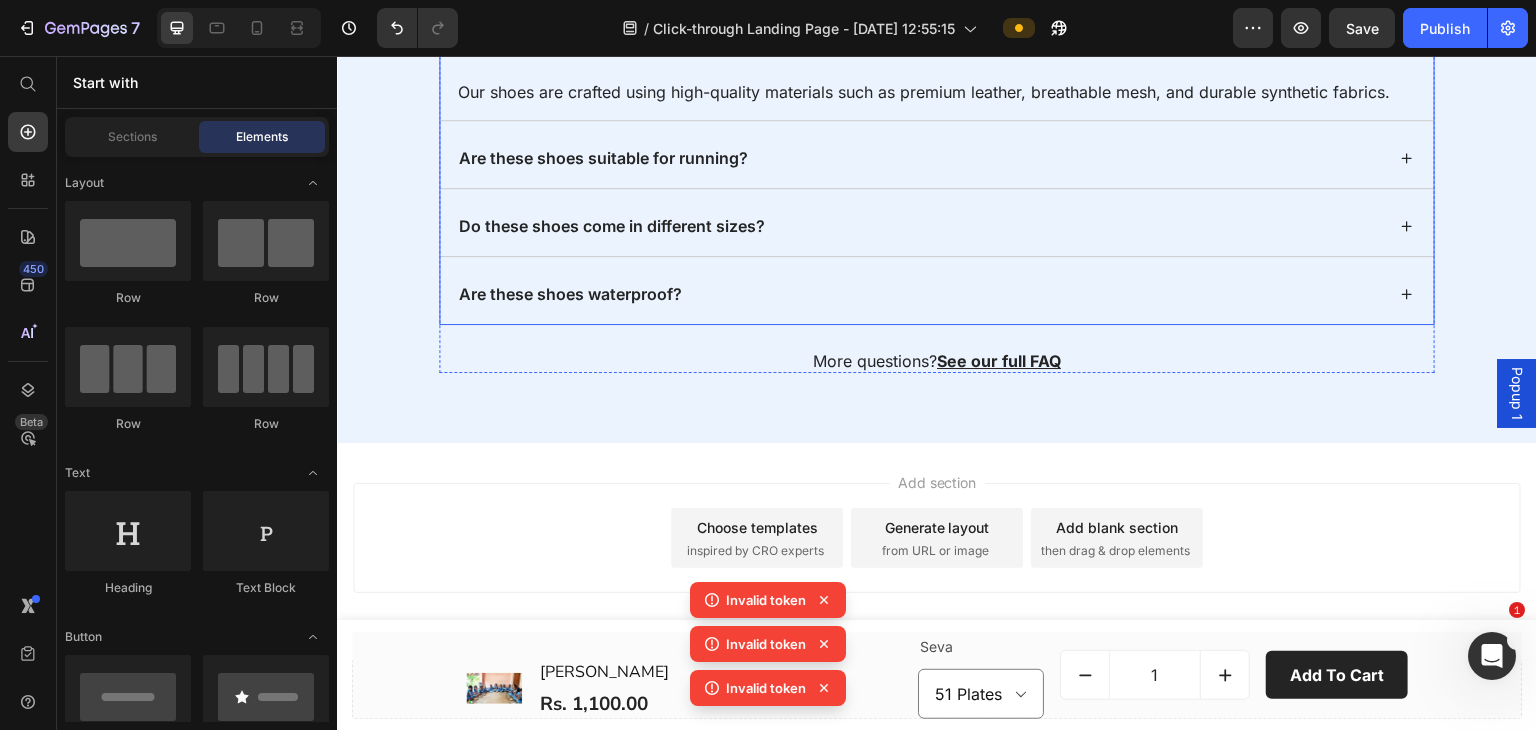 scroll, scrollTop: 1733, scrollLeft: 0, axis: vertical 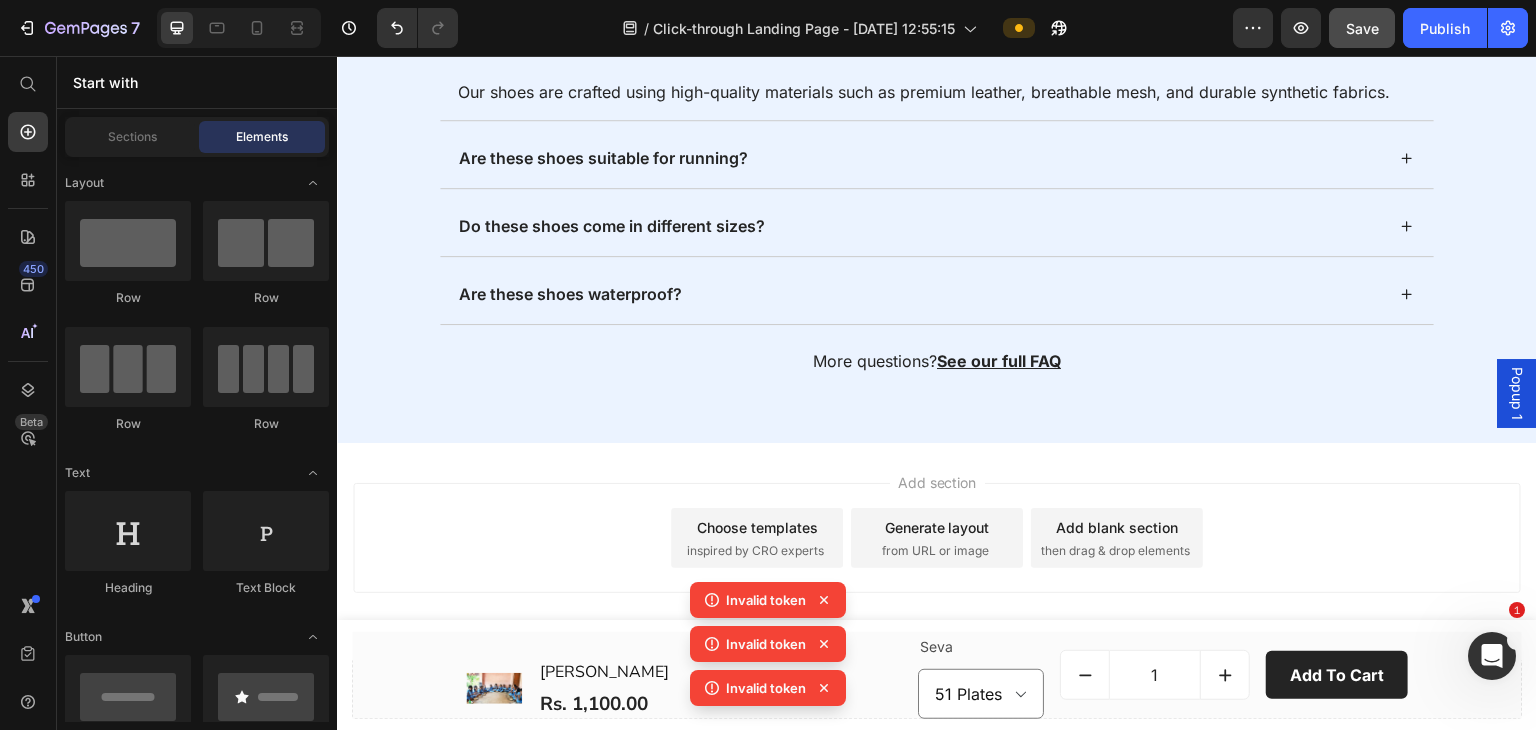 click on "Save" 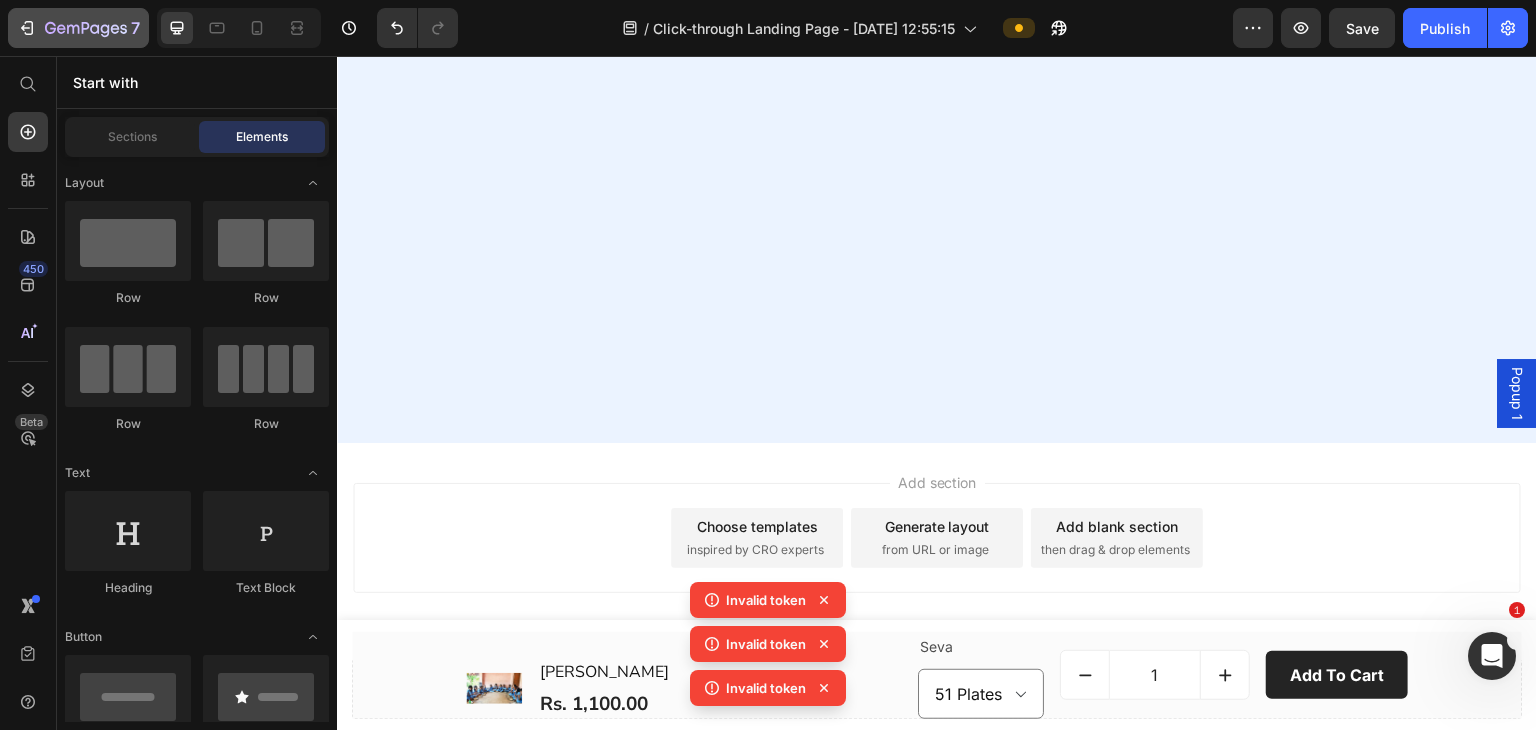 click 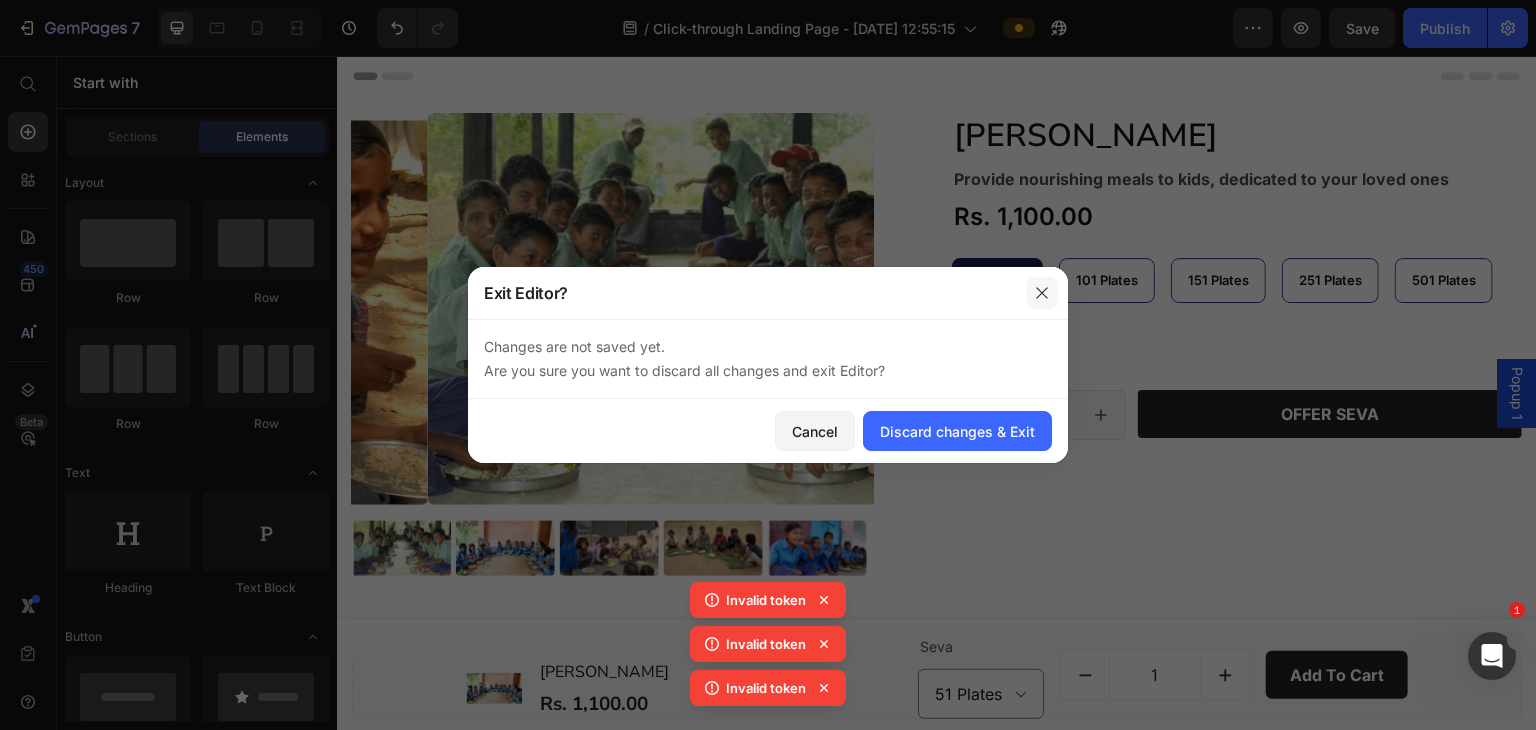 click 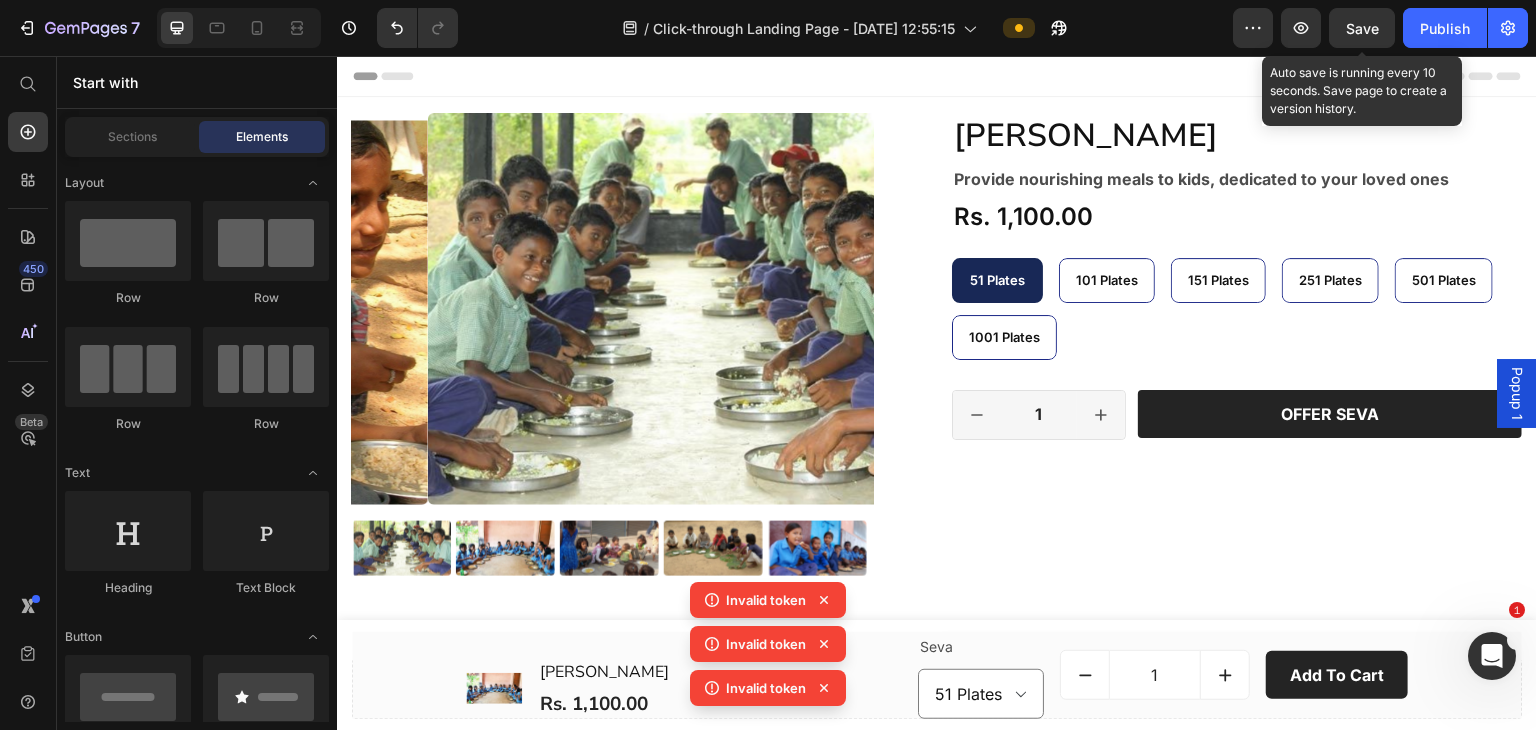 click on "Save" at bounding box center [1362, 28] 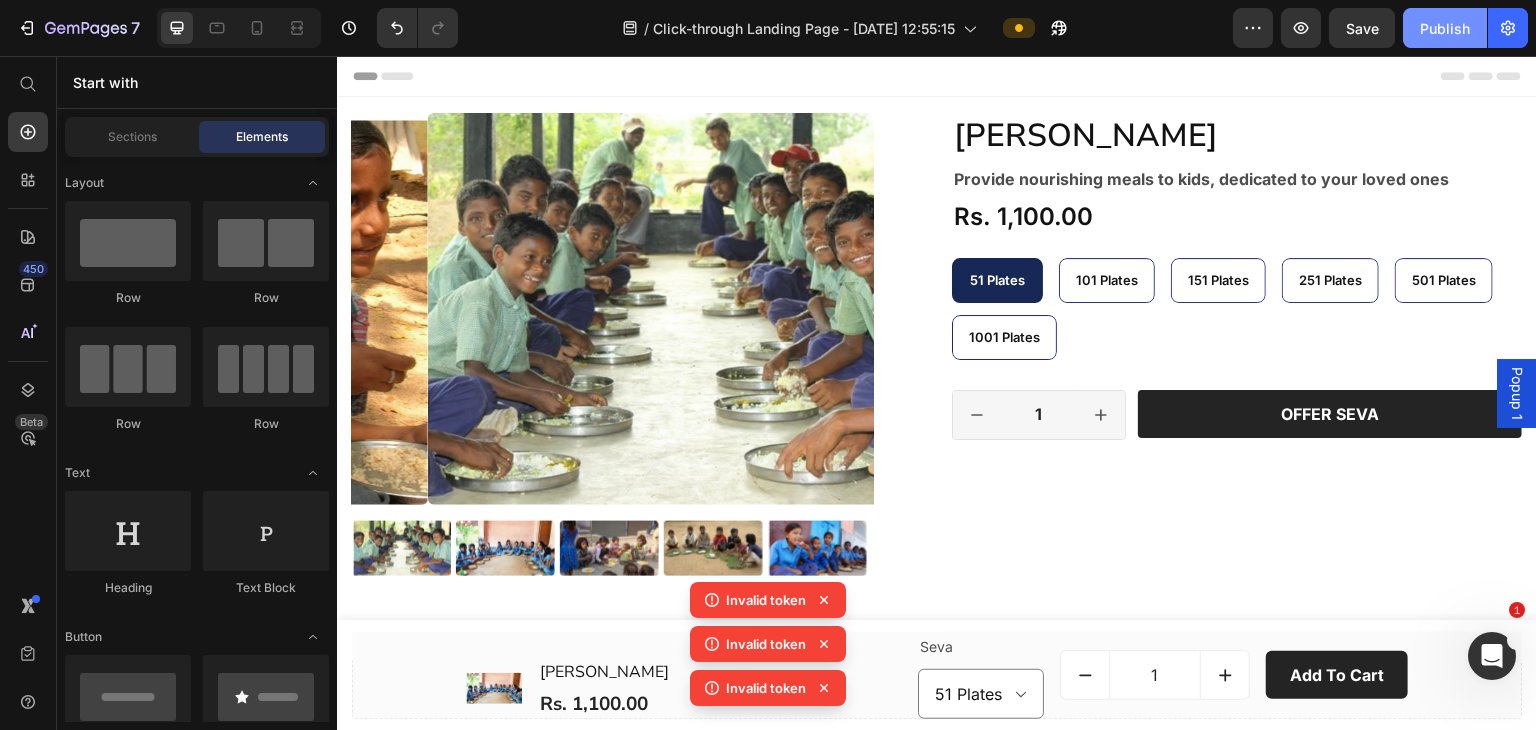 click on "Publish" at bounding box center (1445, 28) 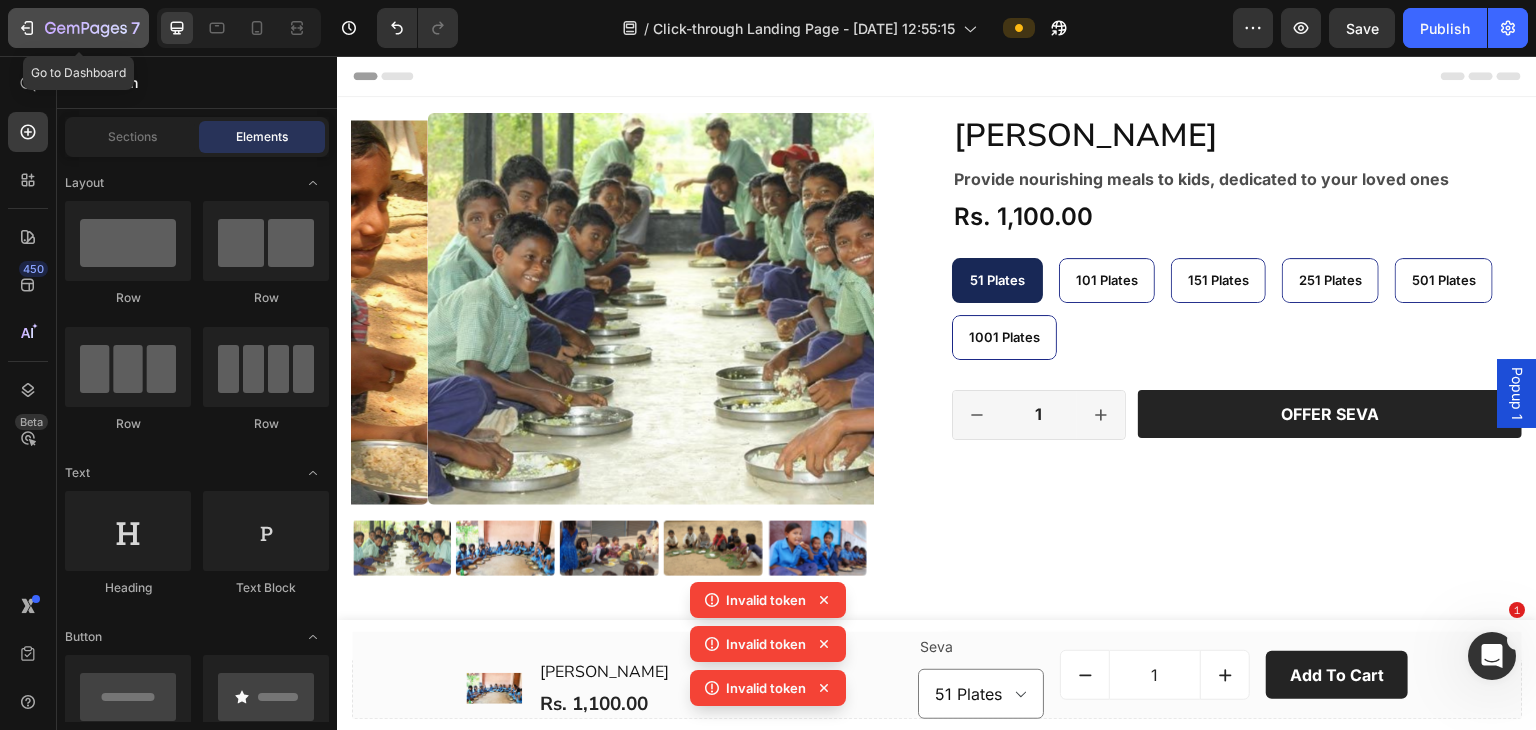 click on "7" 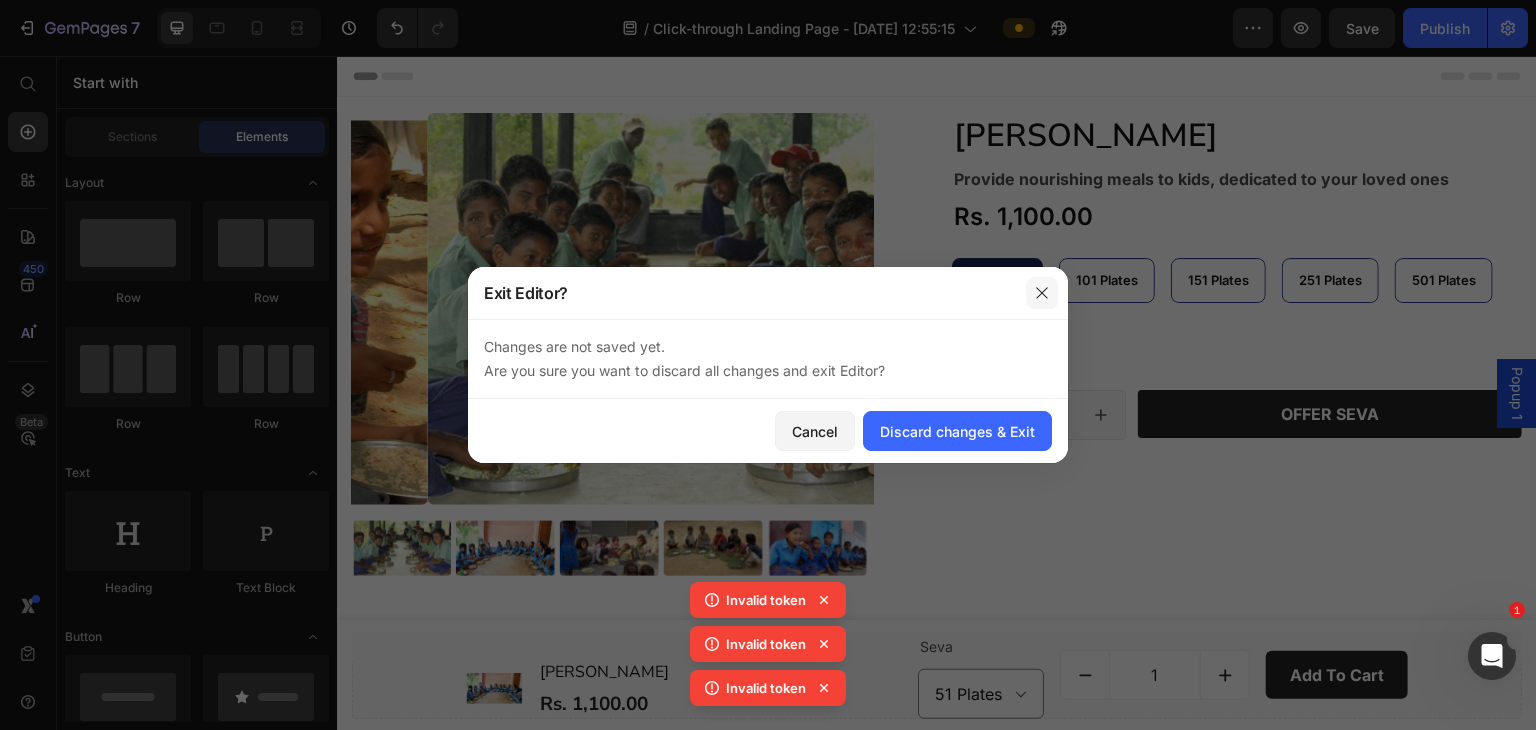 click 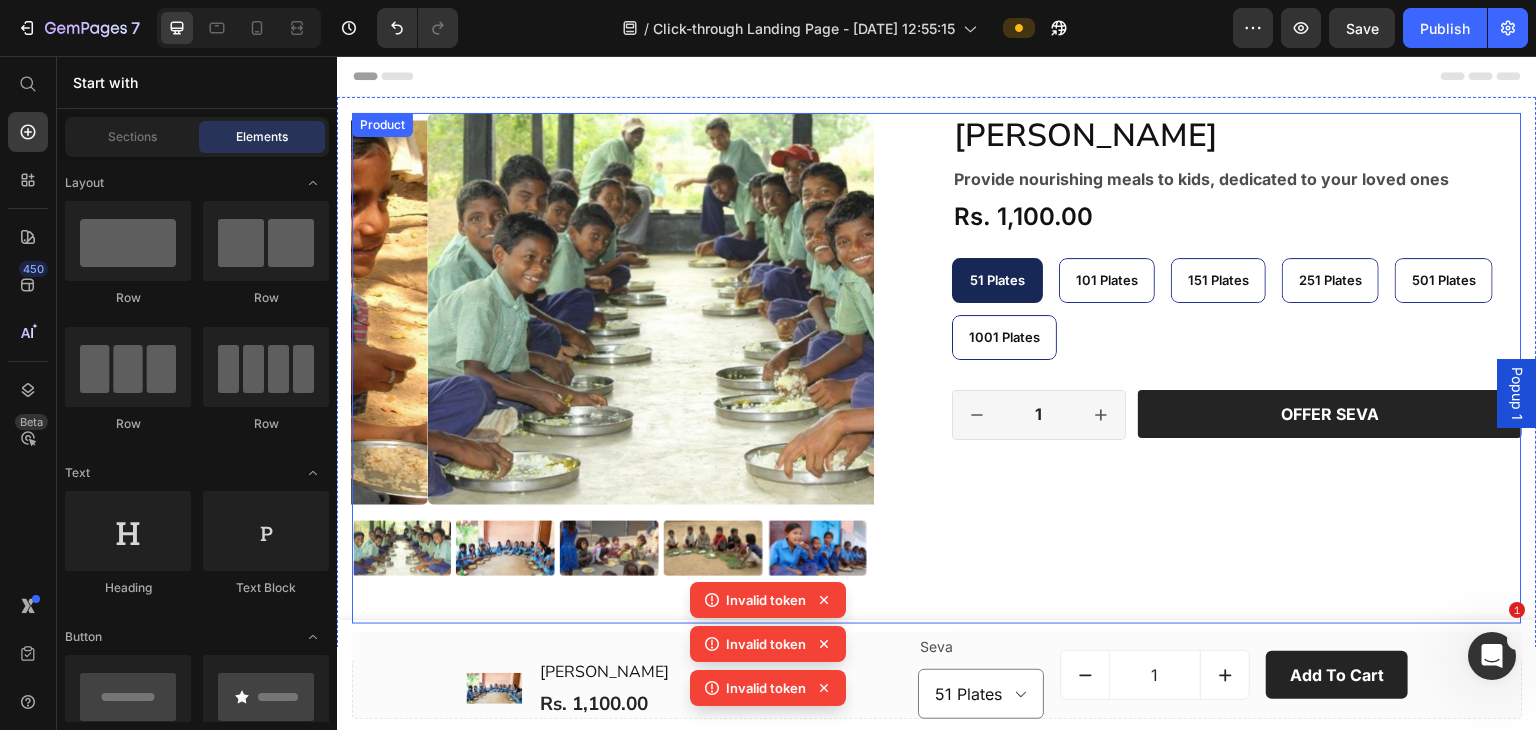 click on "[PERSON_NAME] Product Title Provide nourishing meals to kids, dedicated to your loved ones Text Block Rs. 1,100.00 Product Price Row 51 Plates 51 Plates 51 Plates 101 Plates 101 Plates 101 Plates 151 Plates 151 Plates 151 Plates 251 Plates 251 Plates 251 Plates 501 Plates 501 Plates 501 Plates 1001 Plates 1001 Plates 1001 Plates Product Variants & Swatches 1 Product Quantity Row Offer Seva Add to Cart Row Row Row" at bounding box center (1237, 368) 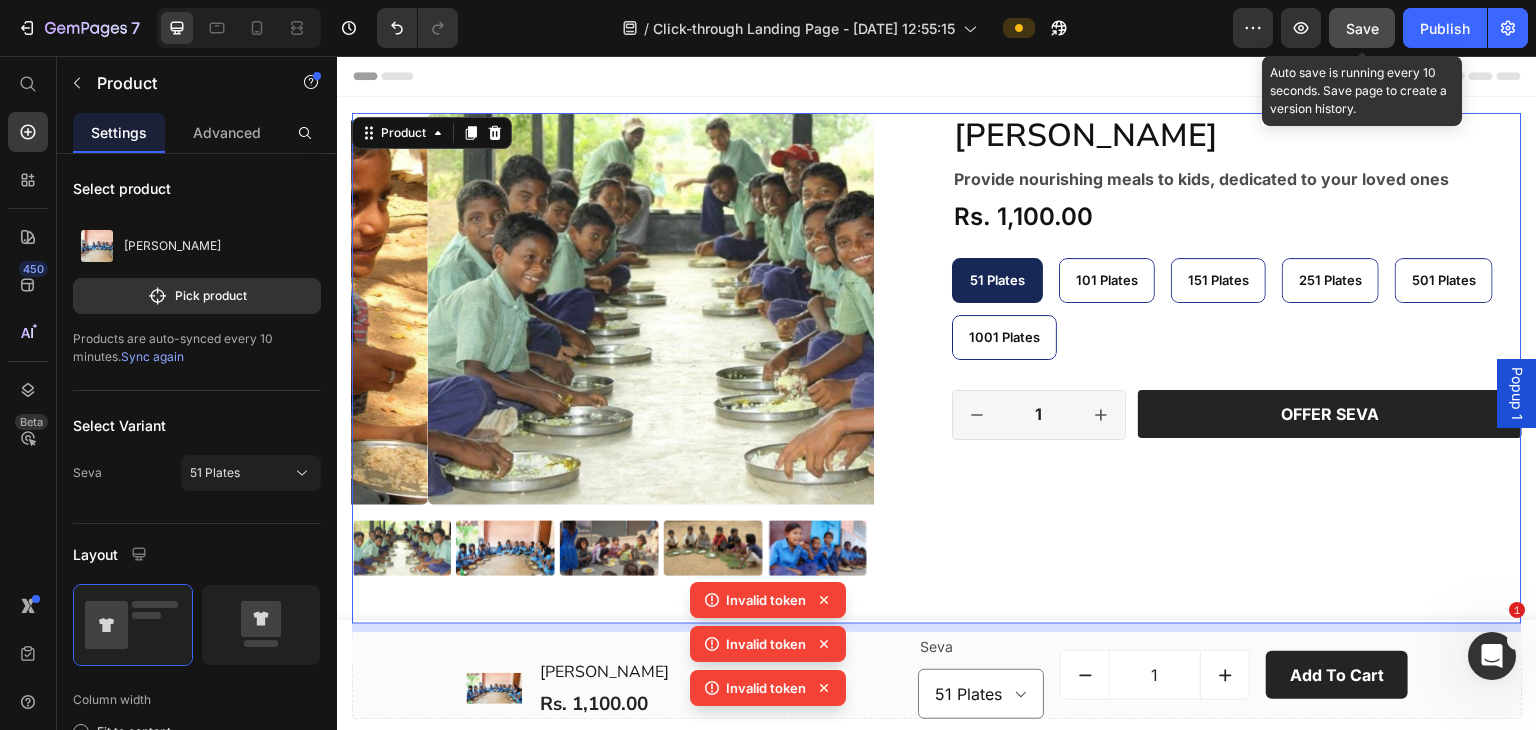 click on "Save" 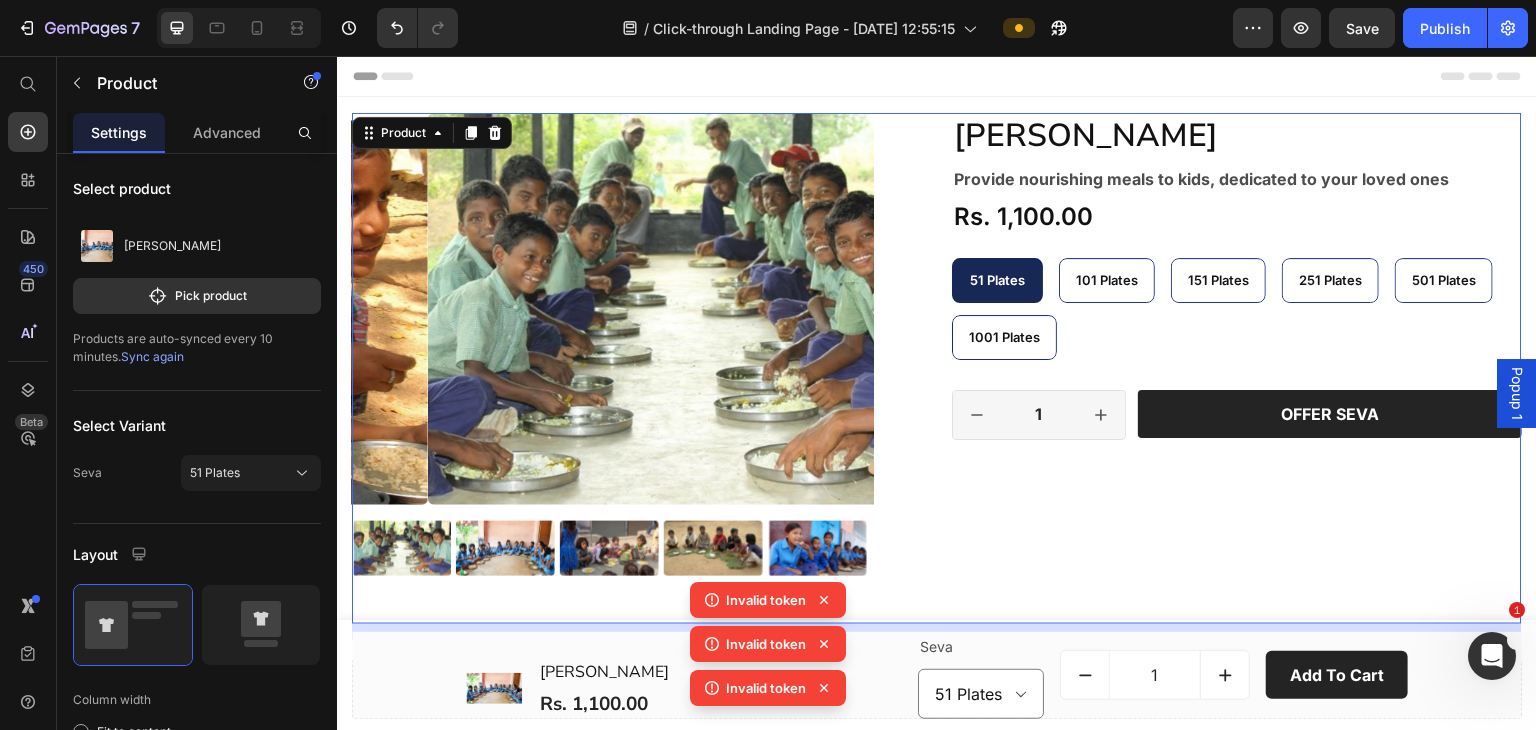 click on "[PERSON_NAME] Product Title Provide nourishing meals to kids, dedicated to your loved ones Text Block Rs. 1,100.00 Product Price Row 51 Plates 51 Plates 51 Plates 101 Plates 101 Plates 101 Plates 151 Plates 151 Plates 151 Plates 251 Plates 251 Plates 251 Plates 501 Plates 501 Plates 501 Plates 1001 Plates 1001 Plates 1001 Plates Product Variants & Swatches 1 Product Quantity Row Offer Seva Add to Cart Row Row Row" at bounding box center [1237, 368] 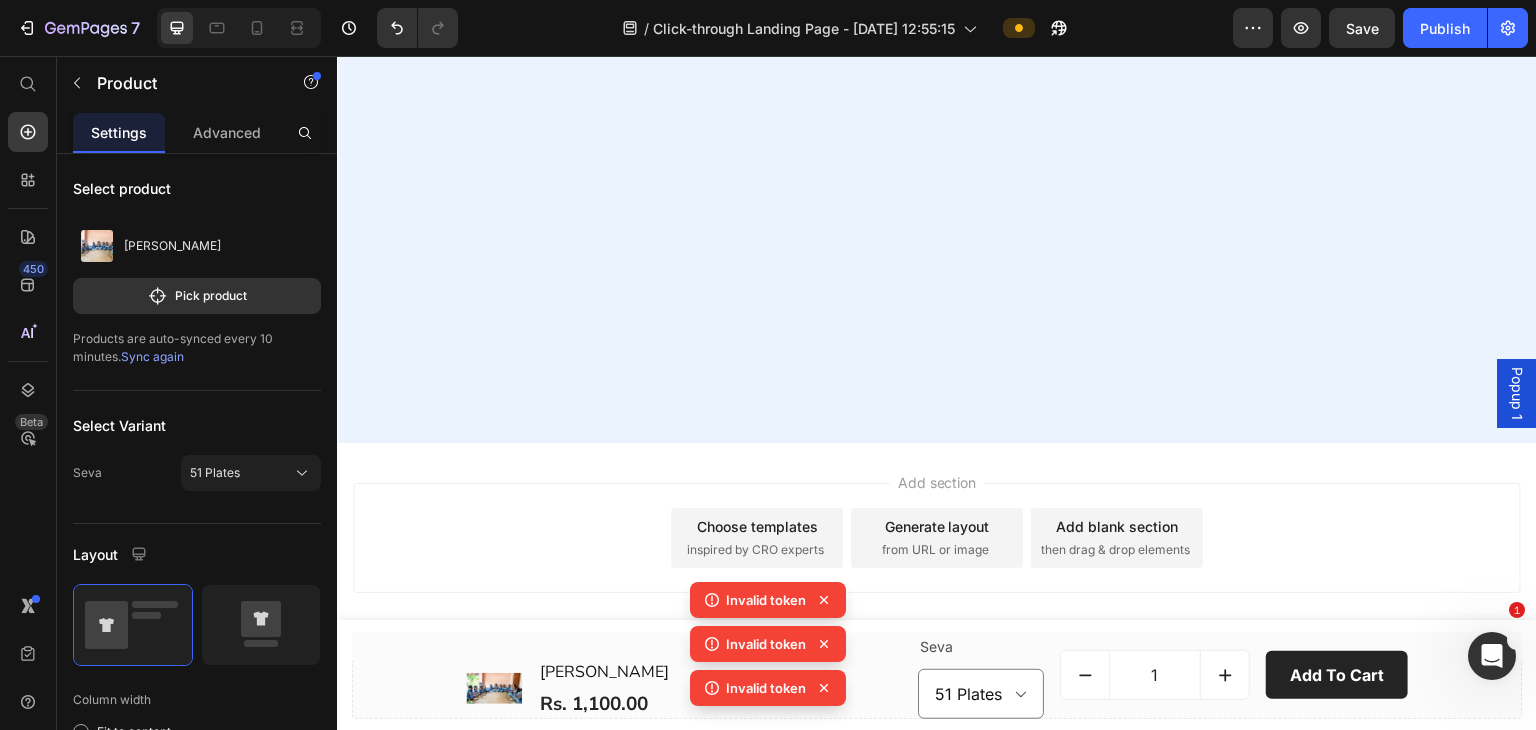 scroll, scrollTop: 0, scrollLeft: 0, axis: both 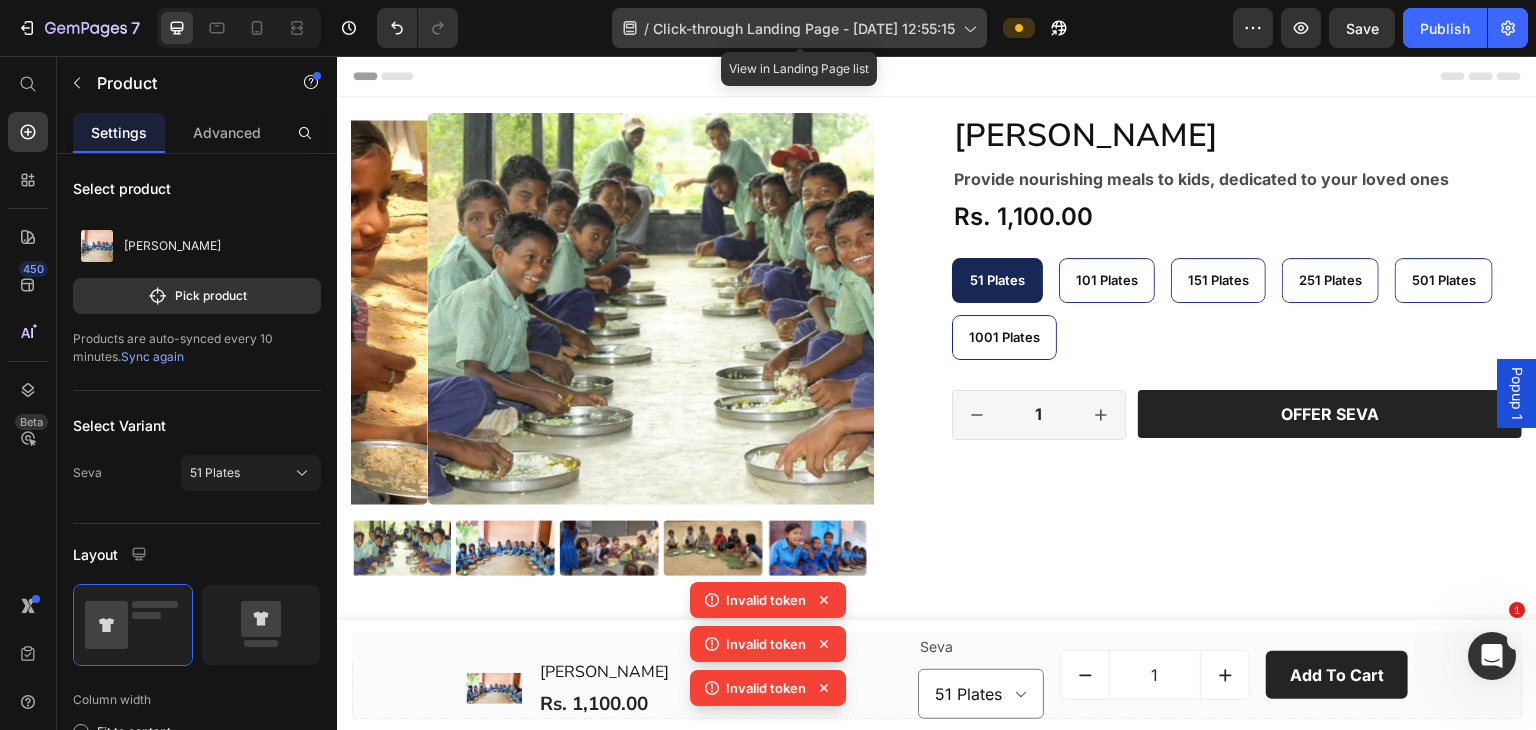 click on "/  Click-through Landing Page - [DATE] 12:55:15" 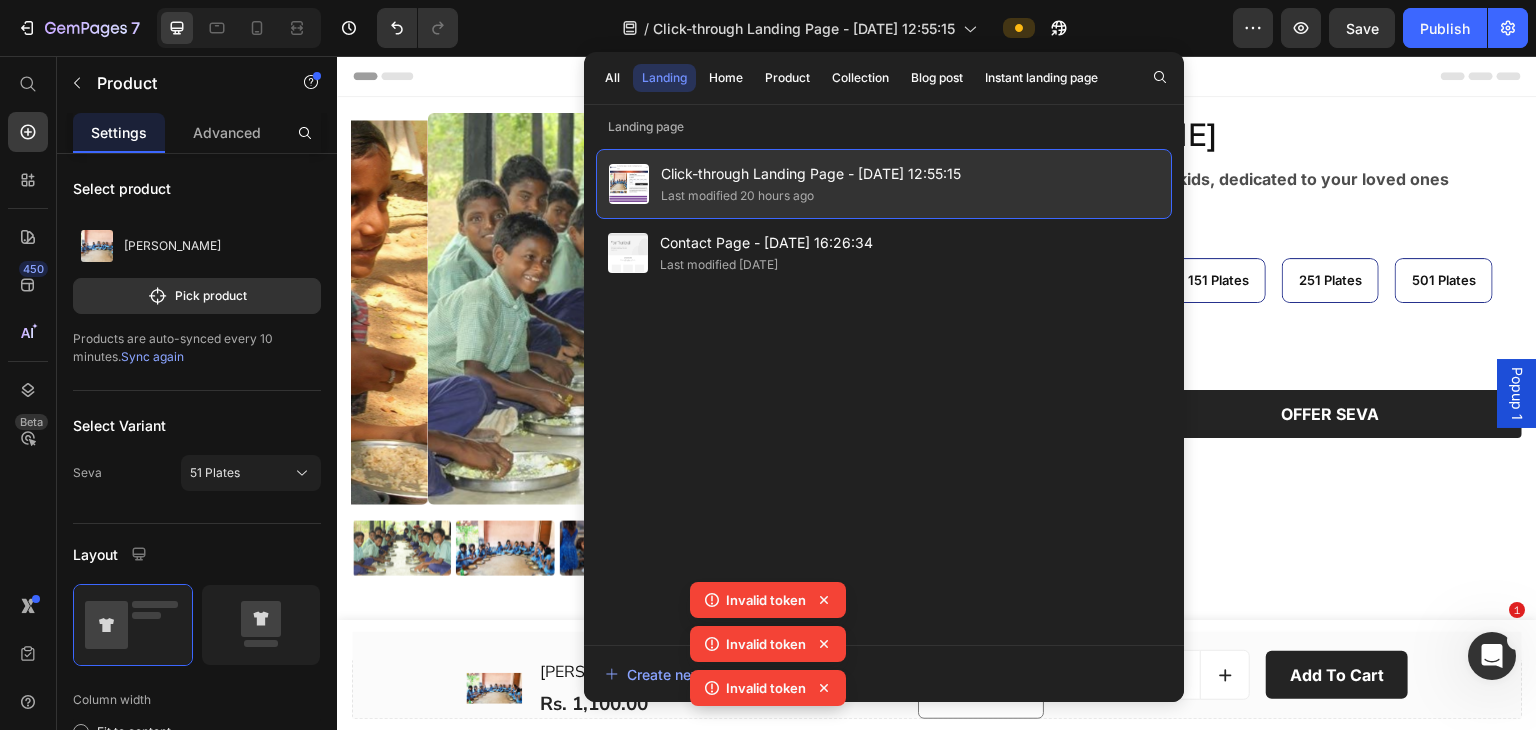 drag, startPoint x: 750, startPoint y: 164, endPoint x: 725, endPoint y: 164, distance: 25 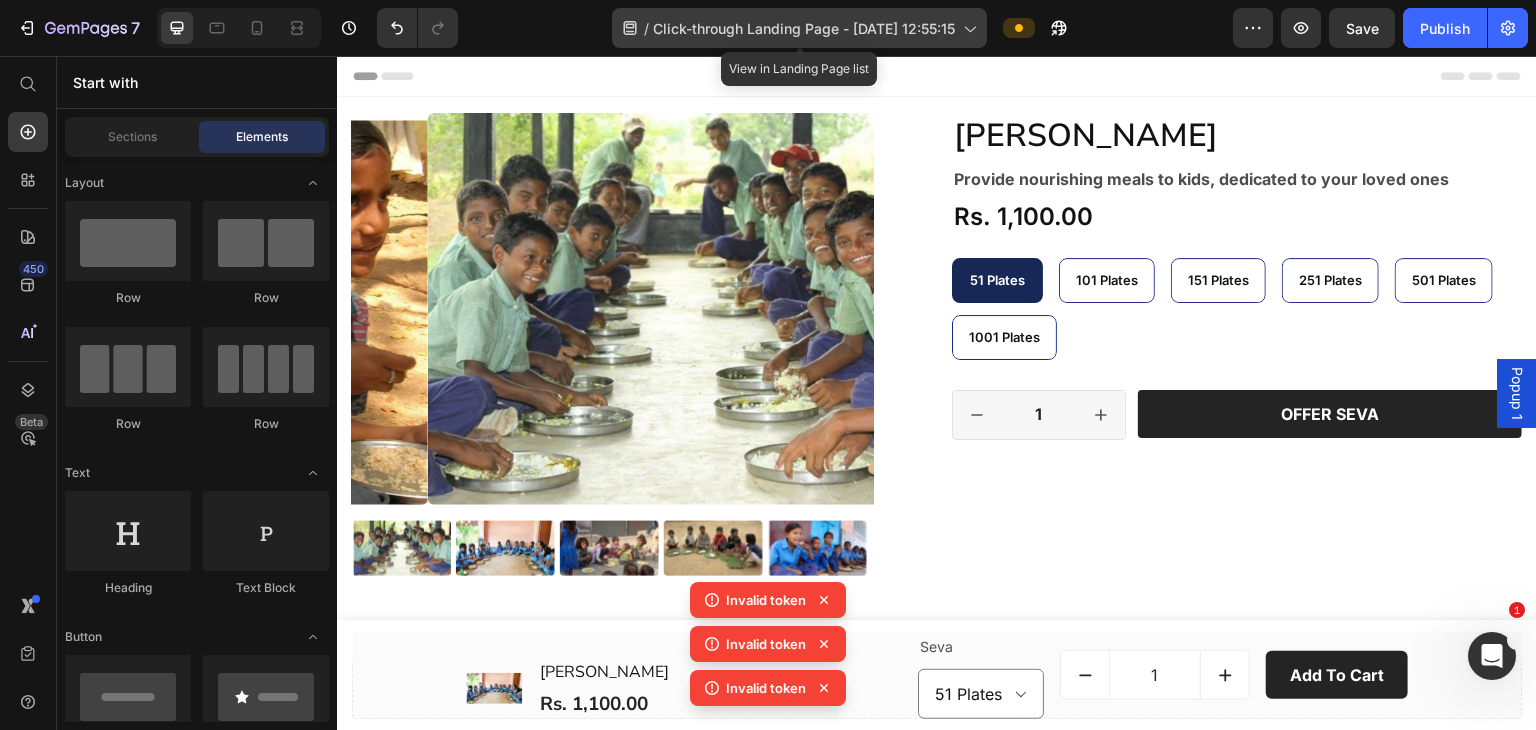 click on "Click-through Landing Page - [DATE] 12:55:15" at bounding box center [804, 28] 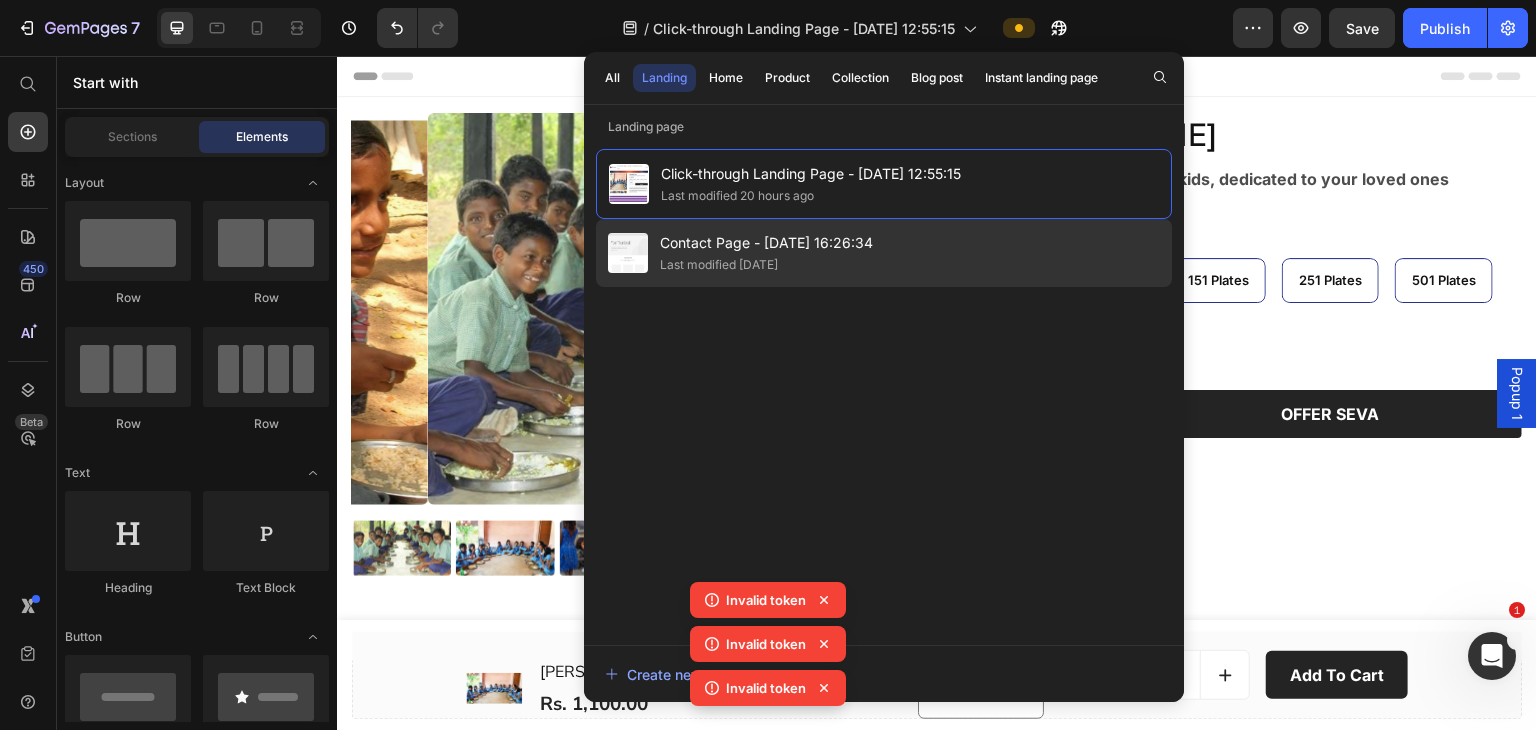 click on "Contact Page - [DATE] 16:26:34 Last modified [DATE]" 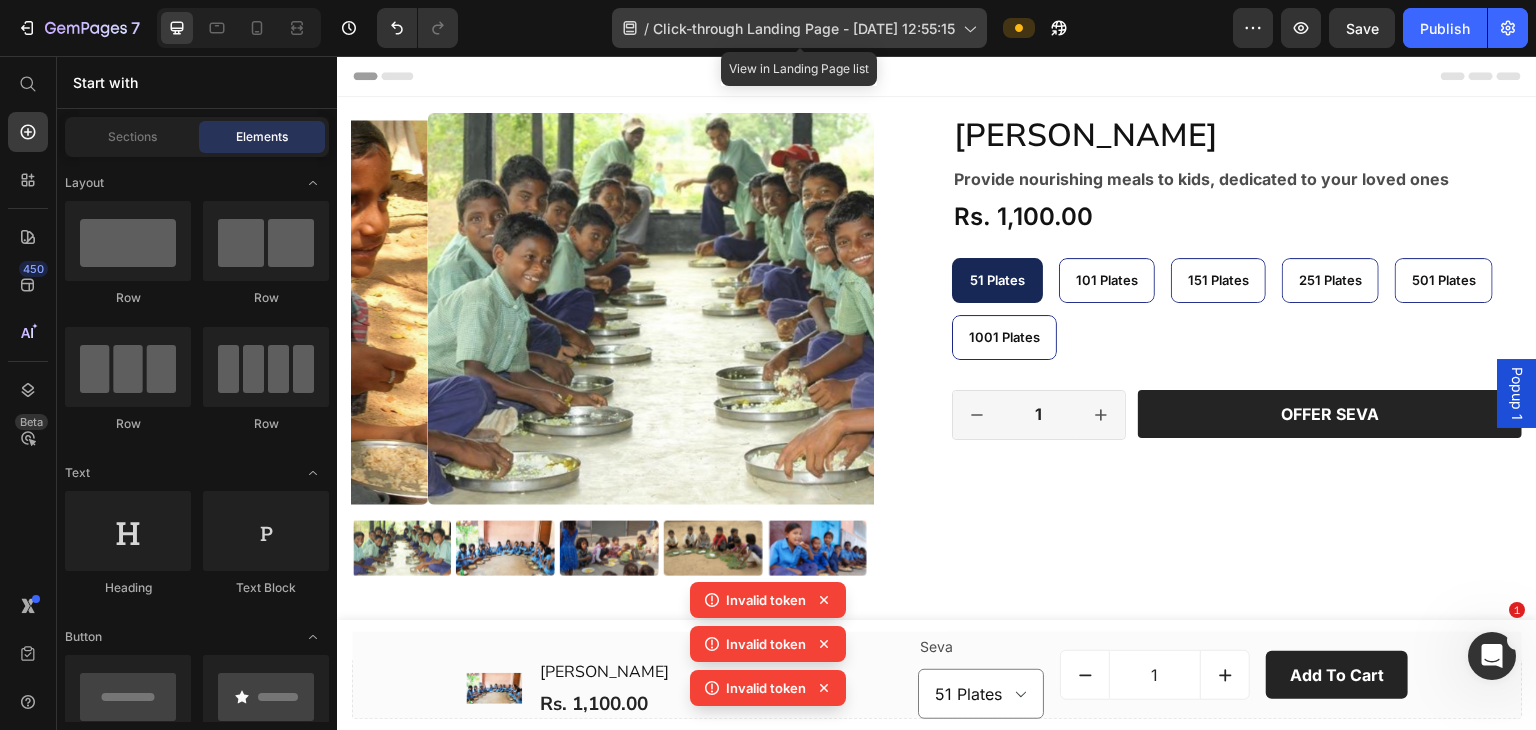 click on "Click-through Landing Page - [DATE] 12:55:15" at bounding box center (804, 28) 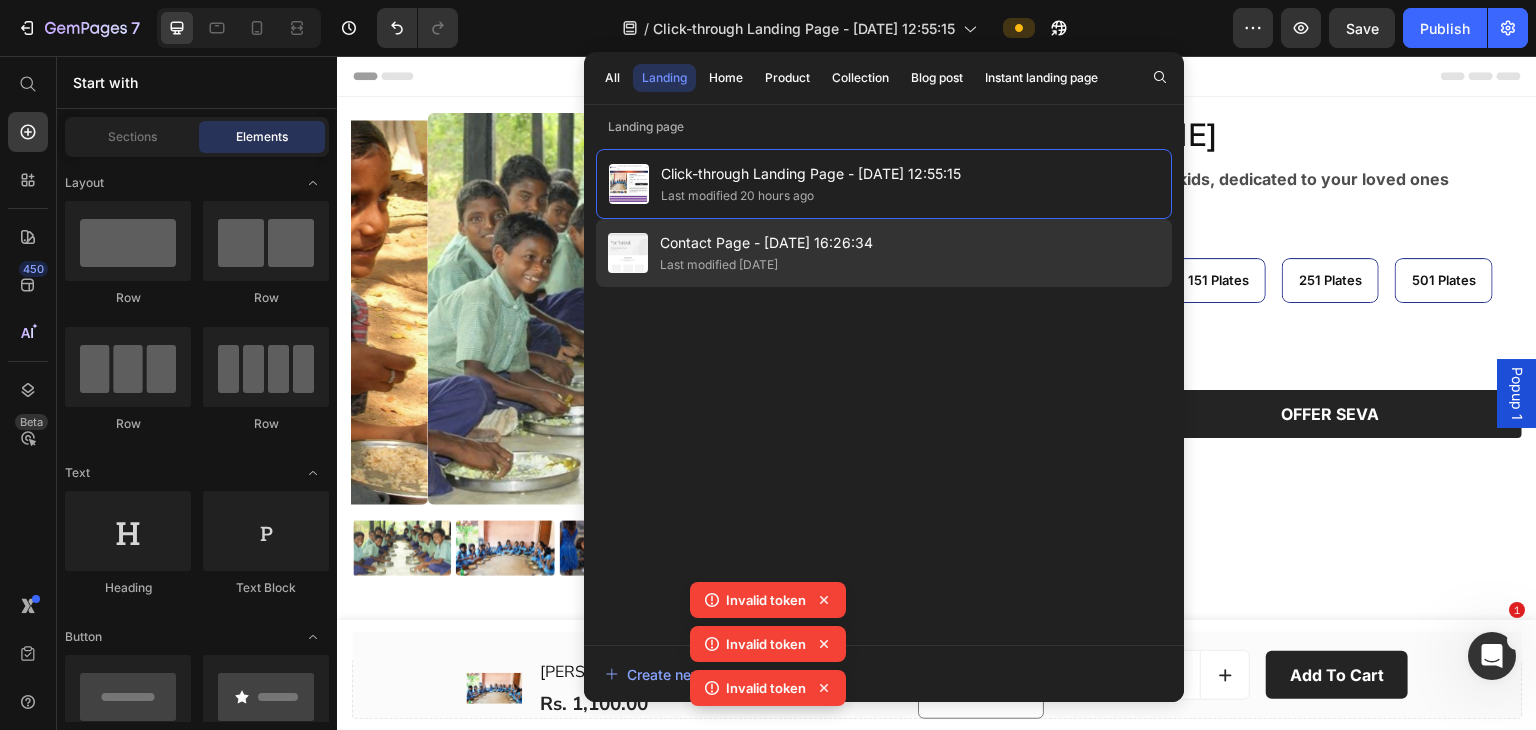 click on "Last modified [DATE]" 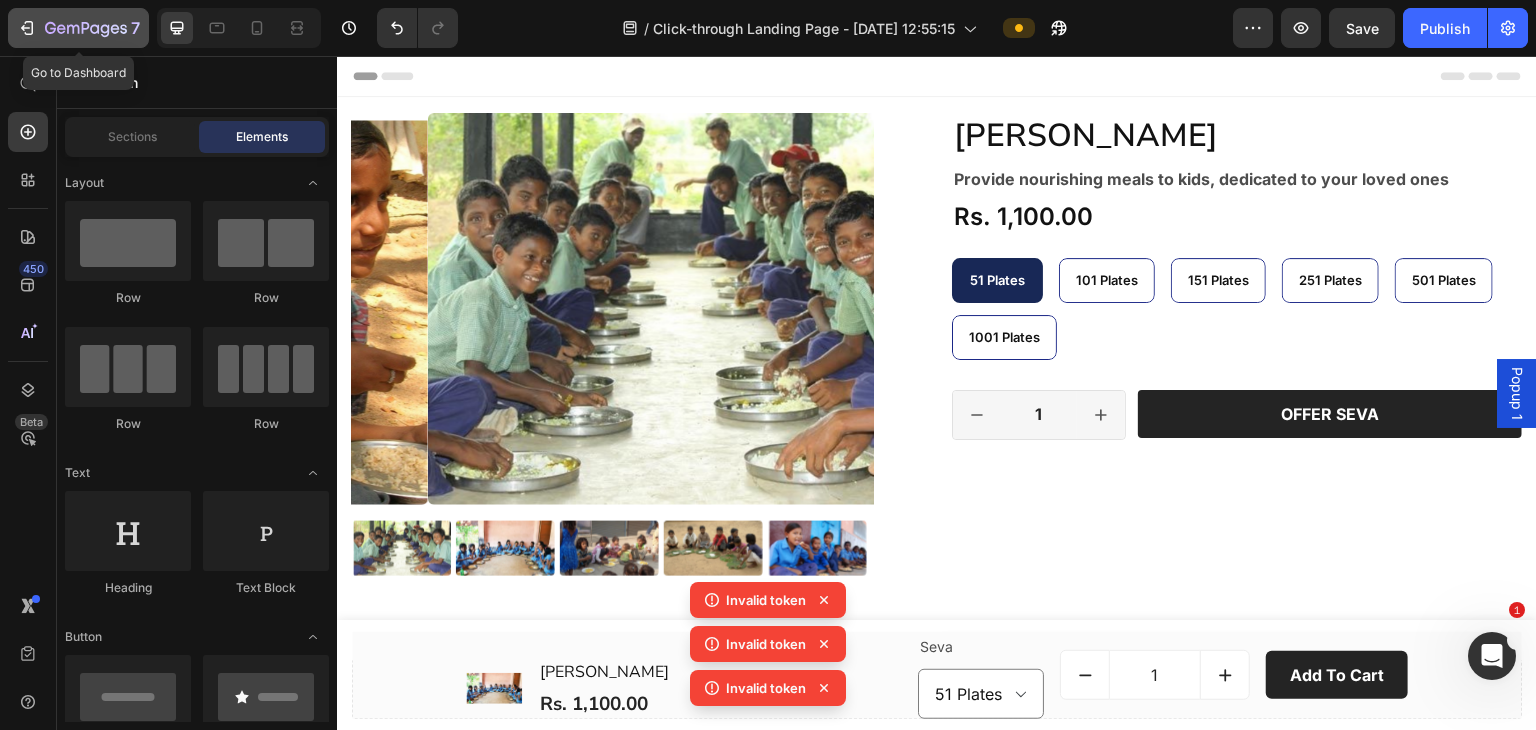 click 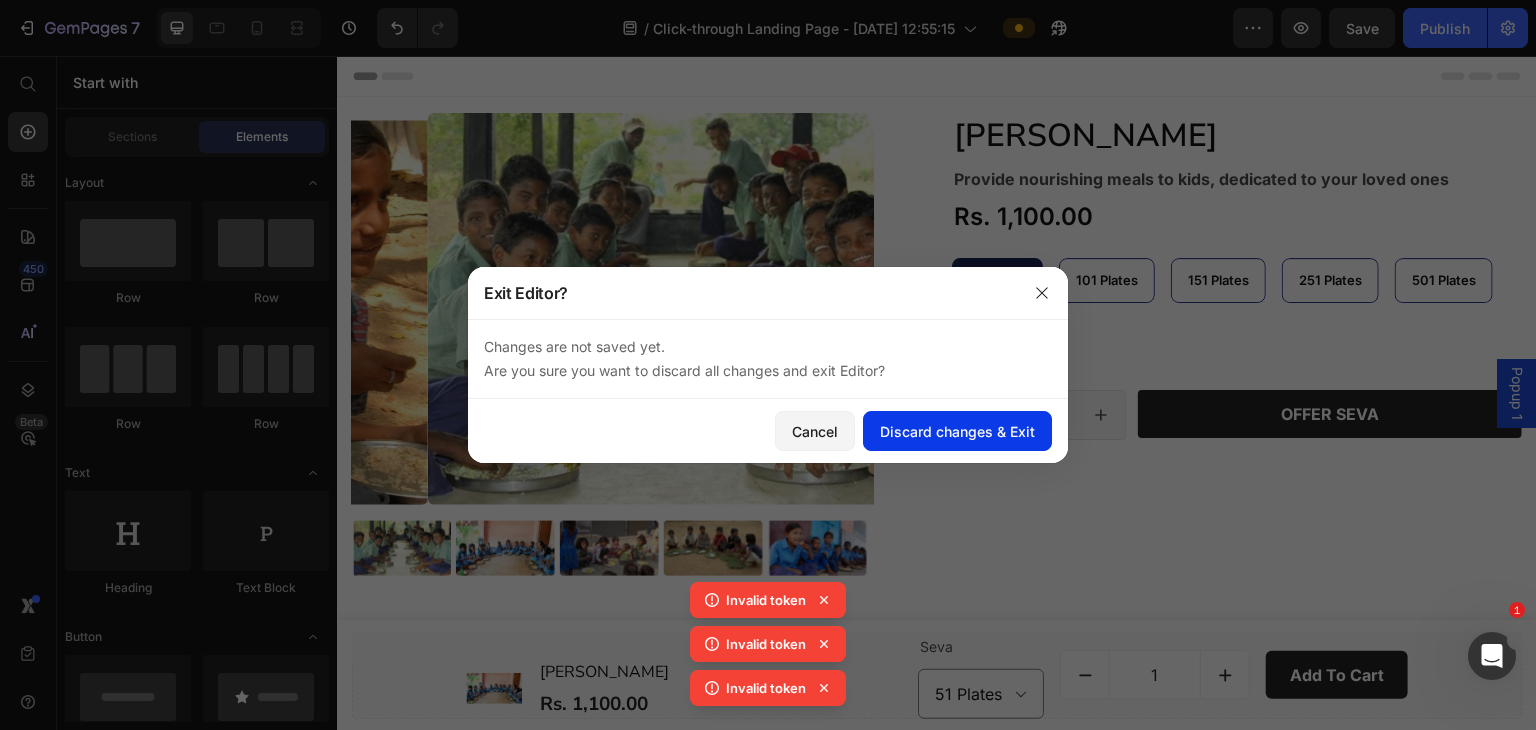 click on "Discard changes & Exit" 